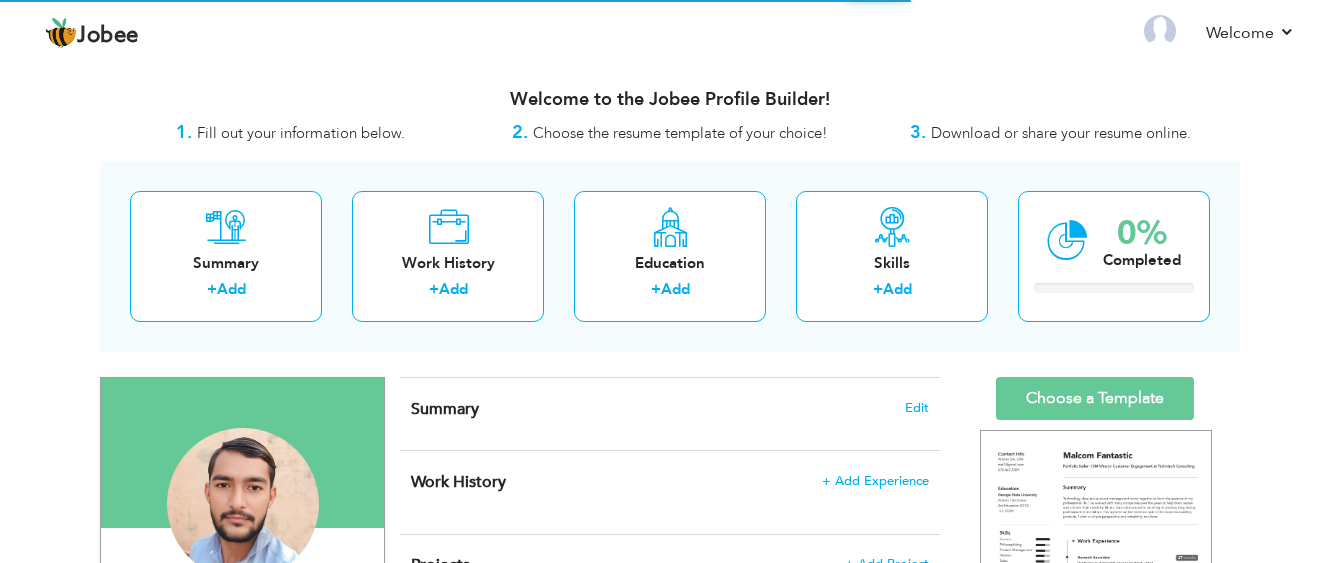 scroll, scrollTop: 0, scrollLeft: 0, axis: both 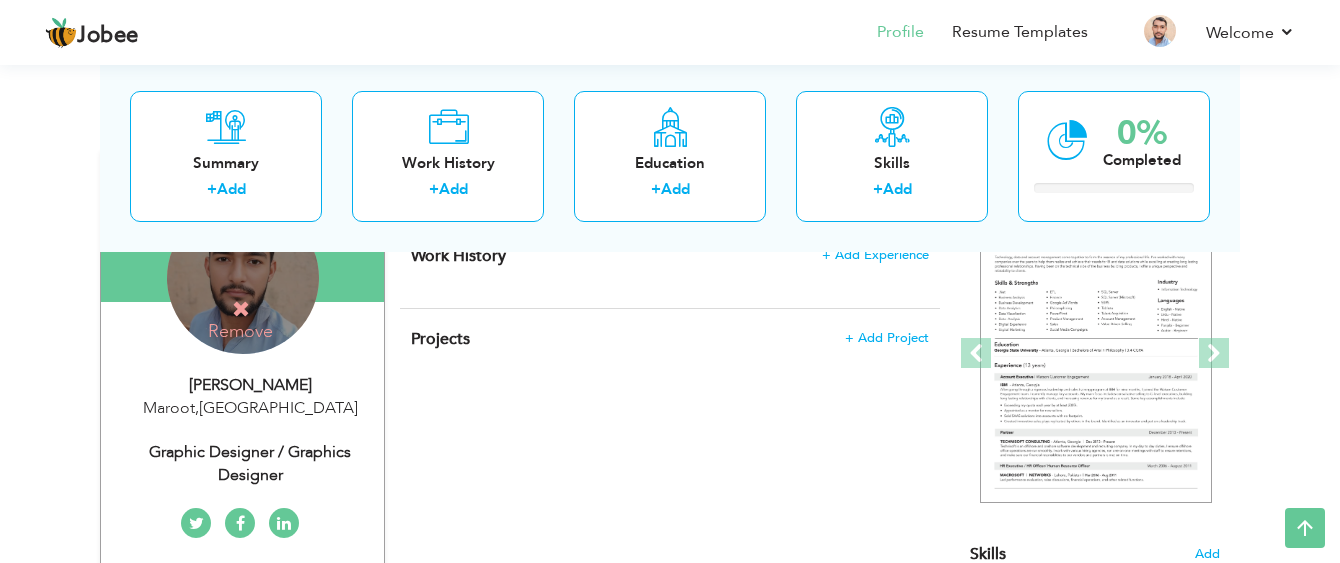 click at bounding box center [241, 309] 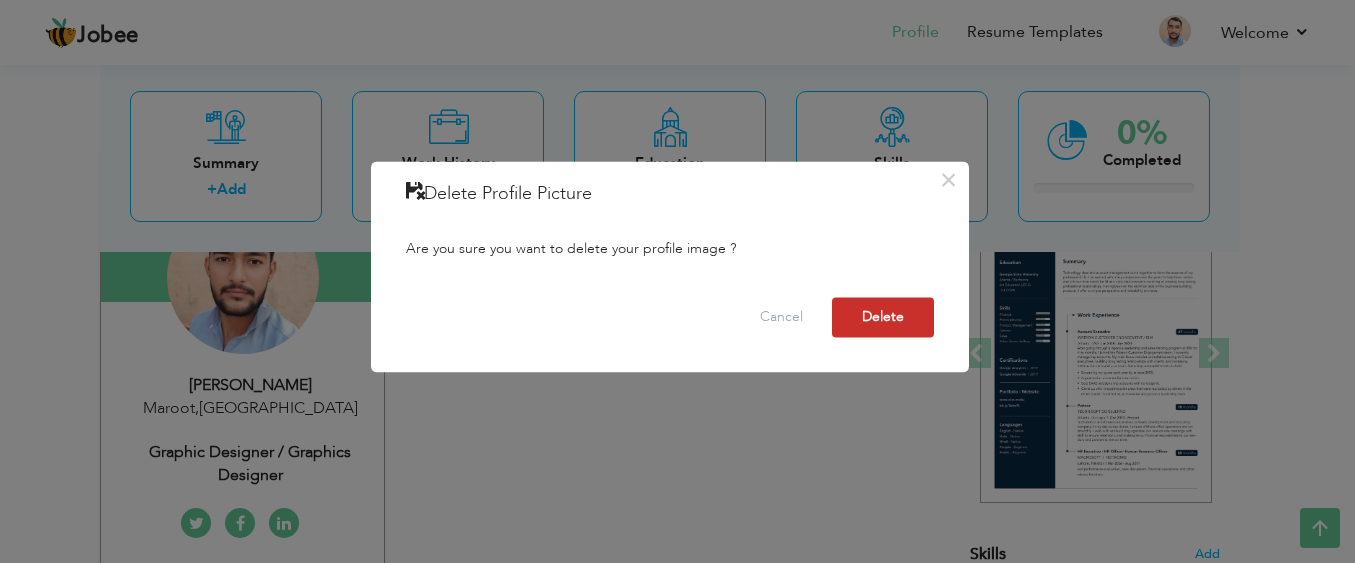 click on "Delete" at bounding box center [883, 317] 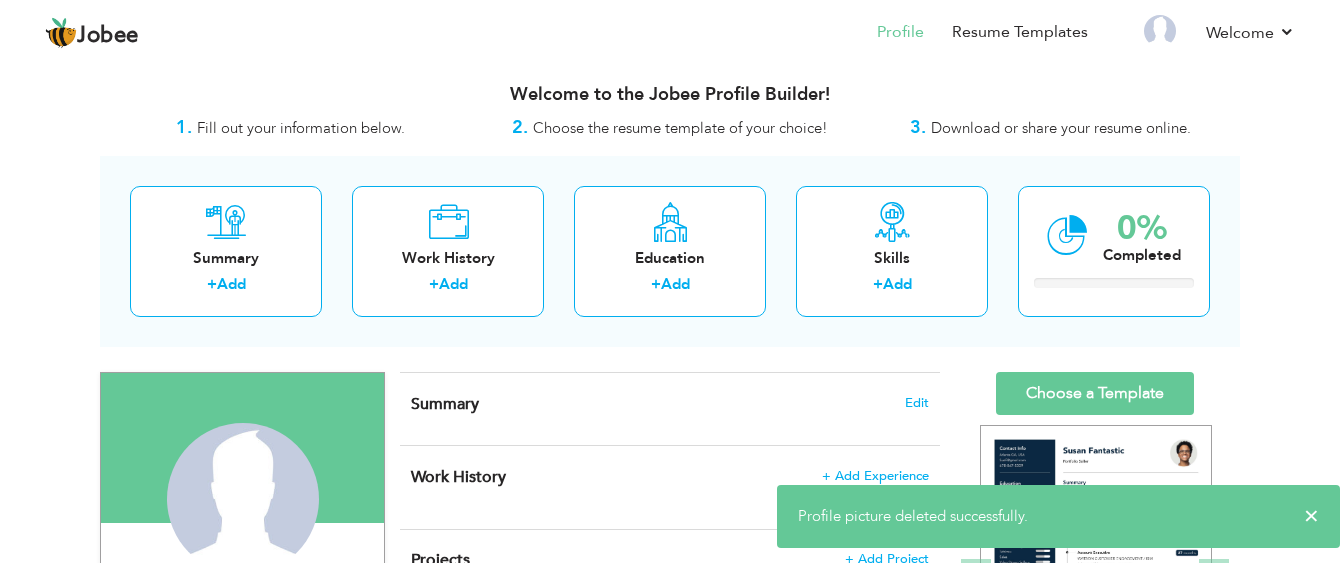scroll, scrollTop: 0, scrollLeft: 0, axis: both 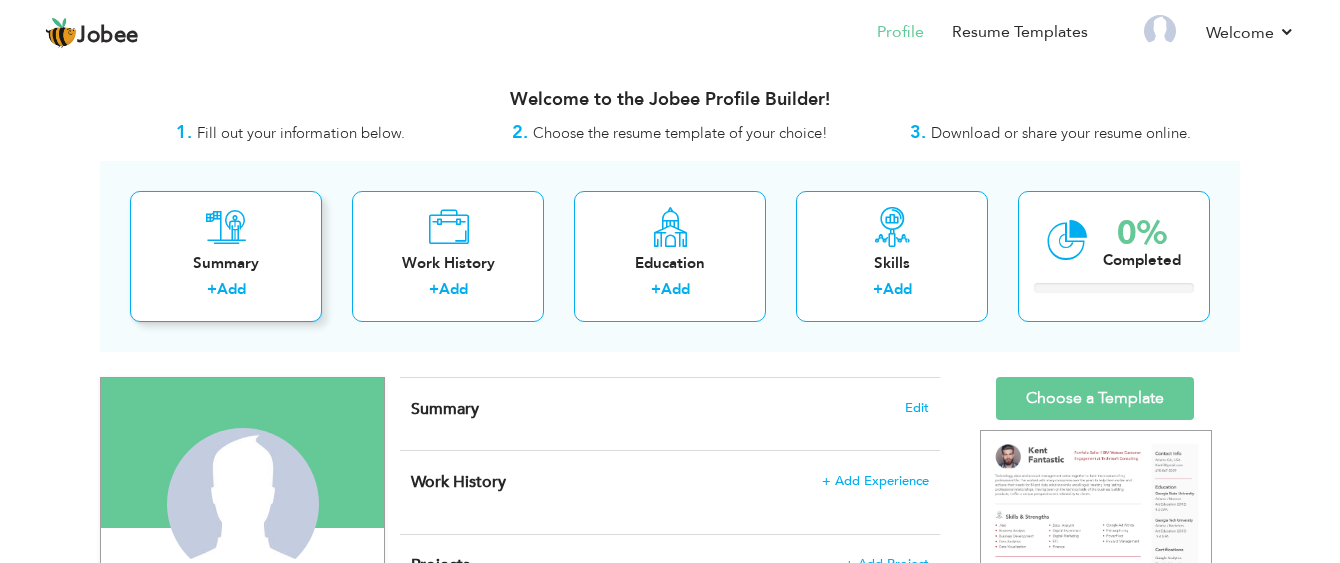 click on "+  Add" at bounding box center (226, 292) 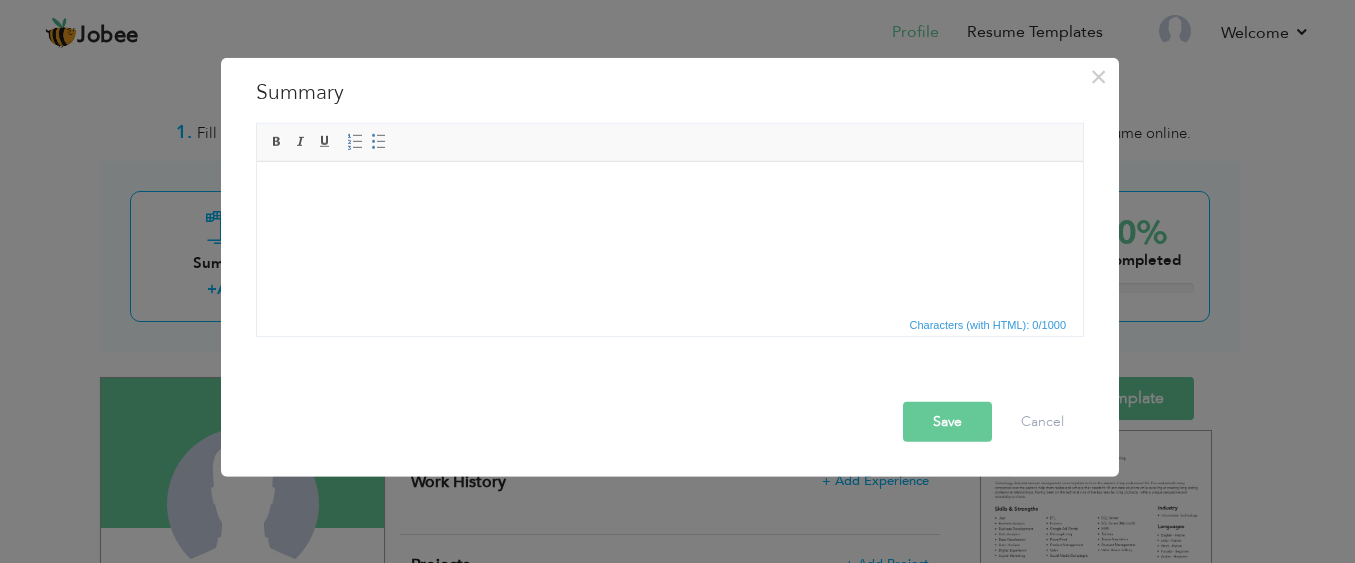 paste 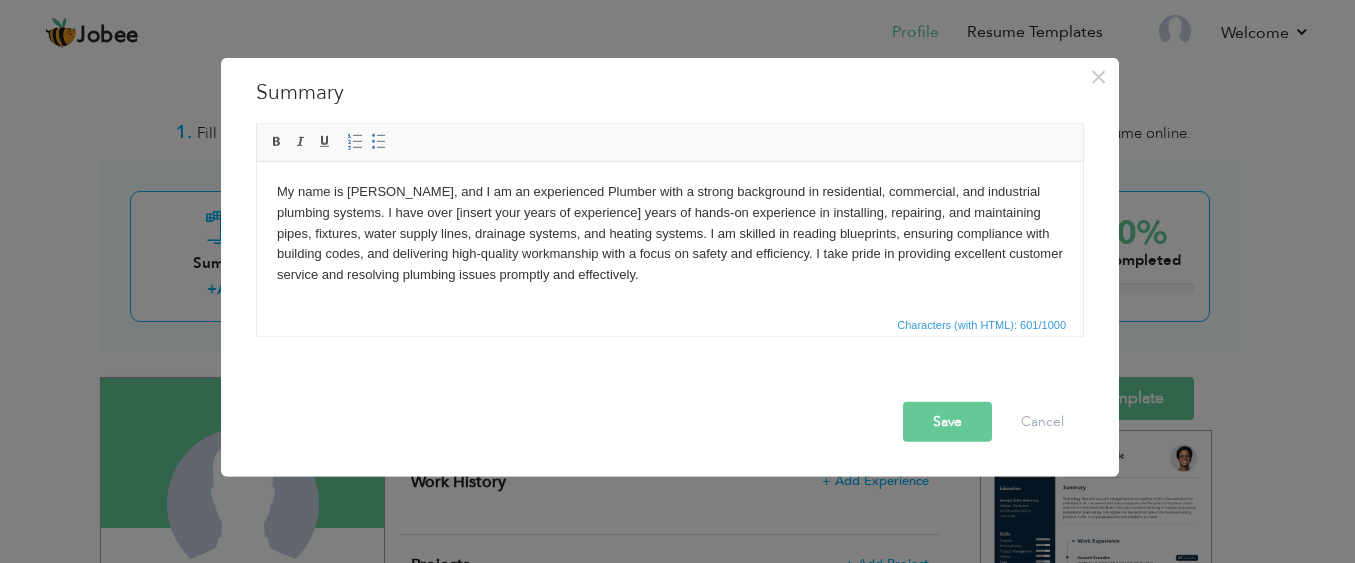 click on "My name is Muhammad Ijaz, and I am an experienced Plumber with a strong background in residential, commercial, and industrial plumbing systems. I have over [insert your years of experience] years of hands-on experience in installing, repairing, and maintaining pipes, fixtures, water supply lines, drainage systems, and heating systems. I am skilled in reading blueprints, ensuring compliance with building codes, and delivering high-quality workmanship with a focus on safety and efficiency. I take pride in providing excellent customer service and resolving plumbing issues promptly and effectively." at bounding box center (670, 233) 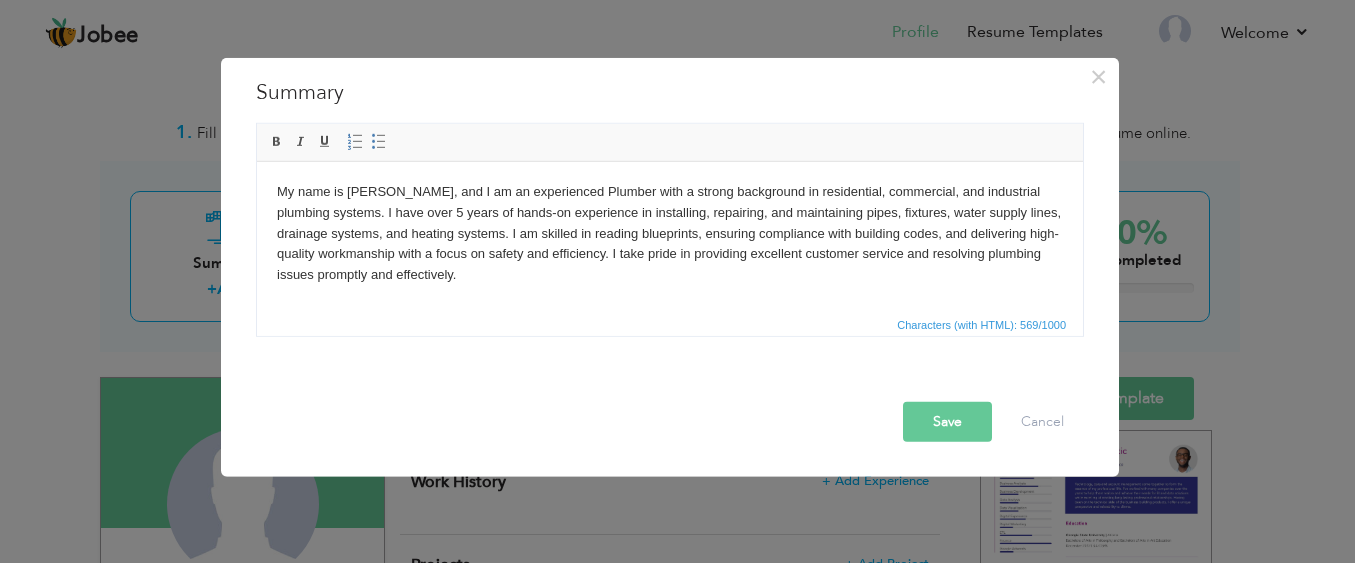 click on "Save" at bounding box center [947, 421] 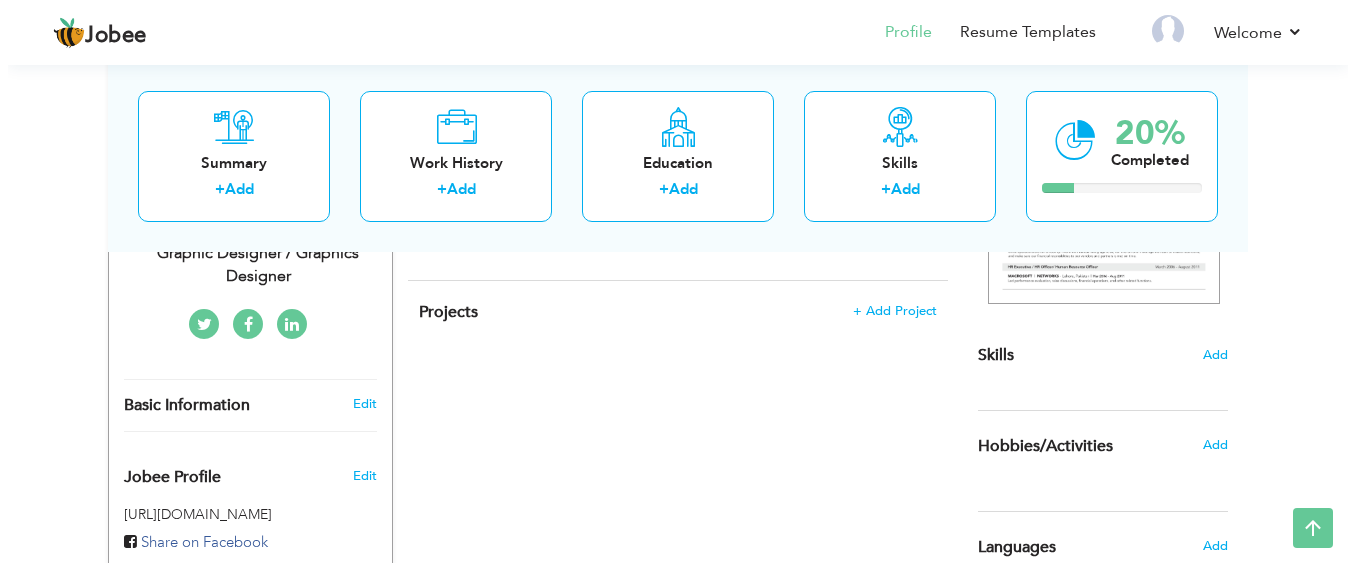 scroll, scrollTop: 426, scrollLeft: 0, axis: vertical 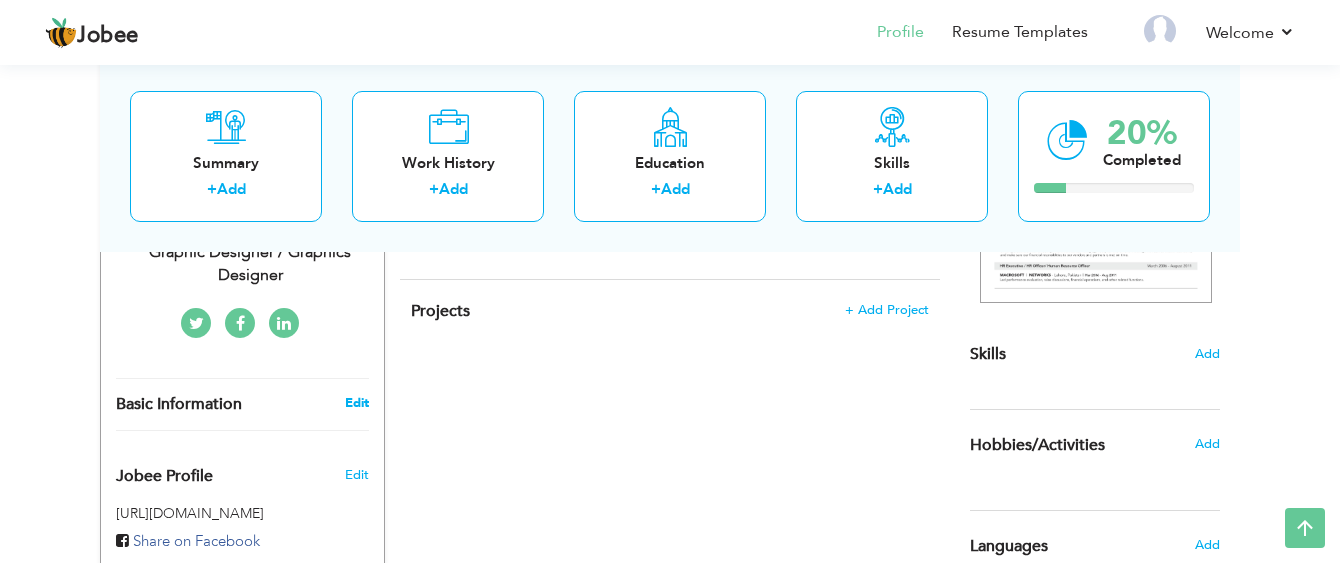 click on "Edit" at bounding box center [357, 403] 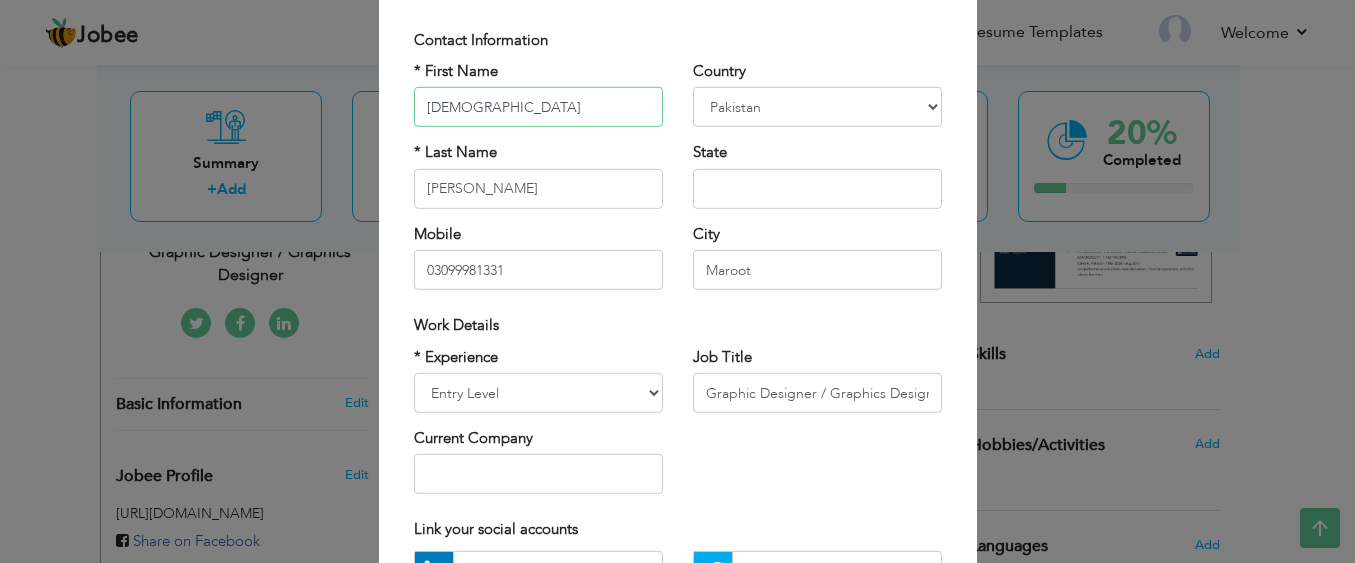 scroll, scrollTop: 0, scrollLeft: 0, axis: both 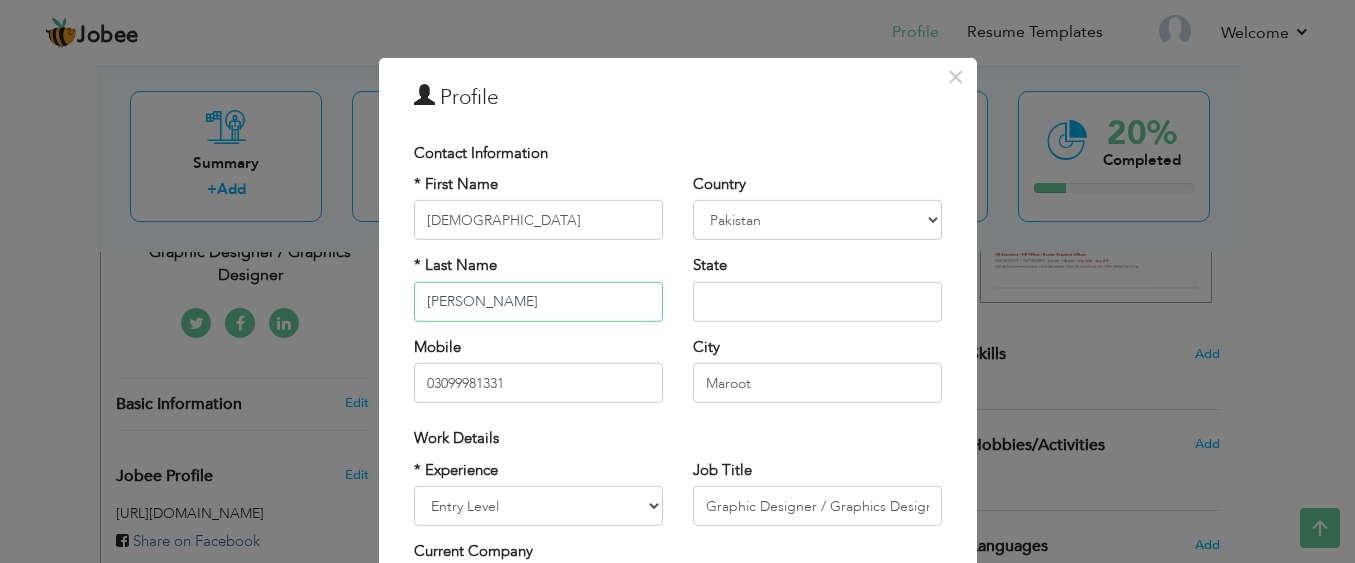 click on "Ashfaq" at bounding box center (538, 302) 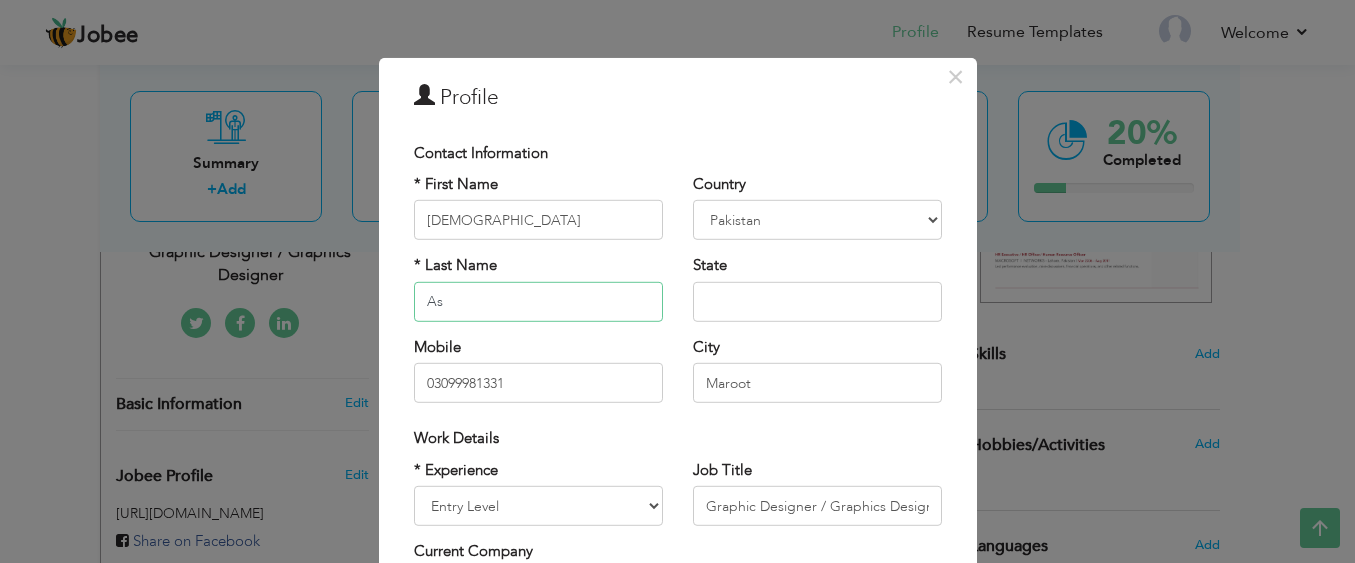 type on "A" 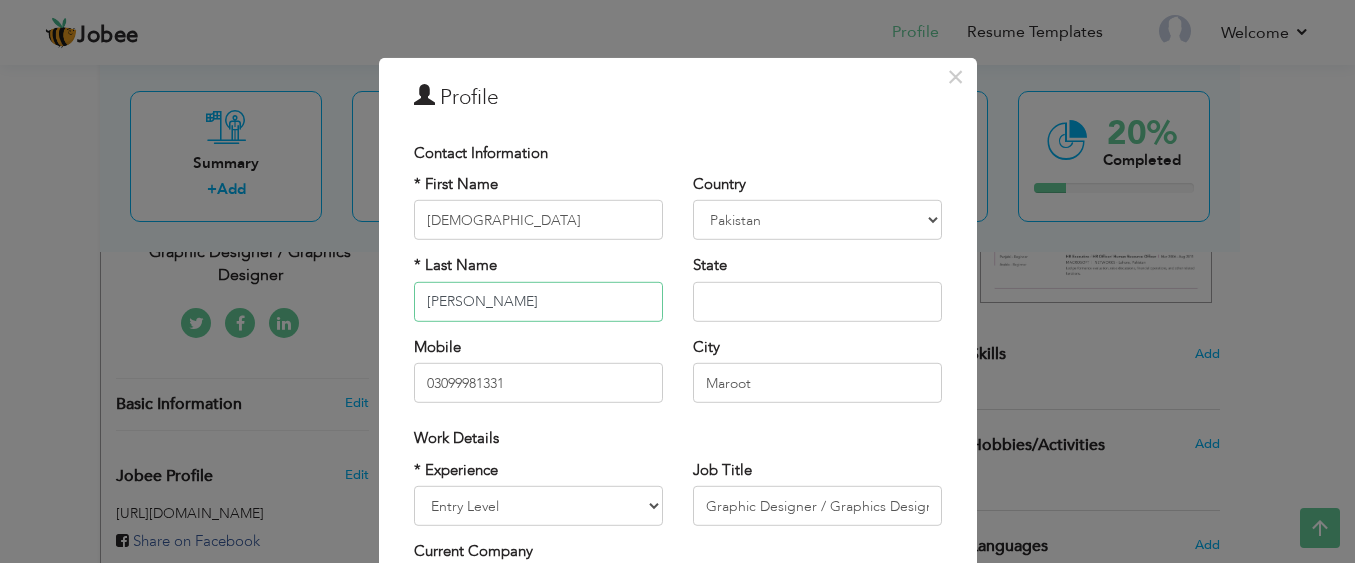 type on "[PERSON_NAME]" 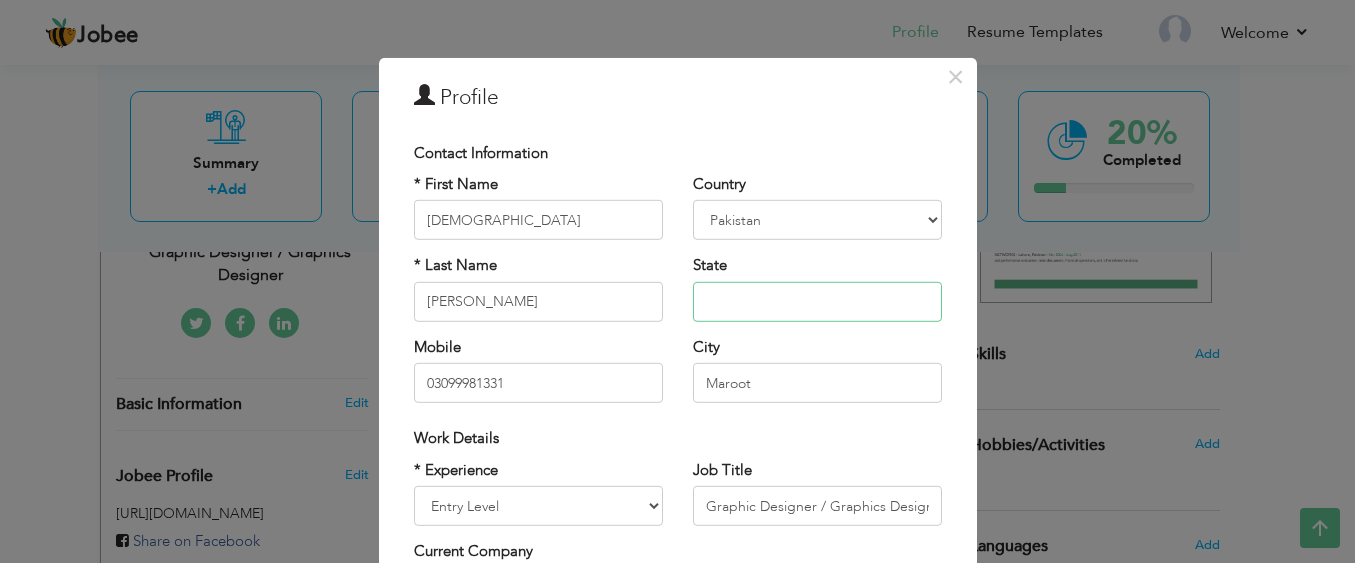 click at bounding box center [817, 302] 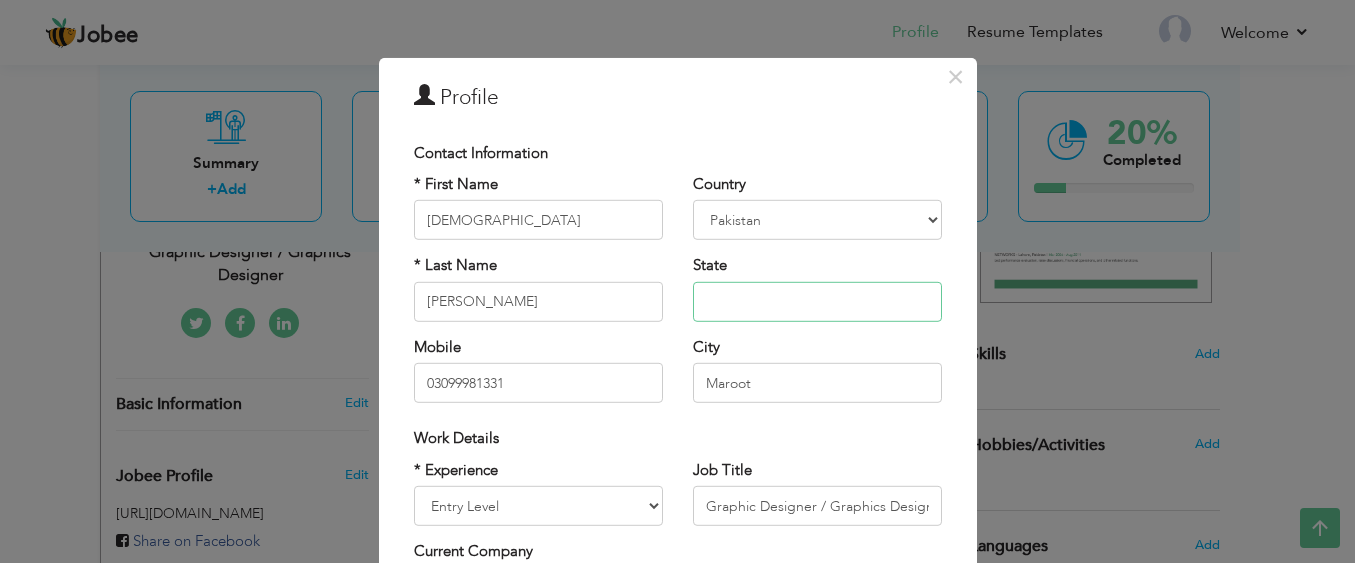 type on "[GEOGRAPHIC_DATA]" 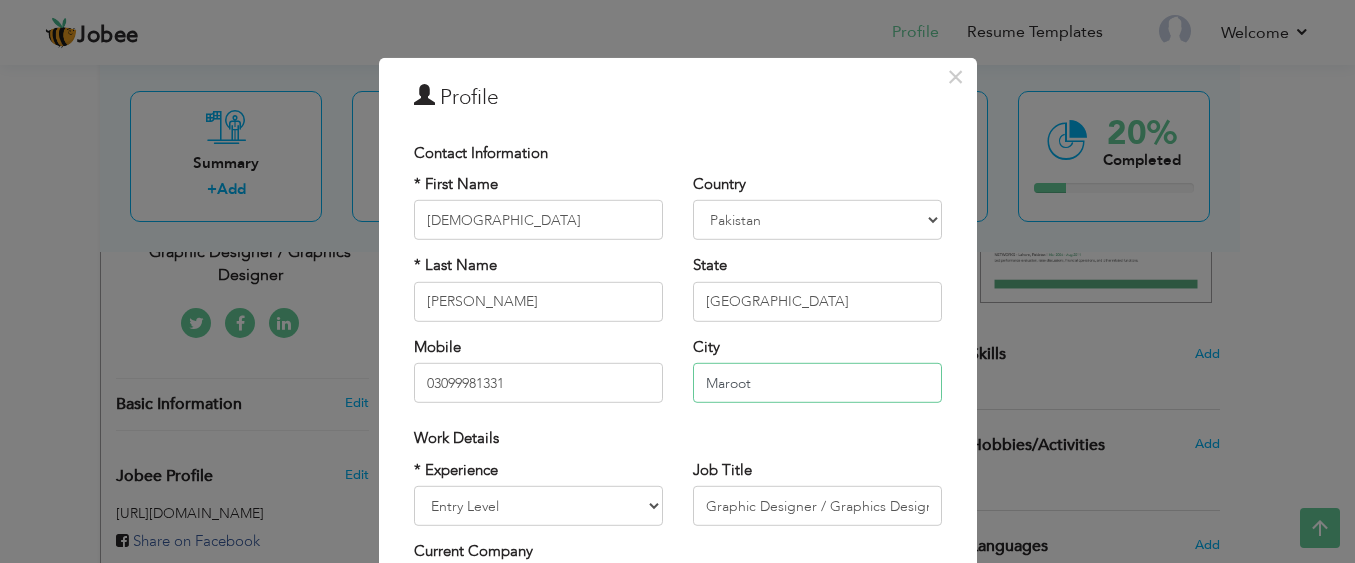 click on "Maroot" at bounding box center (817, 383) 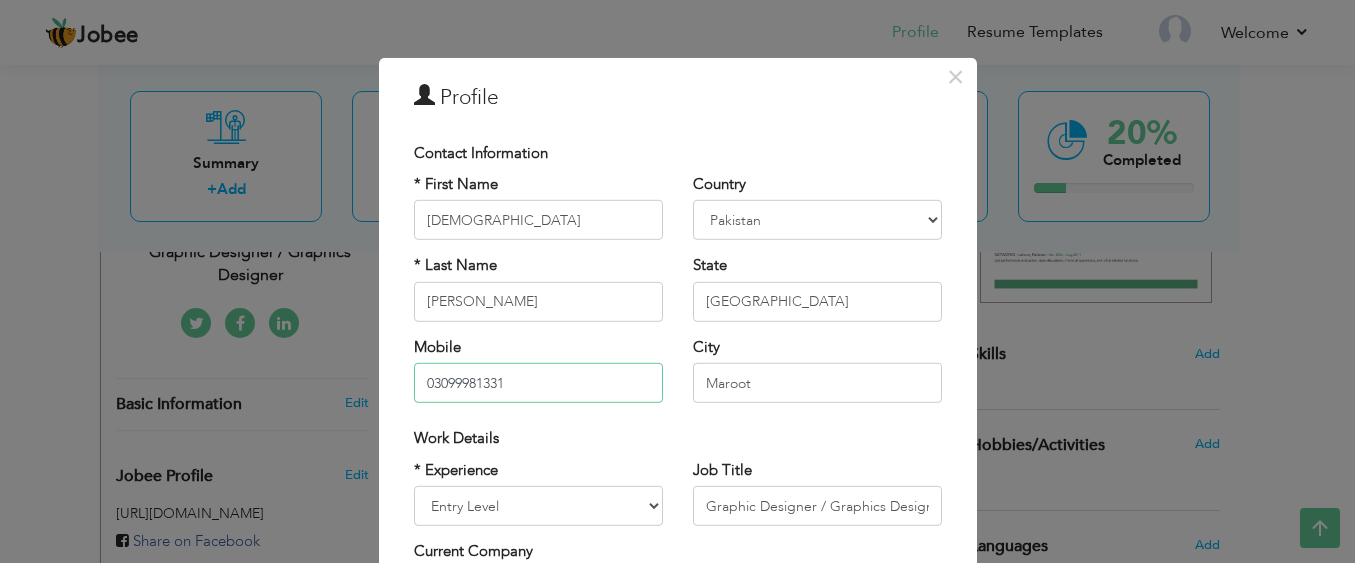 click on "03099981331" at bounding box center [538, 383] 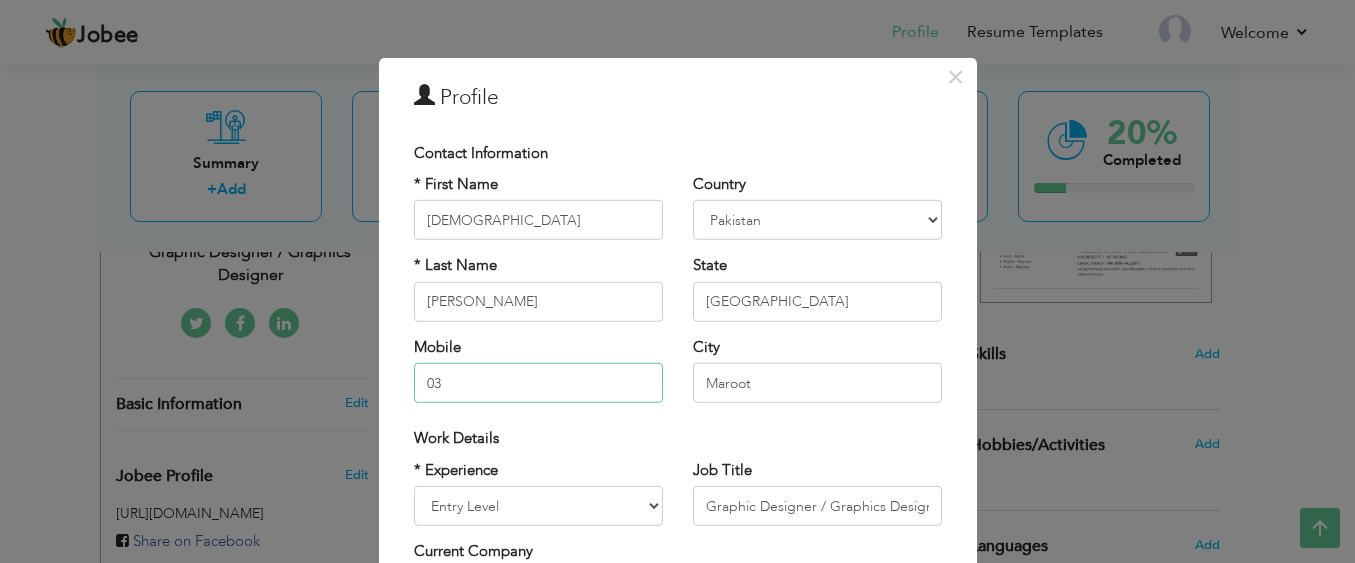 type on "0" 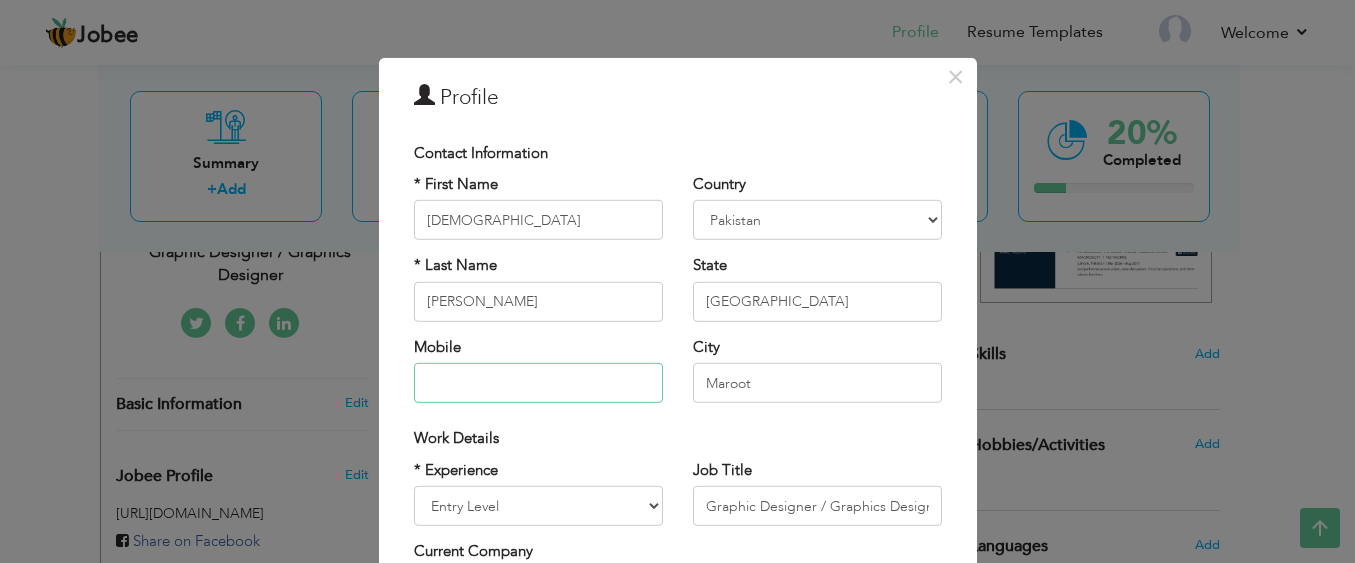 paste on "[PHONE_NUMBER]" 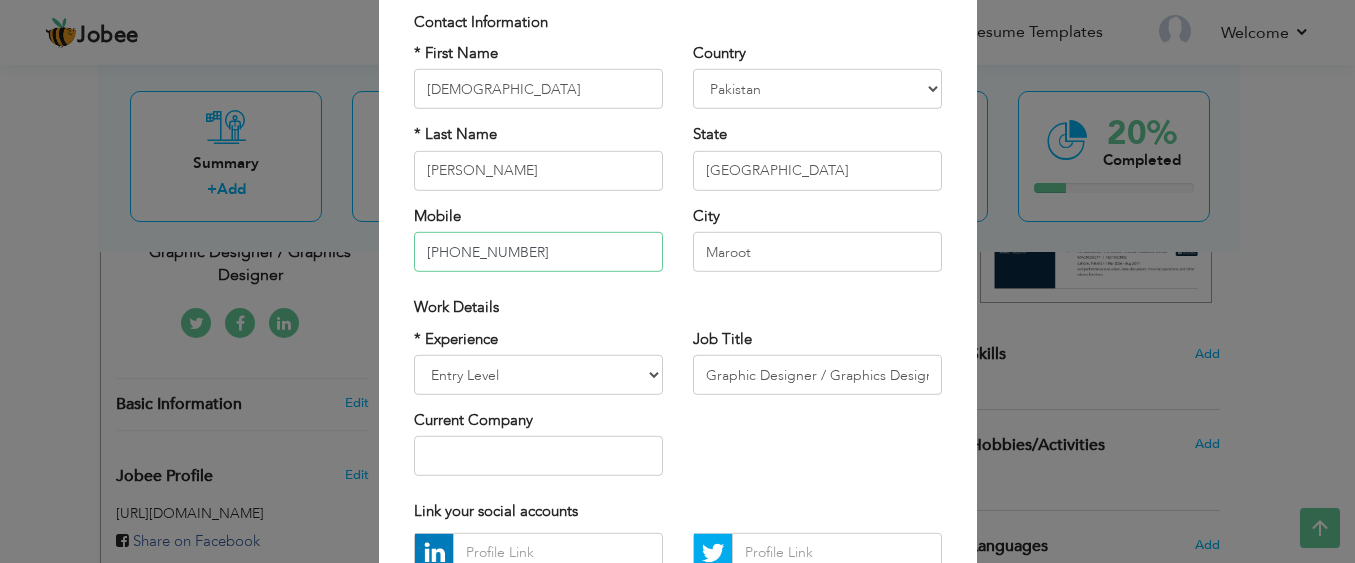 scroll, scrollTop: 134, scrollLeft: 0, axis: vertical 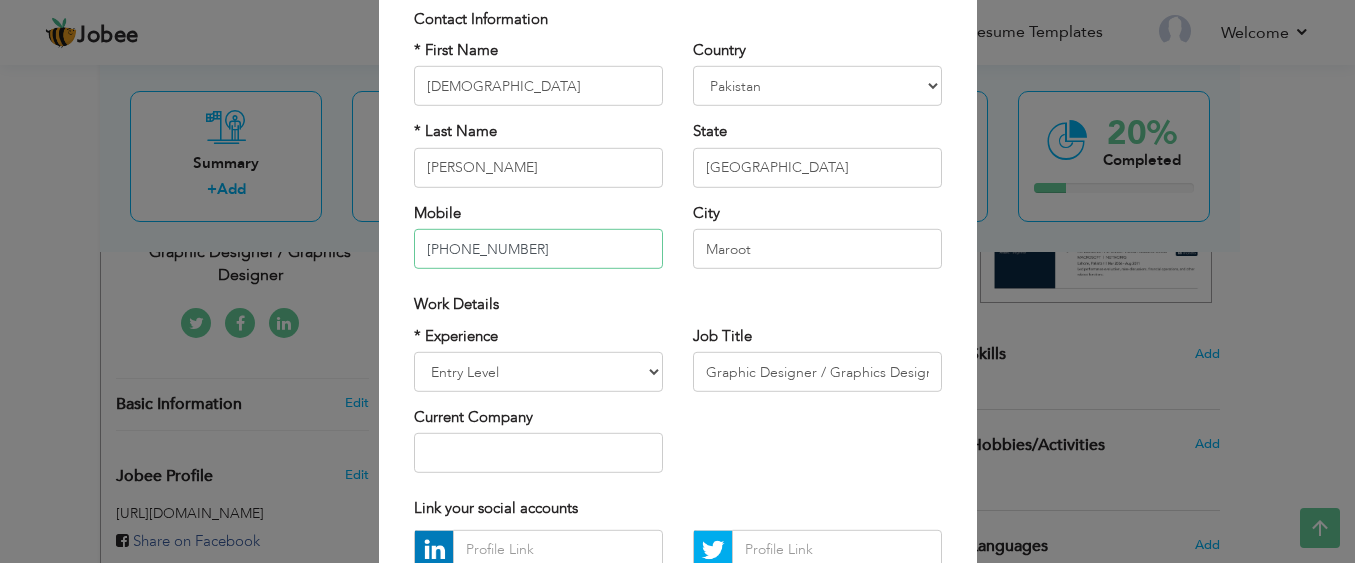 type on "[PHONE_NUMBER]" 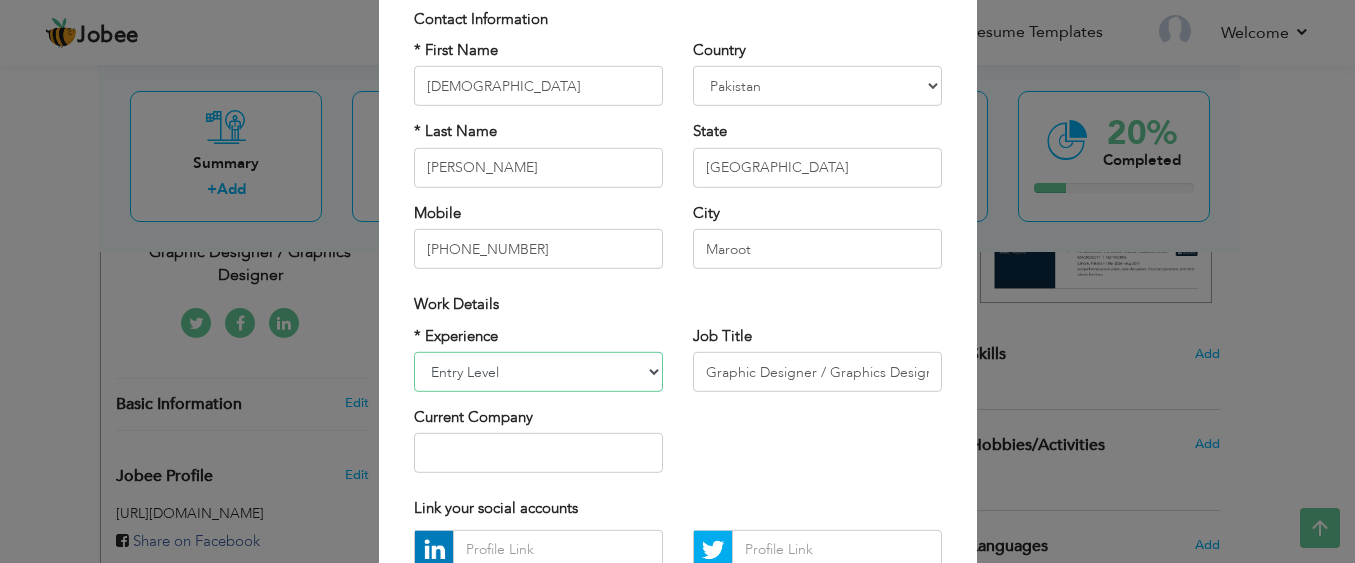 click on "Entry Level Less than 1 Year 1 Year 2 Years 3 Years 4 Years 5 Years 6 Years 7 Years 8 Years 9 Years 10 Years 11 Years 12 Years 13 Years 14 Years 15 Years 16 Years 17 Years 18 Years 19 Years 20 Years 21 Years 22 Years 23 Years 24 Years 25 Years 26 Years 27 Years 28 Years 29 Years 30 Years 31 Years 32 Years 33 Years 34 Years 35 Years More than 35 Years" at bounding box center [538, 372] 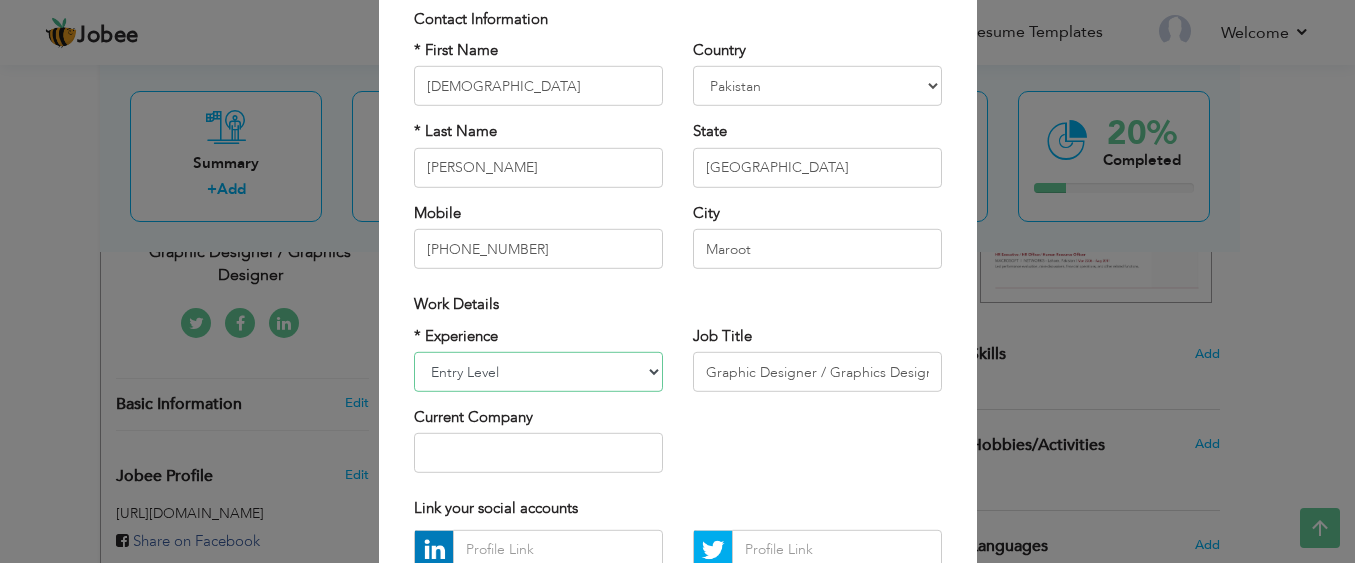 select on "number:7" 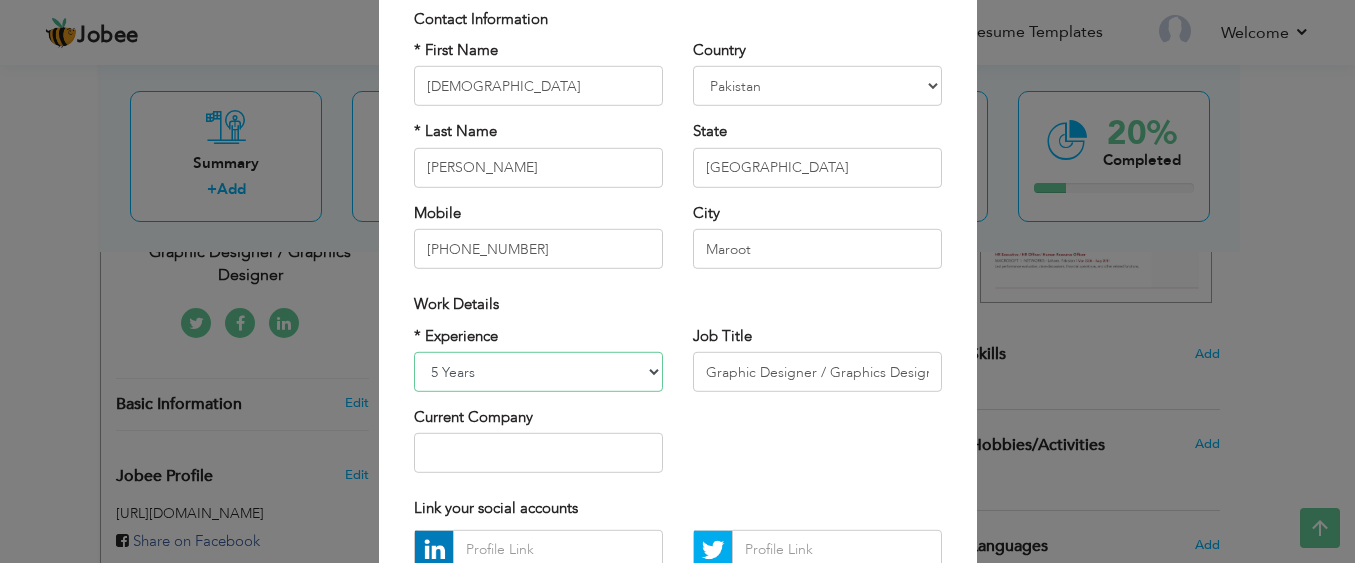 click on "Entry Level Less than 1 Year 1 Year 2 Years 3 Years 4 Years 5 Years 6 Years 7 Years 8 Years 9 Years 10 Years 11 Years 12 Years 13 Years 14 Years 15 Years 16 Years 17 Years 18 Years 19 Years 20 Years 21 Years 22 Years 23 Years 24 Years 25 Years 26 Years 27 Years 28 Years 29 Years 30 Years 31 Years 32 Years 33 Years 34 Years 35 Years More than 35 Years" at bounding box center (538, 372) 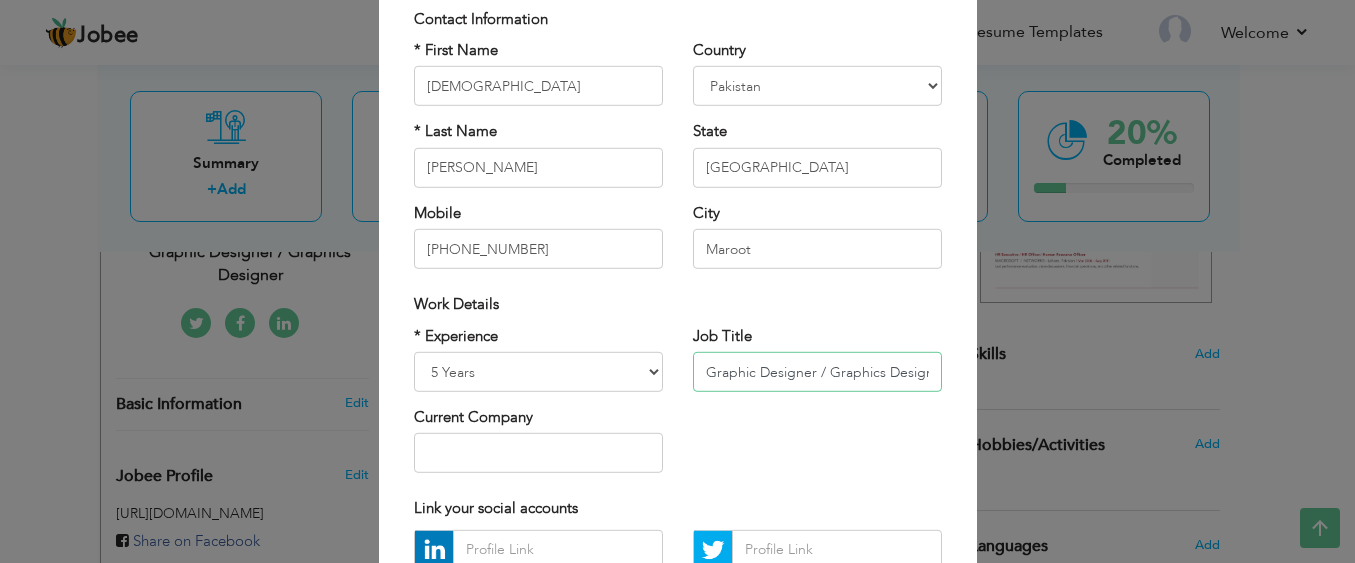 click on "Graphic Designer / Graphics Designer" at bounding box center [817, 372] 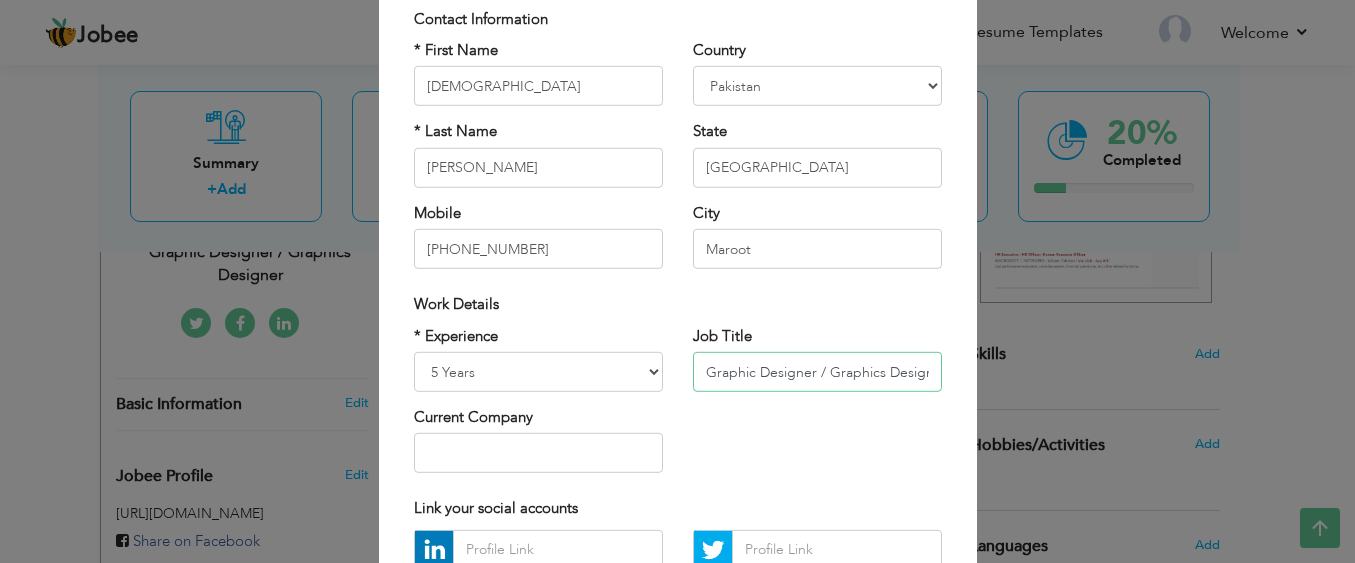 click on "Graphic Designer / Graphics Designer" at bounding box center (817, 372) 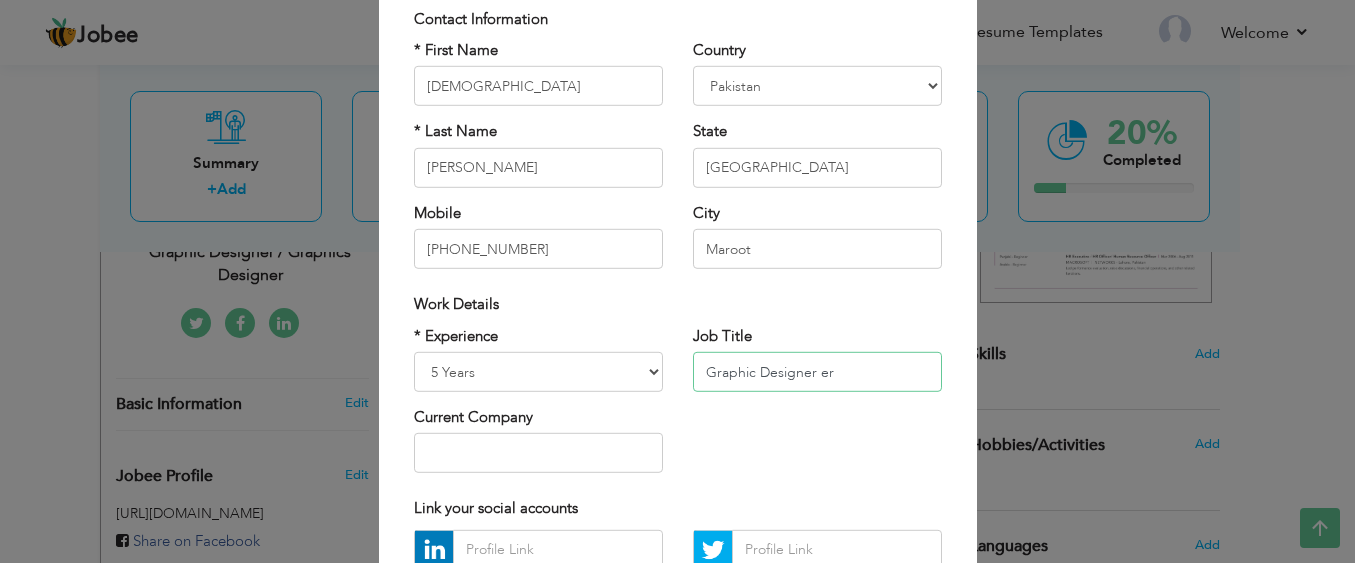 click on "Graphic Designer er" at bounding box center [817, 372] 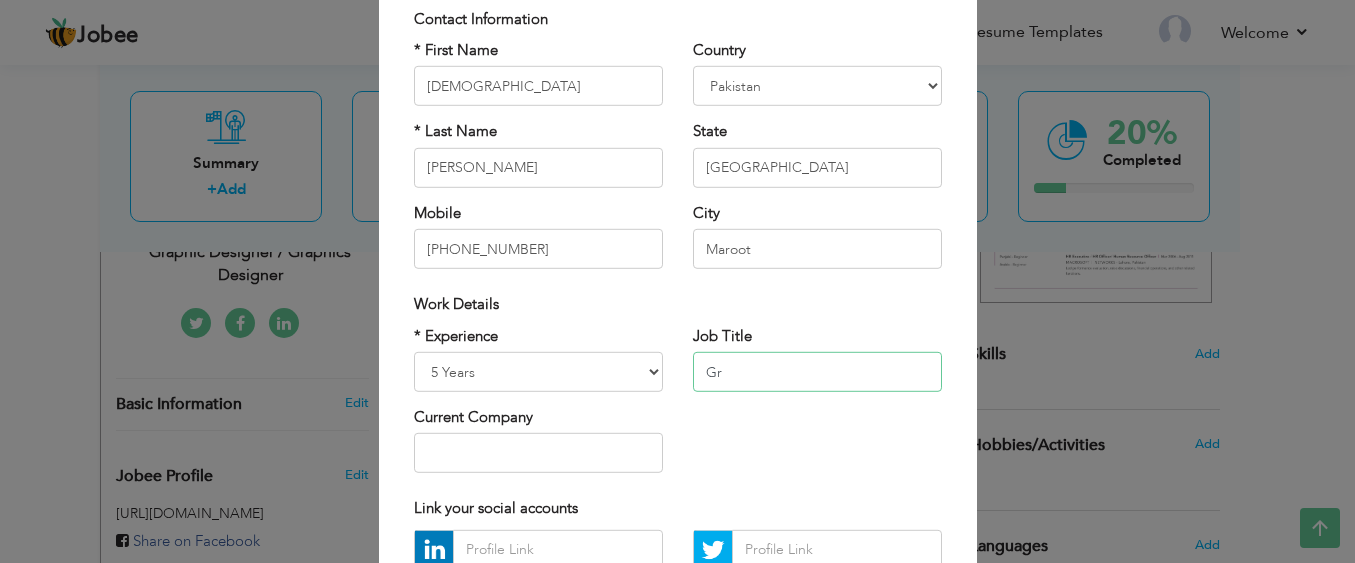 type on "G" 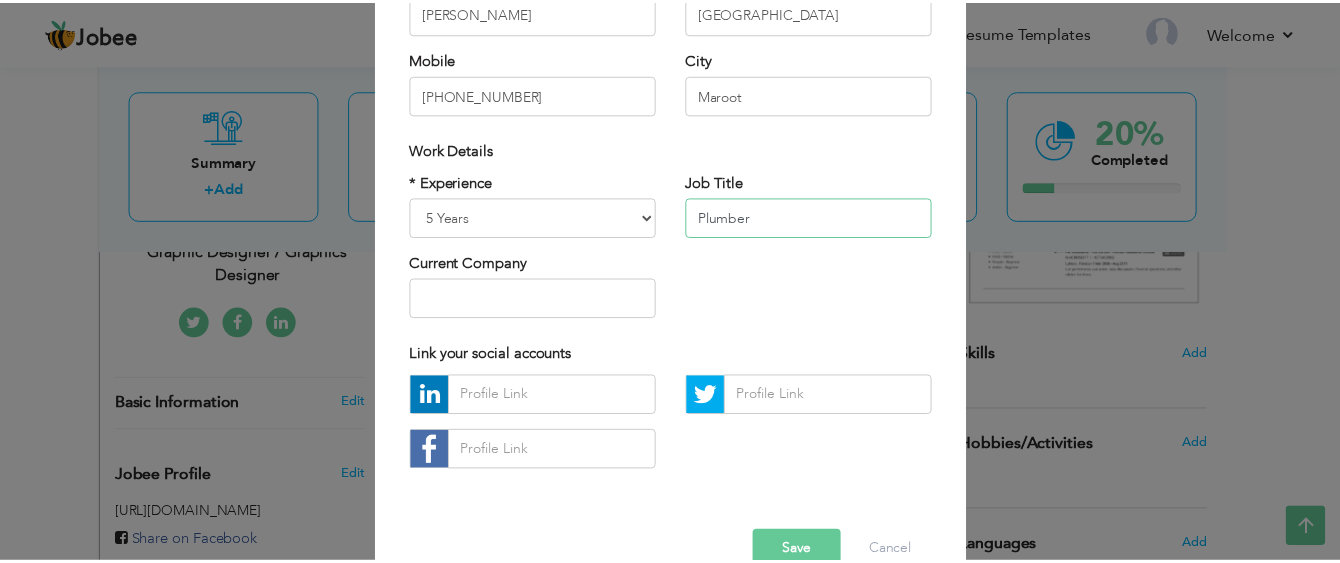 scroll, scrollTop: 295, scrollLeft: 0, axis: vertical 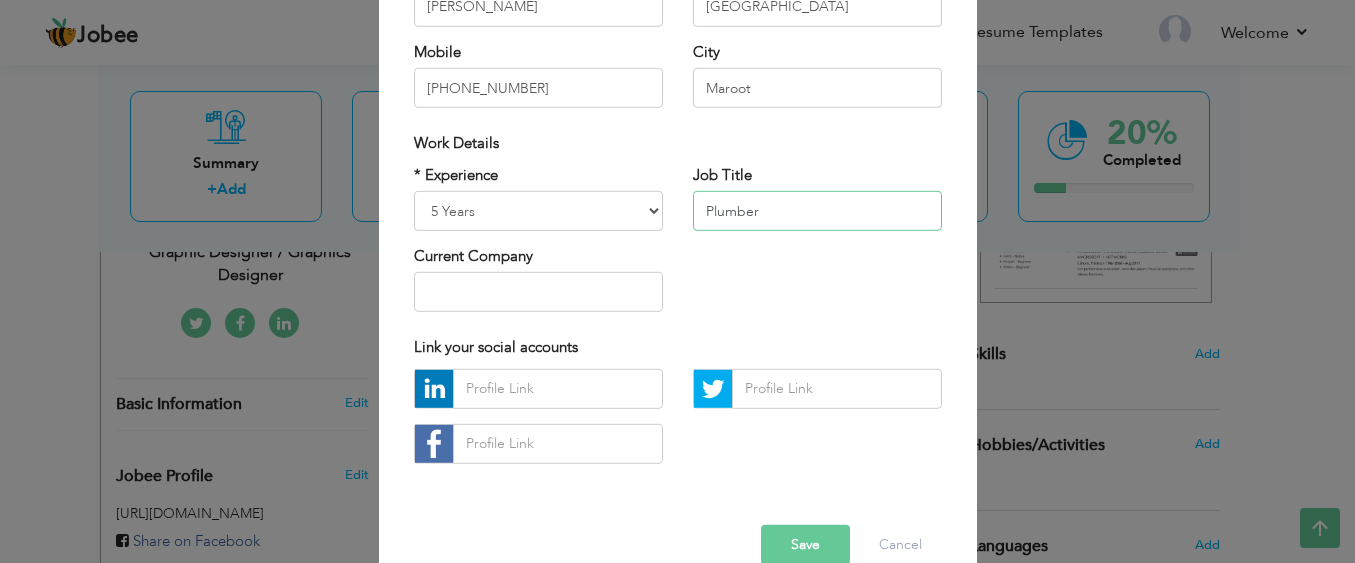 type on "Plumber" 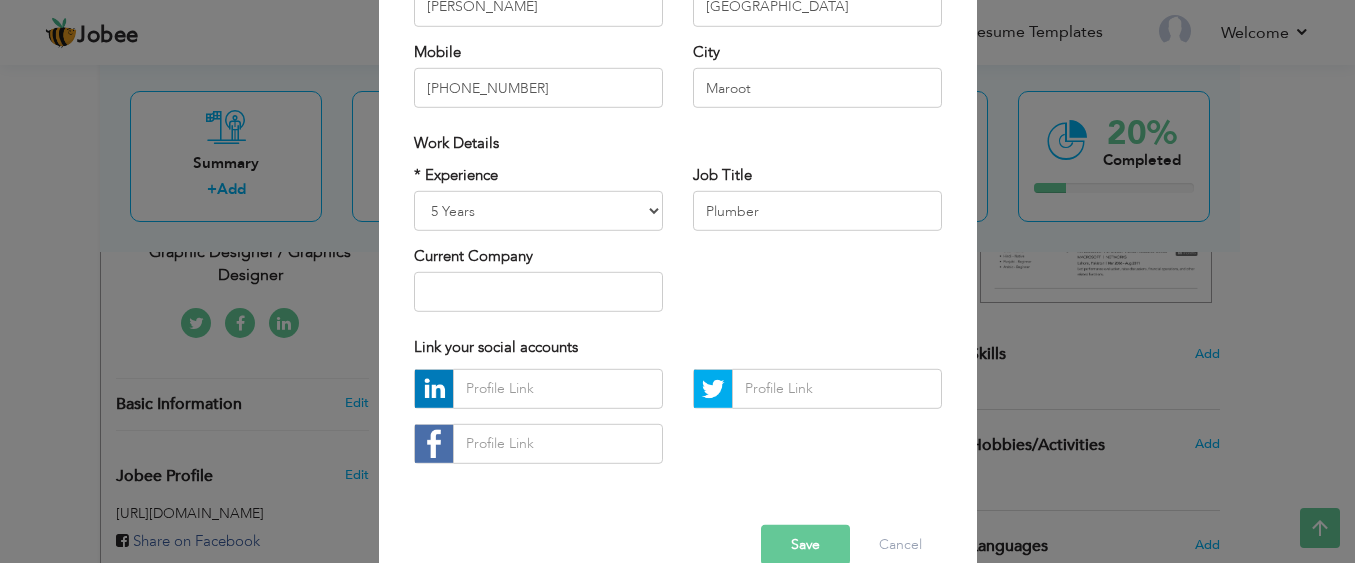 click on "Save" at bounding box center (805, 545) 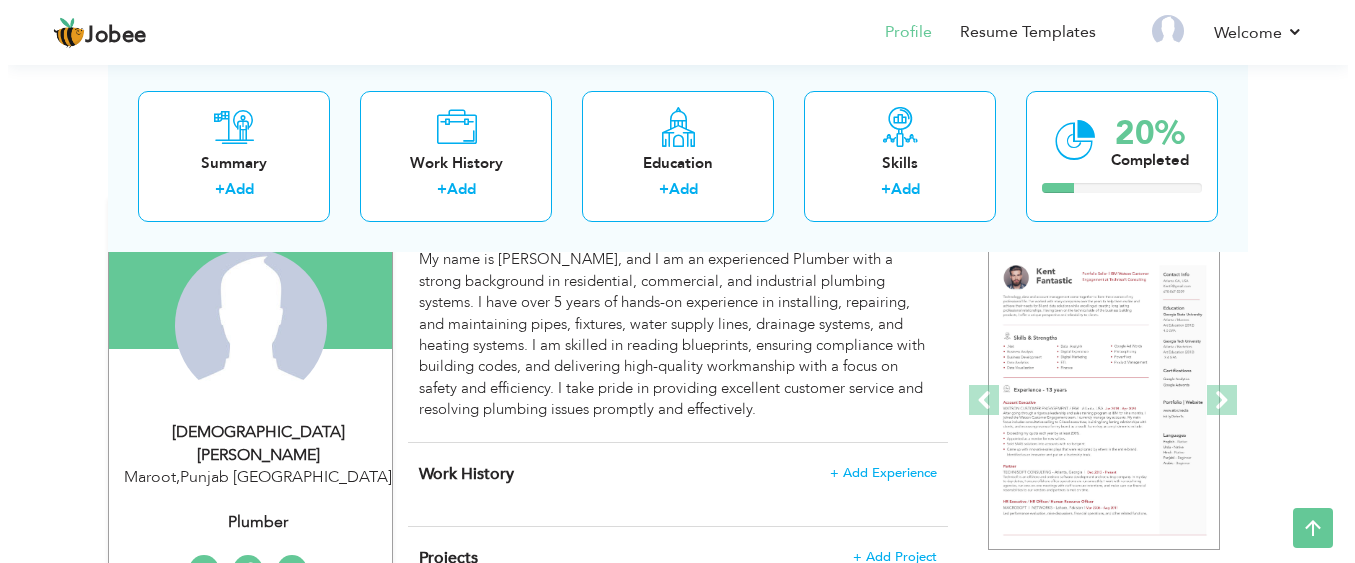 scroll, scrollTop: 181, scrollLeft: 0, axis: vertical 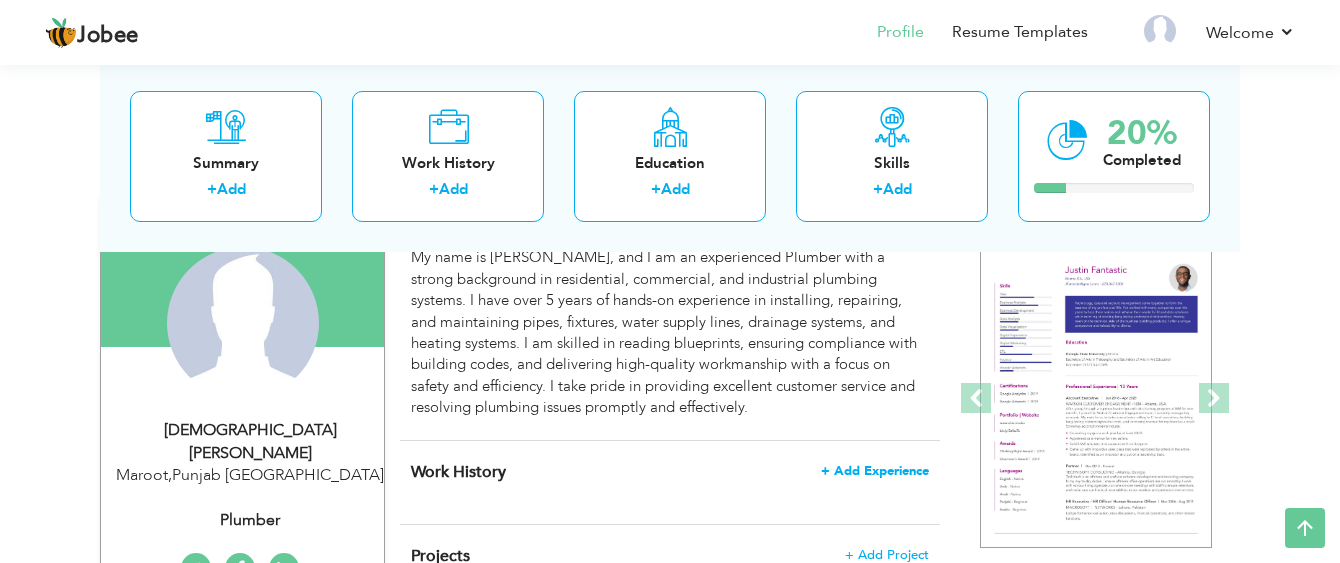 click on "+ Add Experience" at bounding box center (875, 471) 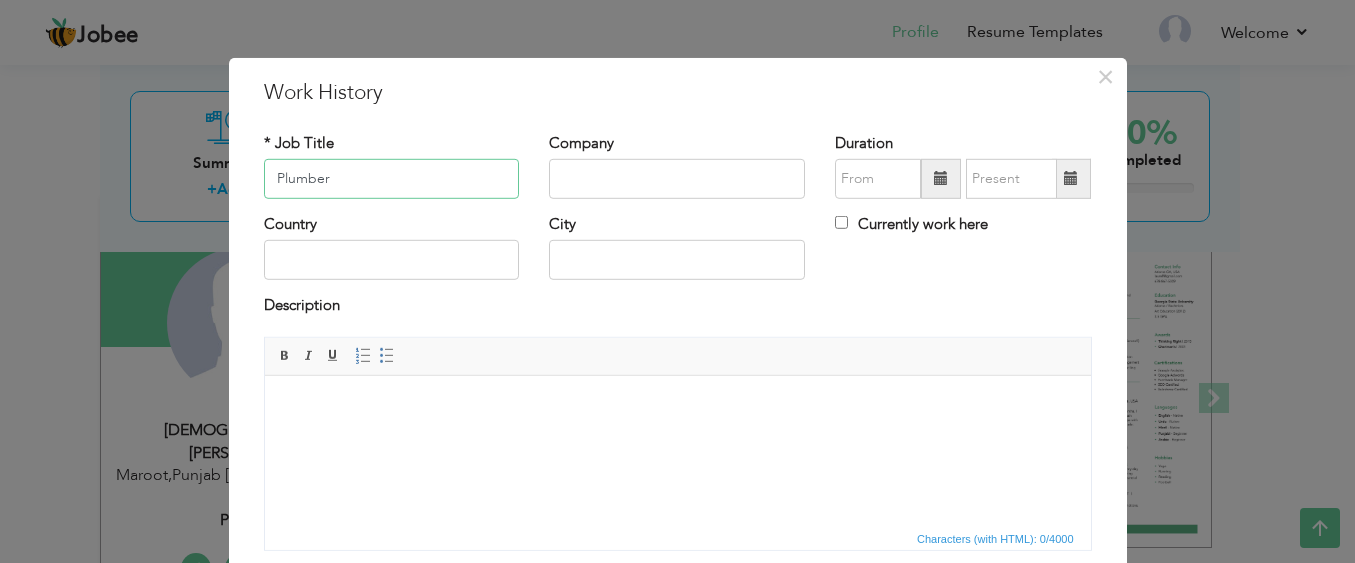 type on "Plumber" 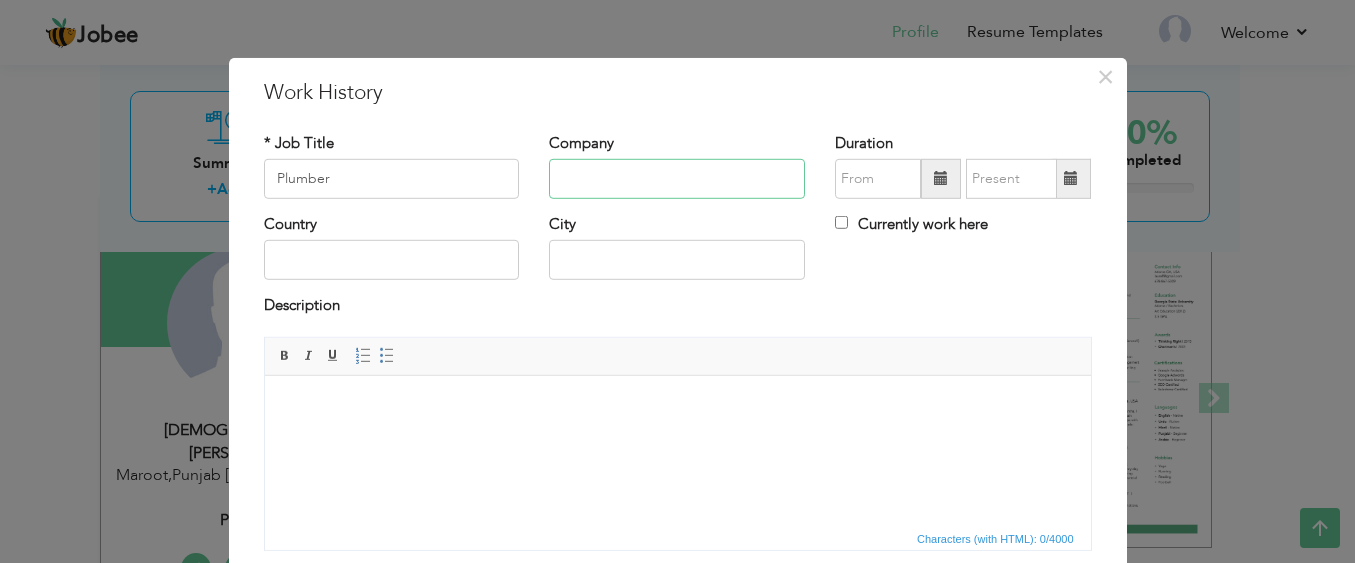click at bounding box center [677, 179] 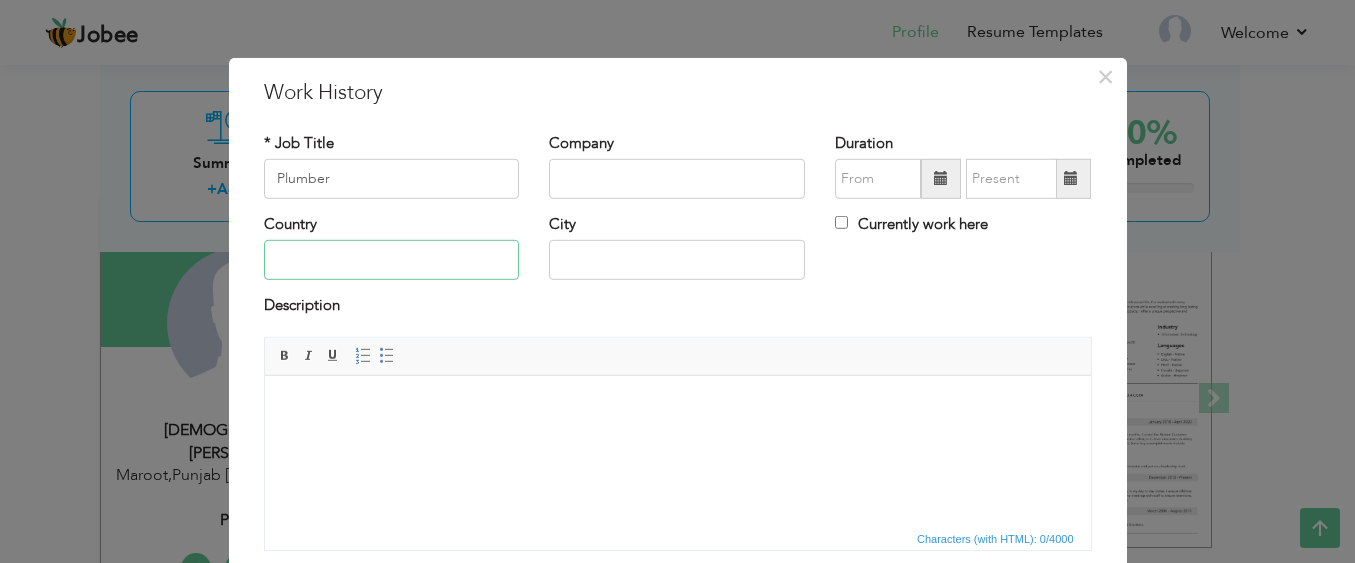 click at bounding box center (392, 260) 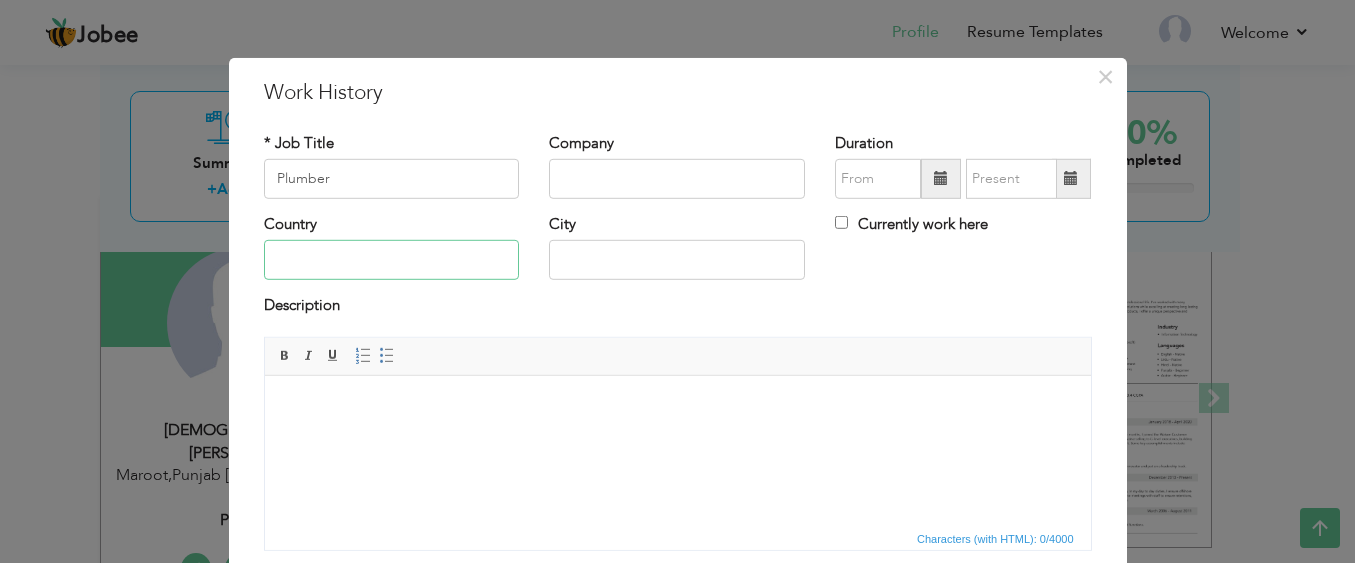 type on "[GEOGRAPHIC_DATA]" 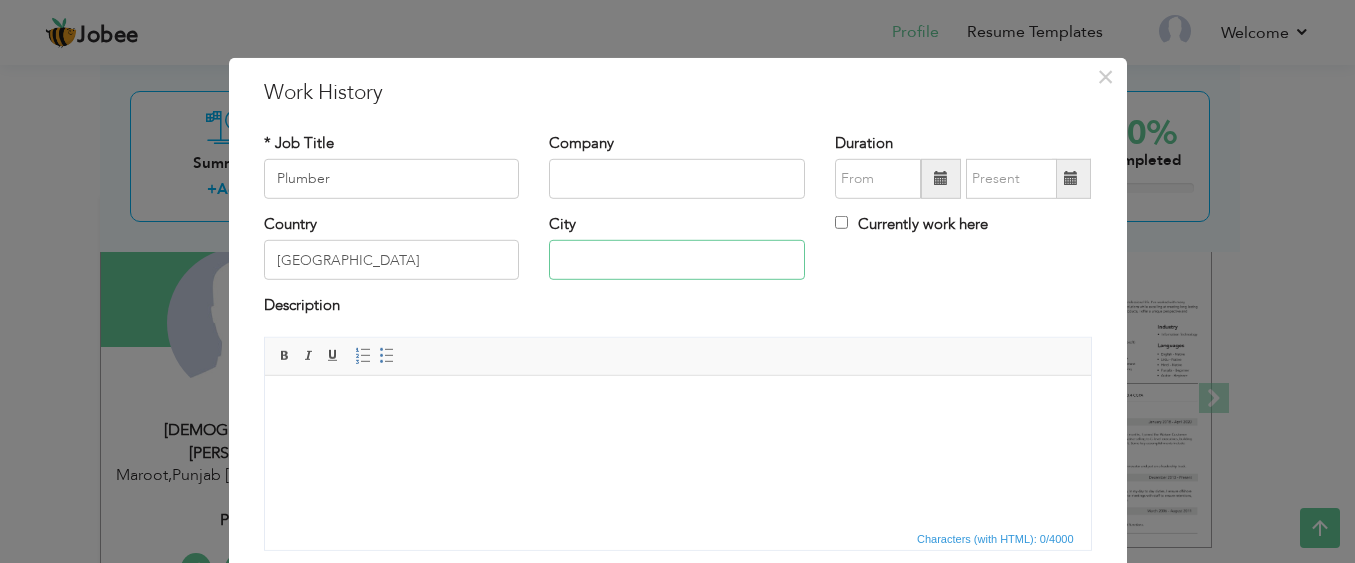 type on "Bahawalpur" 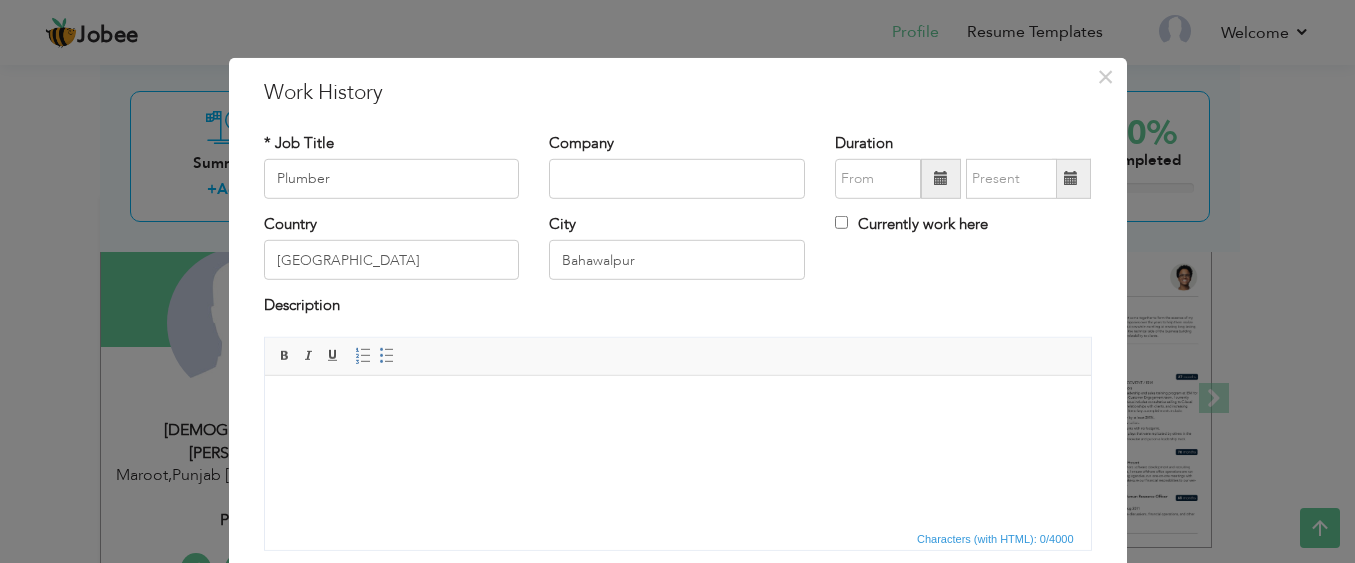 click at bounding box center [677, 405] 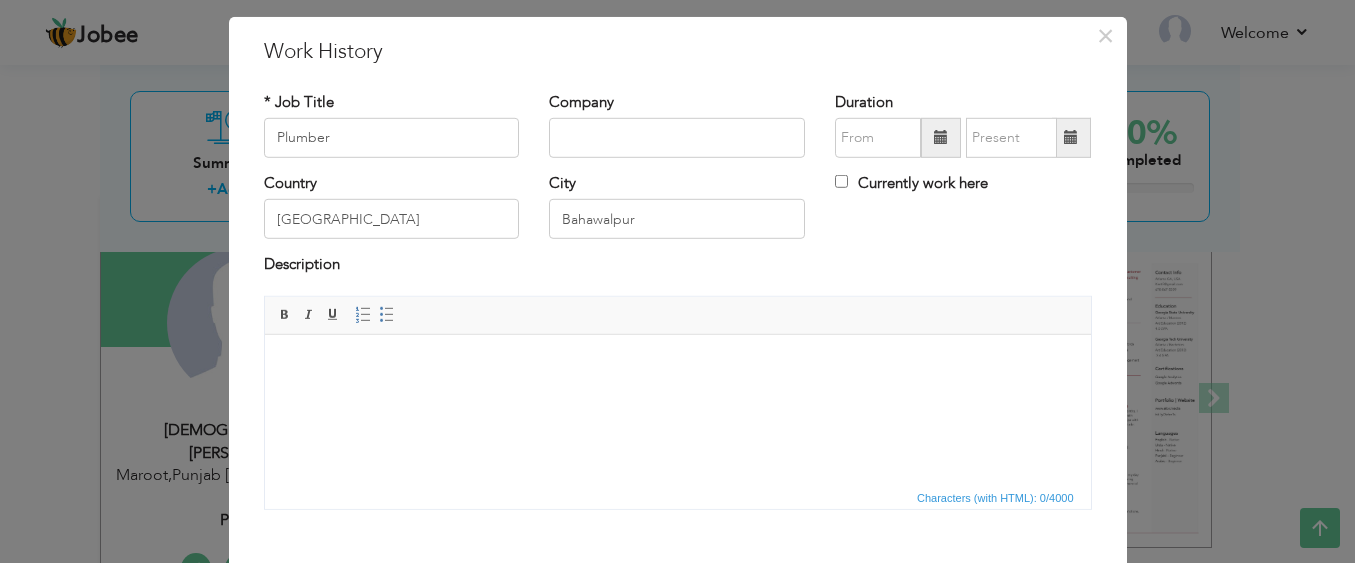 click at bounding box center (677, 364) 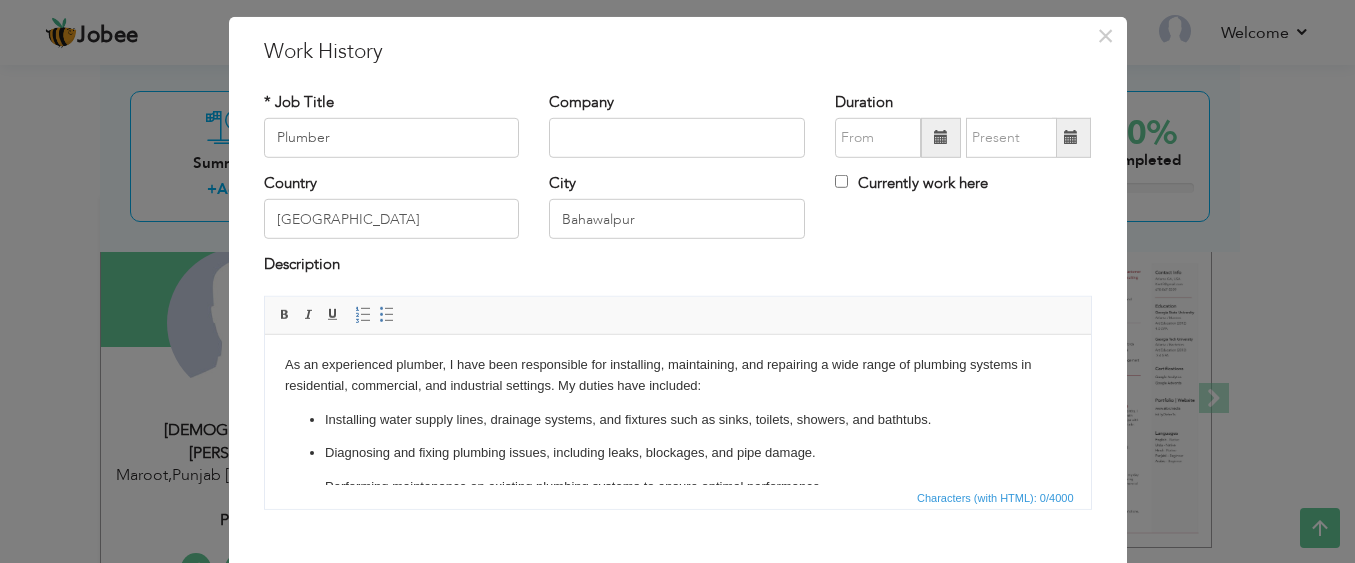scroll, scrollTop: 178, scrollLeft: 0, axis: vertical 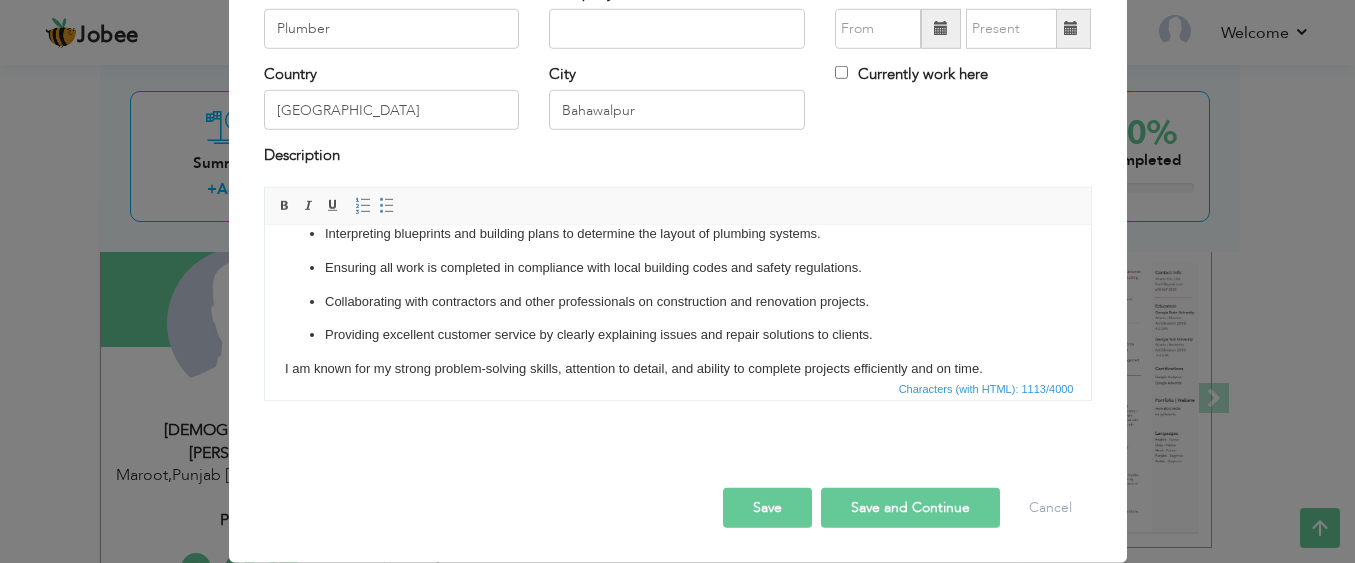 click on "Save" at bounding box center (767, 508) 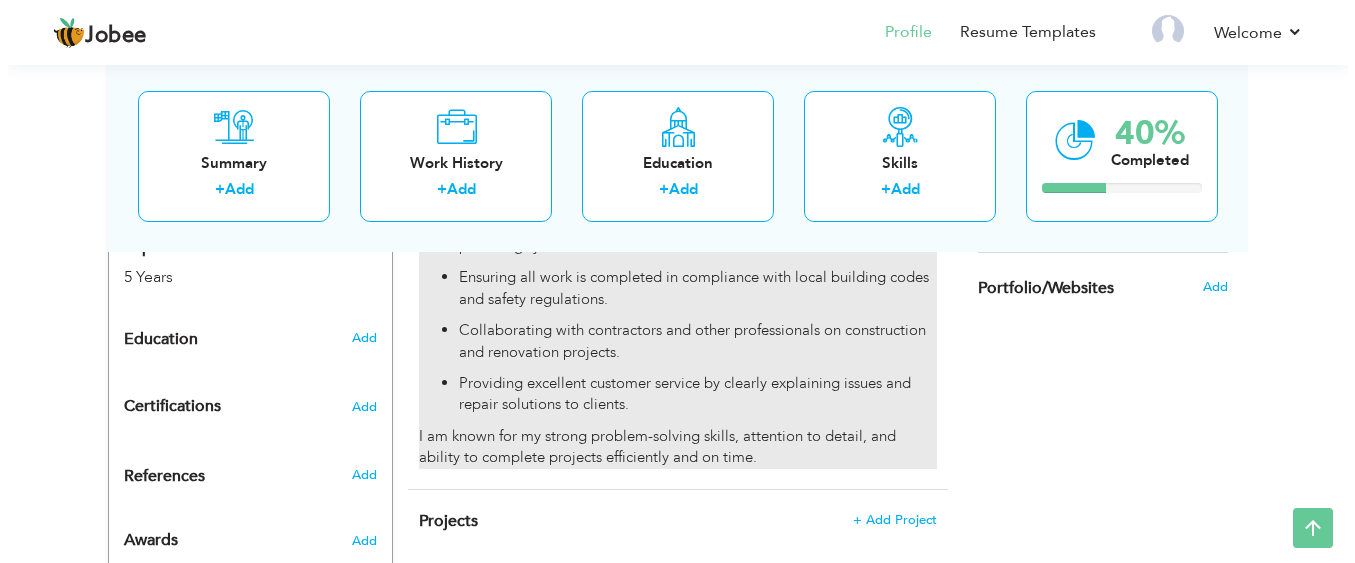 scroll, scrollTop: 785, scrollLeft: 0, axis: vertical 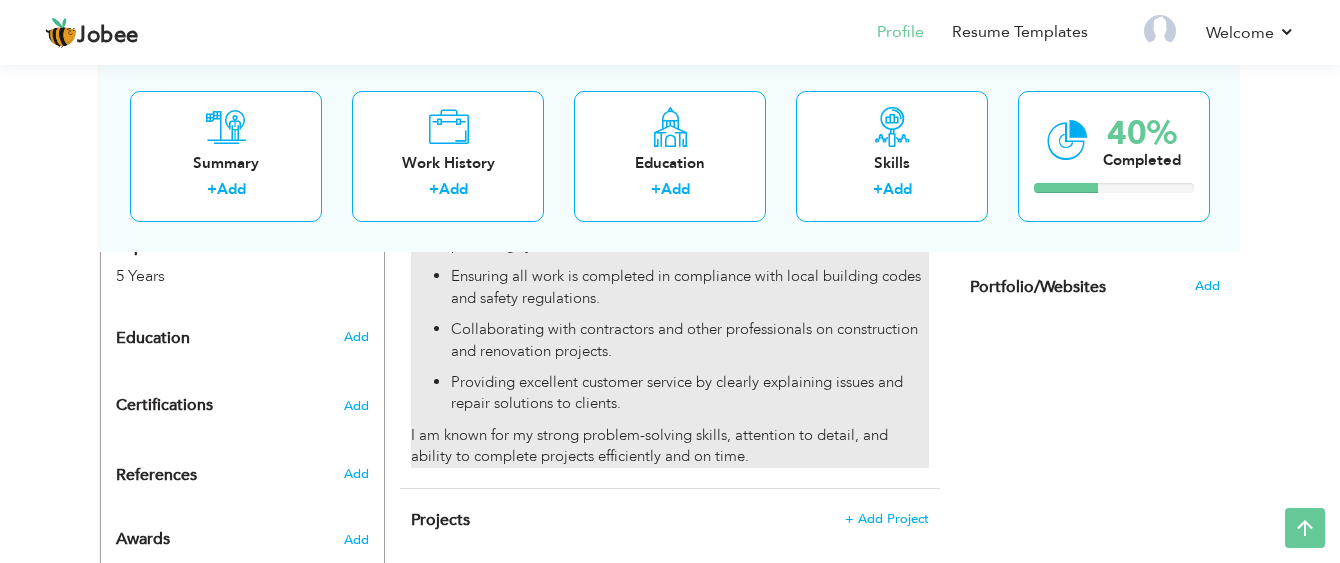 click on "I am known for my strong problem-solving skills, attention to detail, and ability to complete projects efficiently and on time." at bounding box center [670, 446] 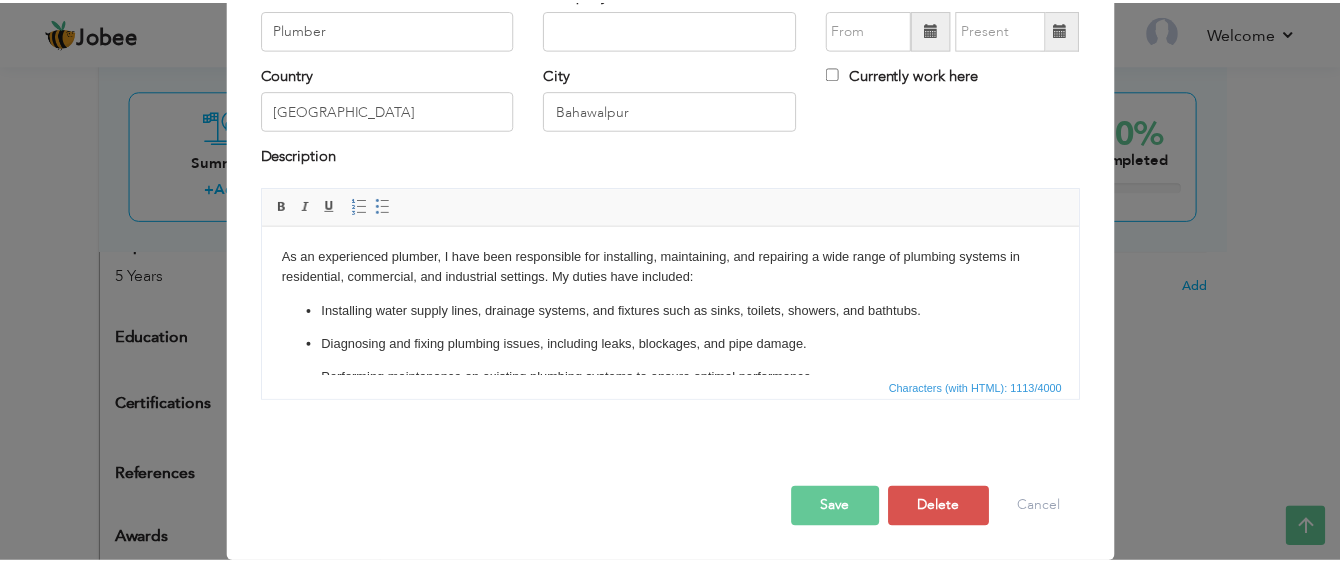 scroll, scrollTop: 0, scrollLeft: 0, axis: both 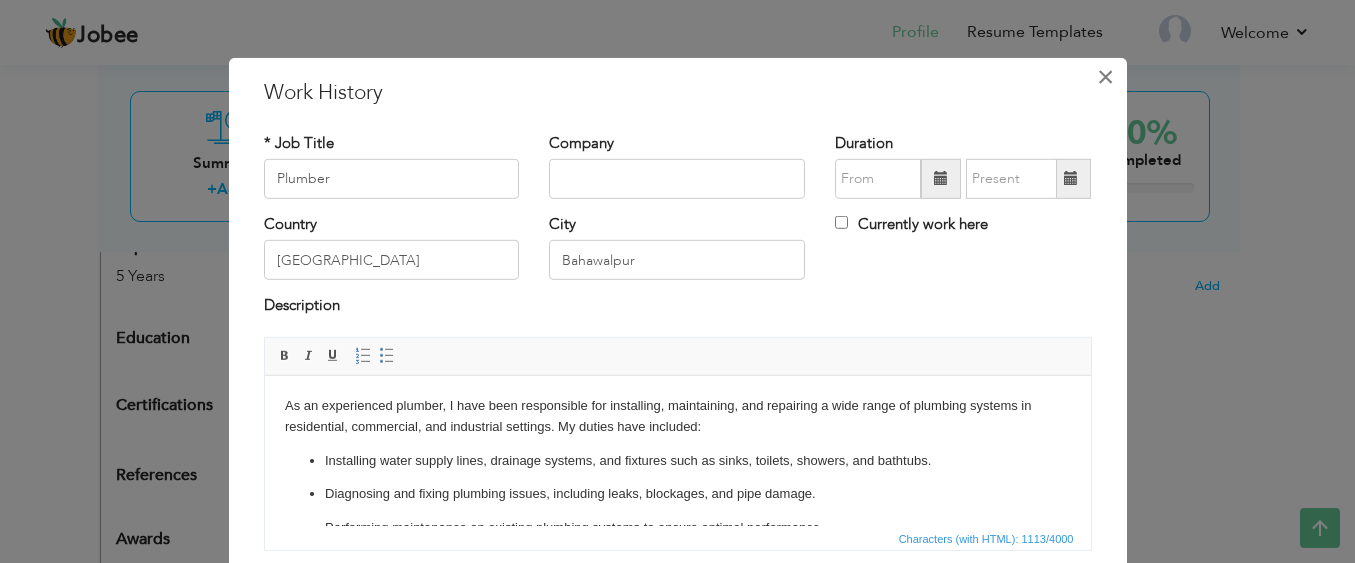 click on "×" at bounding box center [1105, 76] 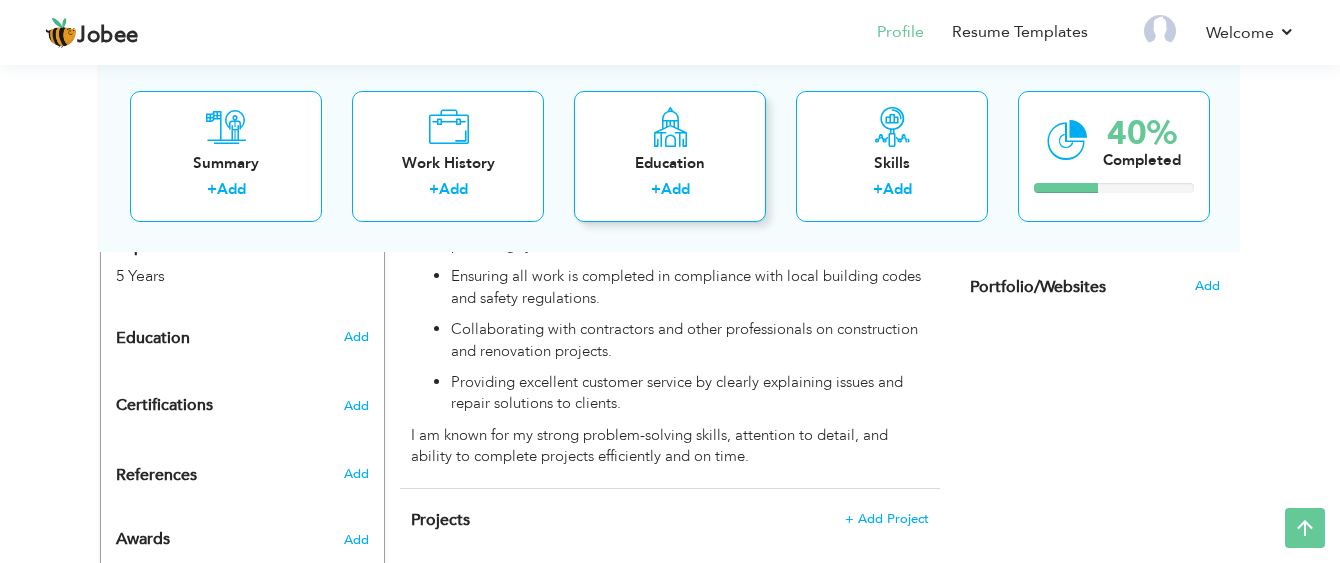 click on "Education" at bounding box center (670, 162) 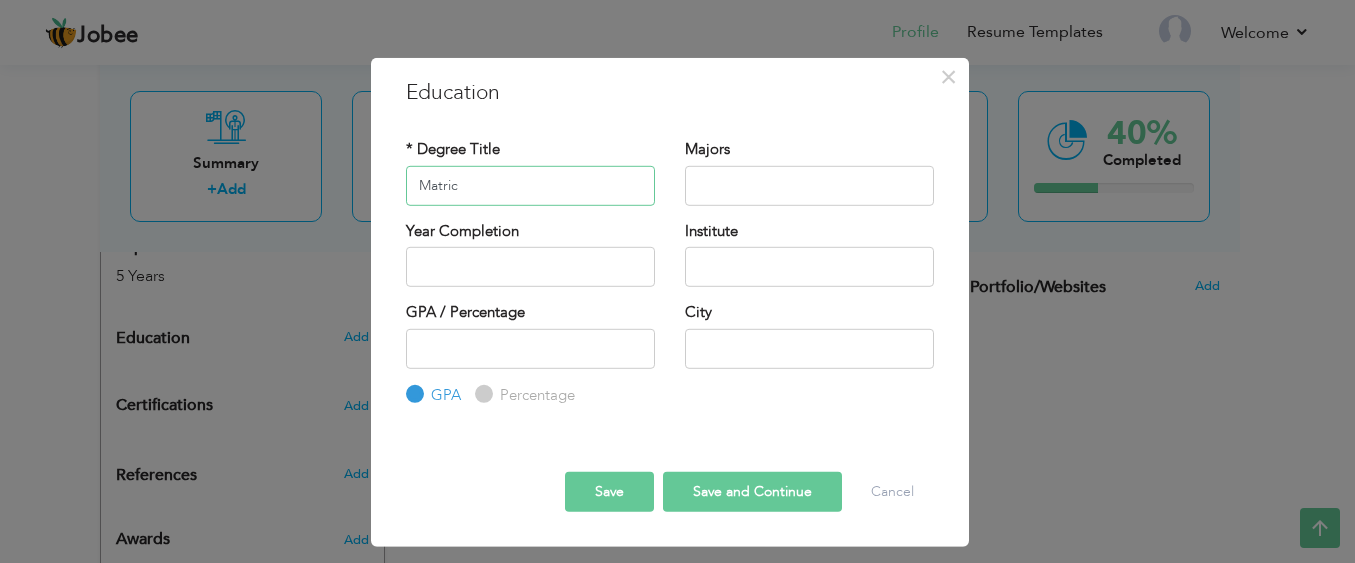 type on "Matric" 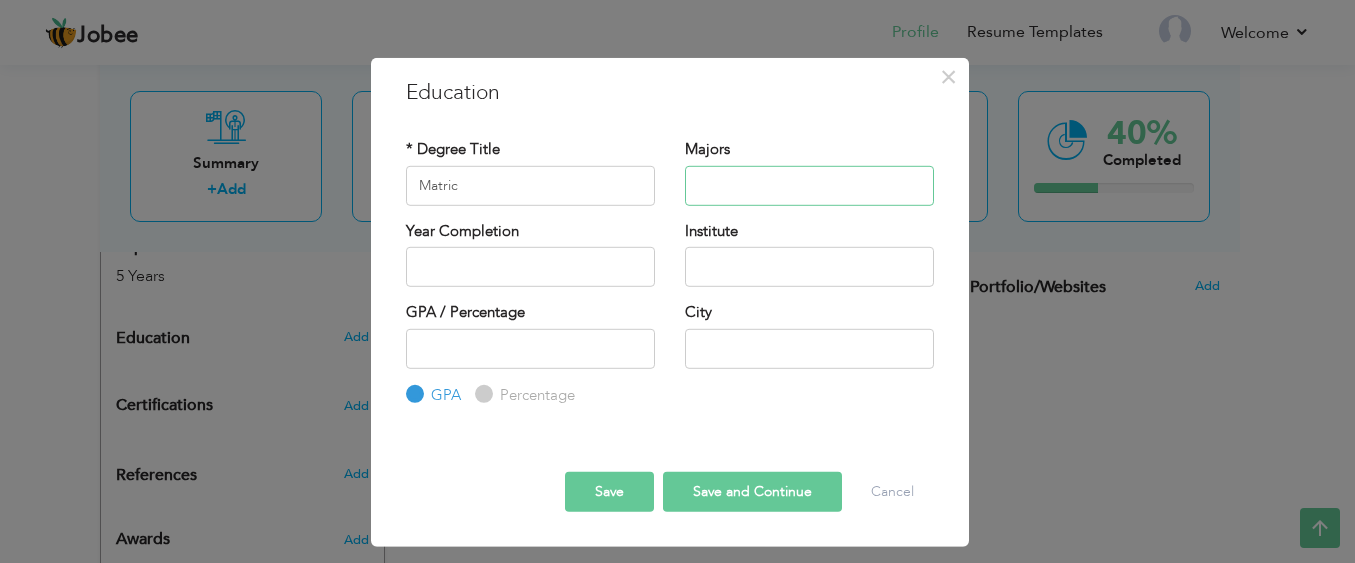 click at bounding box center (809, 185) 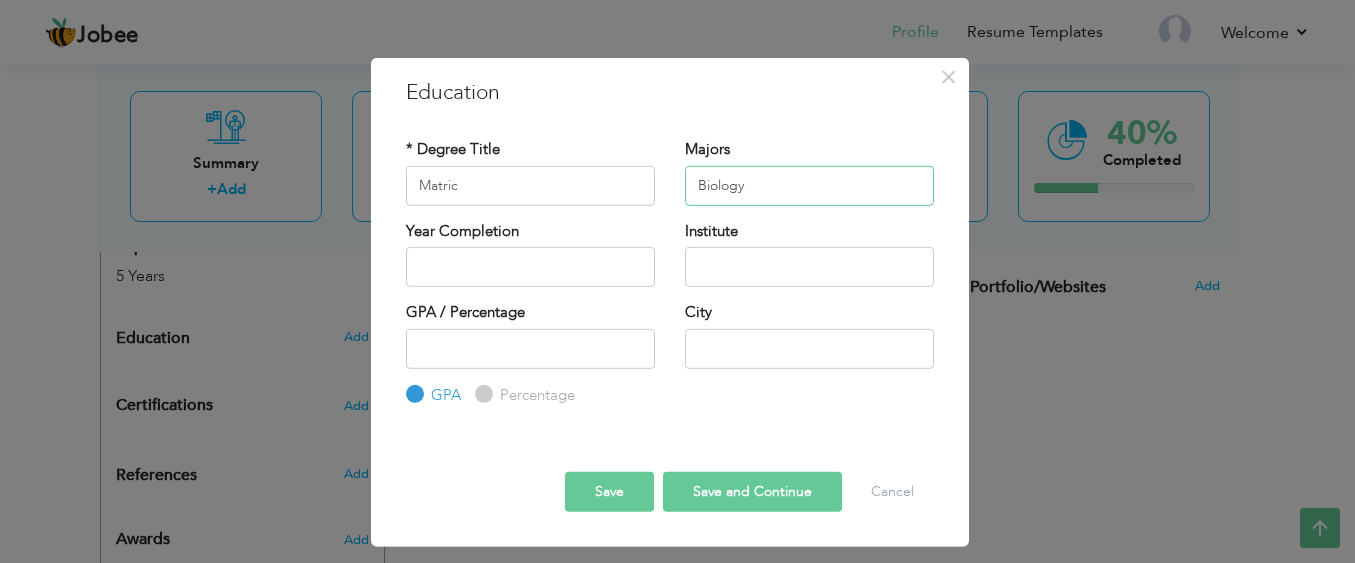 type on "Biology" 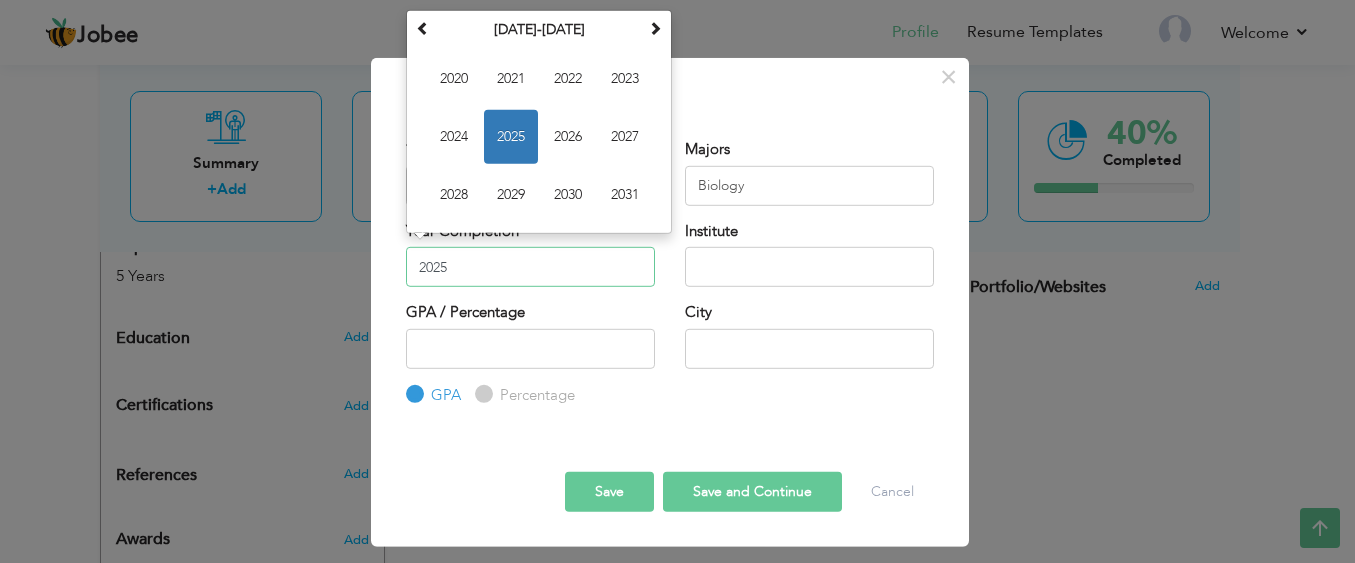 click on "2025" at bounding box center (530, 267) 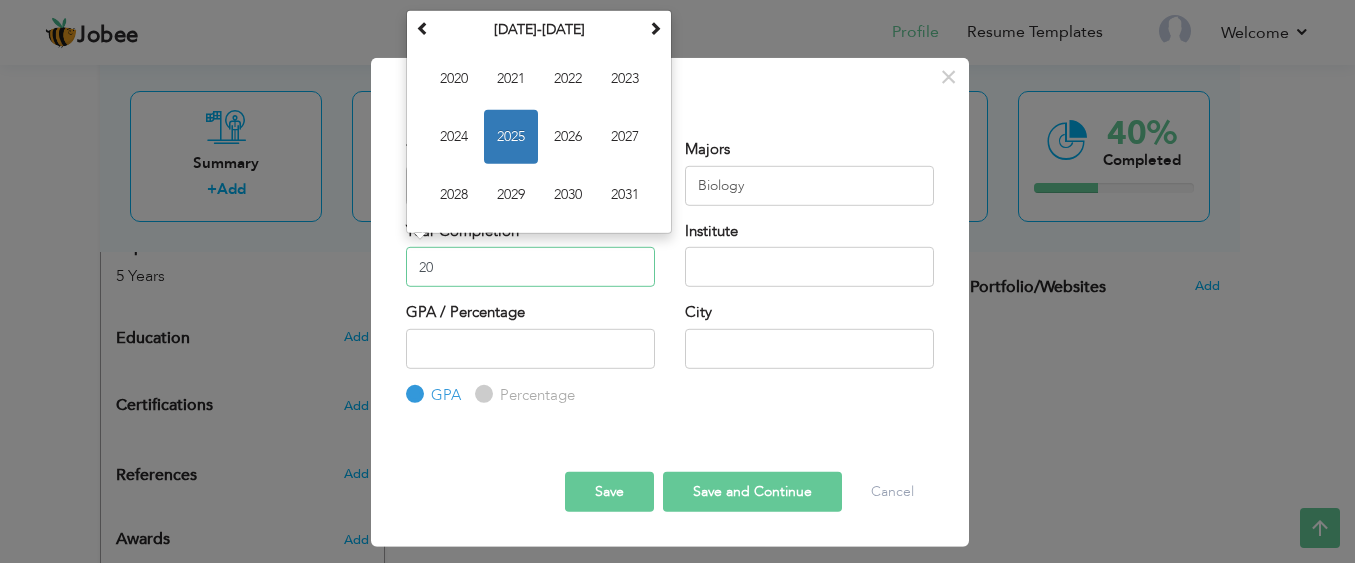 type on "2" 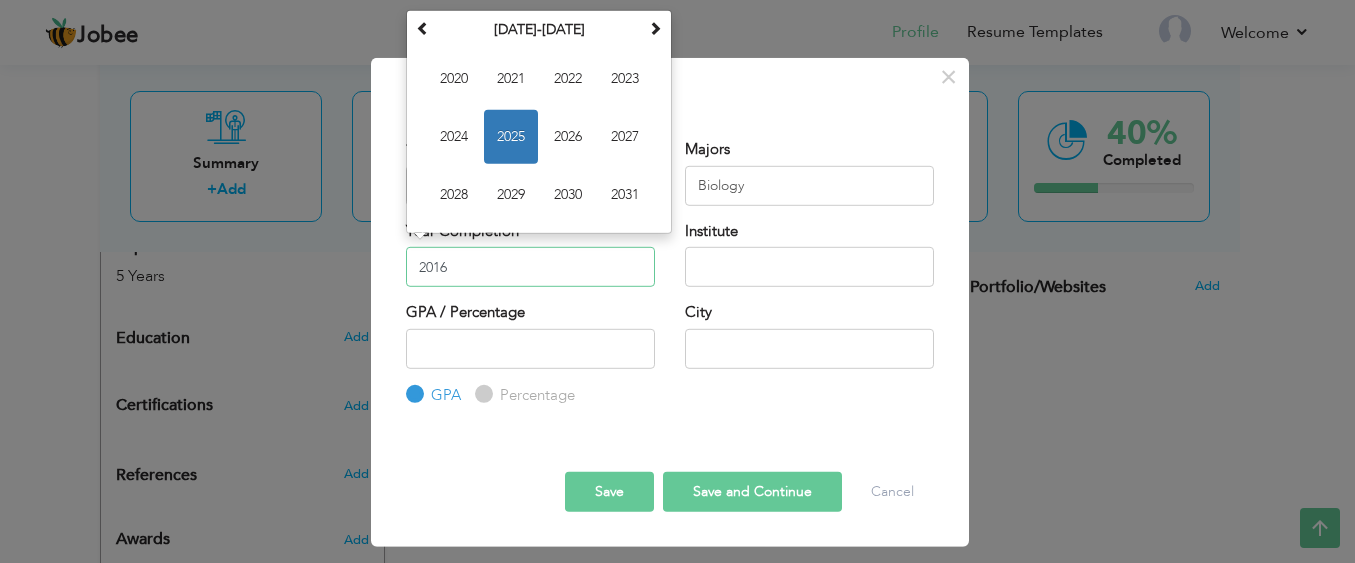 type on "2016" 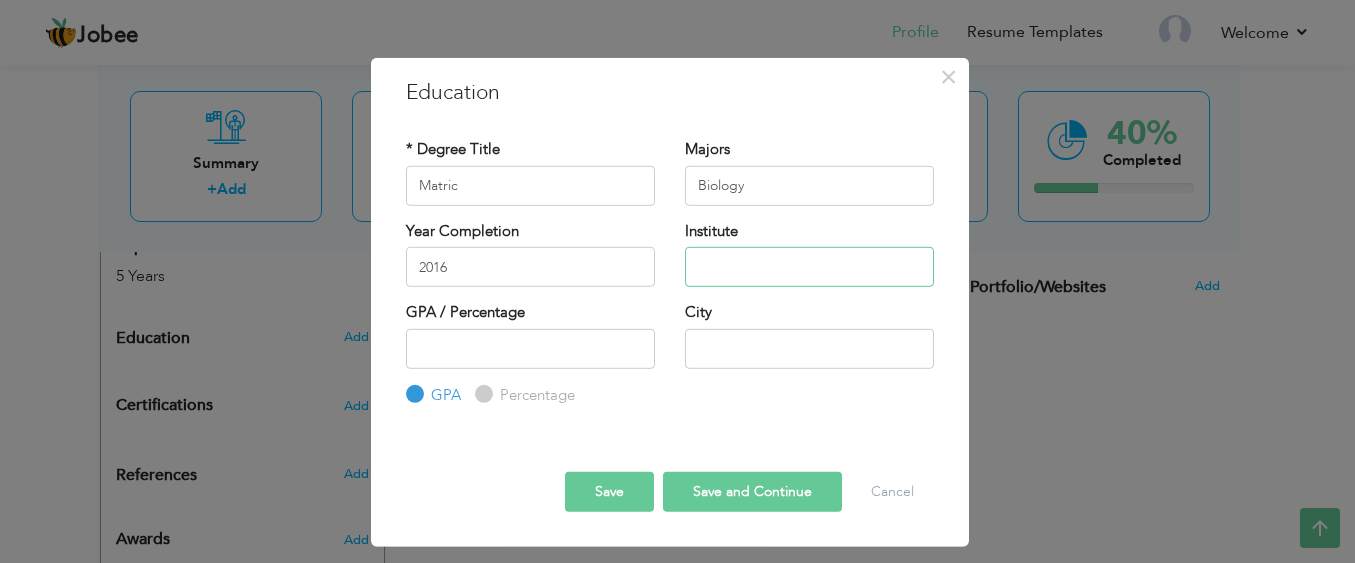 click at bounding box center (809, 267) 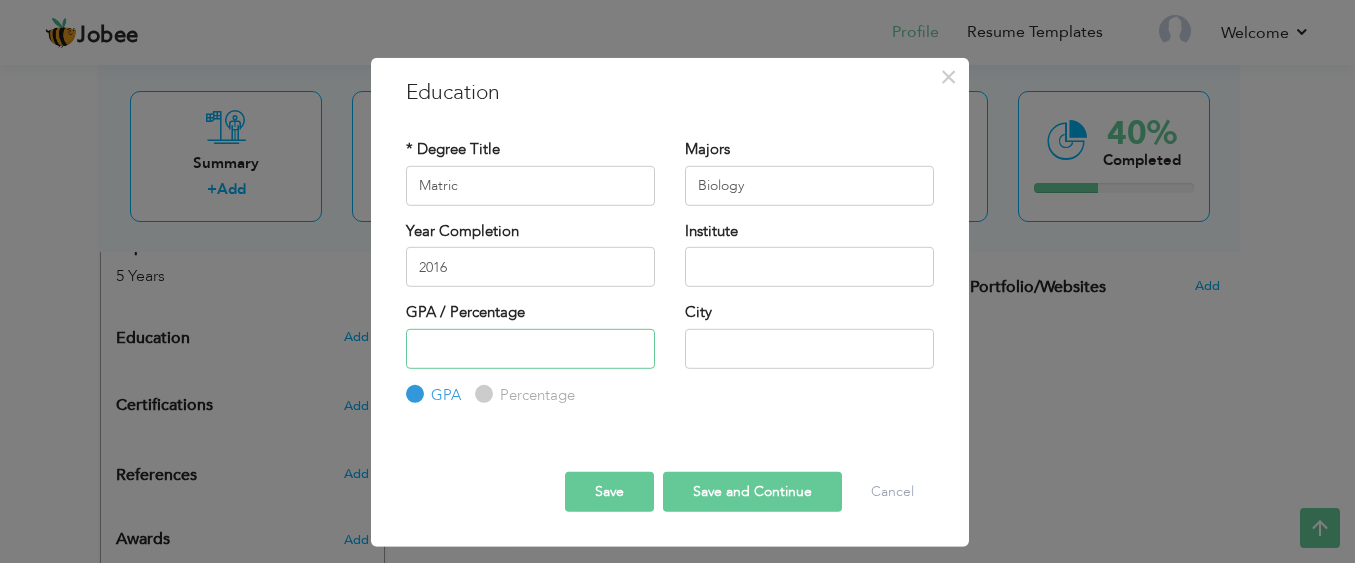 click at bounding box center (530, 348) 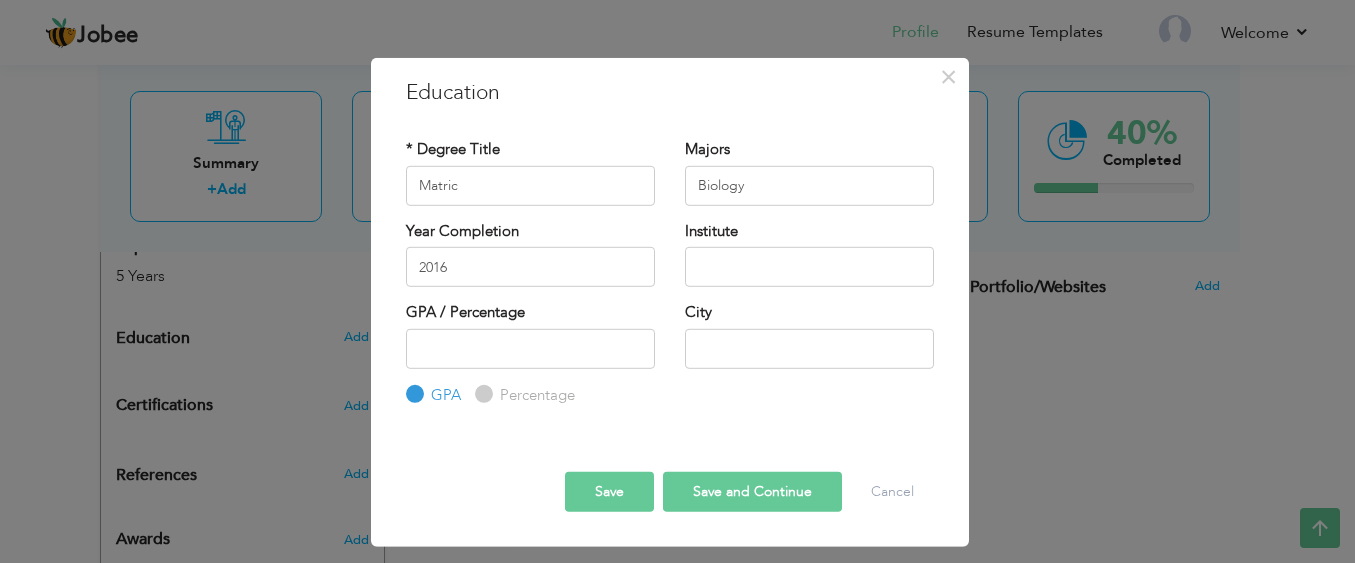 click on "Save" at bounding box center [609, 492] 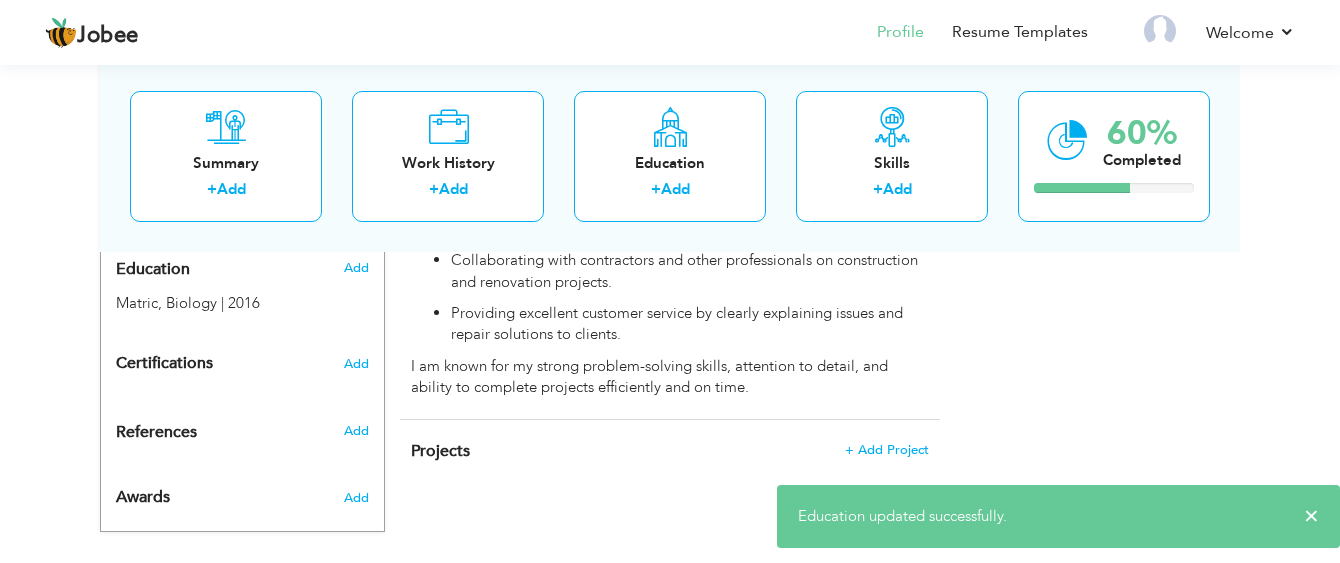 scroll, scrollTop: 769, scrollLeft: 0, axis: vertical 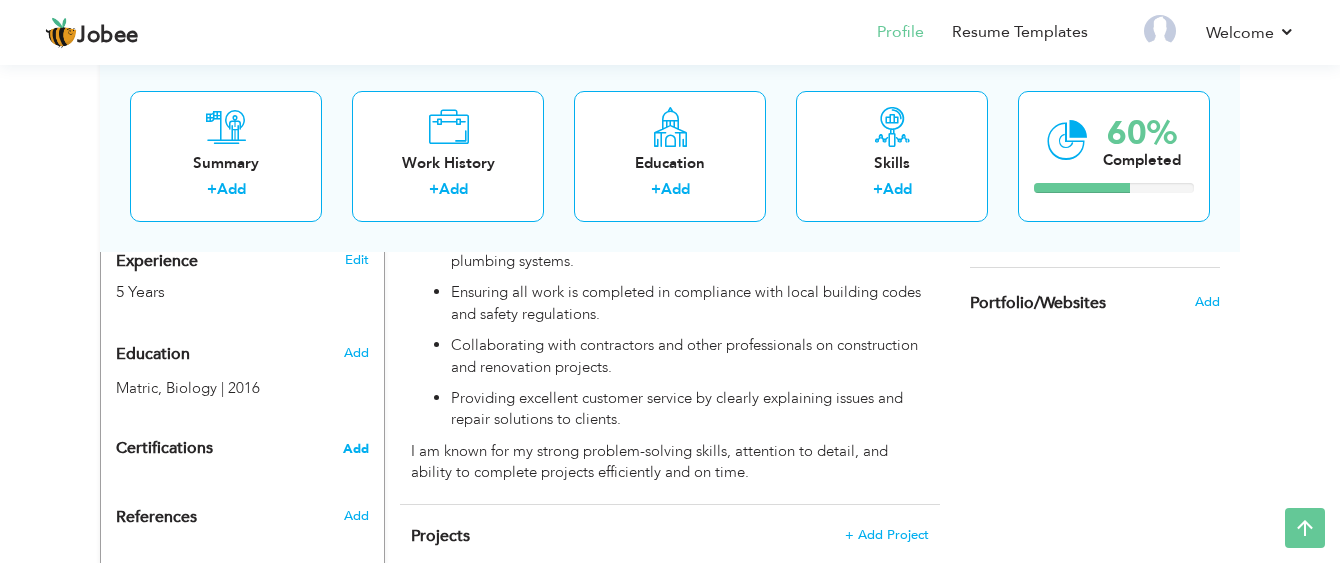click on "Add" at bounding box center (356, 449) 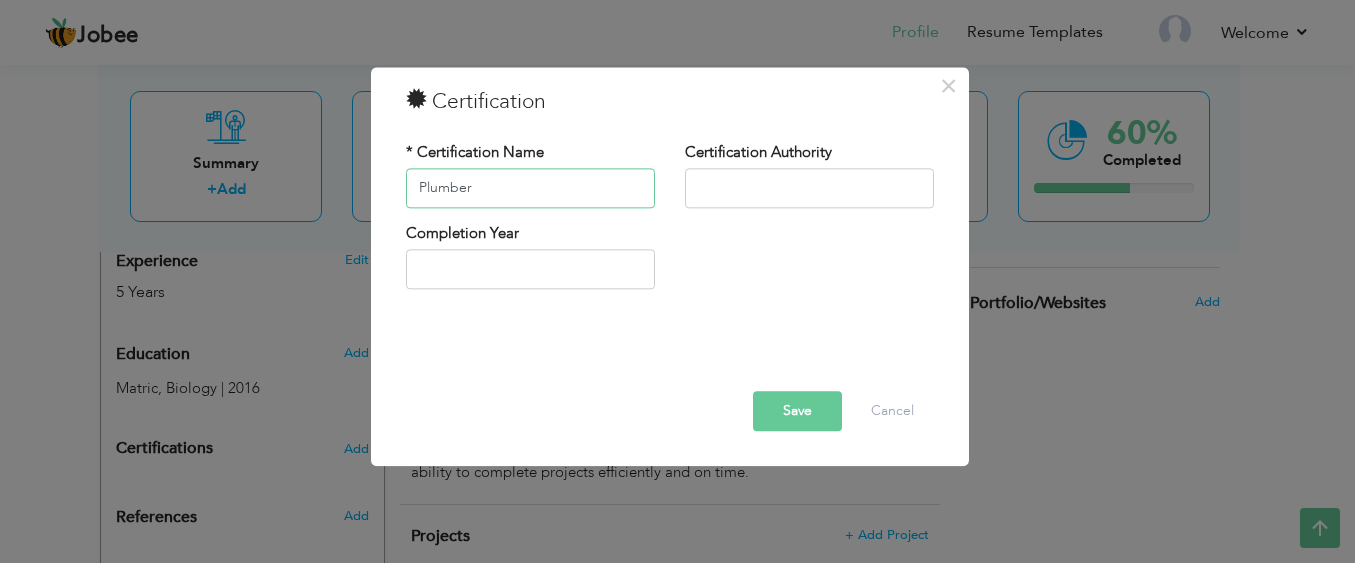 type on "Plumber" 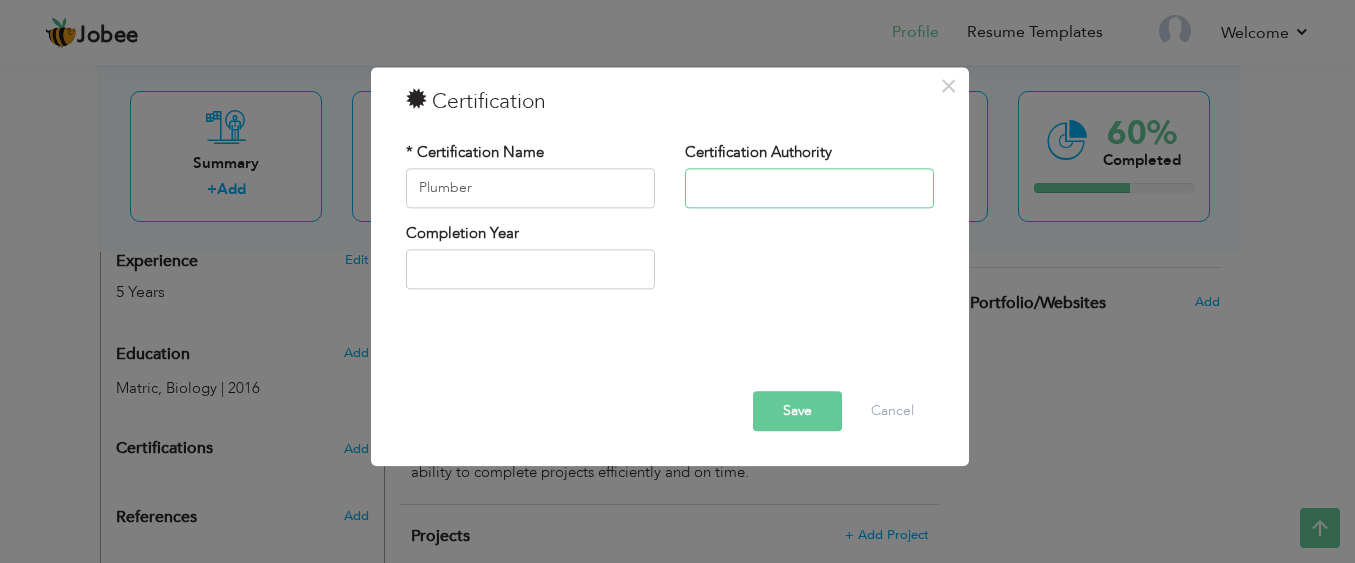 click at bounding box center [809, 188] 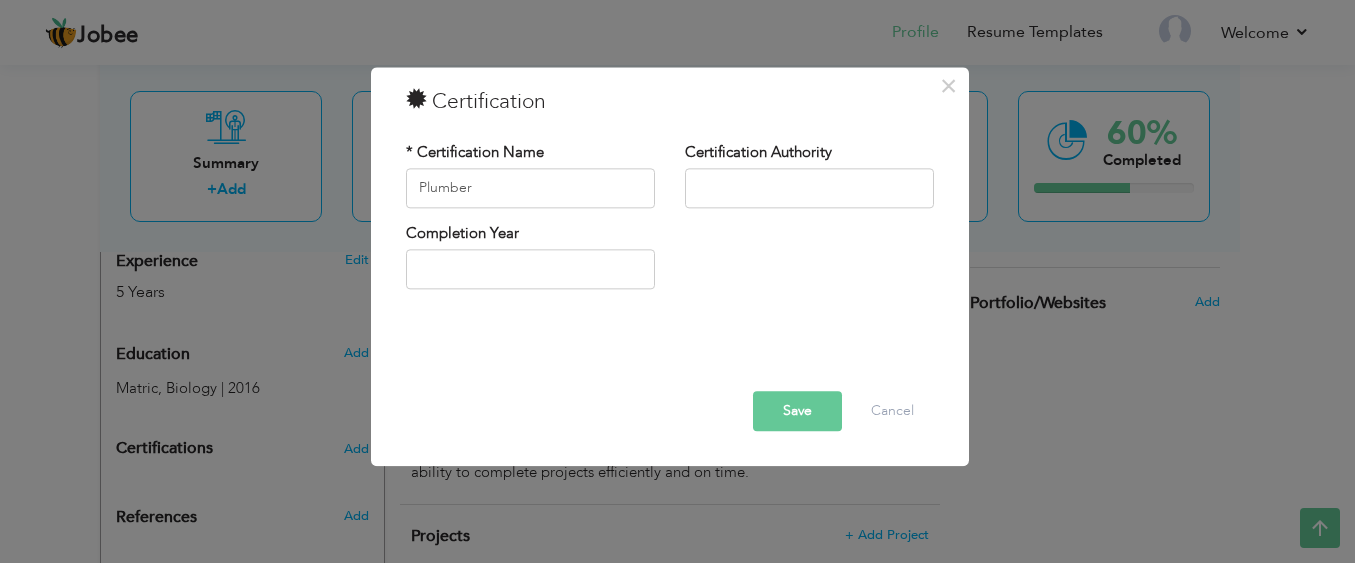 click on "Save" at bounding box center (797, 411) 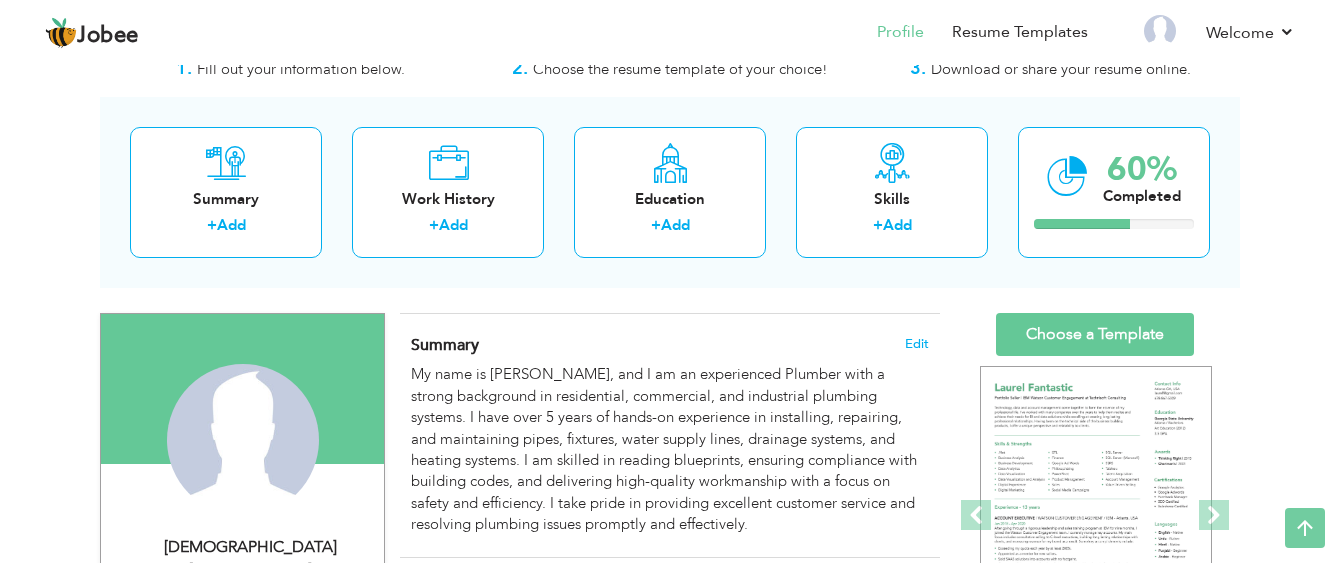 scroll, scrollTop: 60, scrollLeft: 0, axis: vertical 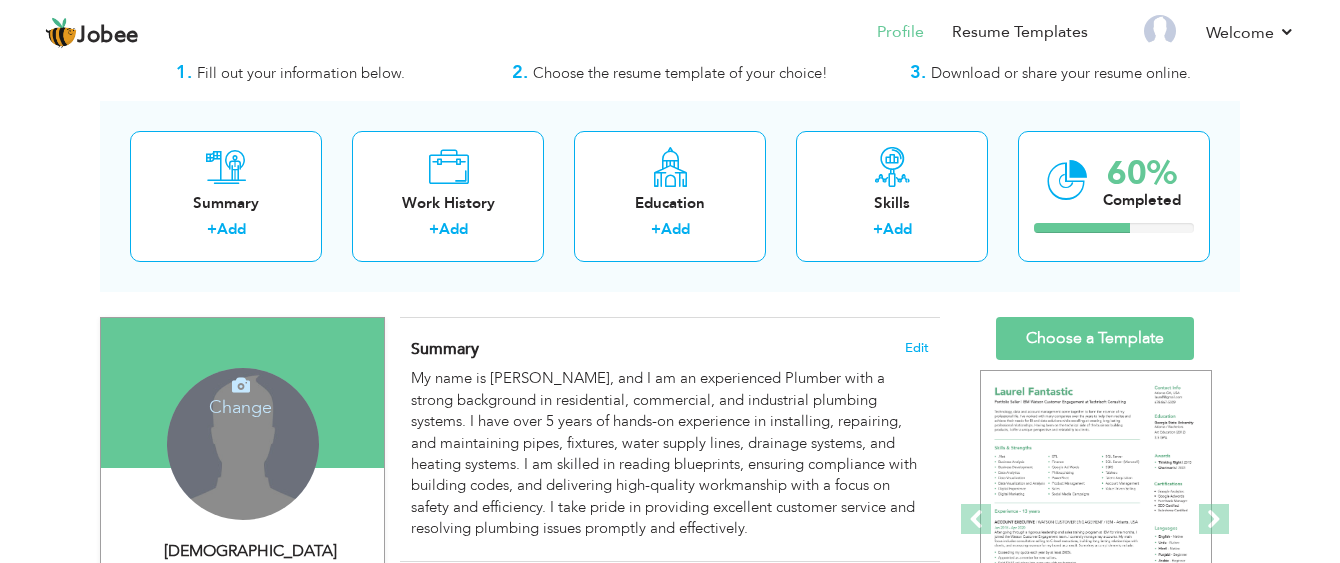 click on "Change
Remove" at bounding box center (243, 444) 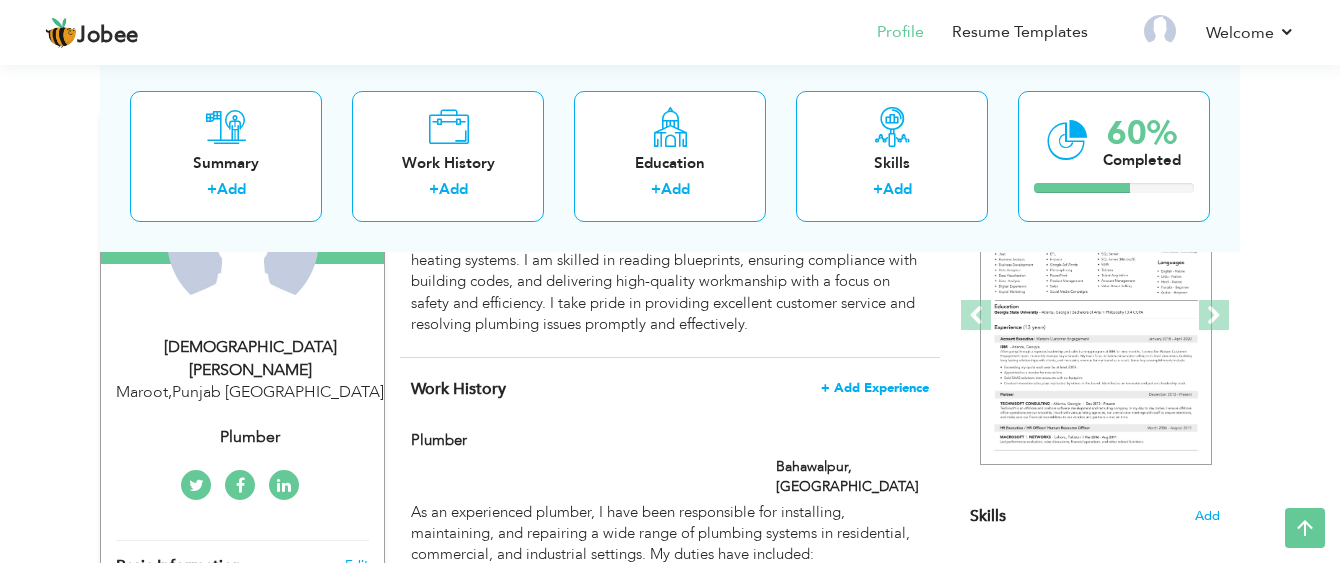 scroll, scrollTop: 255, scrollLeft: 0, axis: vertical 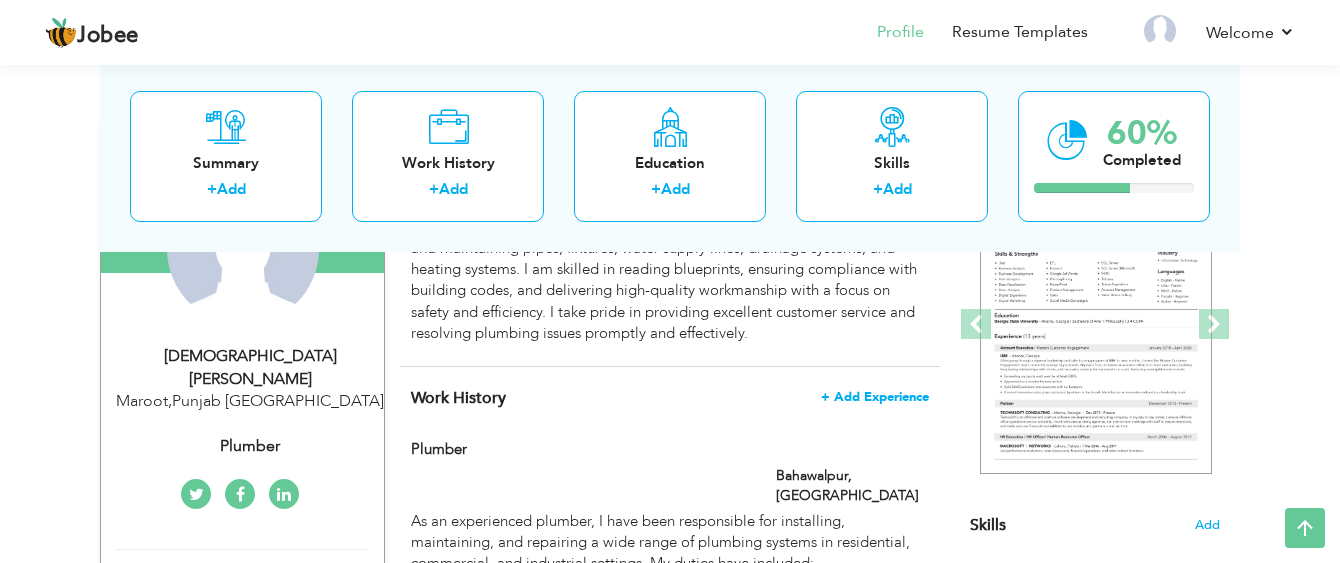 click on "+ Add Experience" at bounding box center (875, 397) 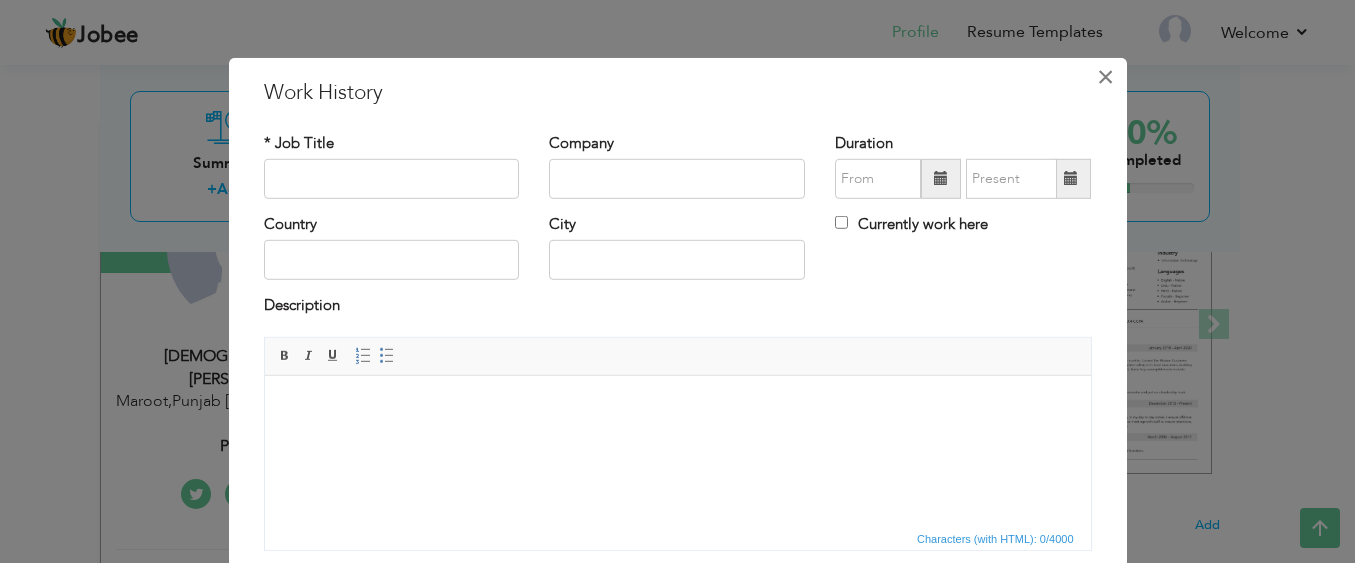 click on "×" at bounding box center (1105, 76) 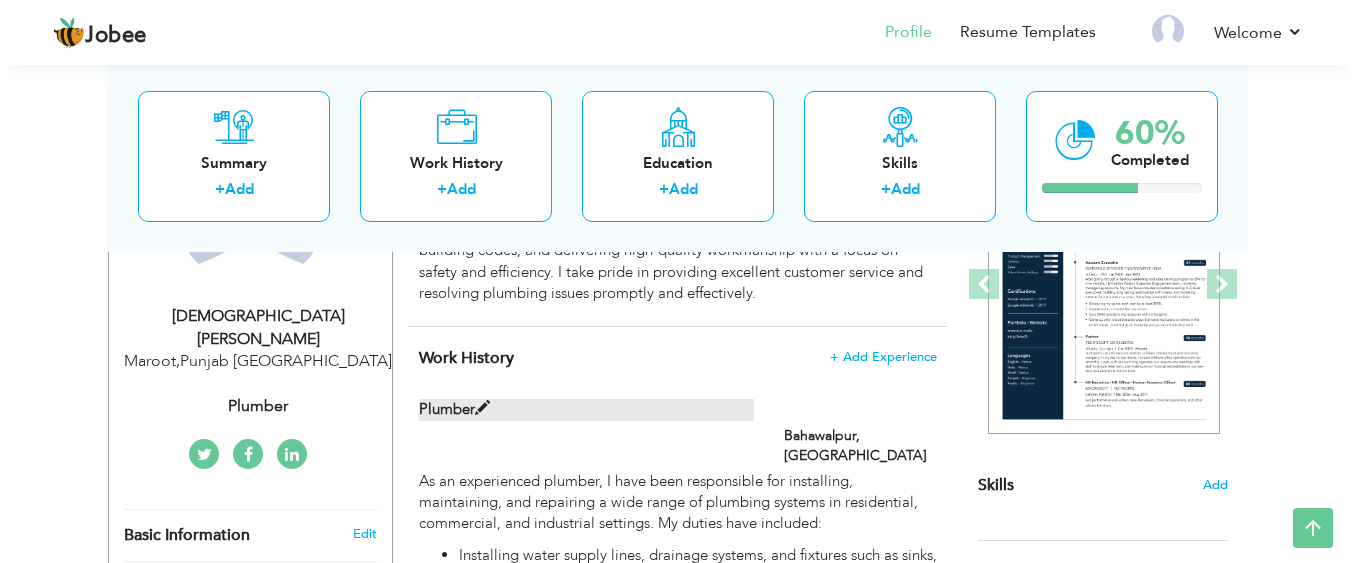 scroll, scrollTop: 296, scrollLeft: 0, axis: vertical 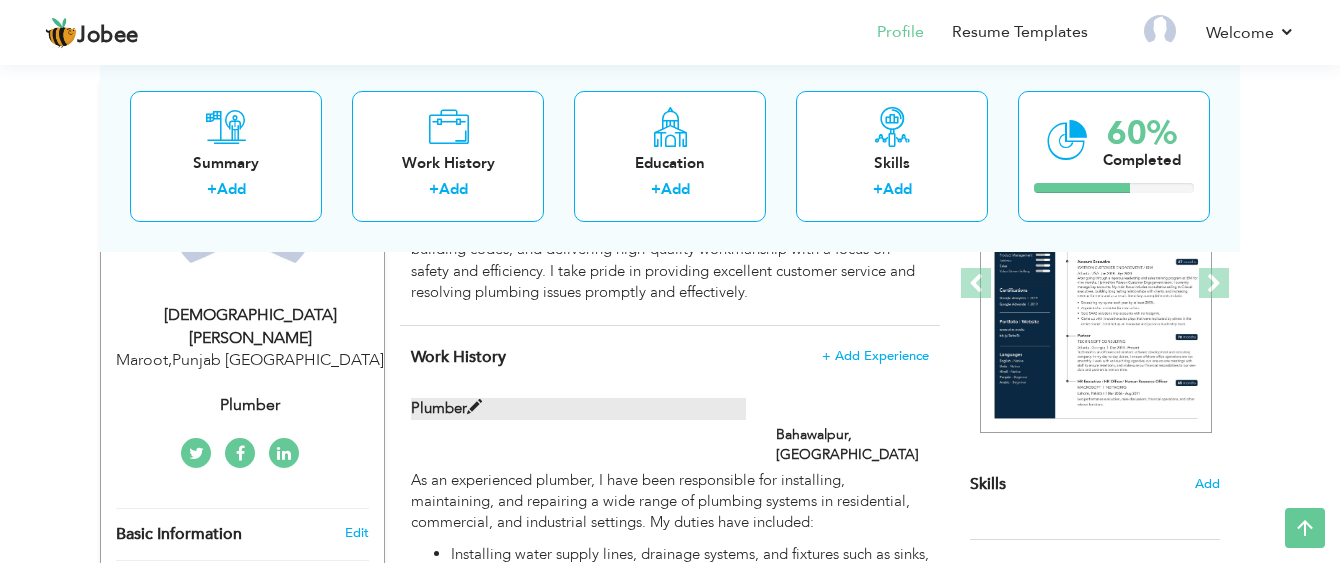 click at bounding box center [474, 407] 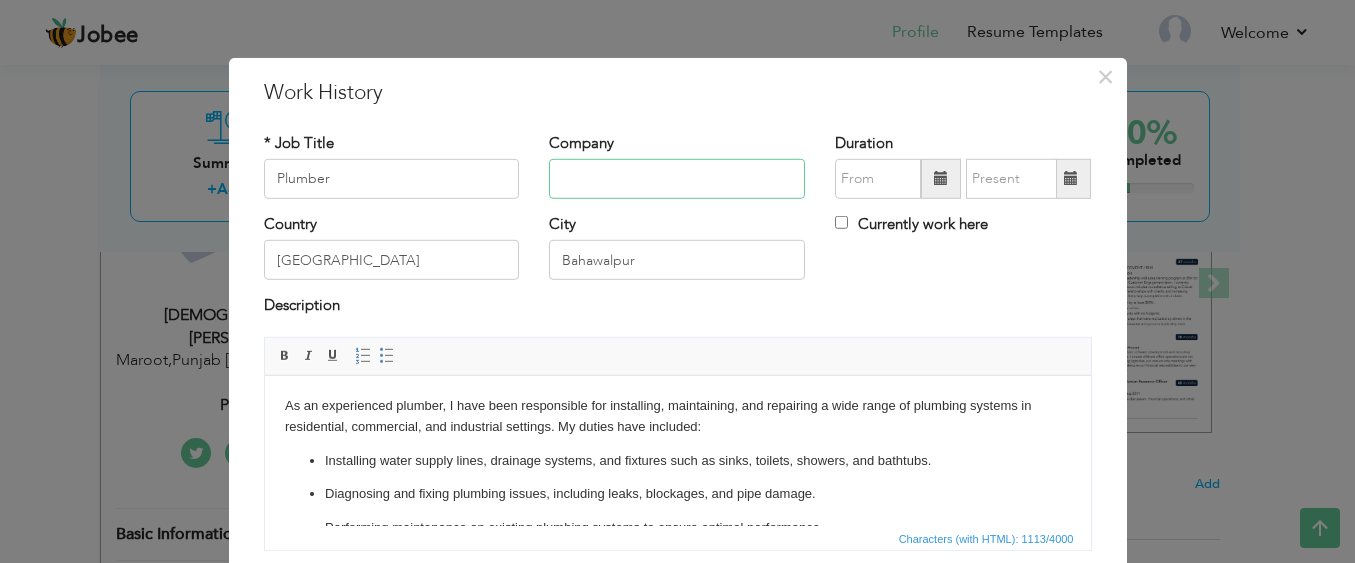 click at bounding box center (677, 179) 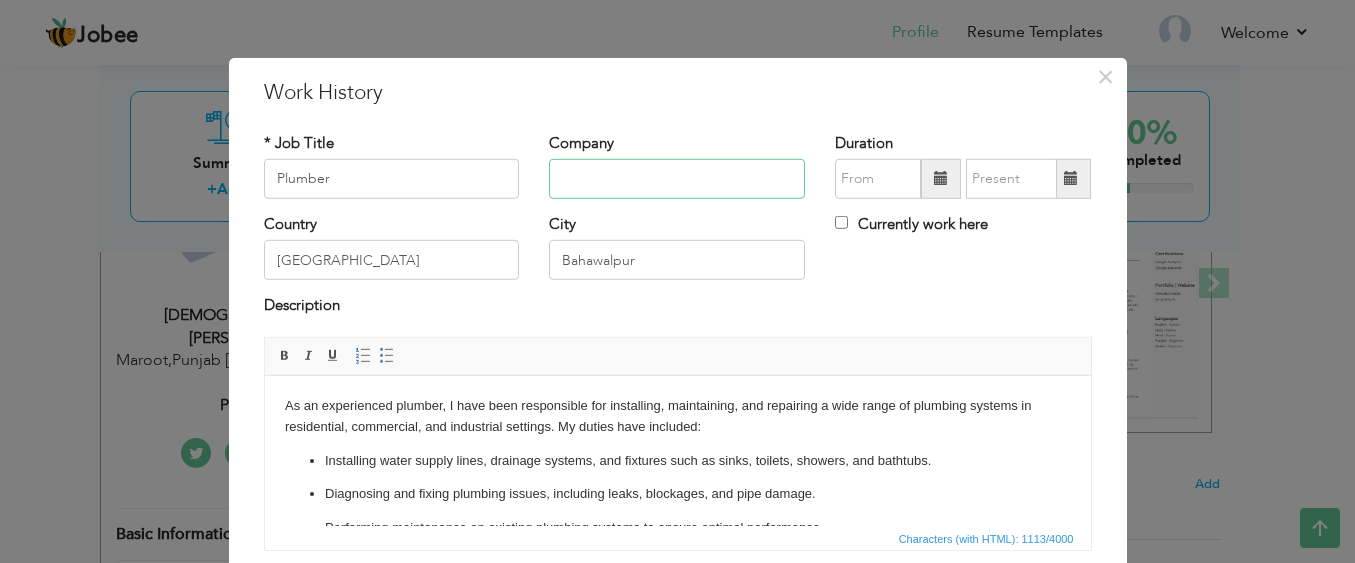 paste on "Everest Plumbers Bahria" 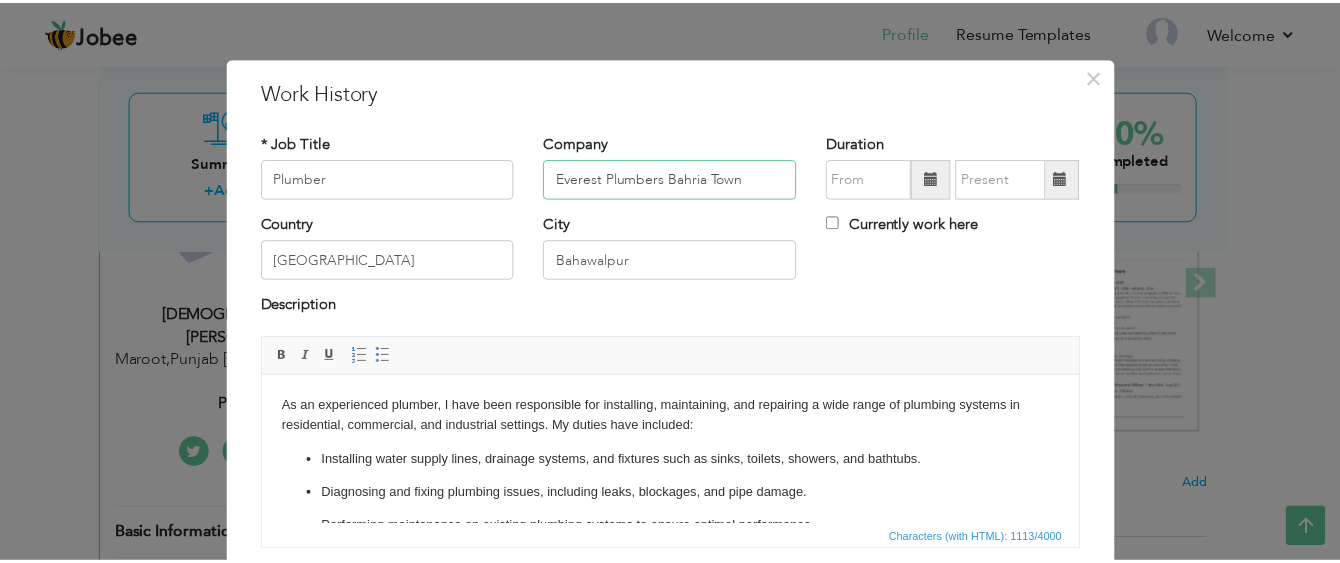 scroll, scrollTop: 150, scrollLeft: 0, axis: vertical 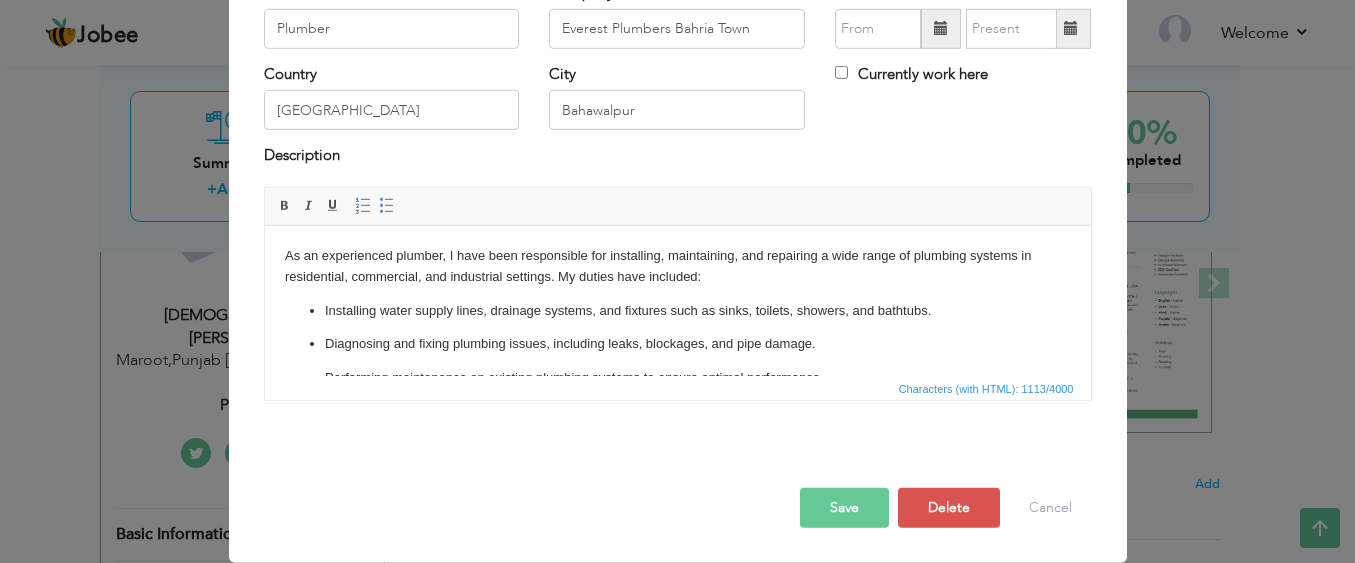 click on "Save" at bounding box center [844, 508] 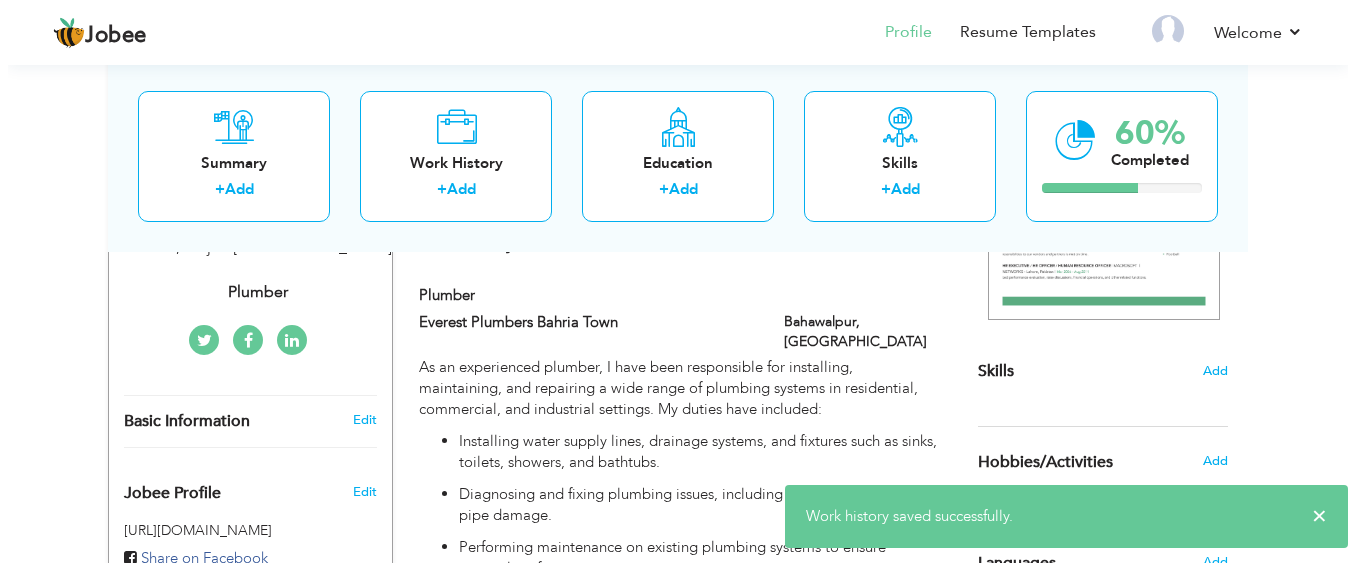 scroll, scrollTop: 410, scrollLeft: 0, axis: vertical 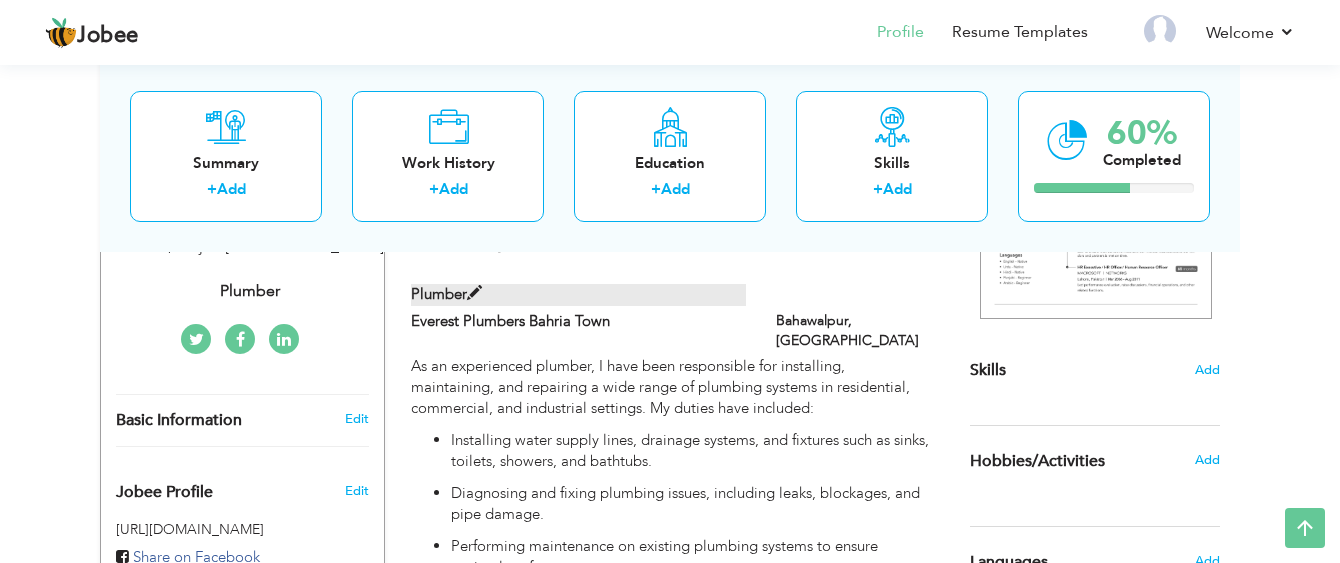 click at bounding box center (474, 293) 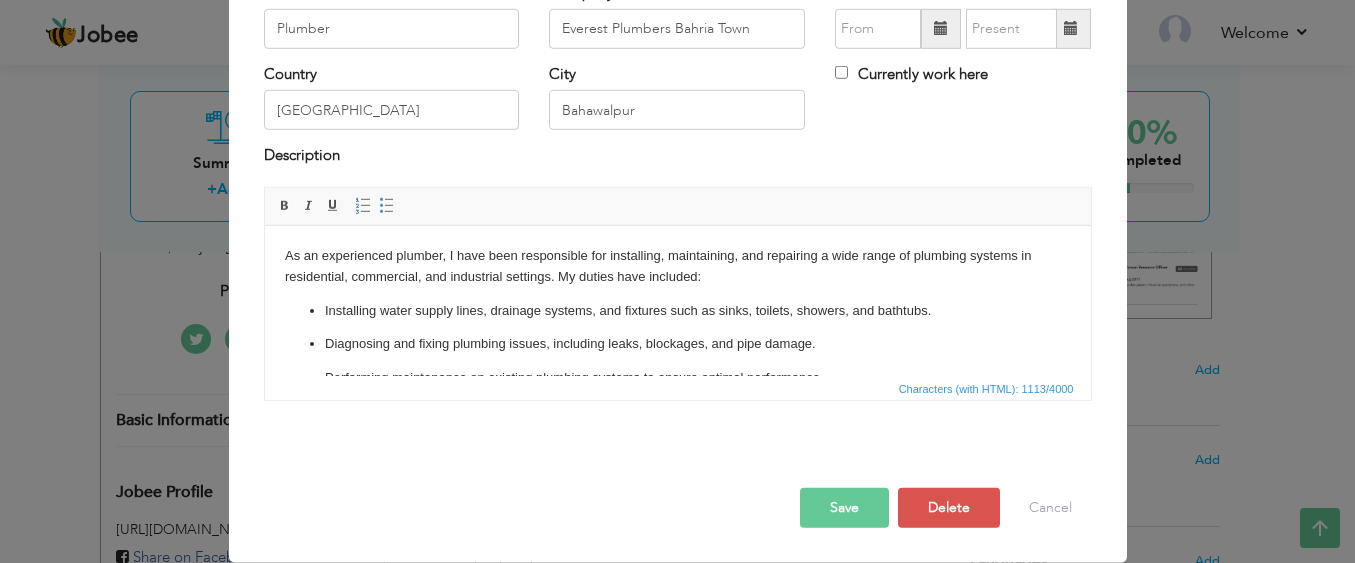 scroll, scrollTop: 0, scrollLeft: 0, axis: both 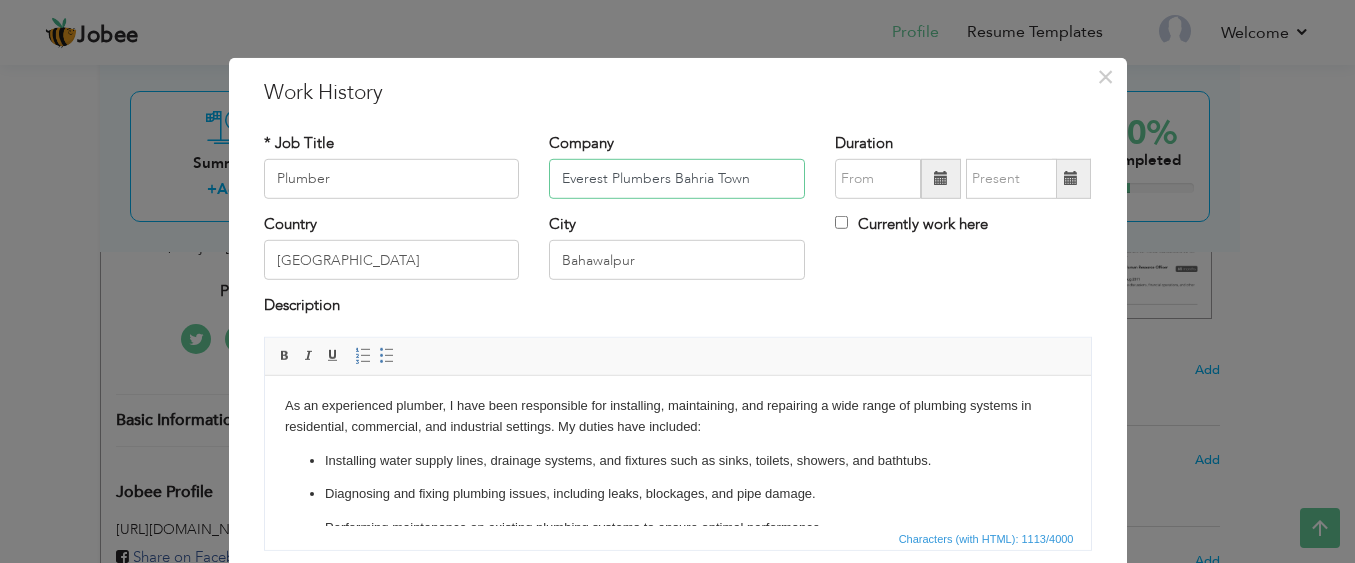 click on "Everest Plumbers Bahria Town" at bounding box center [677, 179] 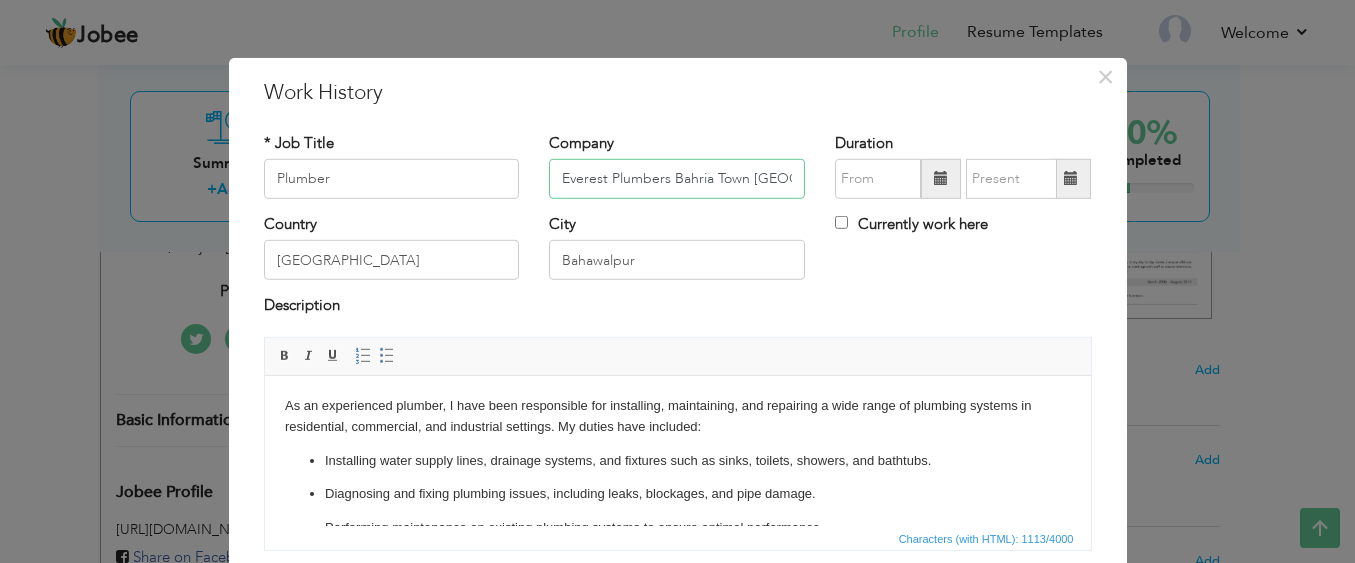 scroll, scrollTop: 0, scrollLeft: 2, axis: horizontal 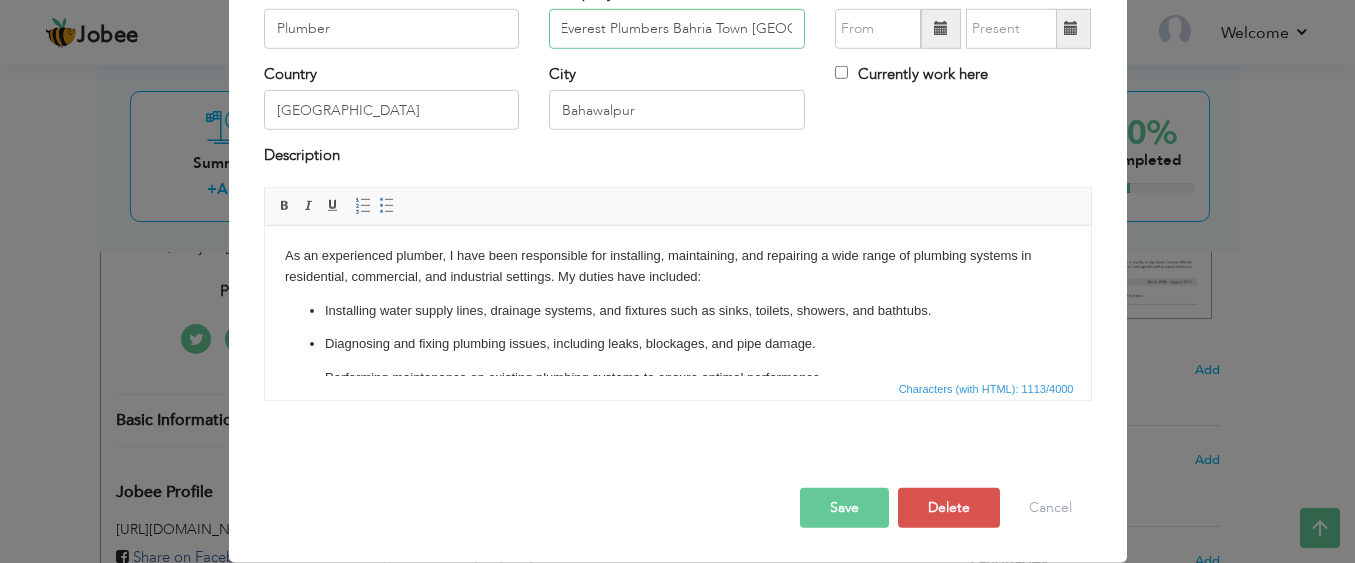type on "Everest Plumbers Bahria Town [GEOGRAPHIC_DATA]" 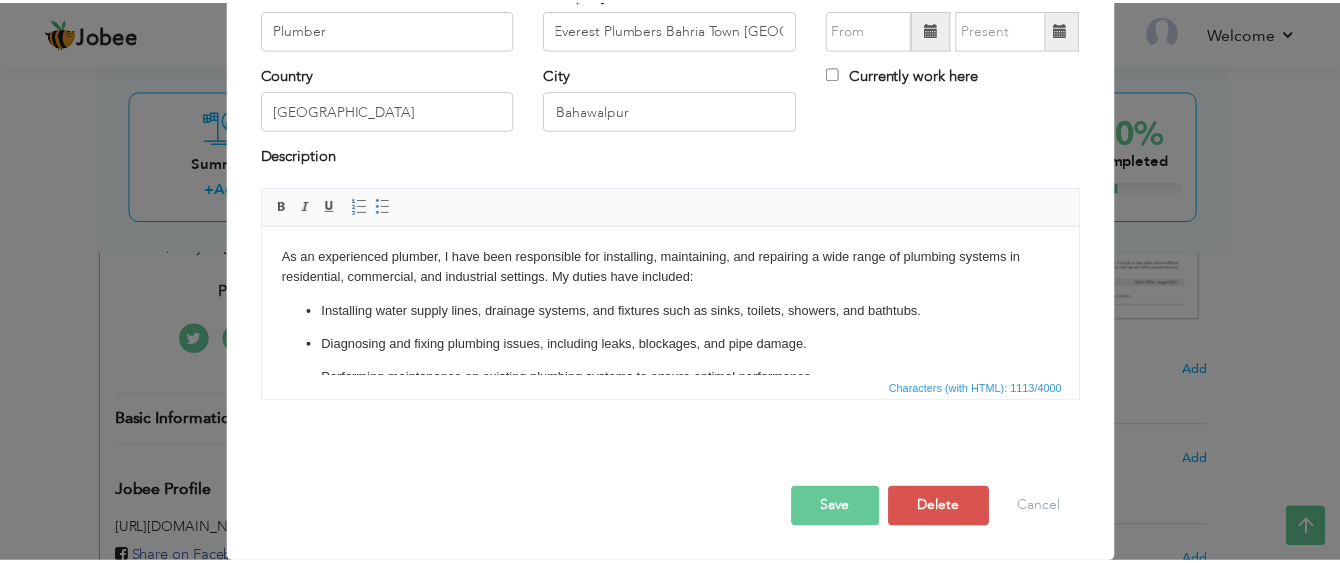 scroll, scrollTop: 0, scrollLeft: 0, axis: both 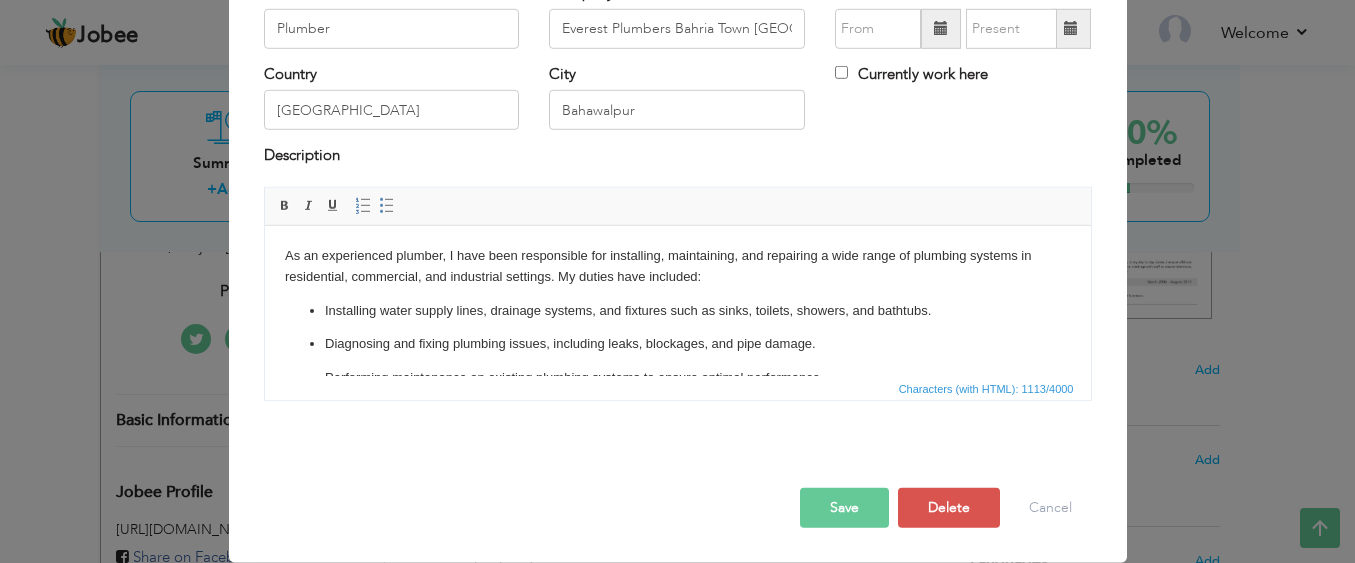 click on "Save" at bounding box center [844, 508] 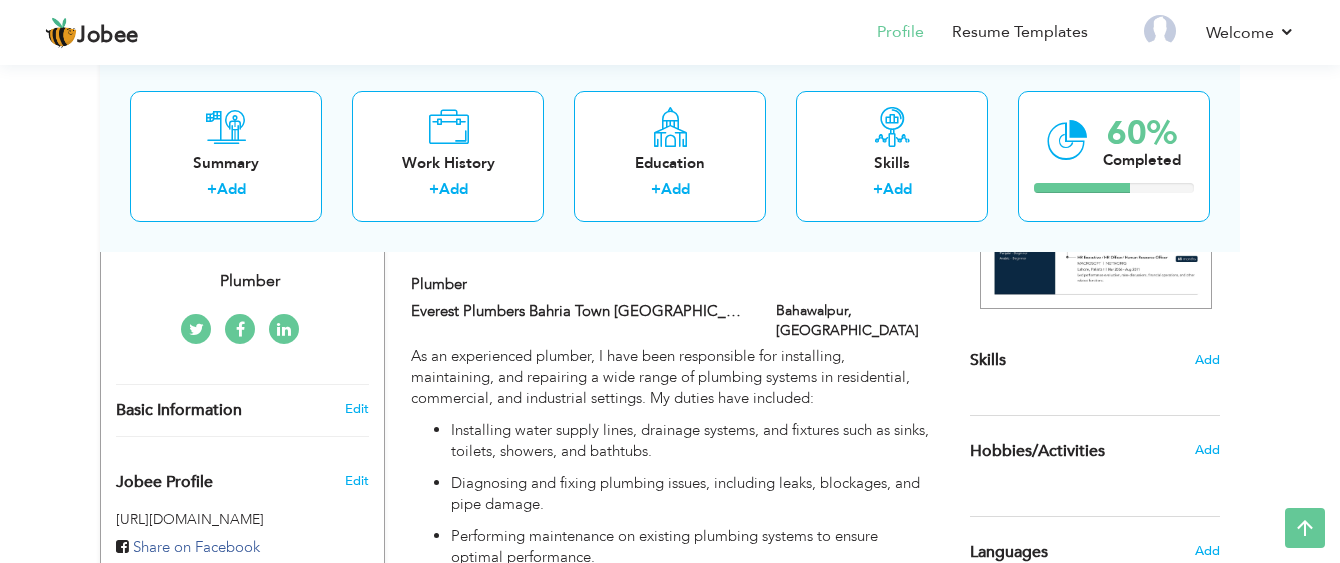 scroll, scrollTop: 418, scrollLeft: 0, axis: vertical 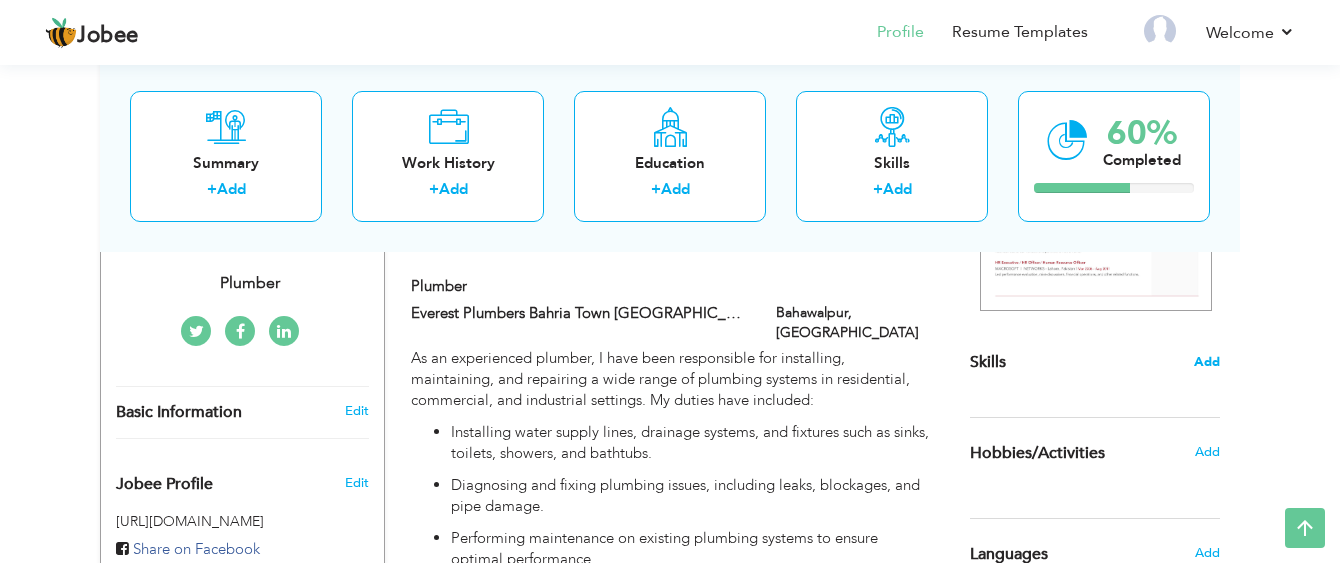 click on "Add" at bounding box center [1207, 362] 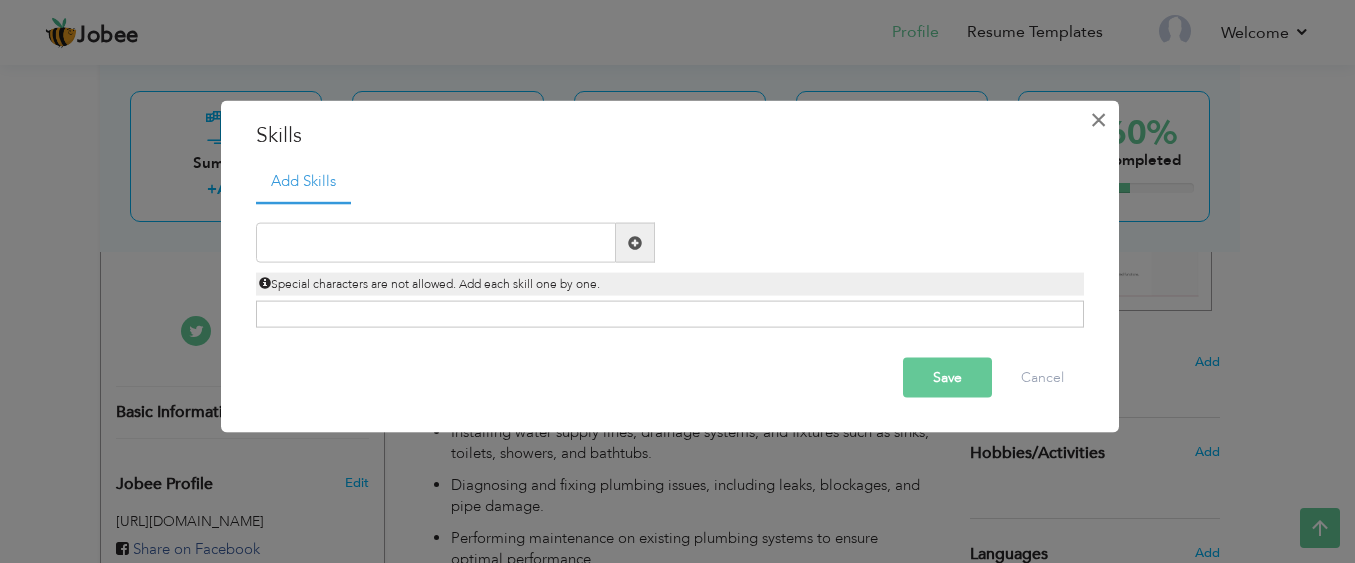 click on "×" at bounding box center [1098, 119] 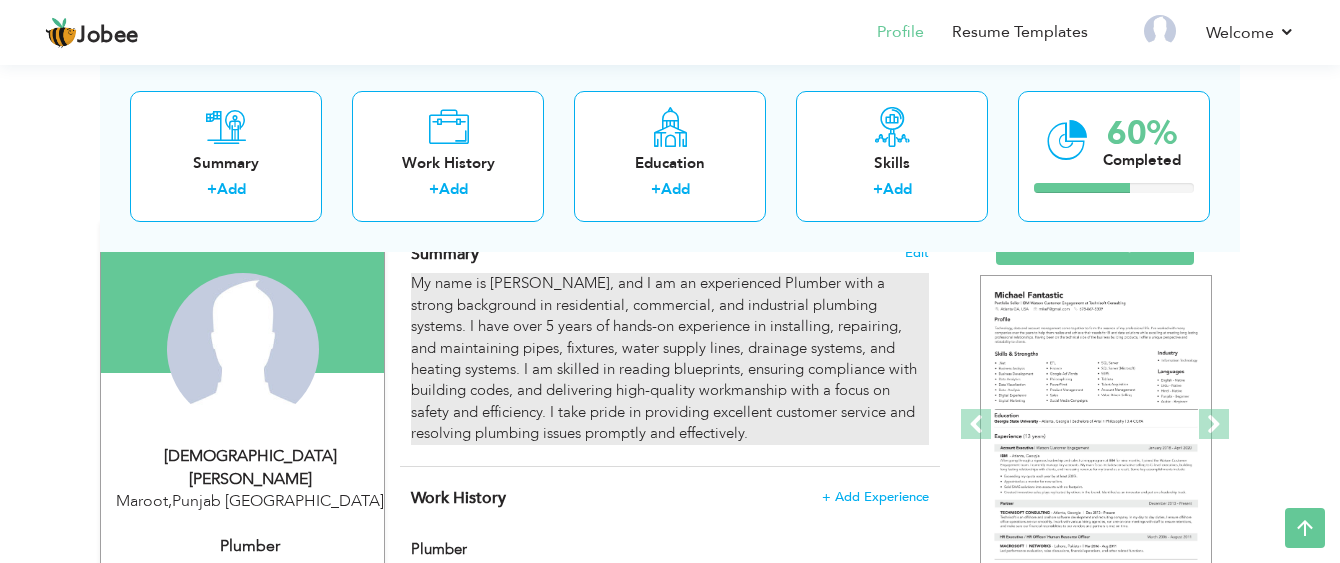 scroll, scrollTop: 154, scrollLeft: 0, axis: vertical 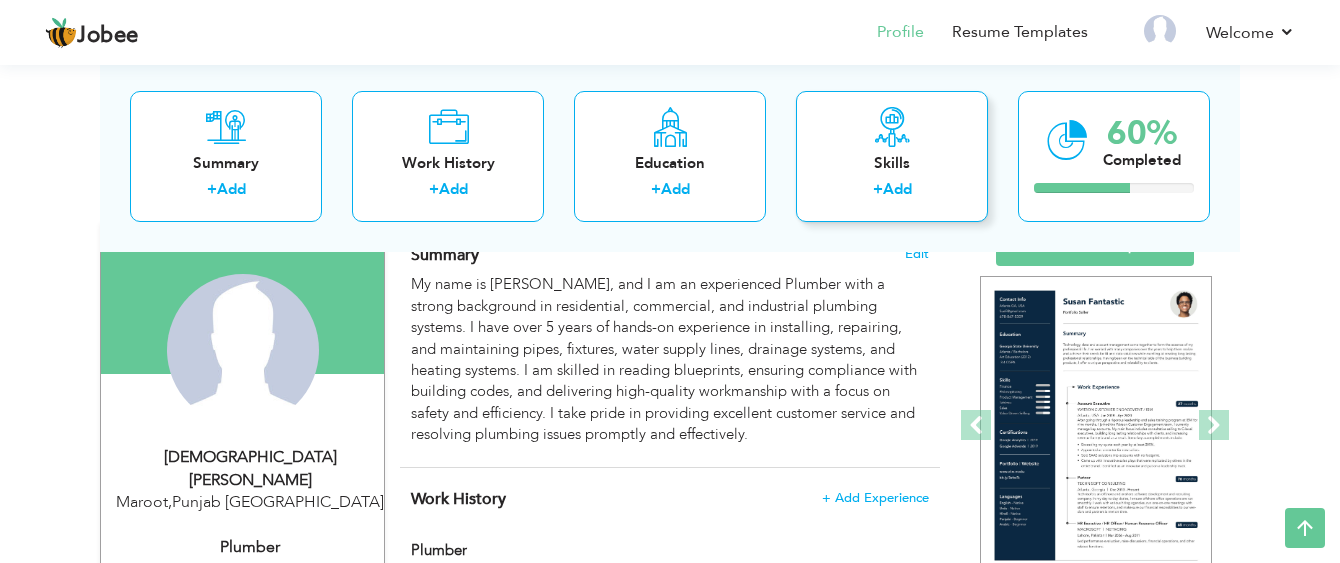 click on "Skills" at bounding box center (892, 162) 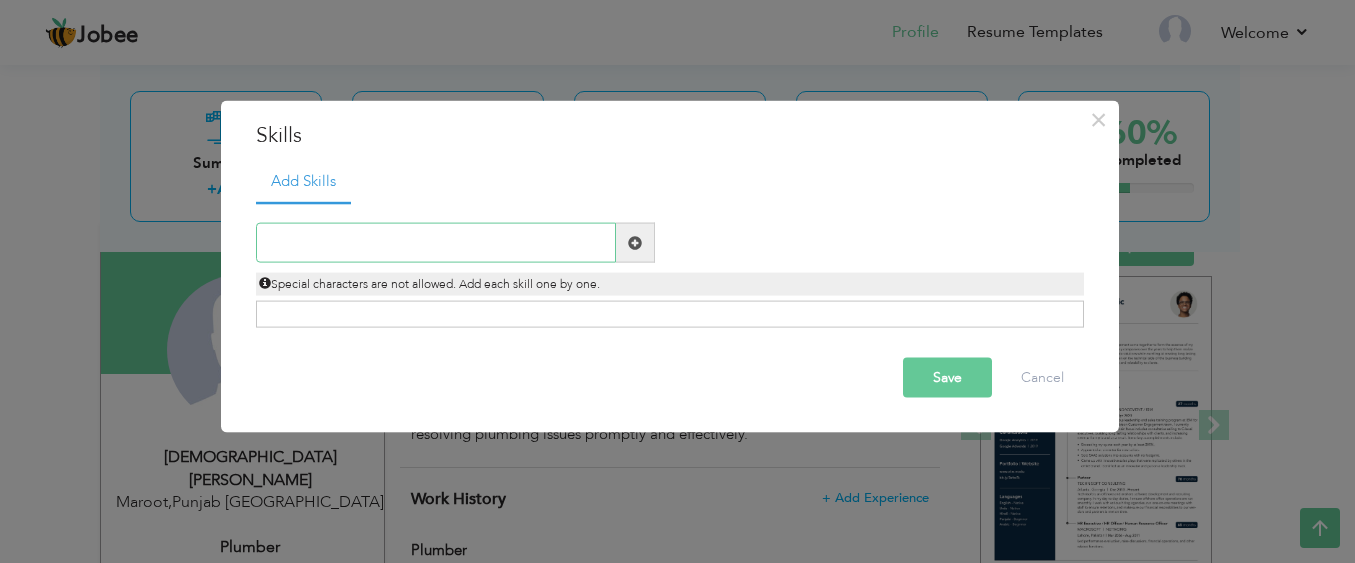 paste on "Pipe installation and repair" 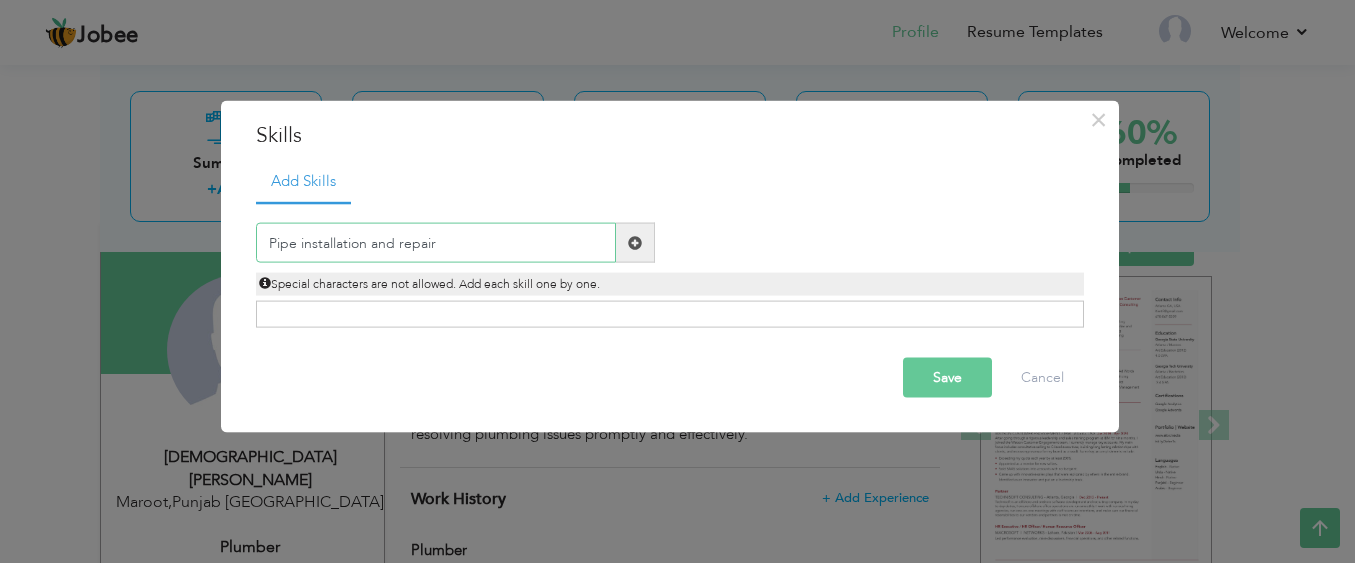 type on "Pipe installation and repair" 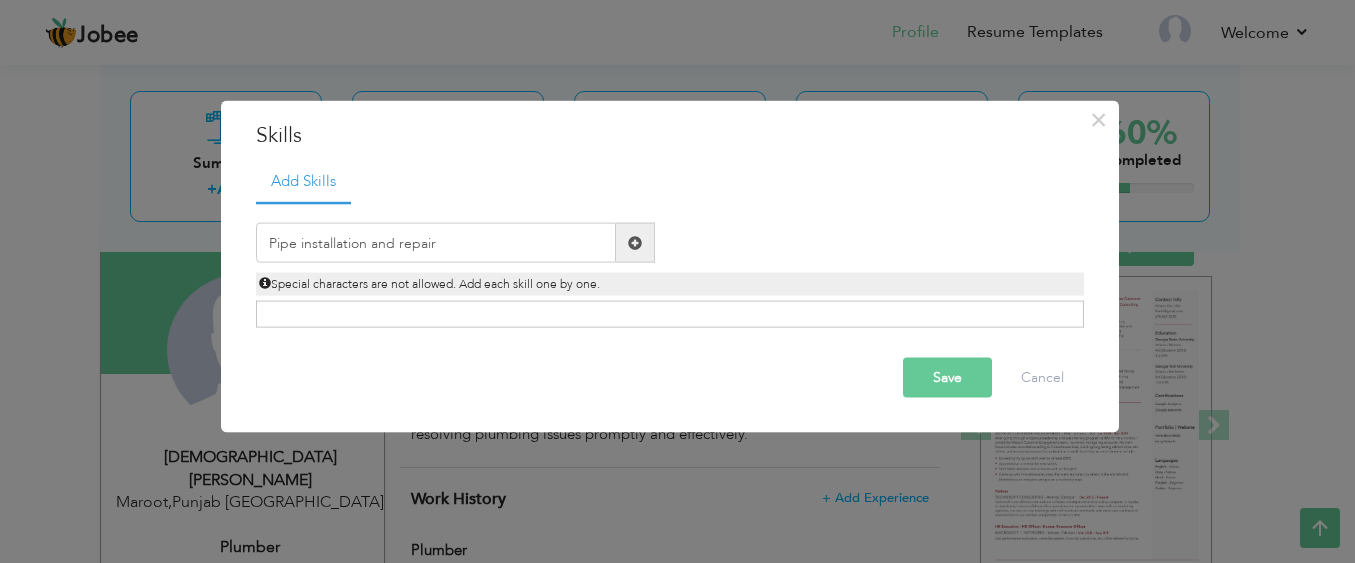 click on "Click on  , to mark skill as primary." at bounding box center [670, 314] 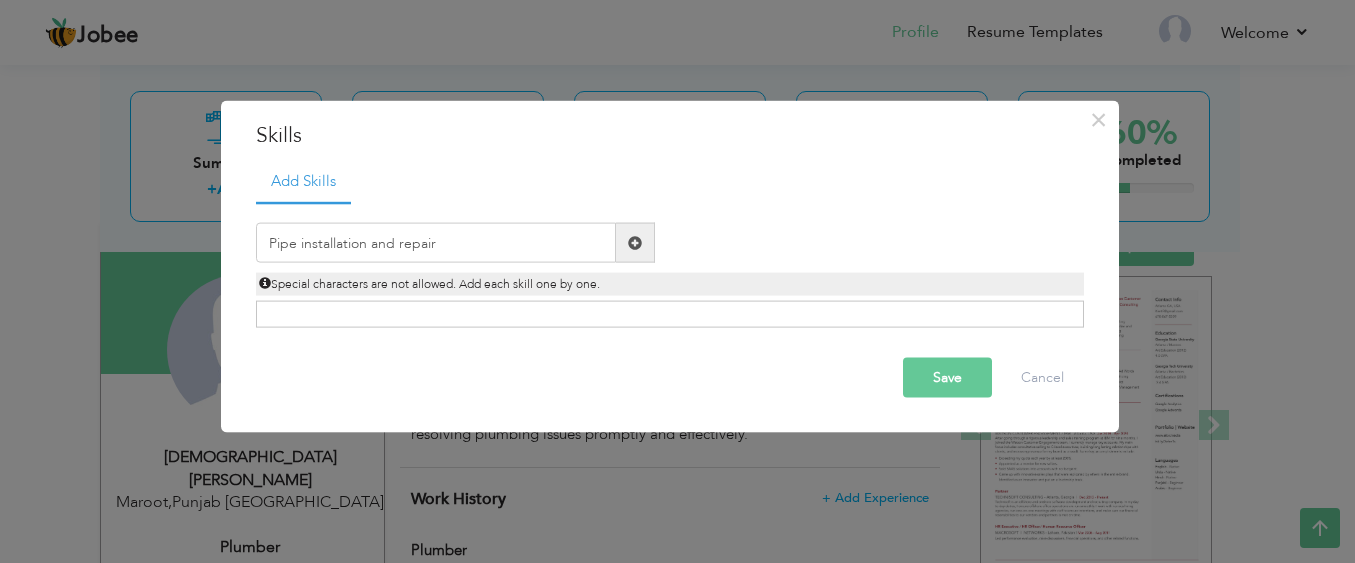 click on "Save" at bounding box center (947, 378) 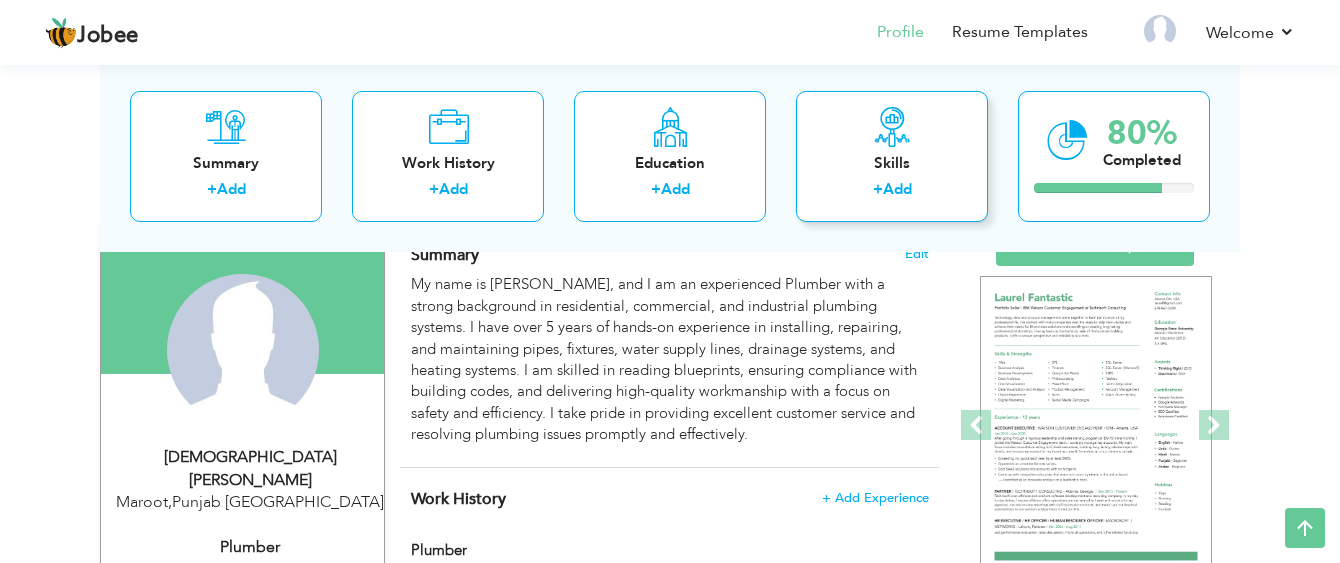 click on "Skills
+  Add" at bounding box center [892, 155] 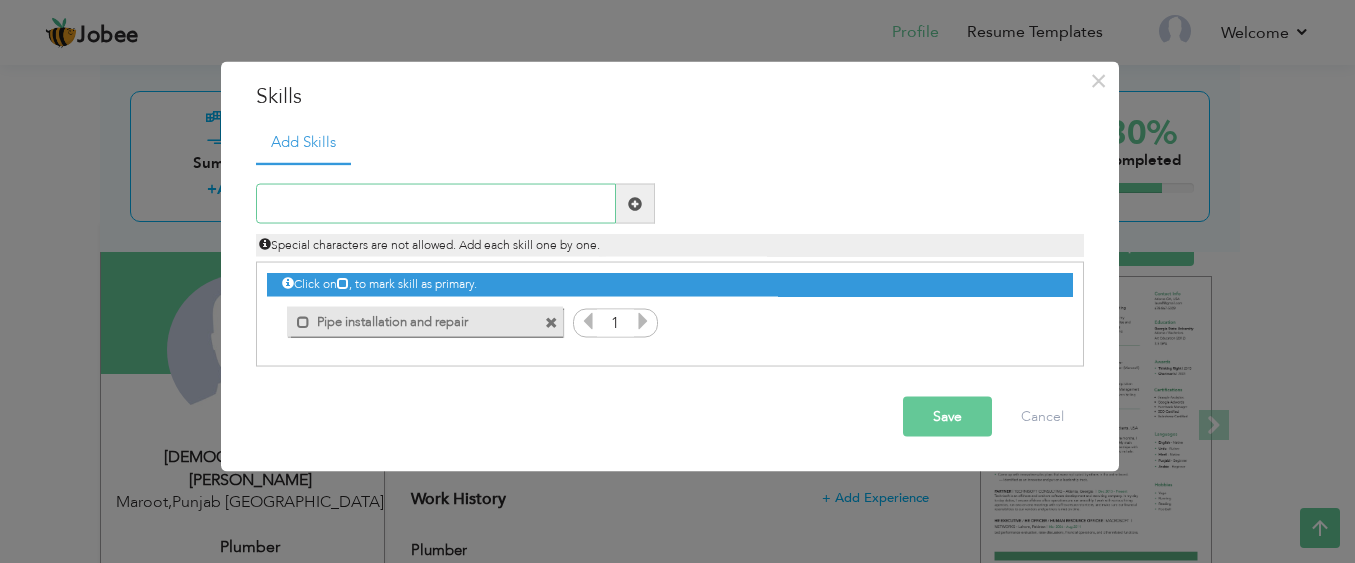 paste on "Water supply and drainage systems" 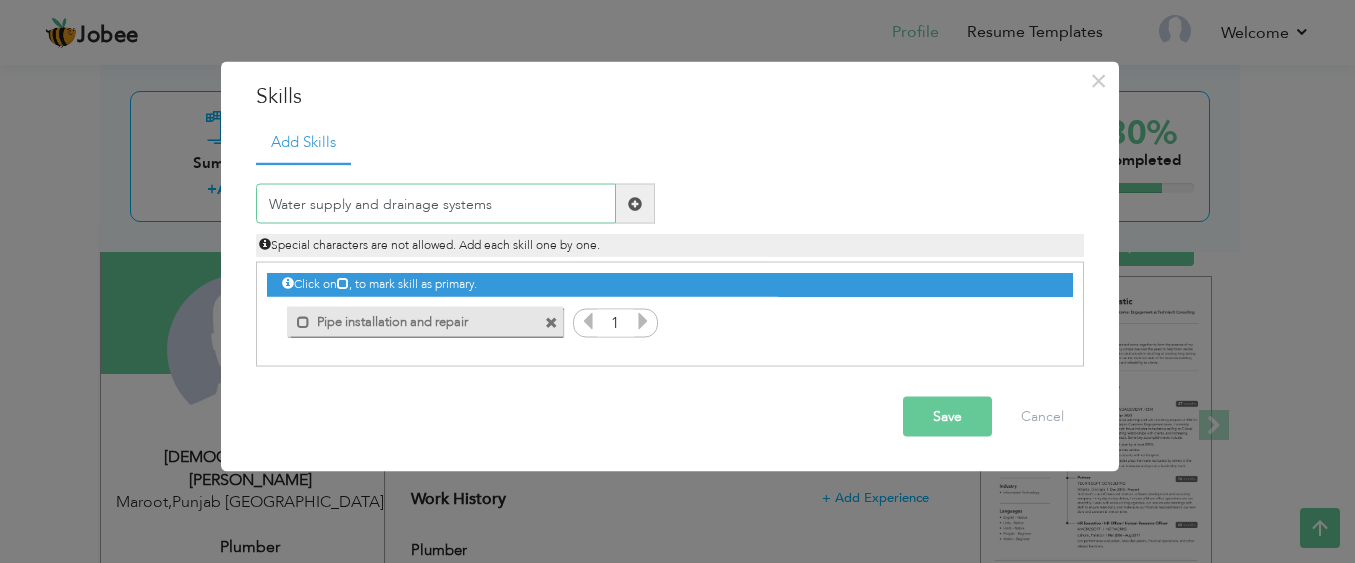 type on "Water supply and drainage systems" 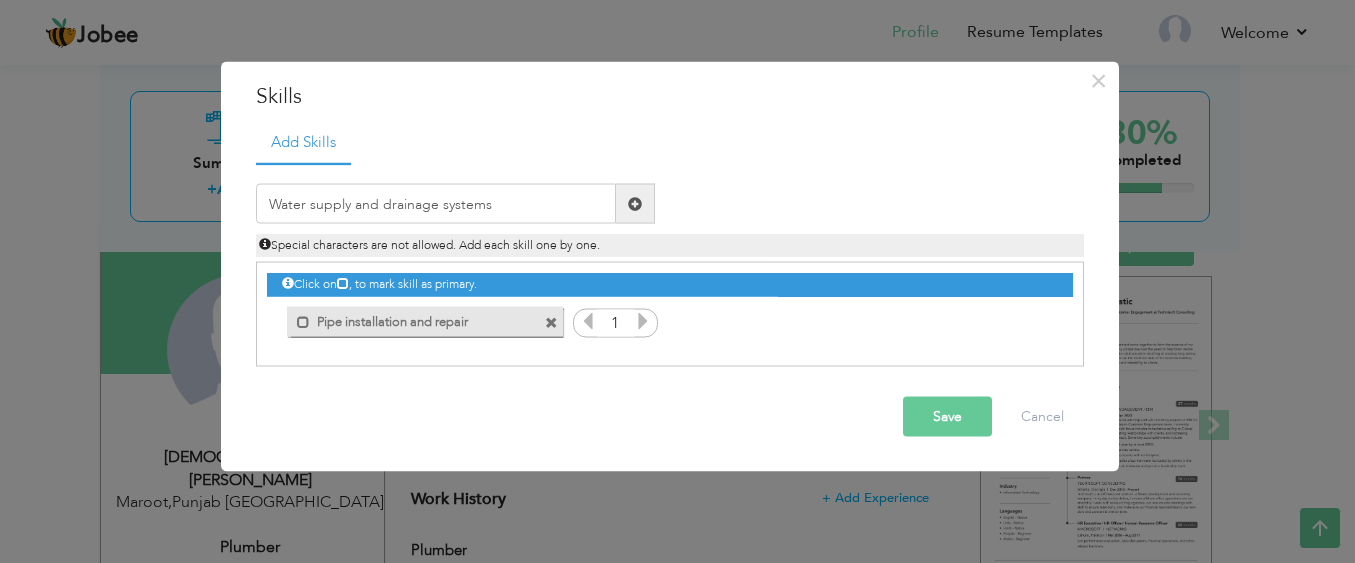 click at bounding box center (635, 203) 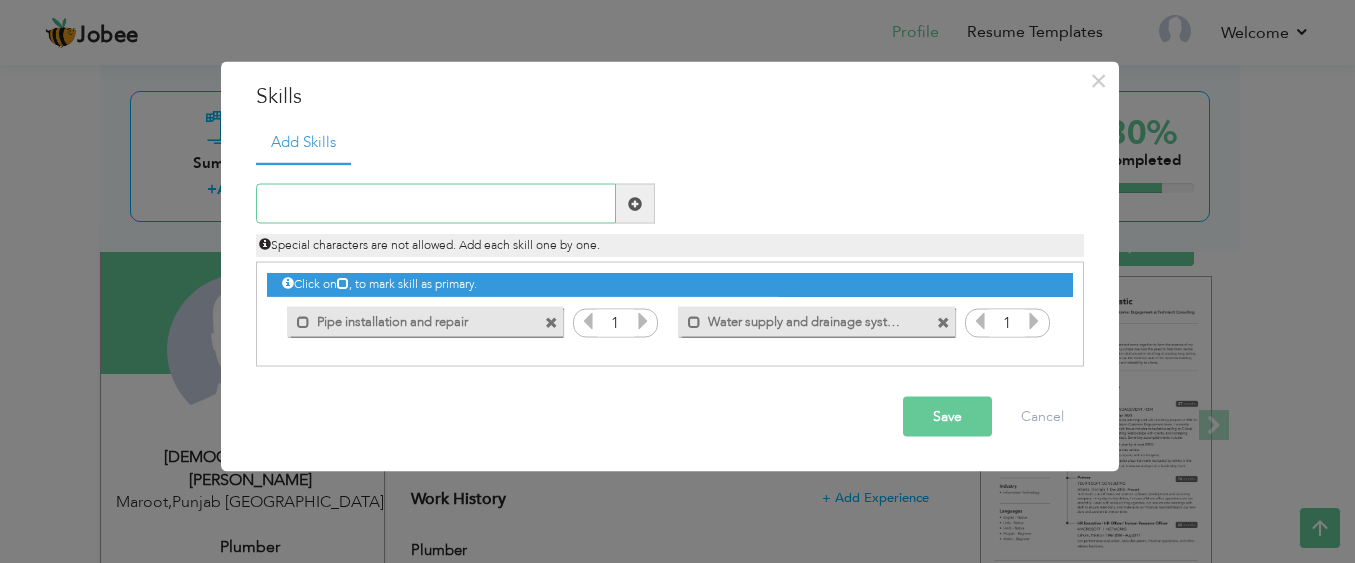 click at bounding box center (436, 204) 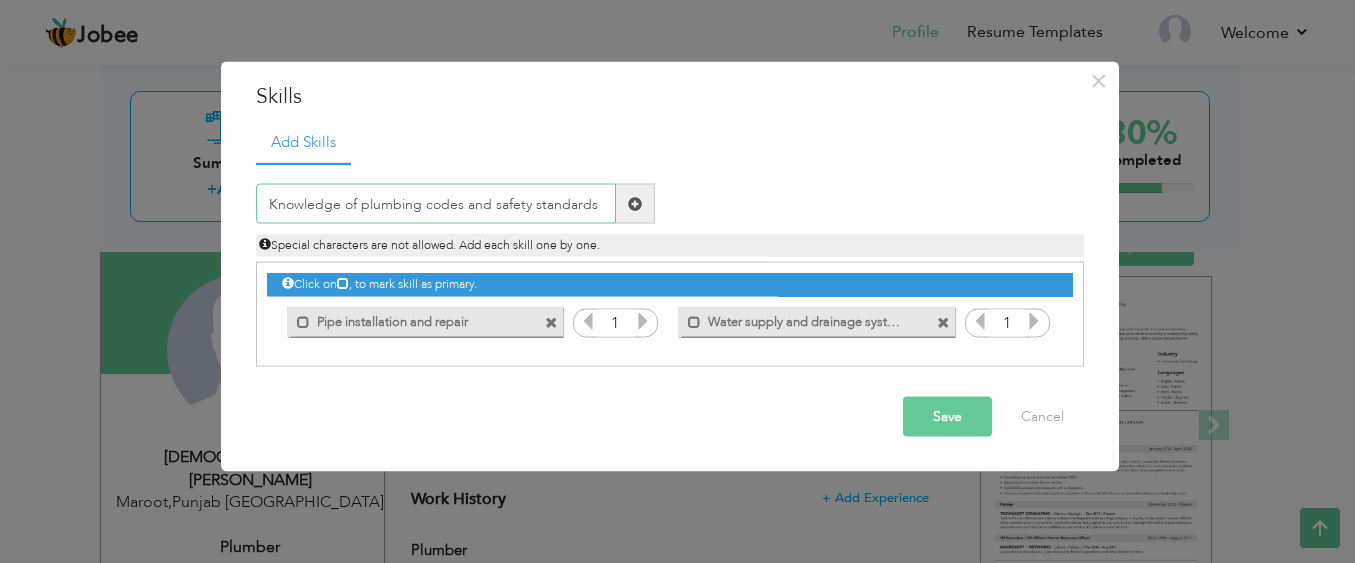 type on "Knowledge of plumbing codes and safety standards" 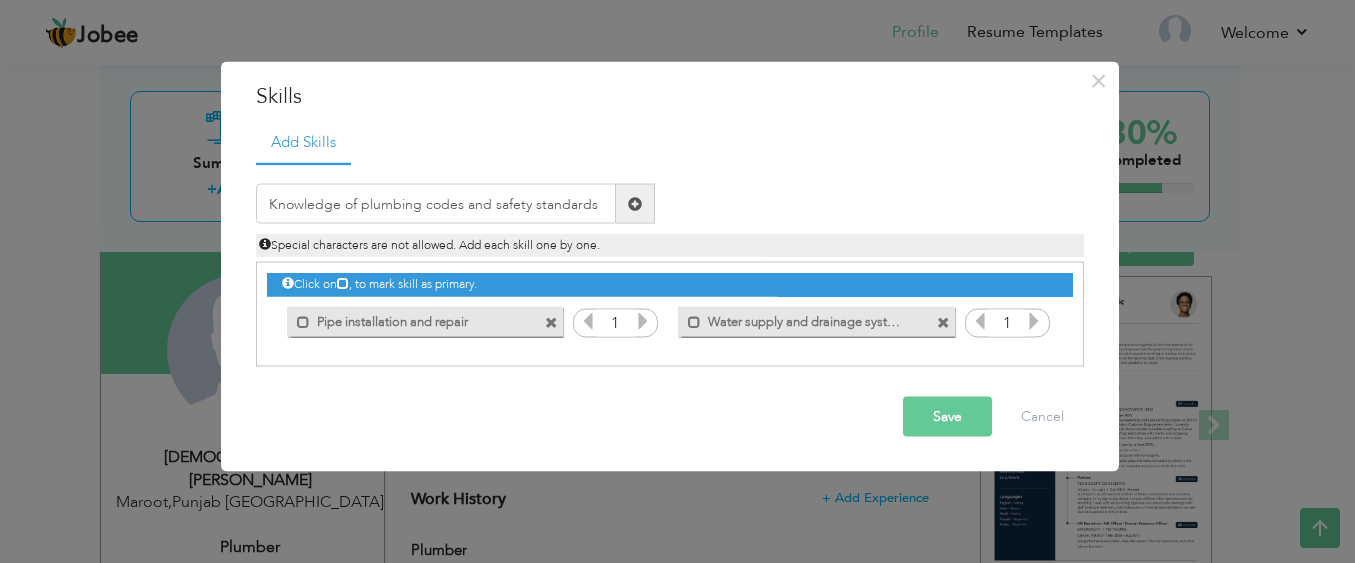 click at bounding box center [635, 203] 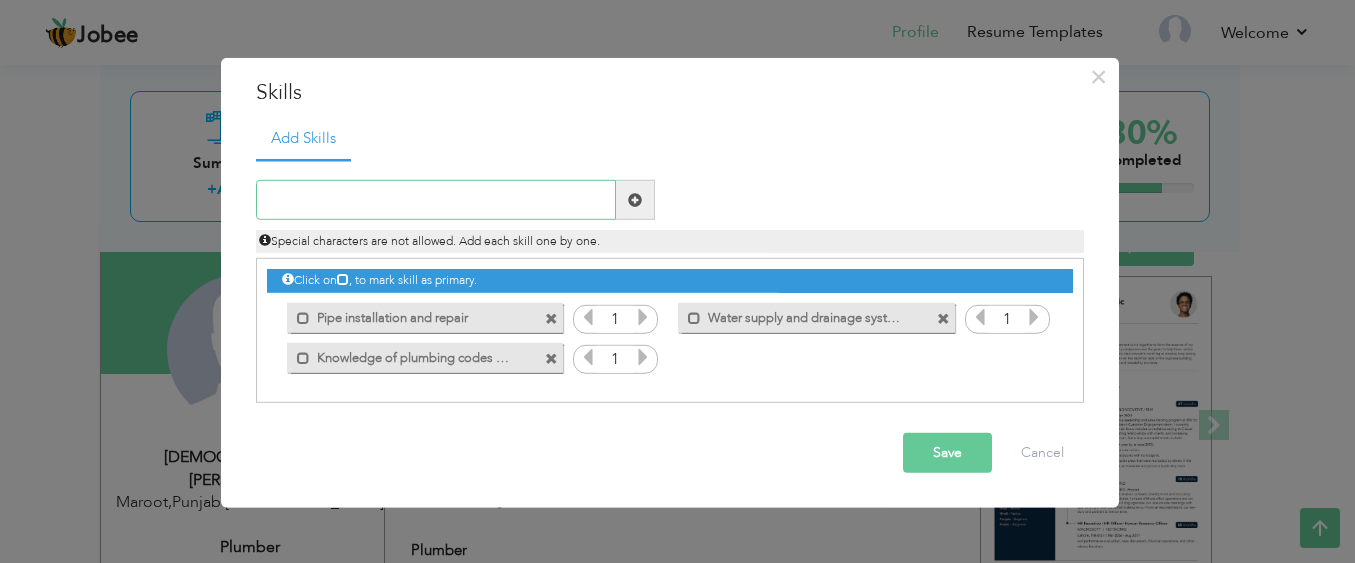click at bounding box center [436, 200] 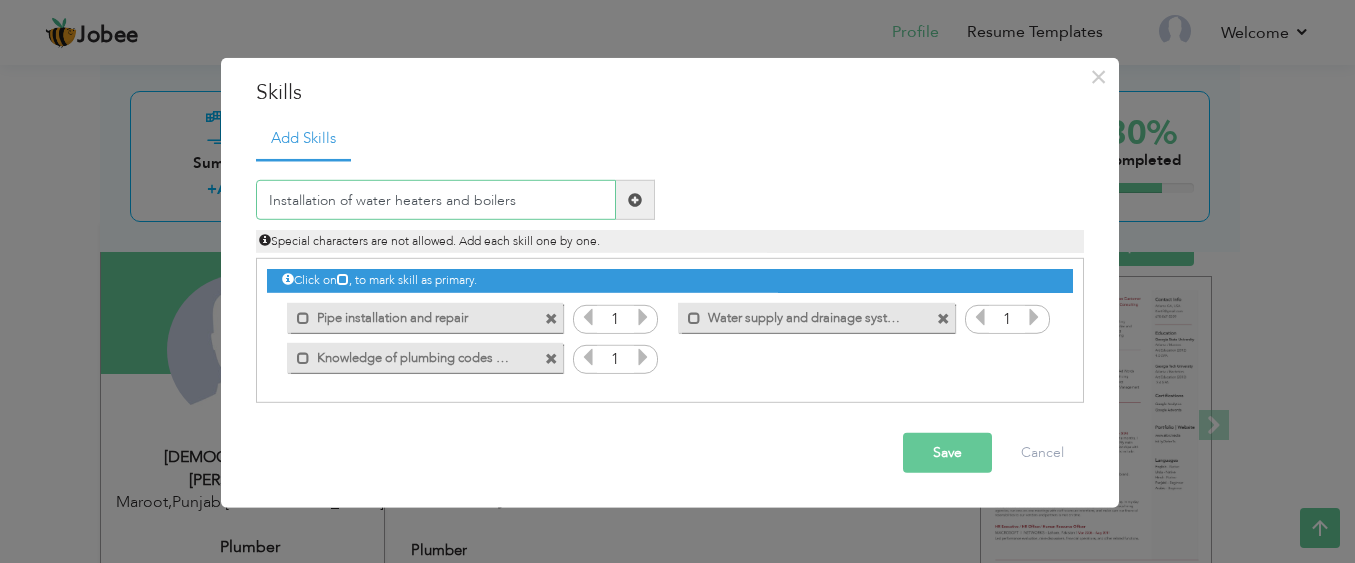 type on "Installation of water heaters and boilers" 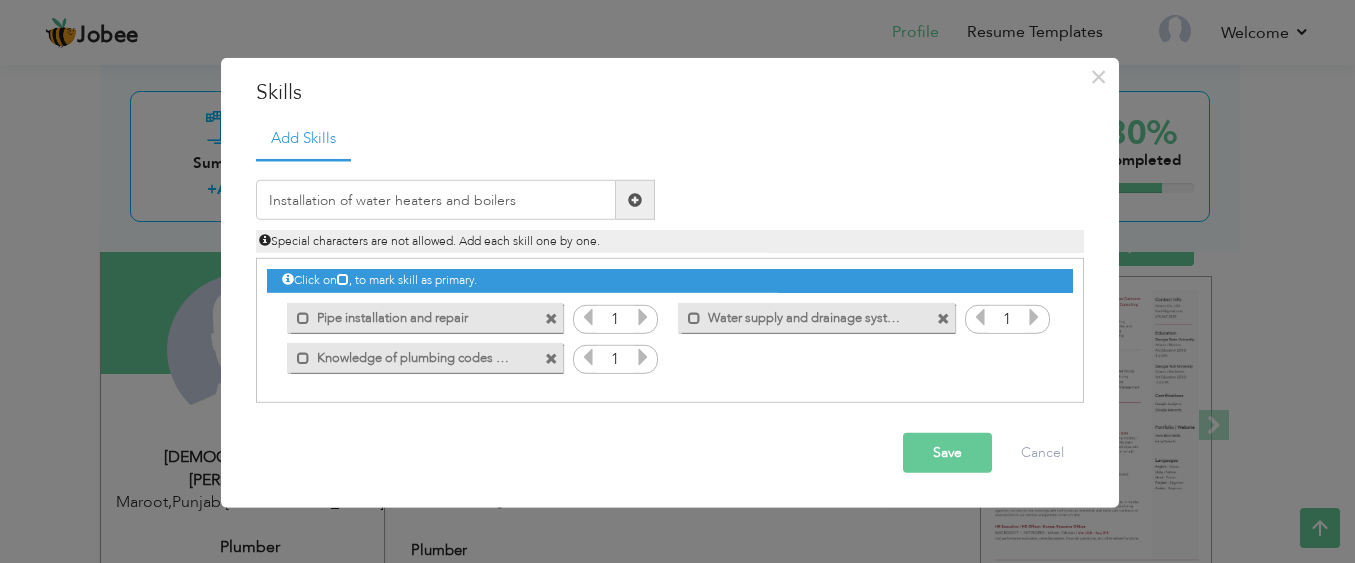 click at bounding box center [635, 200] 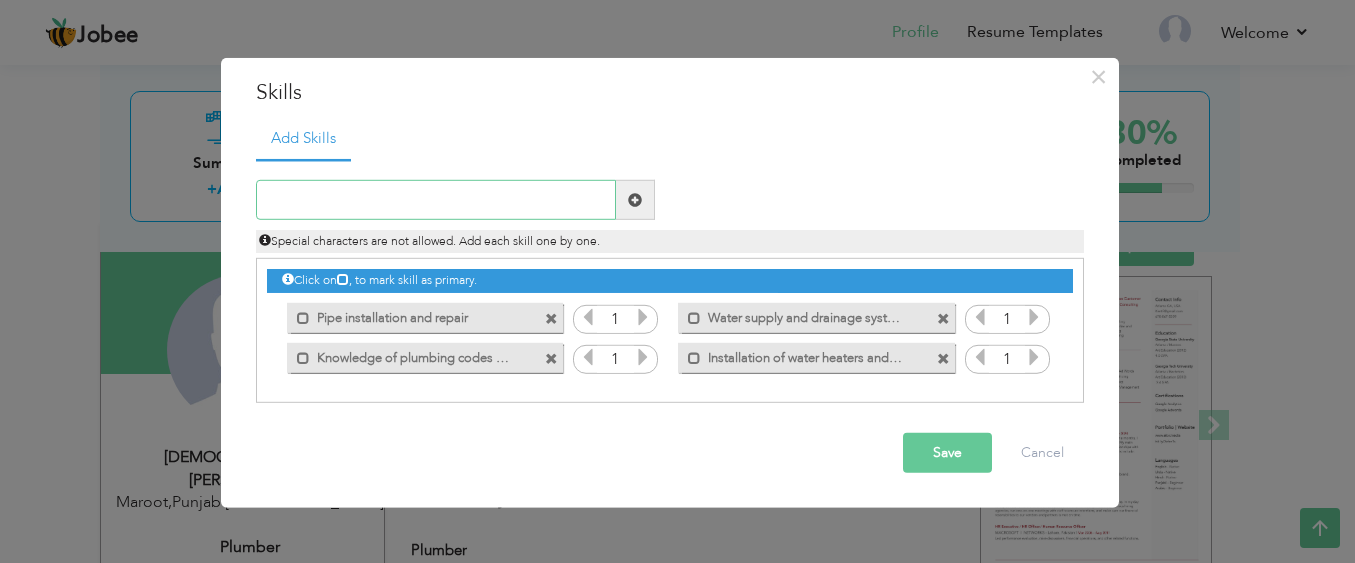 click at bounding box center (436, 200) 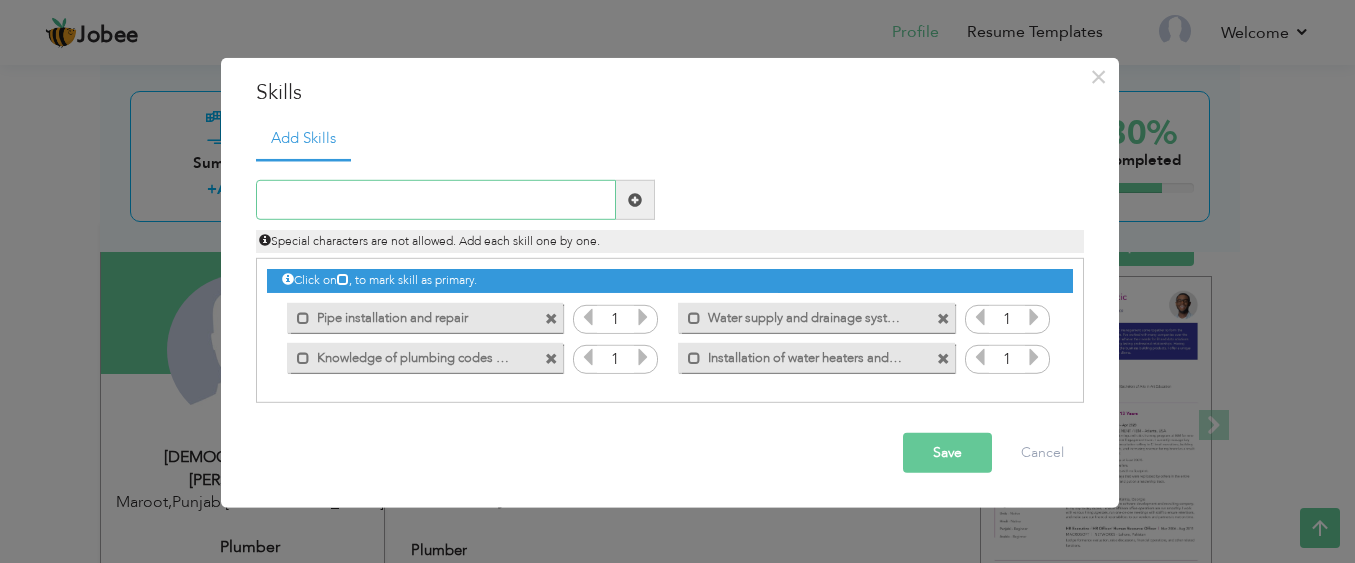 paste on "Time management and efficiency" 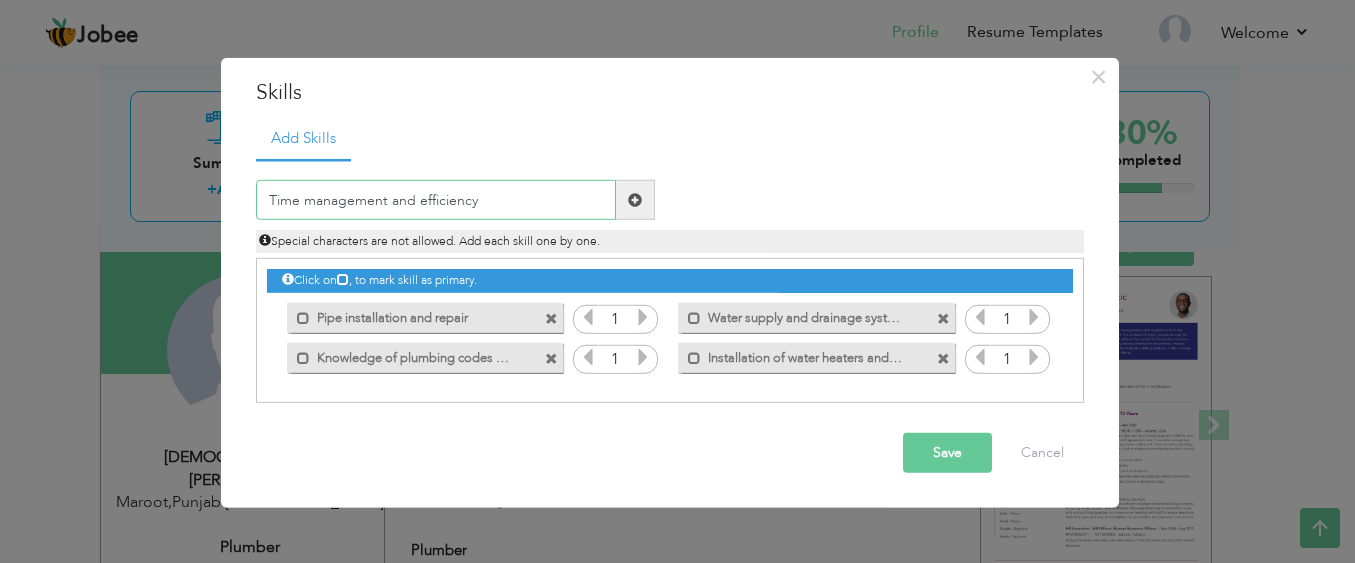 type on "Time management and efficiency" 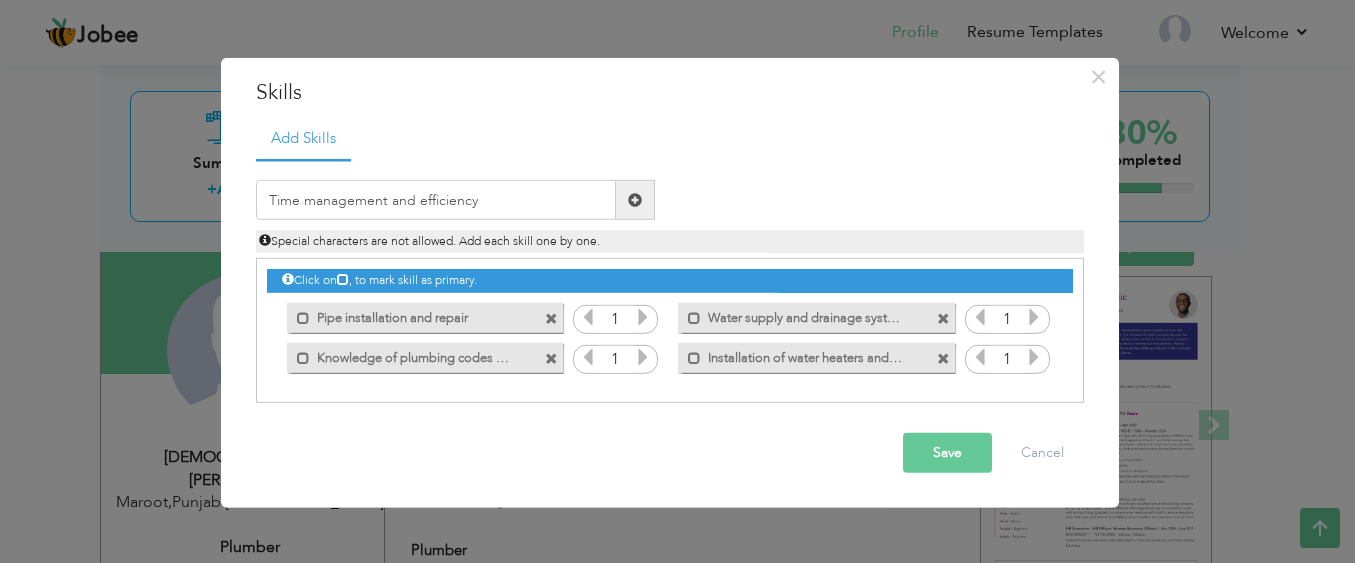 click at bounding box center [635, 200] 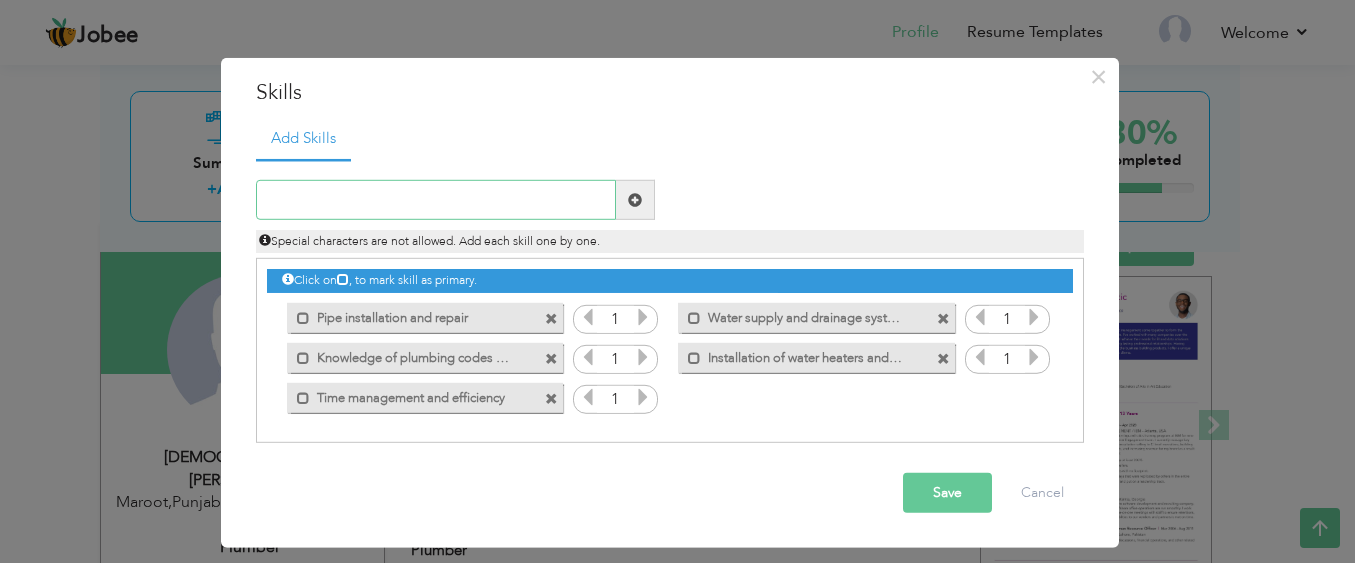 click at bounding box center (436, 200) 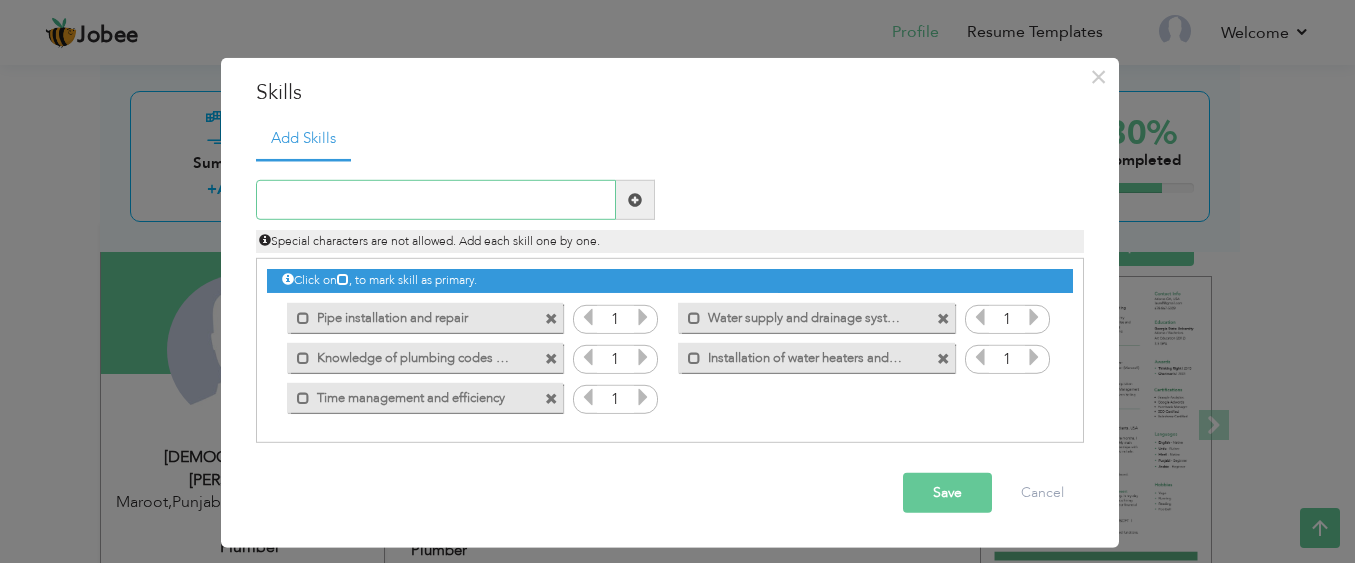 paste on "Experience with PVC, copper, PEX, and cast iron pi" 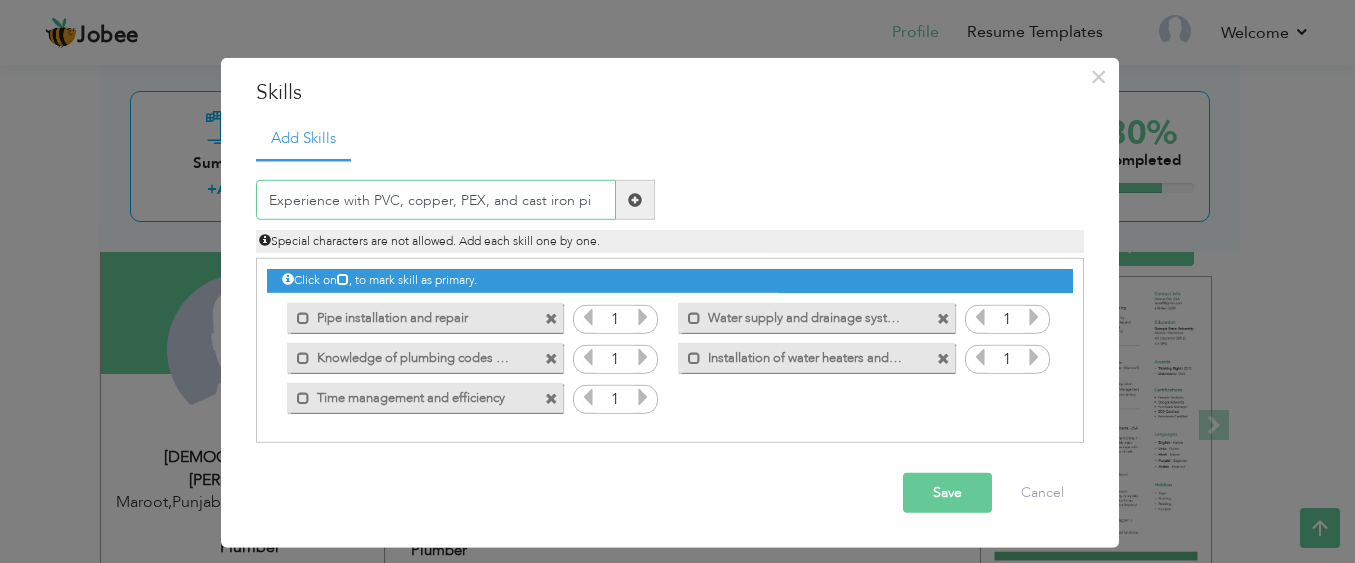 type on "Experience with PVC, copper, PEX, and cast iron pi" 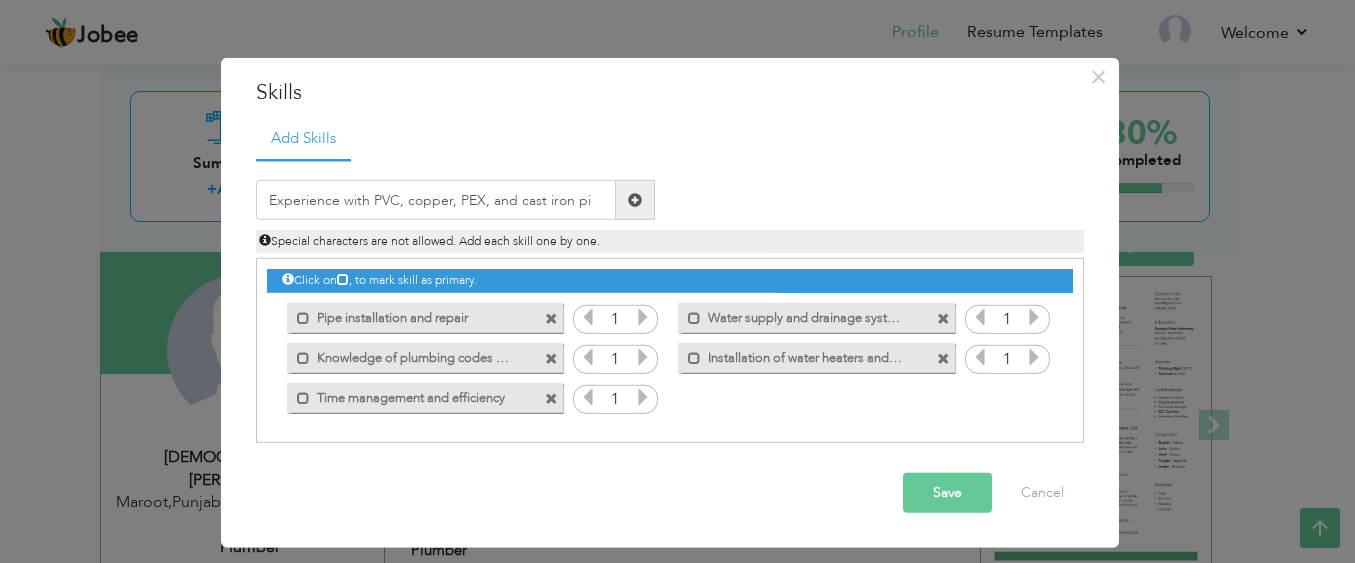 click at bounding box center (635, 200) 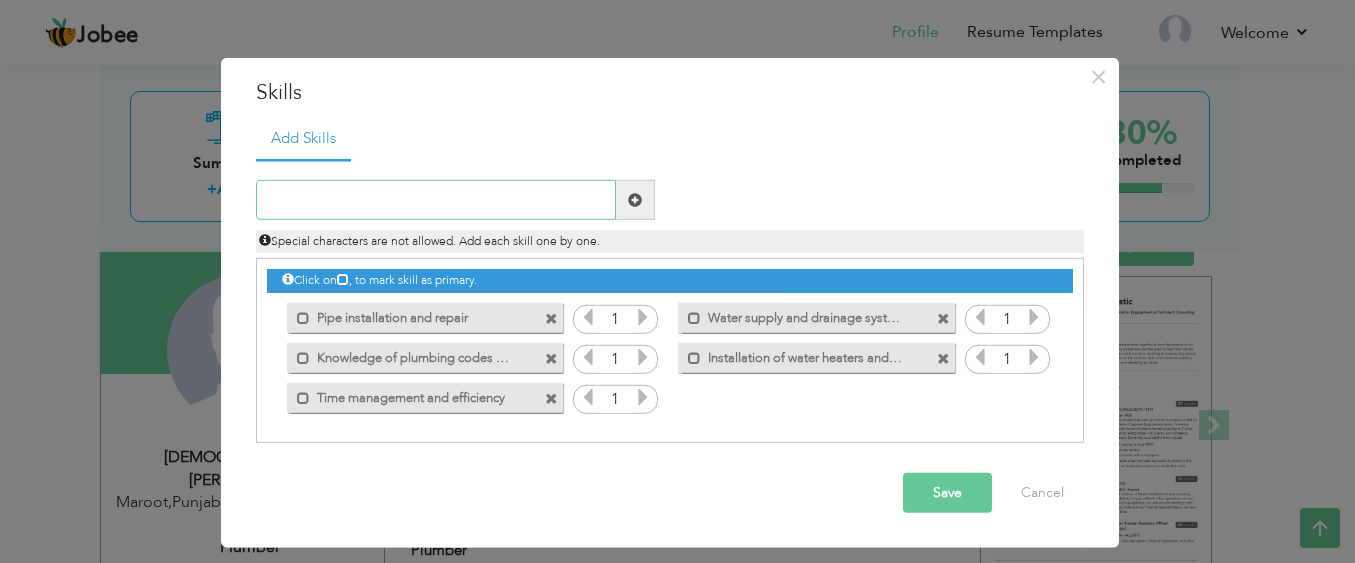click at bounding box center [436, 200] 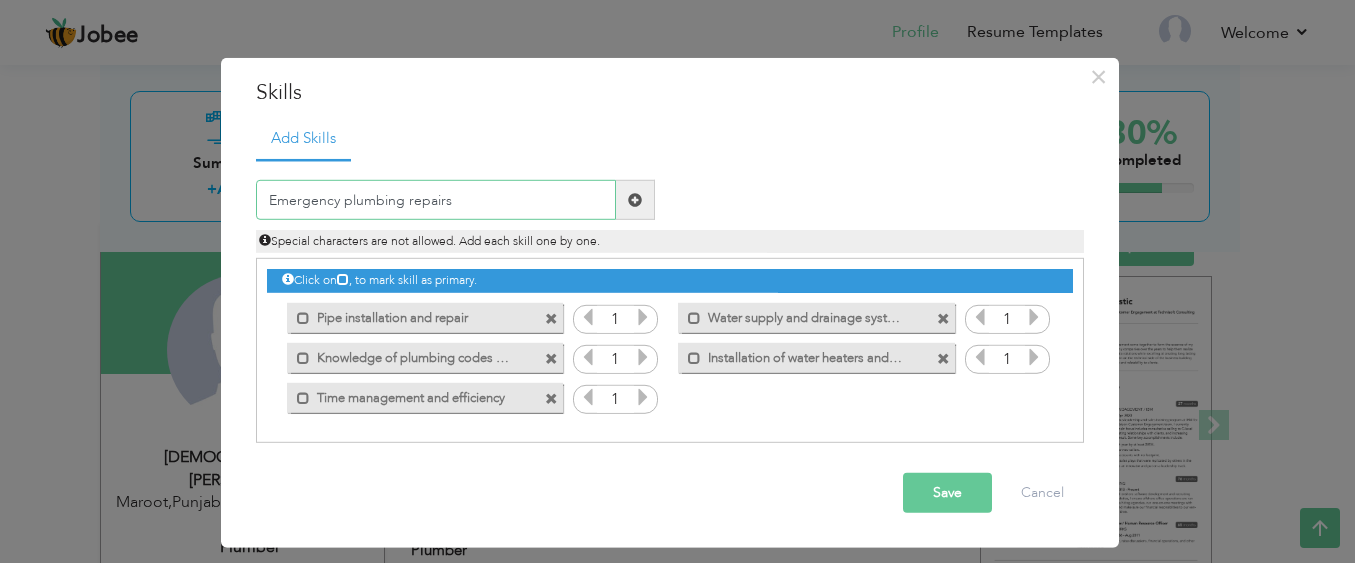 type on "Emergency plumbing repairs" 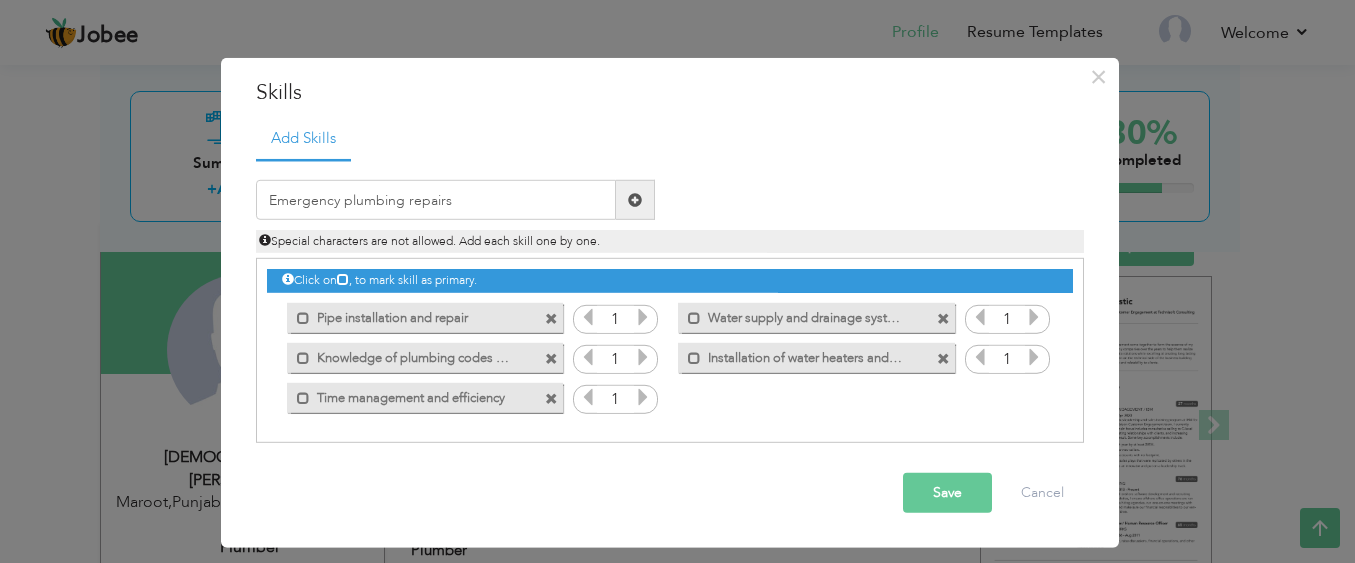 click on "Save" at bounding box center (947, 493) 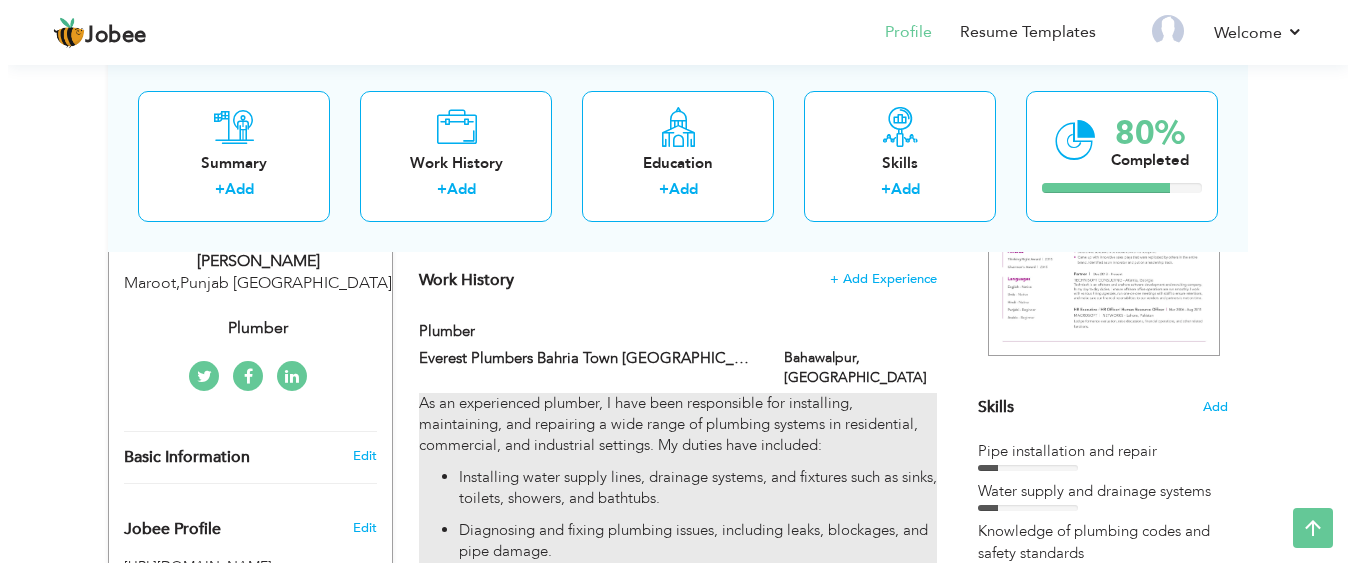 scroll, scrollTop: 372, scrollLeft: 0, axis: vertical 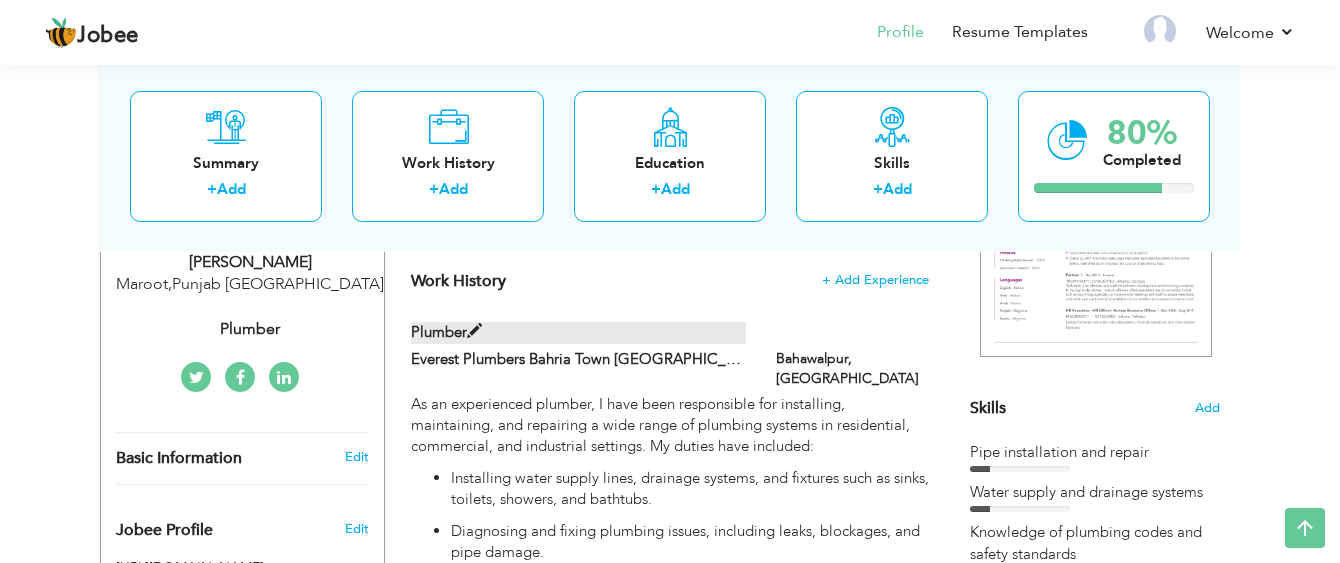 click at bounding box center [474, 331] 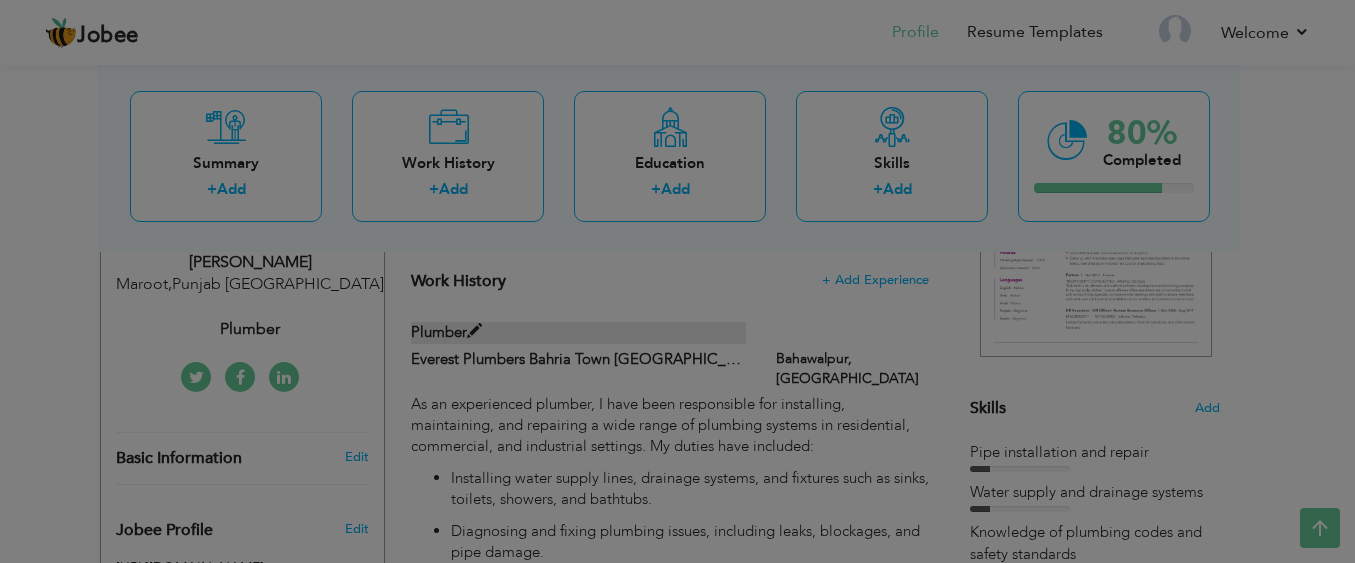 scroll, scrollTop: 0, scrollLeft: 0, axis: both 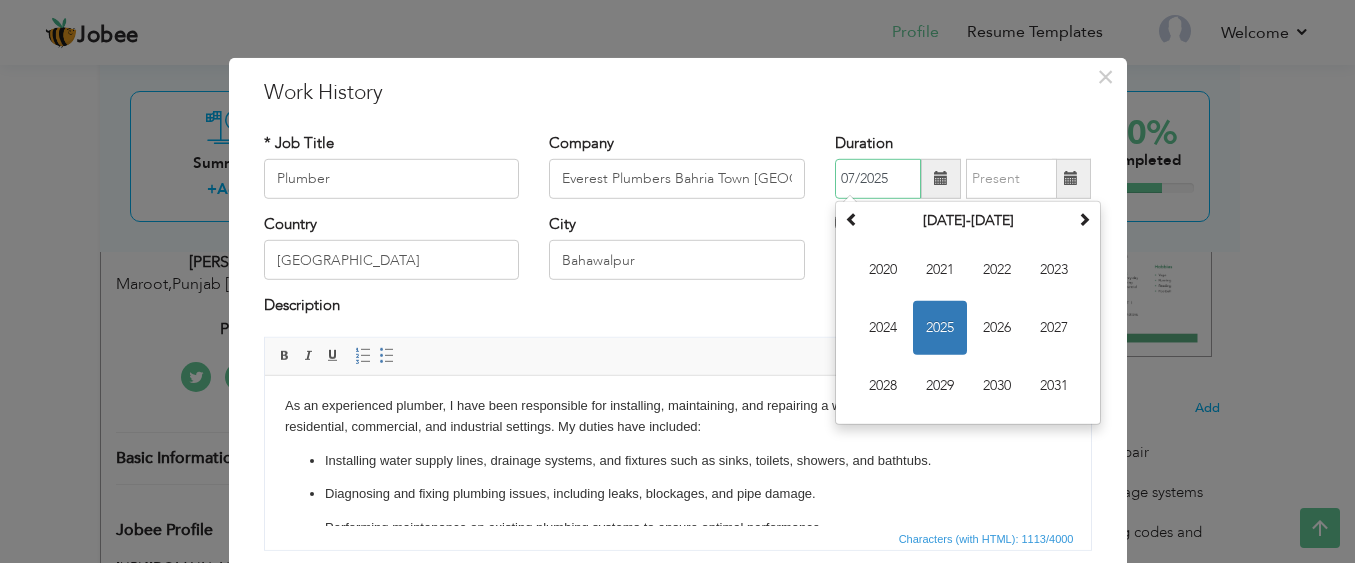 click on "07/2025" at bounding box center (878, 179) 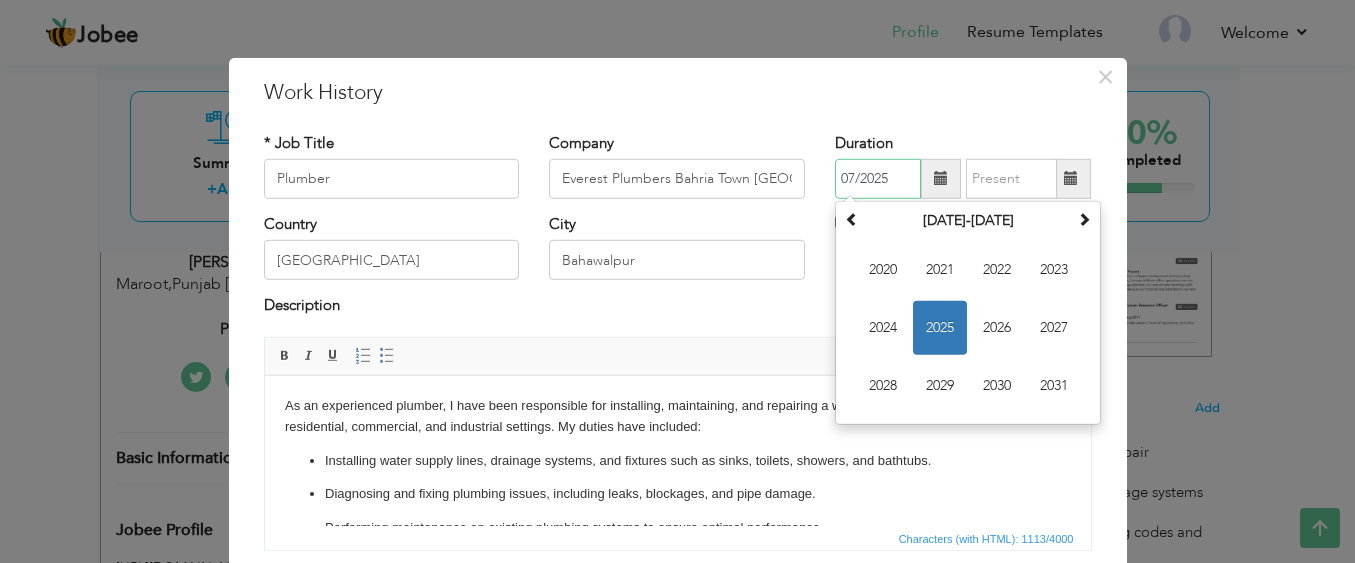 click on "07/2025" at bounding box center [878, 179] 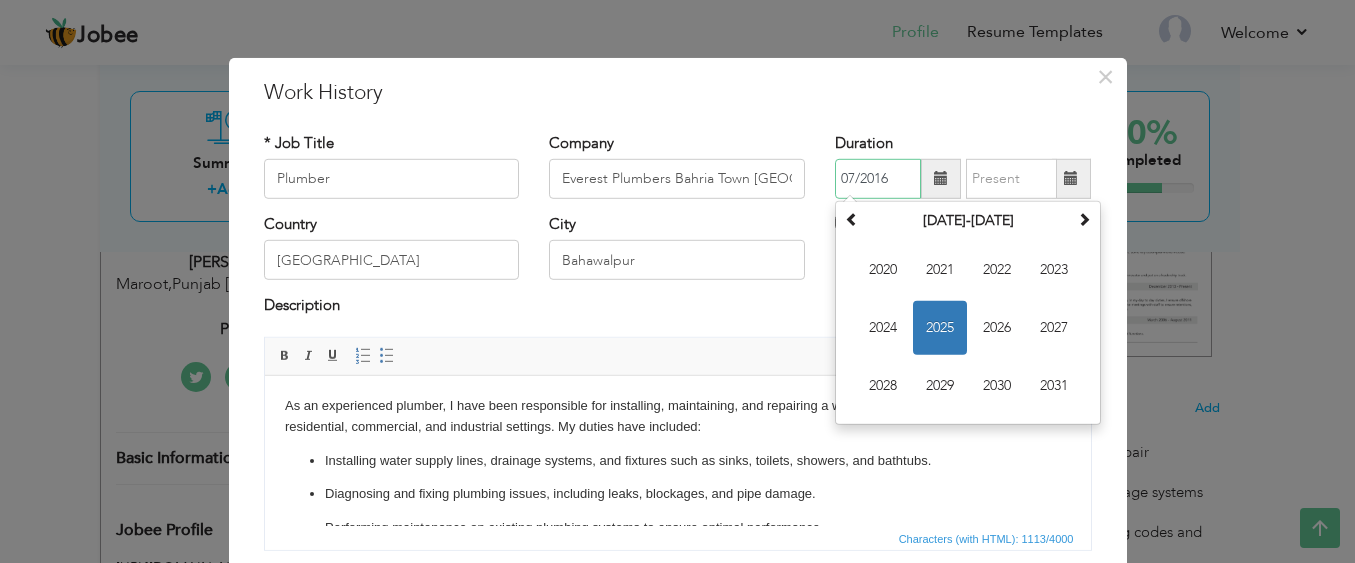 type on "07/2016" 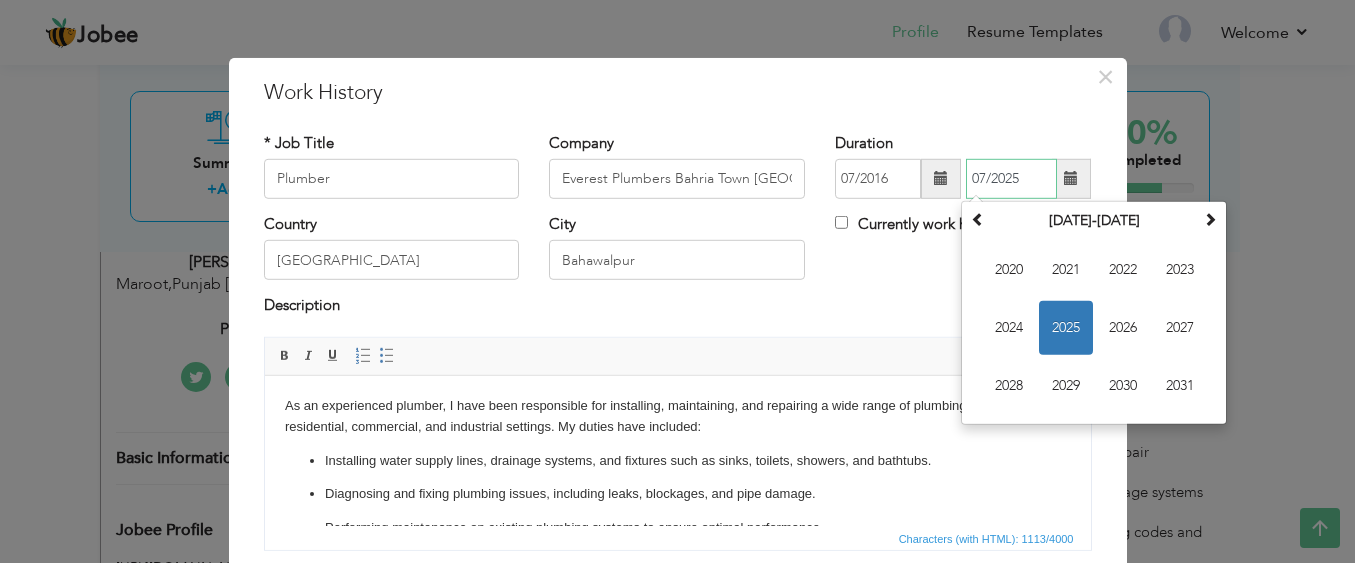 click on "07/2025" at bounding box center [1011, 179] 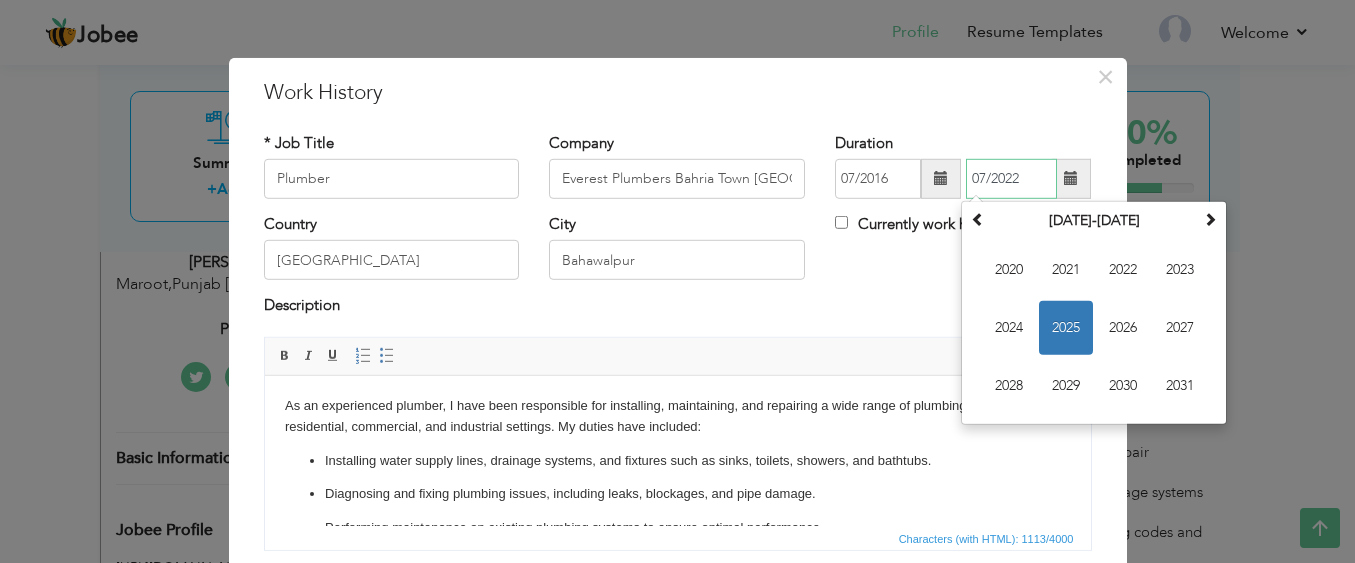 click on "07/2022" at bounding box center [1011, 179] 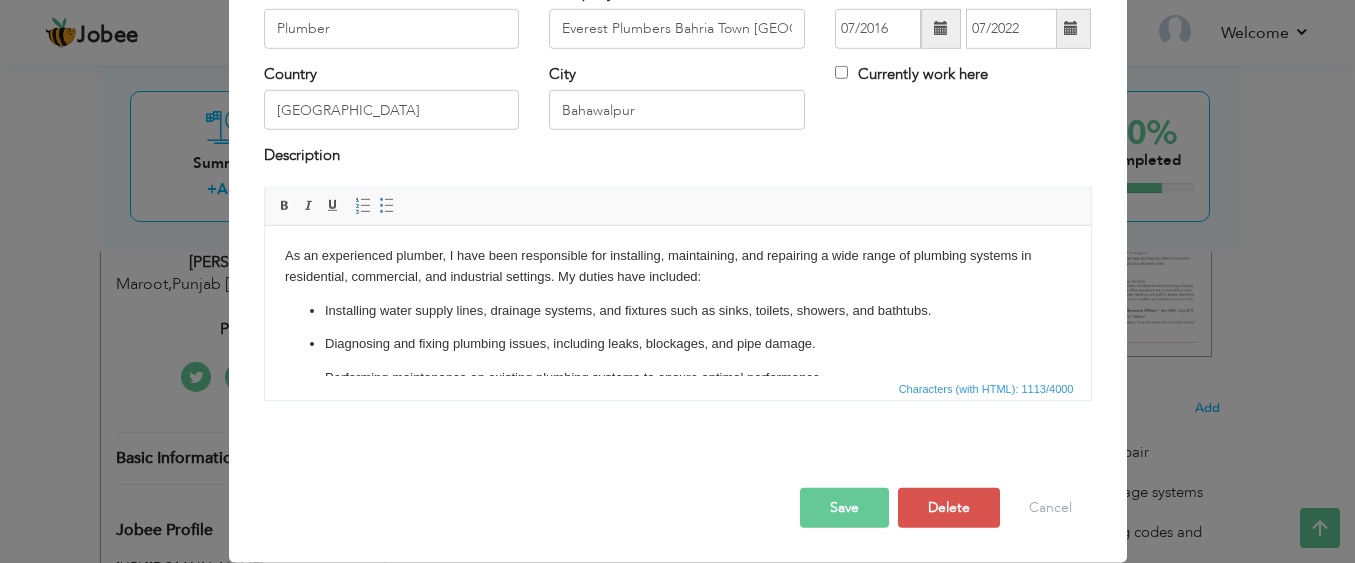 click on "Save" at bounding box center [844, 508] 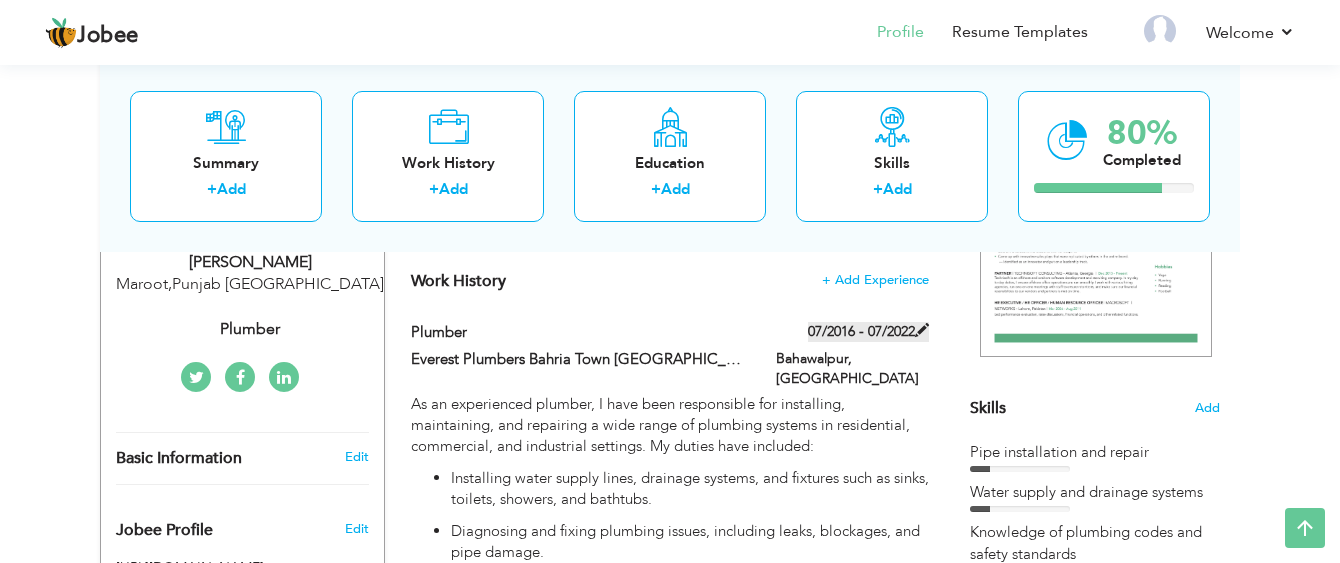 click on "07/2016 - 07/2022" at bounding box center (868, 332) 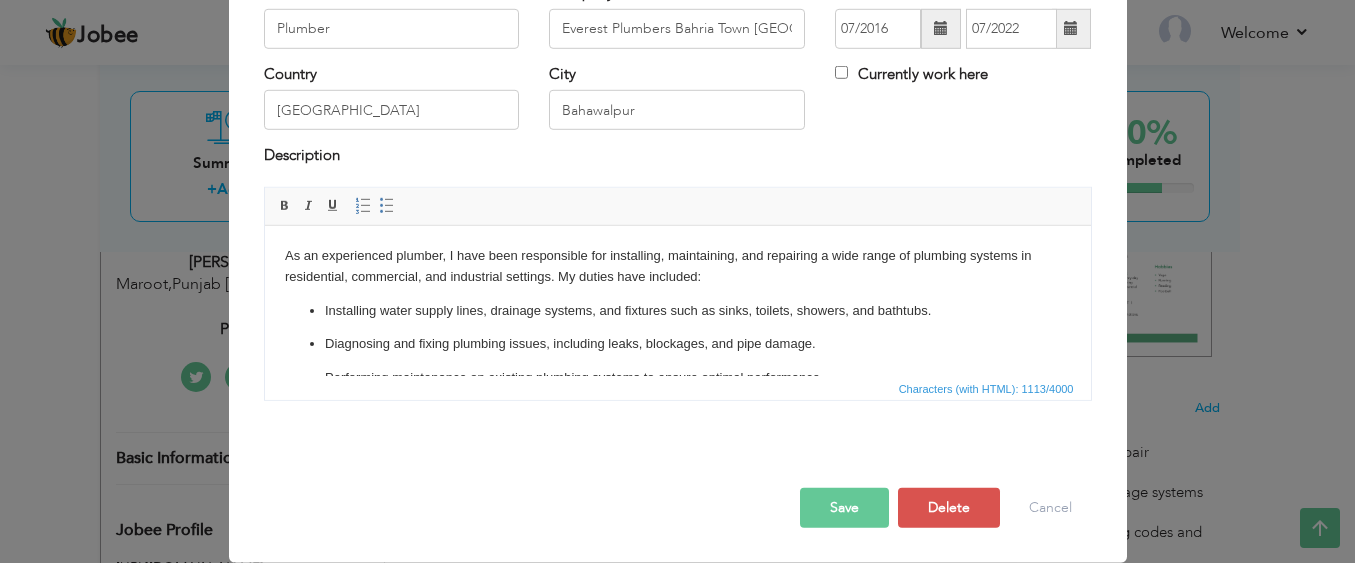 scroll, scrollTop: 0, scrollLeft: 0, axis: both 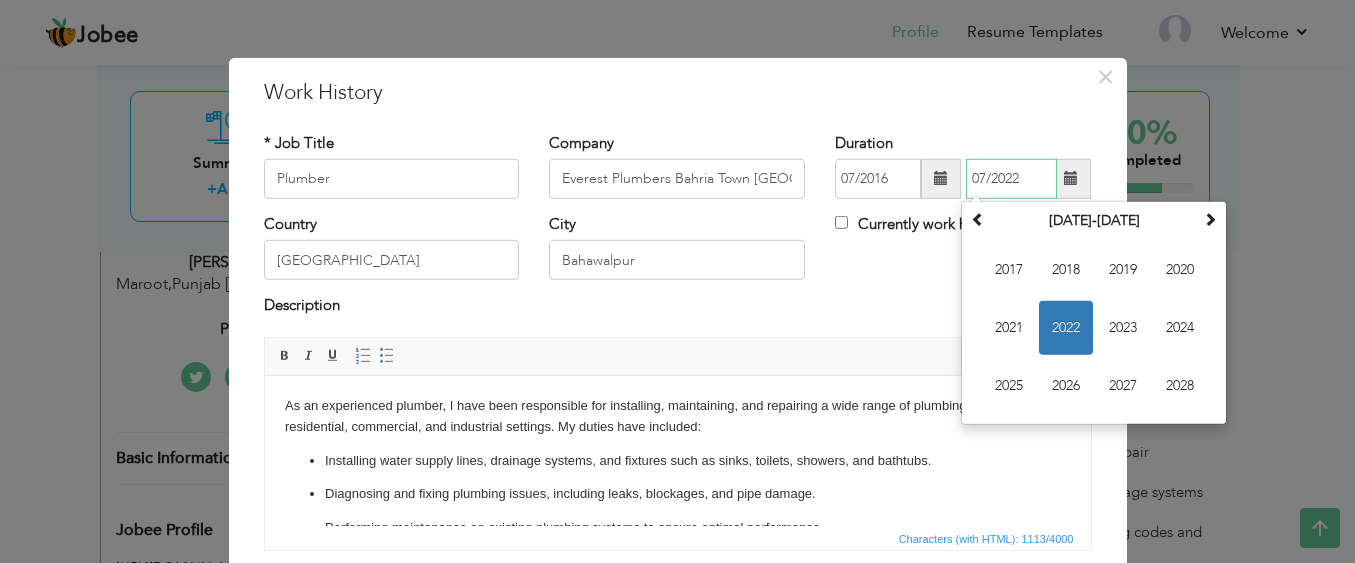 click on "07/2022" at bounding box center [1011, 179] 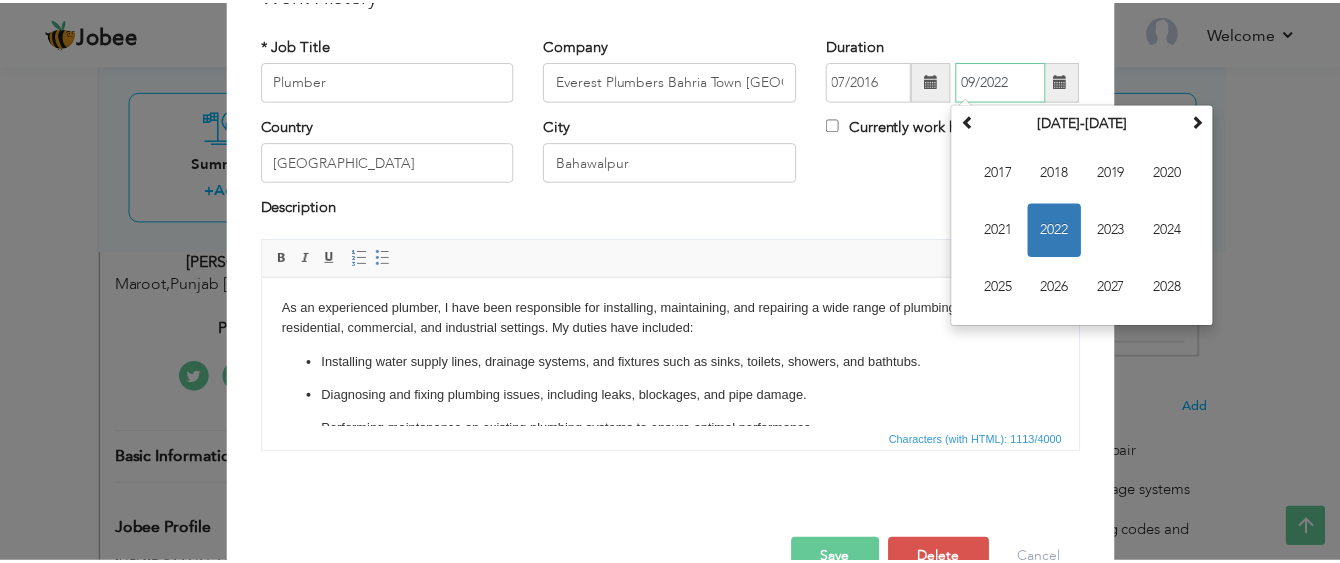 scroll, scrollTop: 110, scrollLeft: 0, axis: vertical 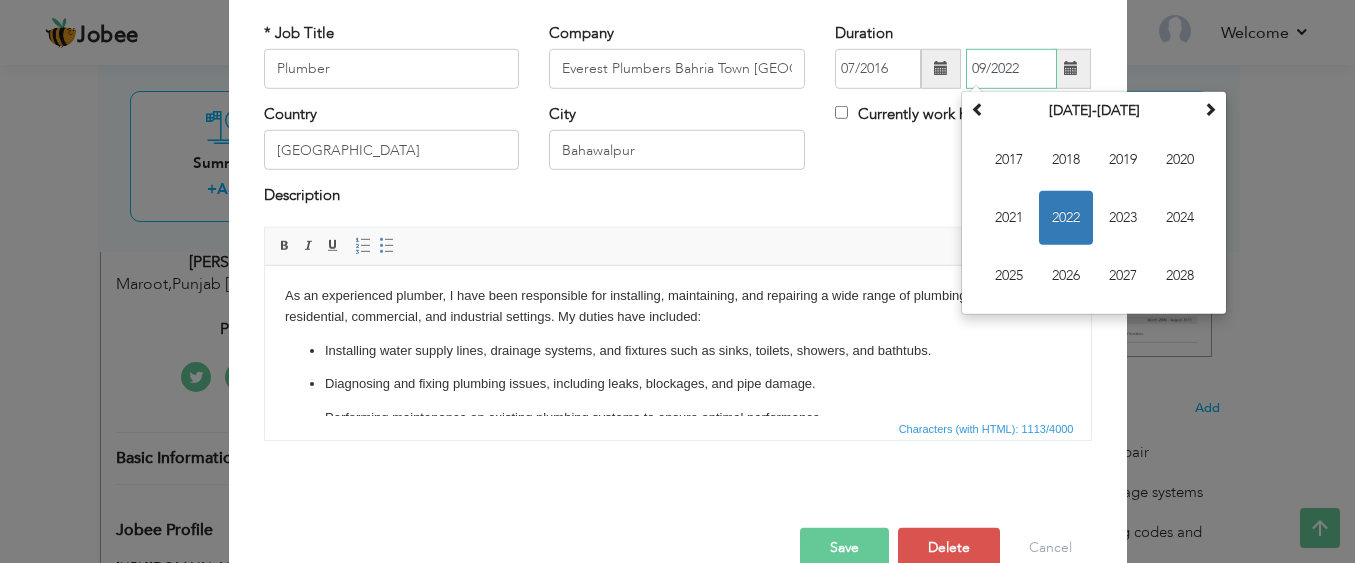 type on "09/2022" 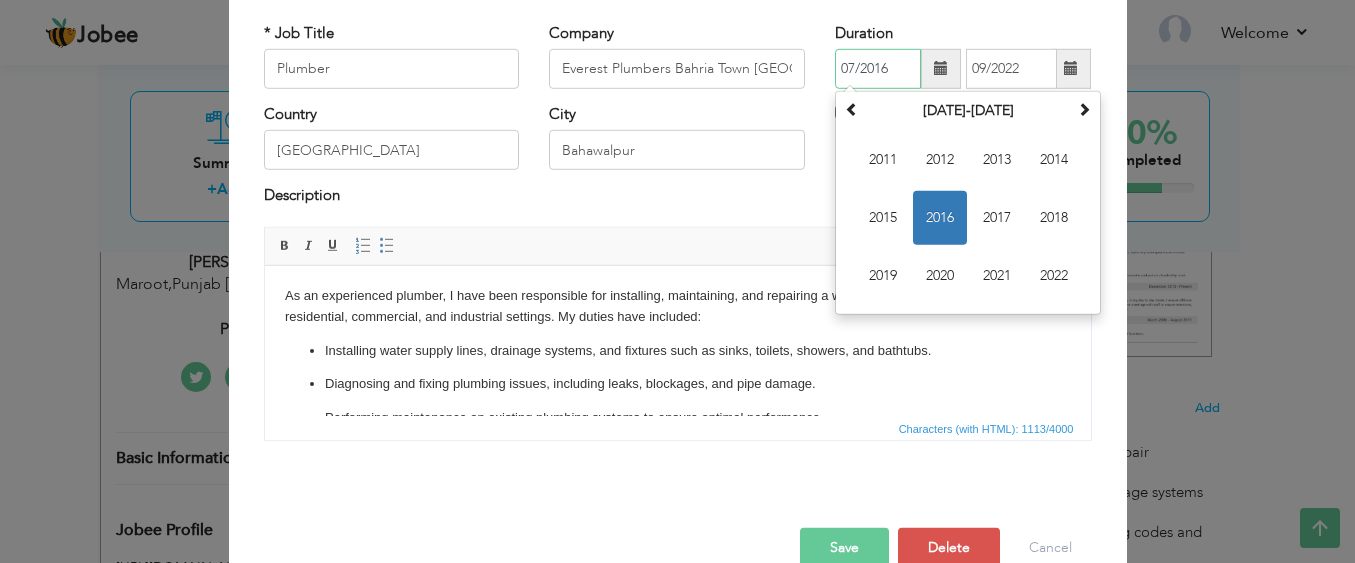 click on "07/2016" at bounding box center [878, 69] 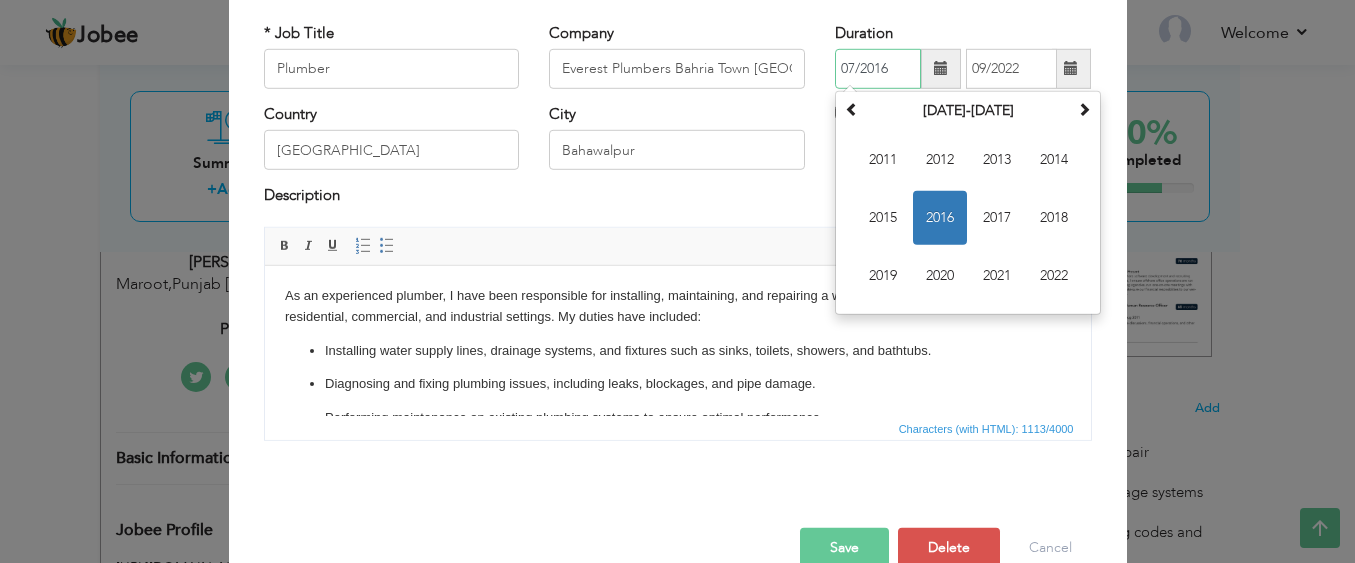 click on "07/2016" at bounding box center (878, 69) 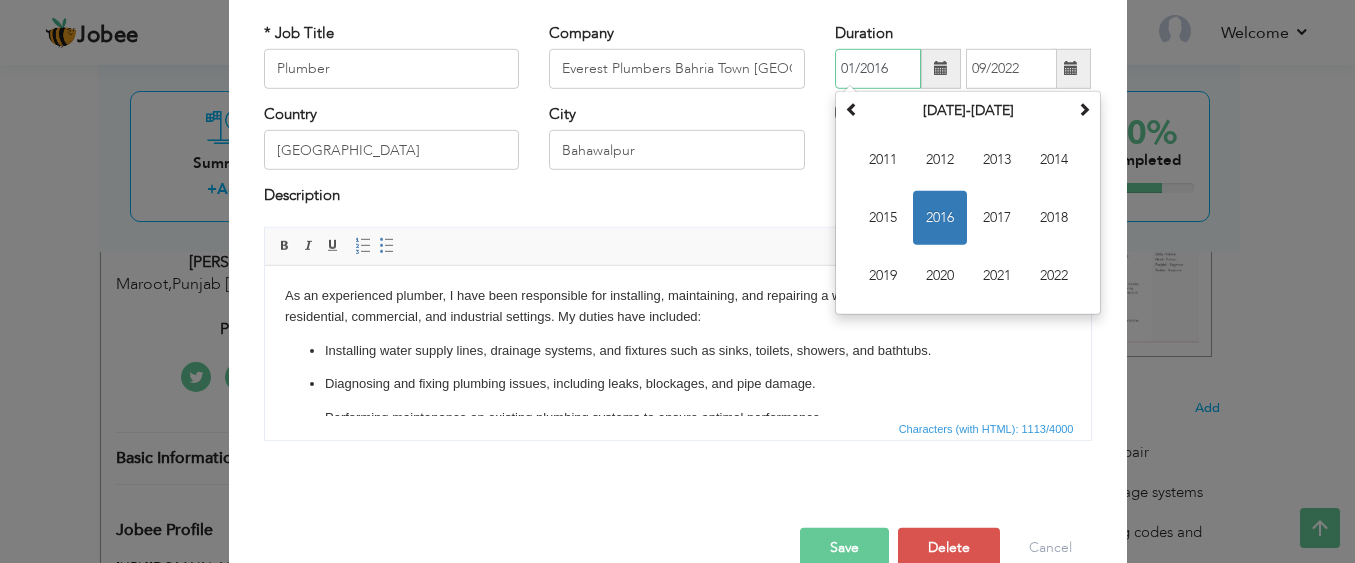 type on "01/2016" 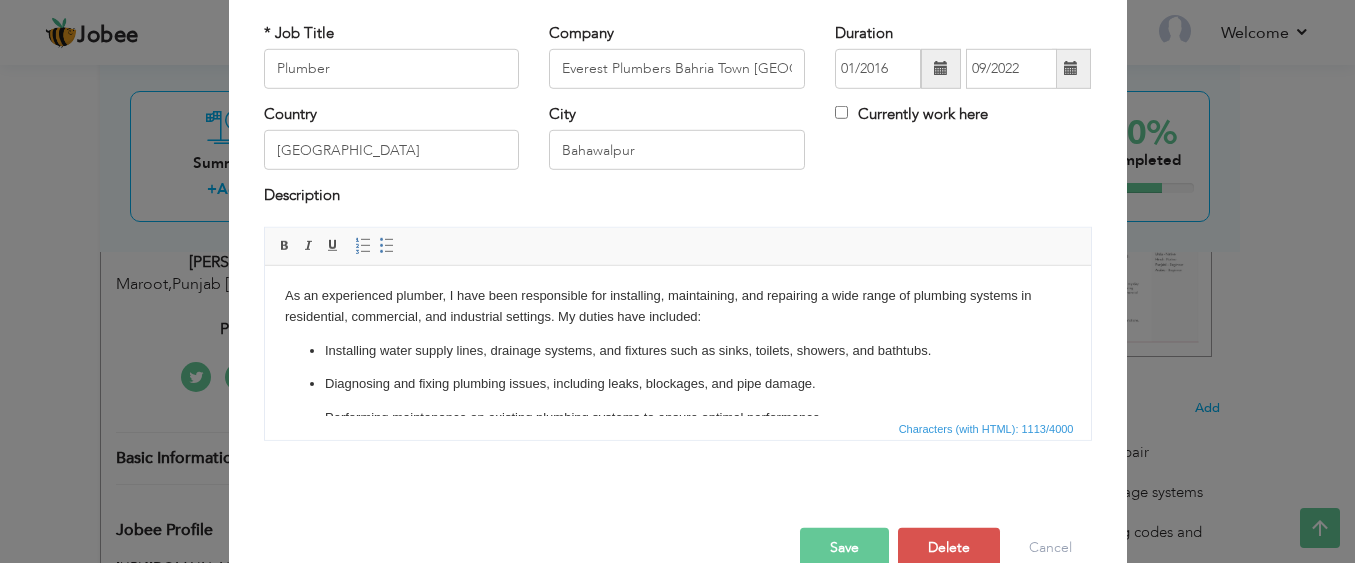 click on "Save" at bounding box center (844, 548) 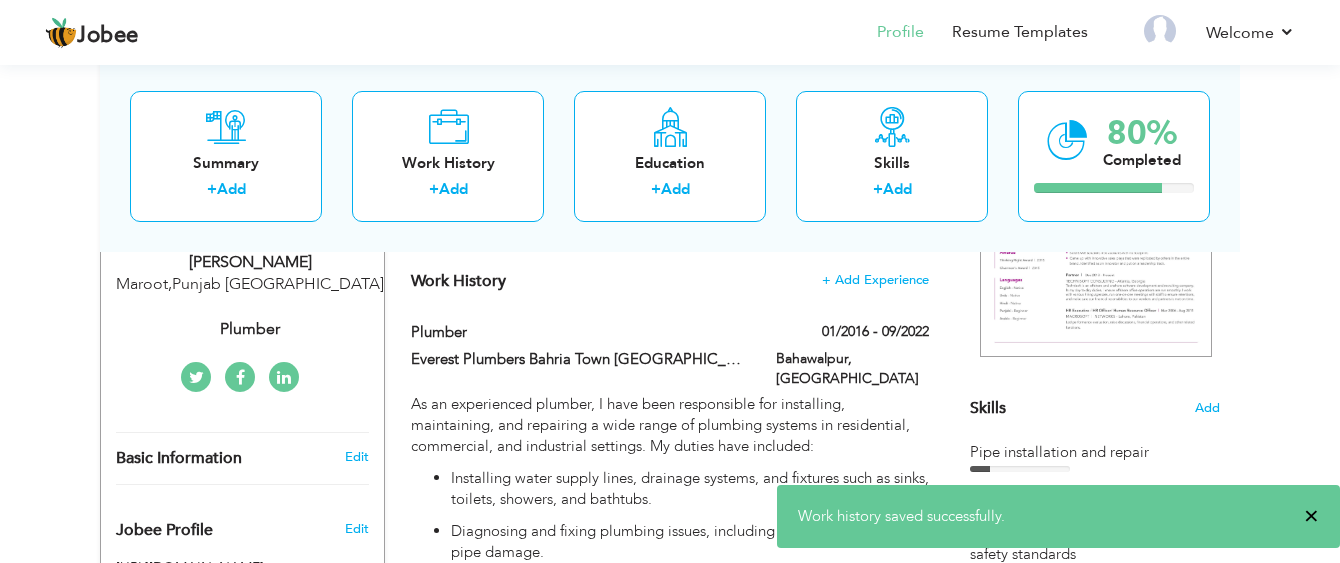 click on "×" at bounding box center [1311, 516] 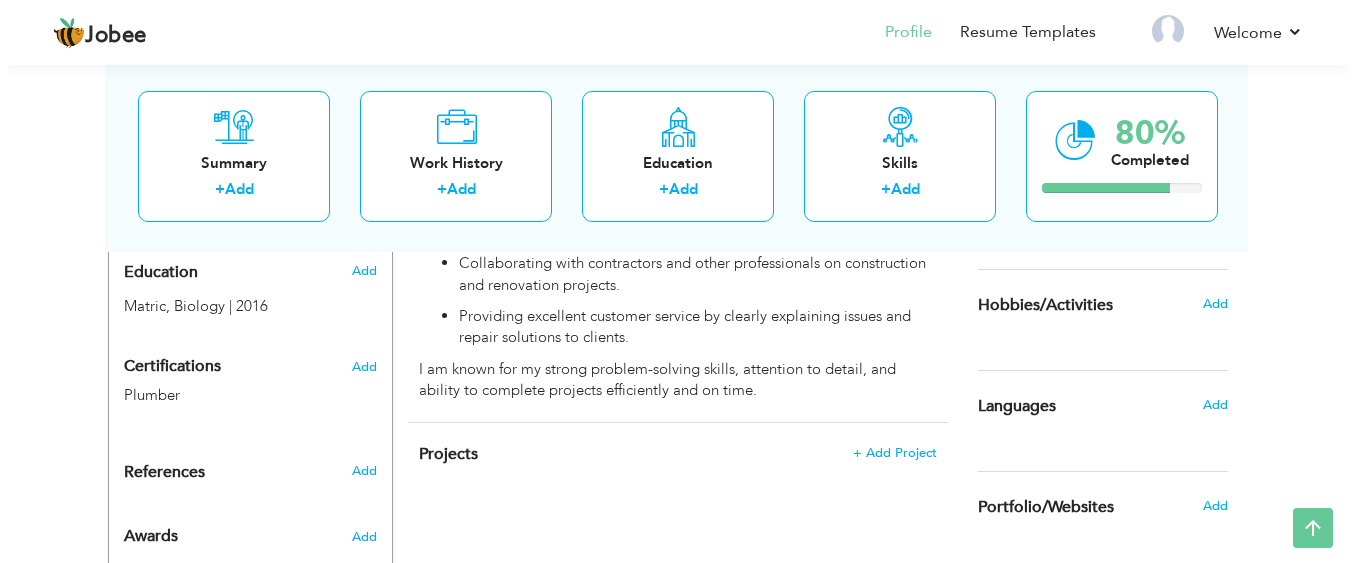 scroll, scrollTop: 914, scrollLeft: 0, axis: vertical 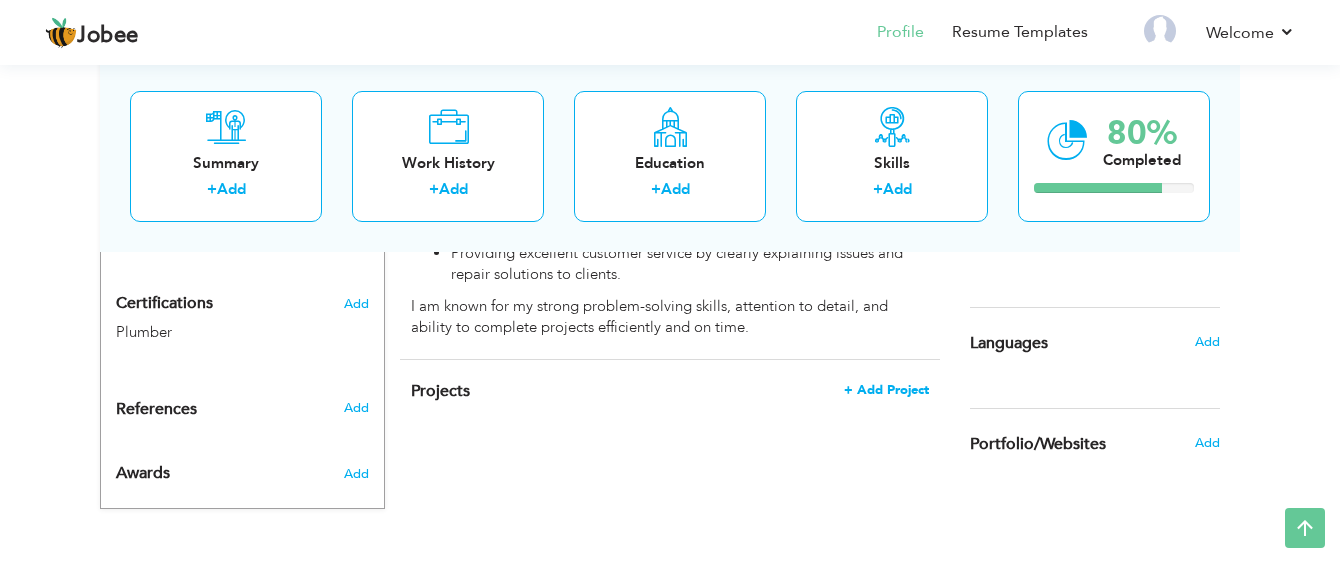 click on "+ Add Project" at bounding box center (886, 390) 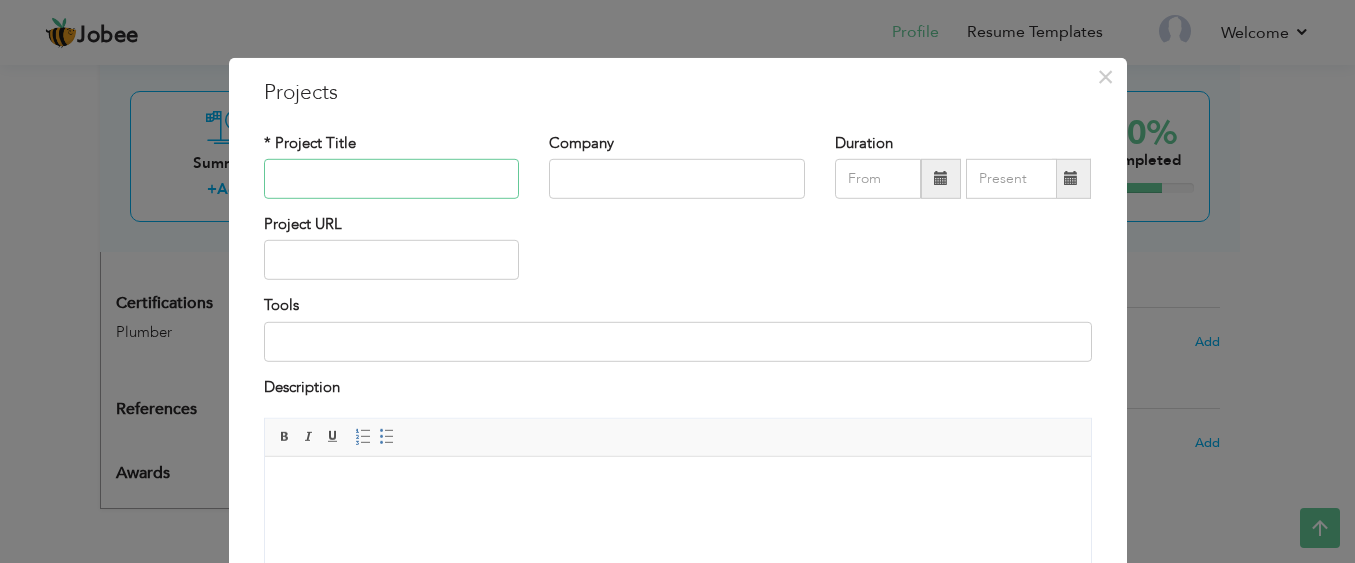 paste on "Residential Plumbing System Installation" 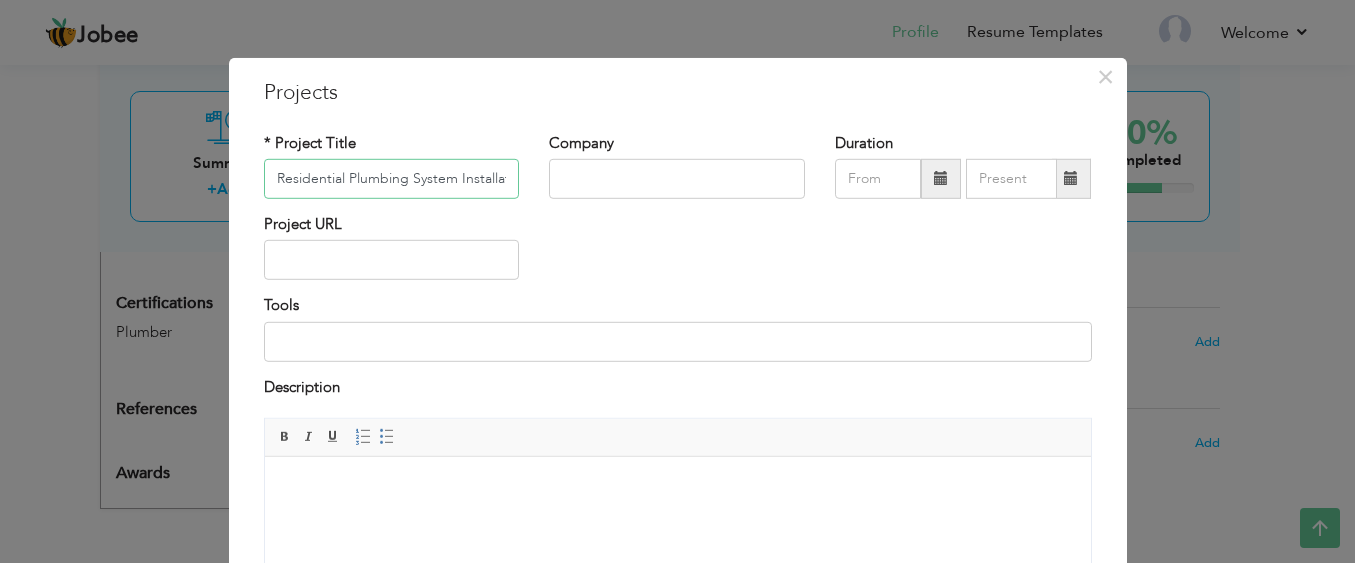 scroll, scrollTop: 0, scrollLeft: 20, axis: horizontal 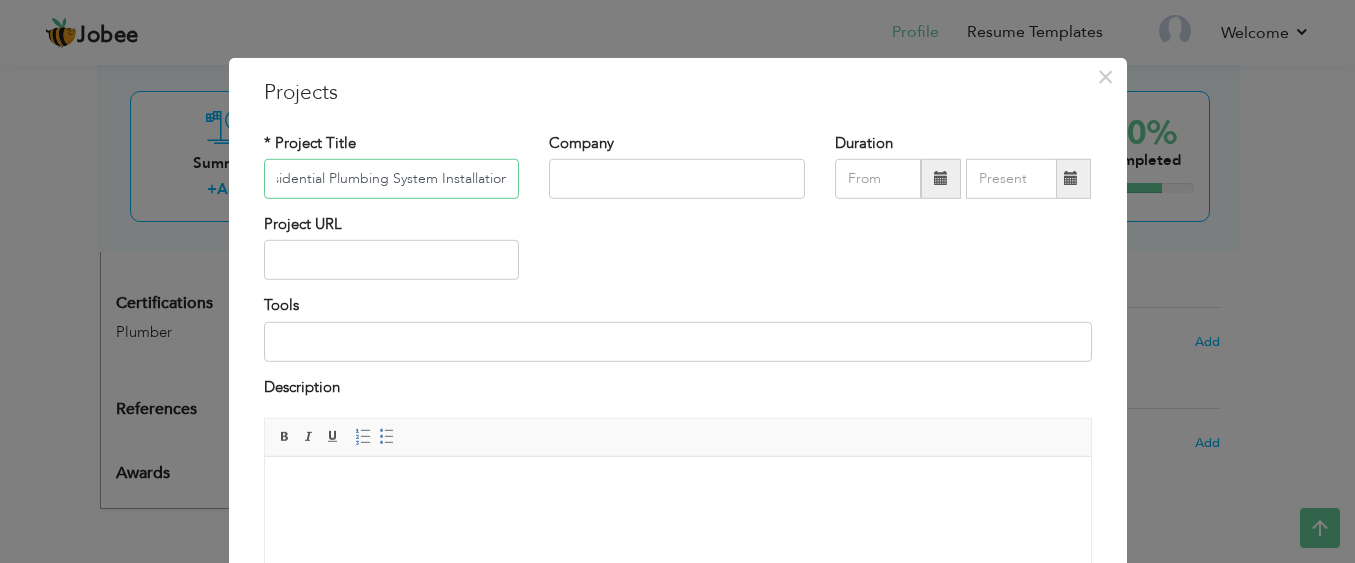 type on "Residential Plumbing System Installation" 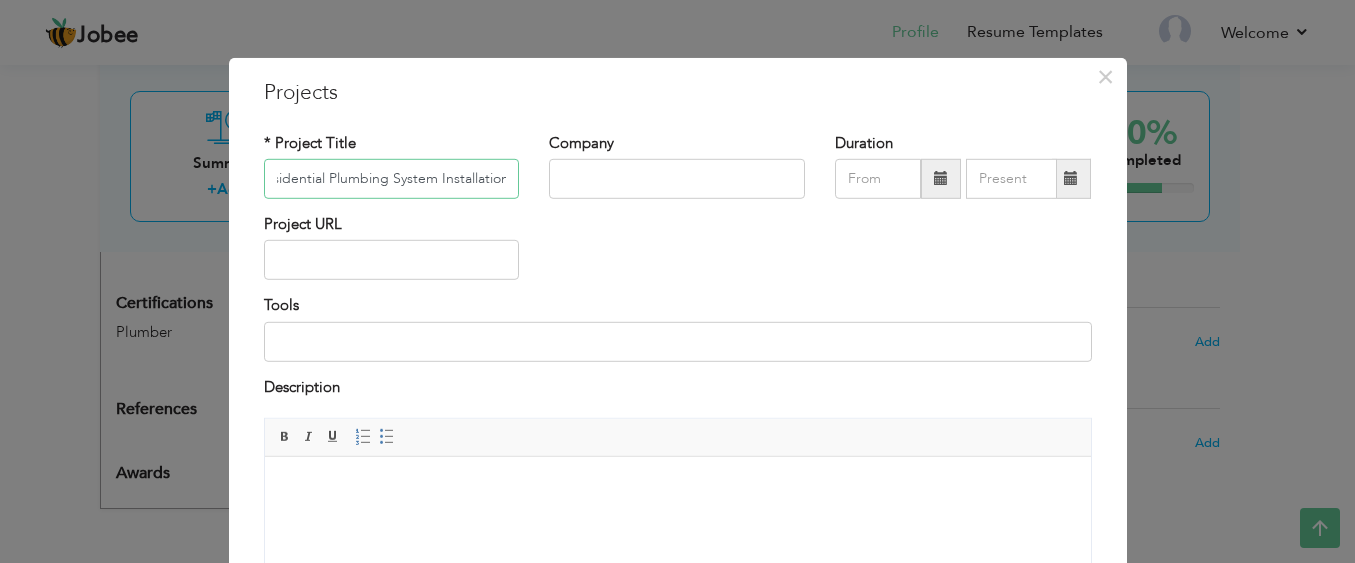 scroll, scrollTop: 0, scrollLeft: 0, axis: both 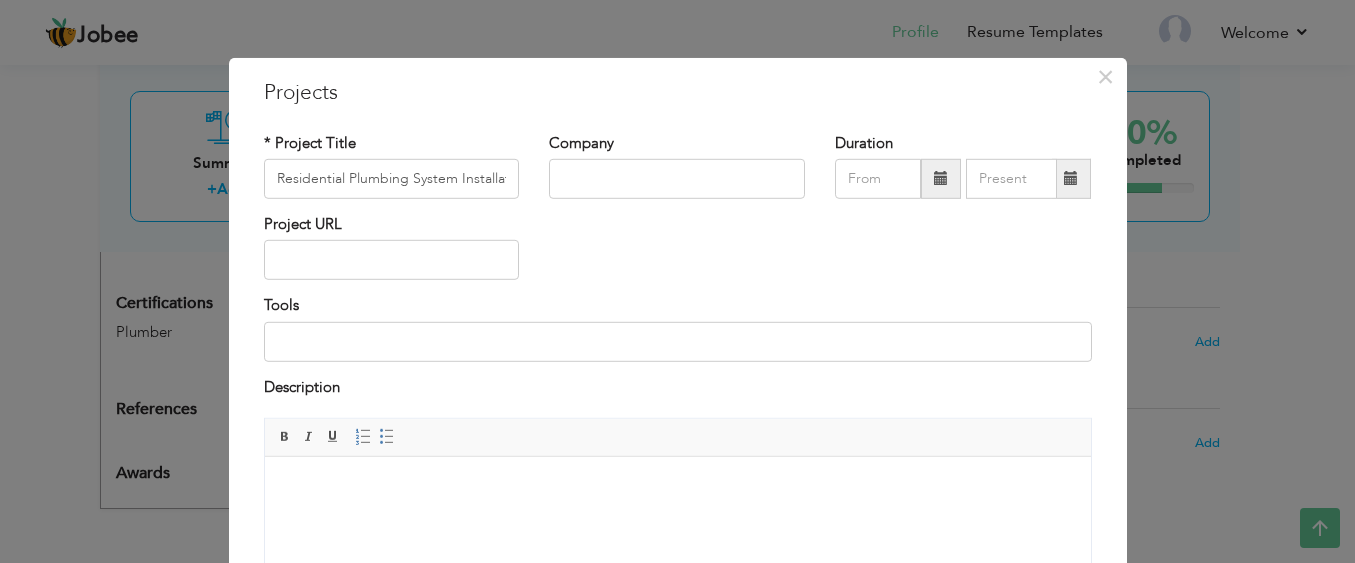 click at bounding box center (677, 487) 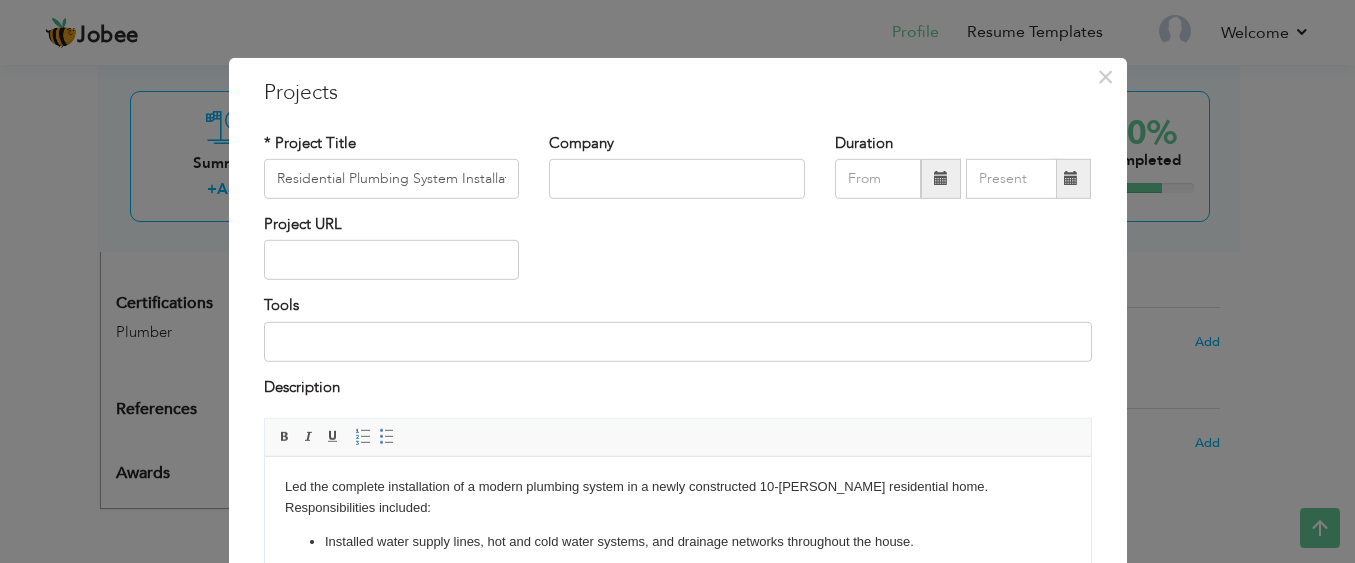 scroll, scrollTop: 178, scrollLeft: 0, axis: vertical 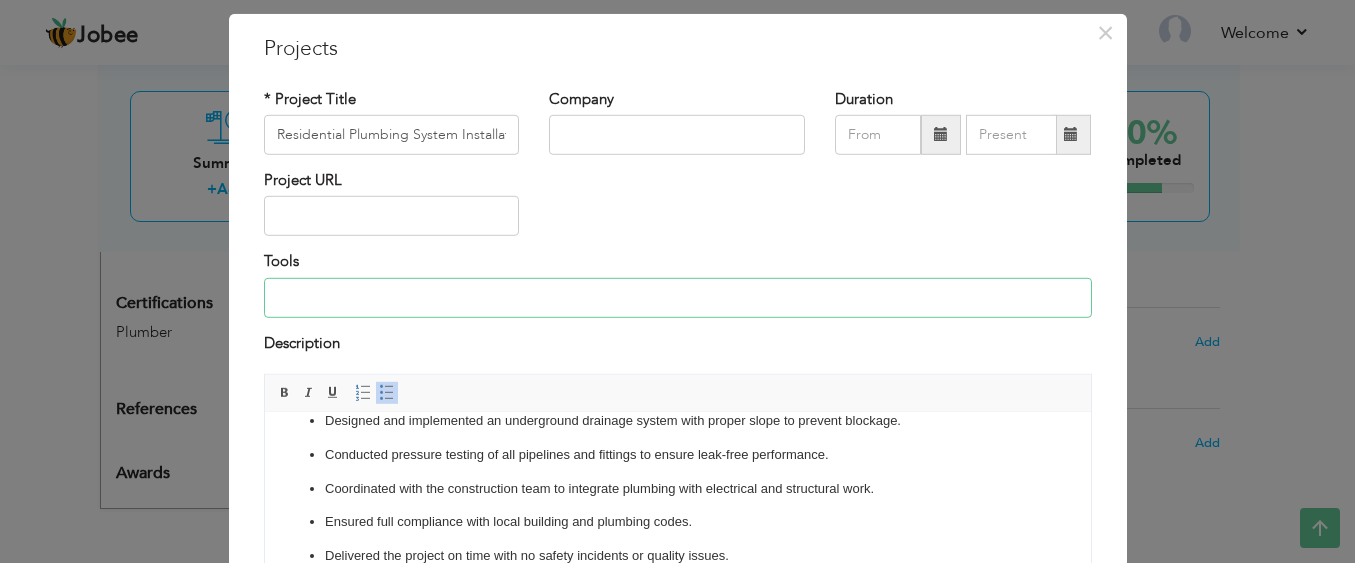 click at bounding box center (678, 298) 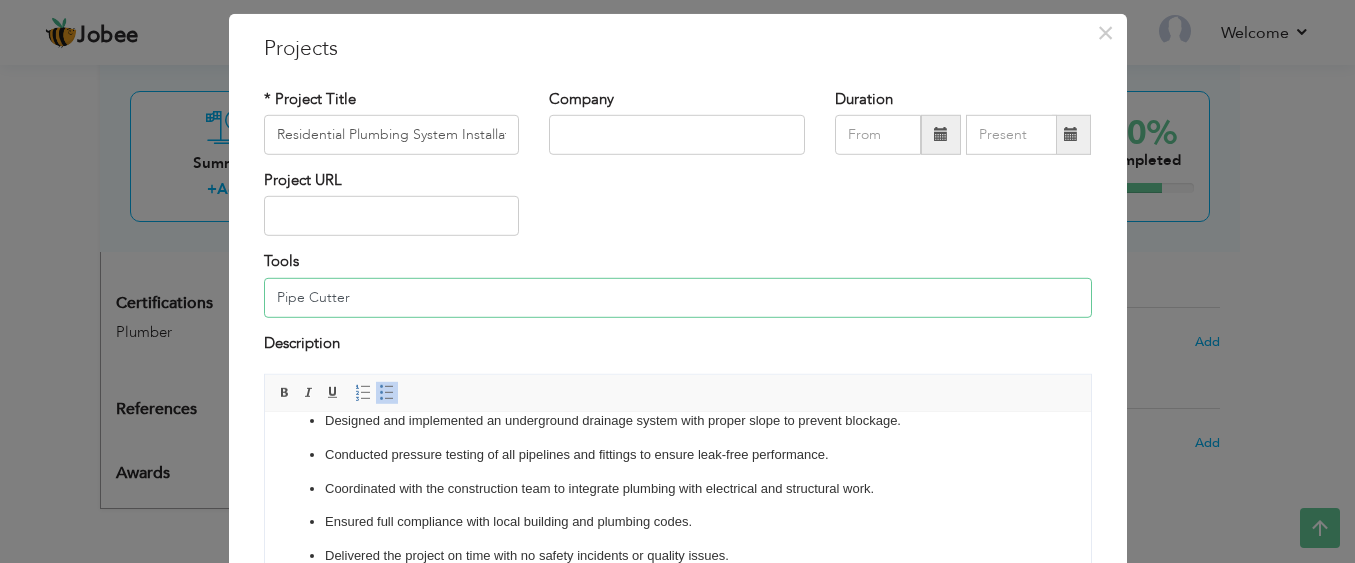 click on "Pipe Cutter" at bounding box center (678, 298) 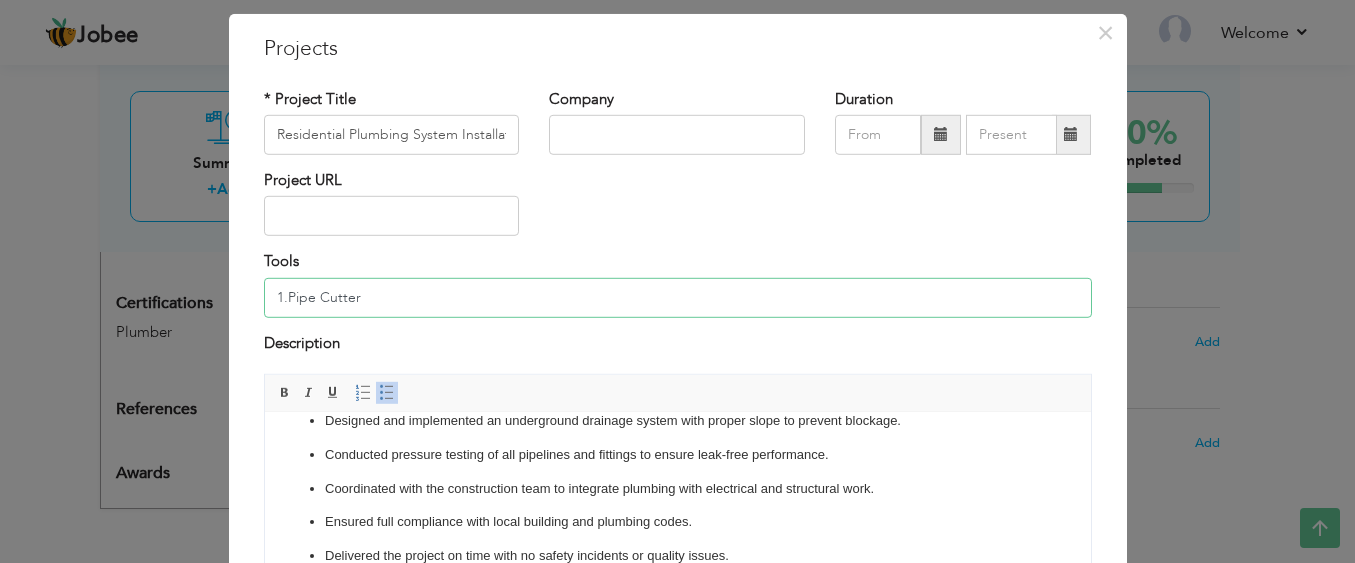 click on "1.Pipe Cutter" at bounding box center (678, 298) 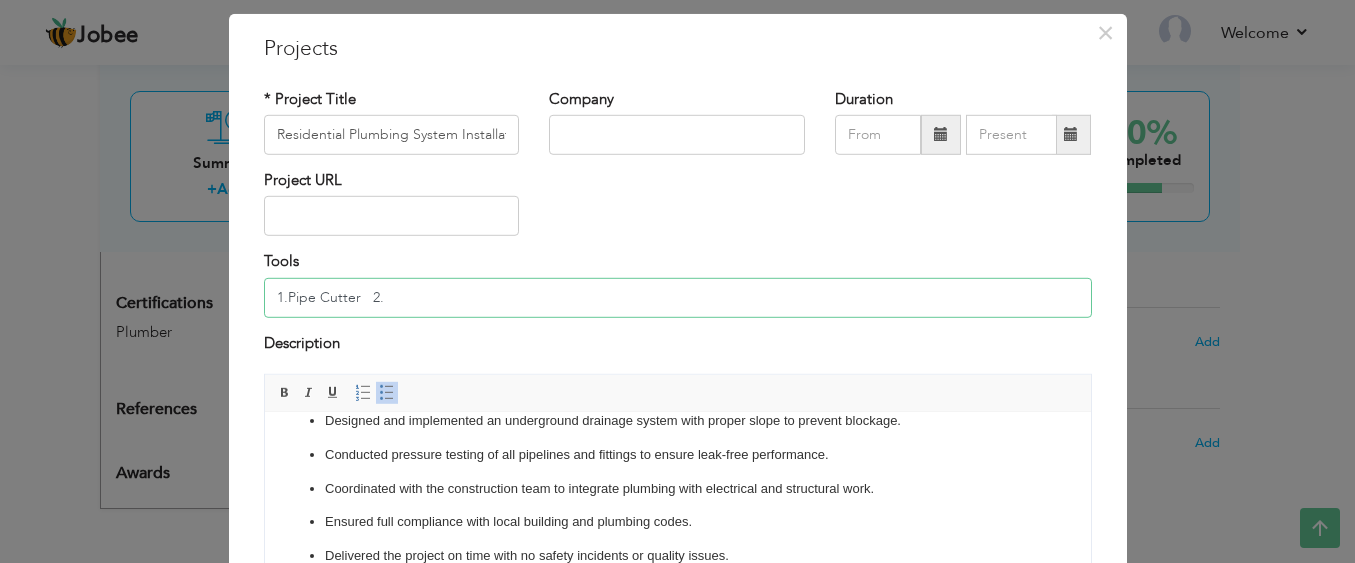 paste on "Pipe Wrench" 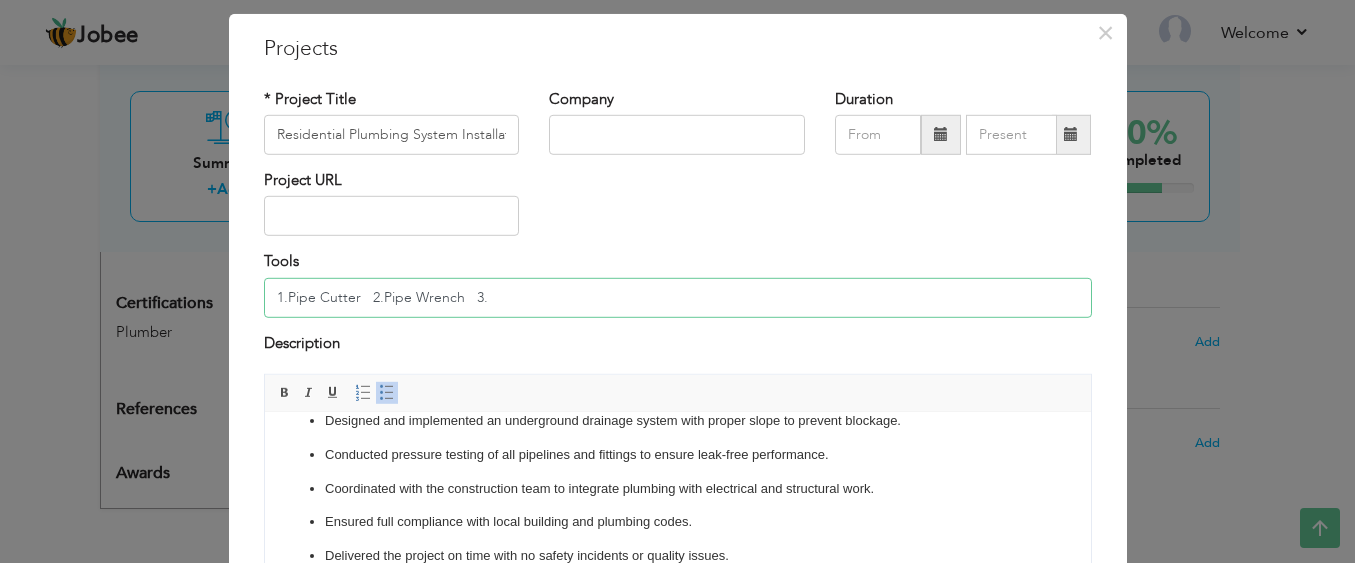 paste on "Measuring Tape" 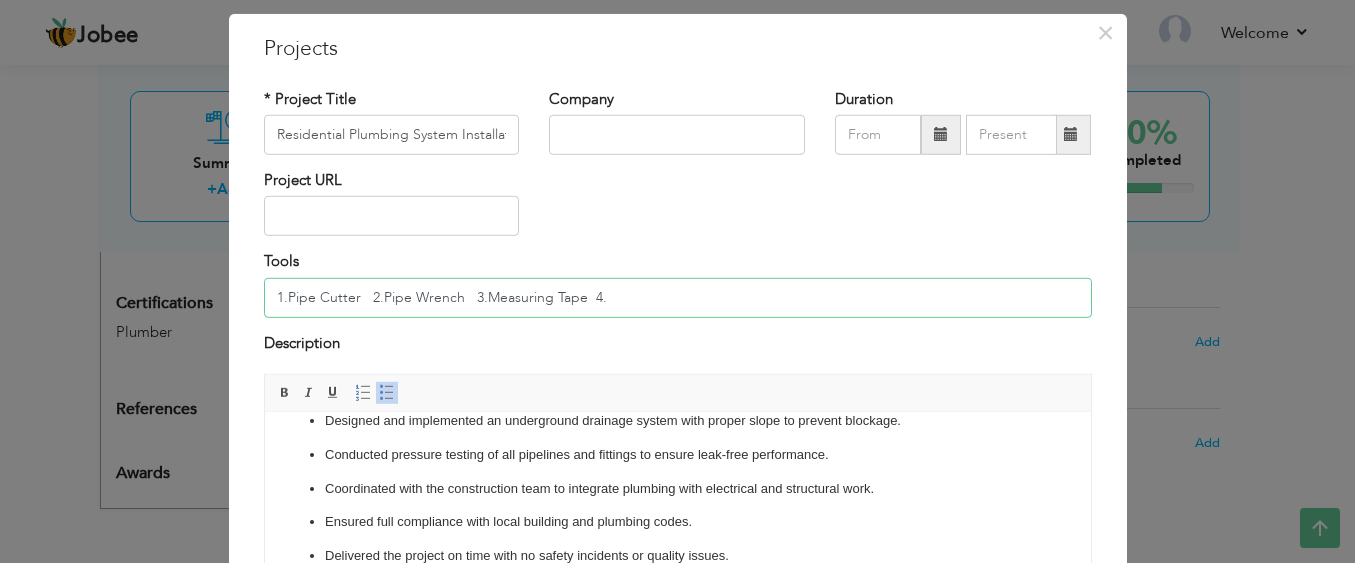 paste on "Pipe Cleaning Brush" 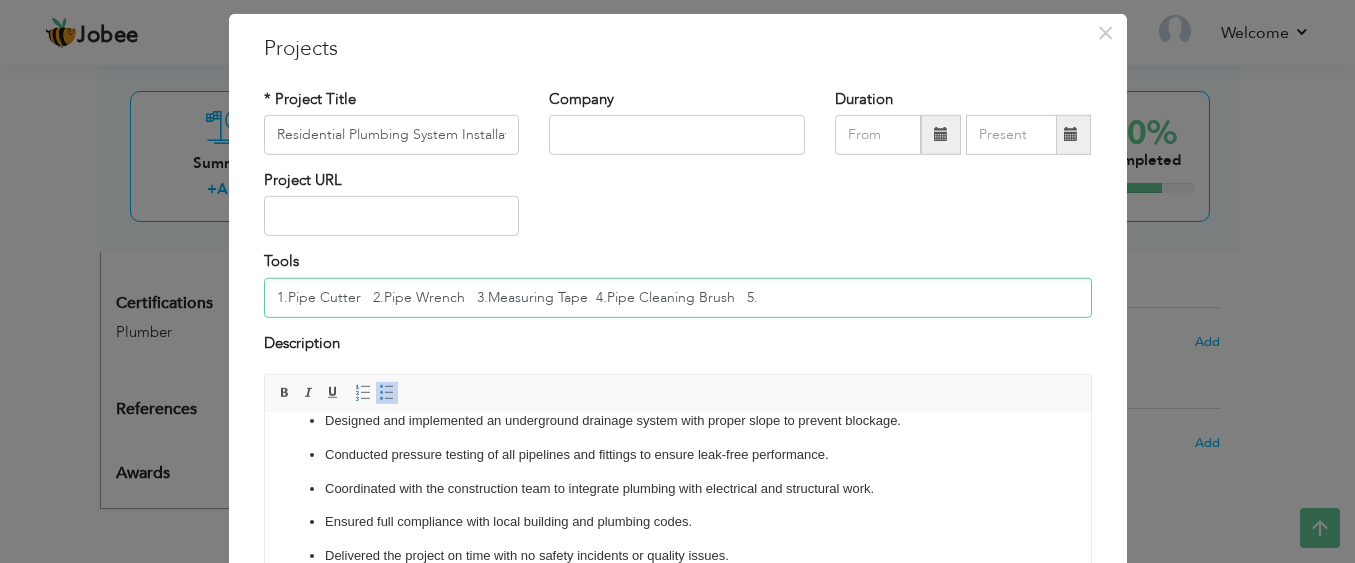 paste on "Heat Gun" 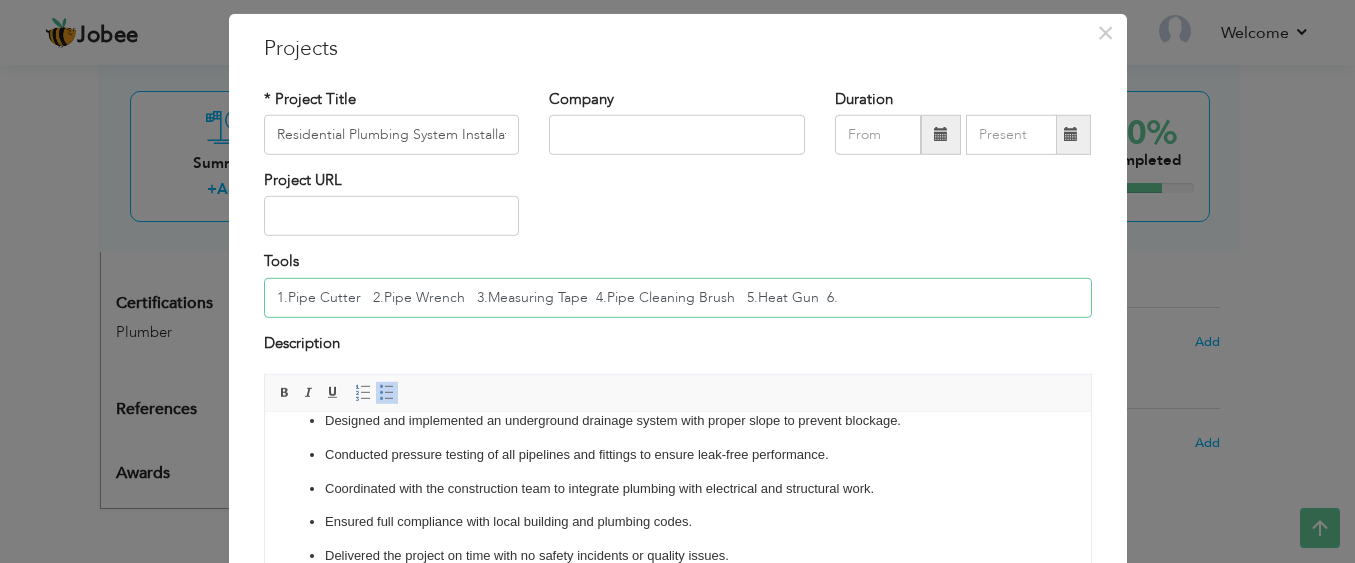 paste on "Pipe Locator or Stud Finder" 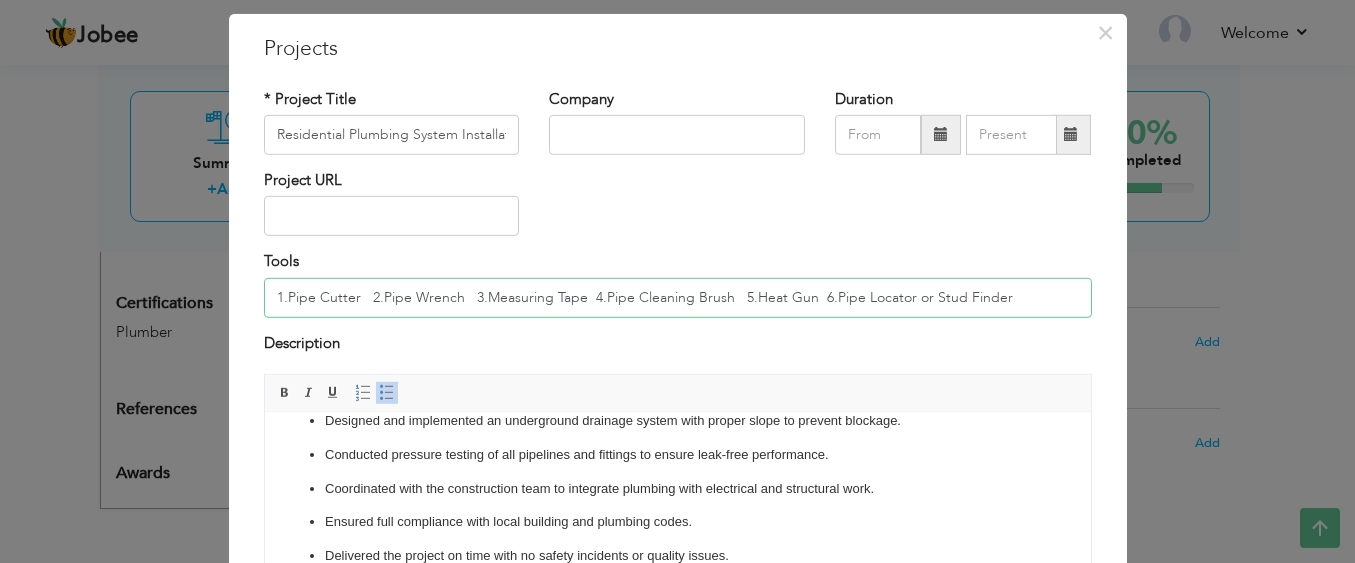scroll, scrollTop: 231, scrollLeft: 0, axis: vertical 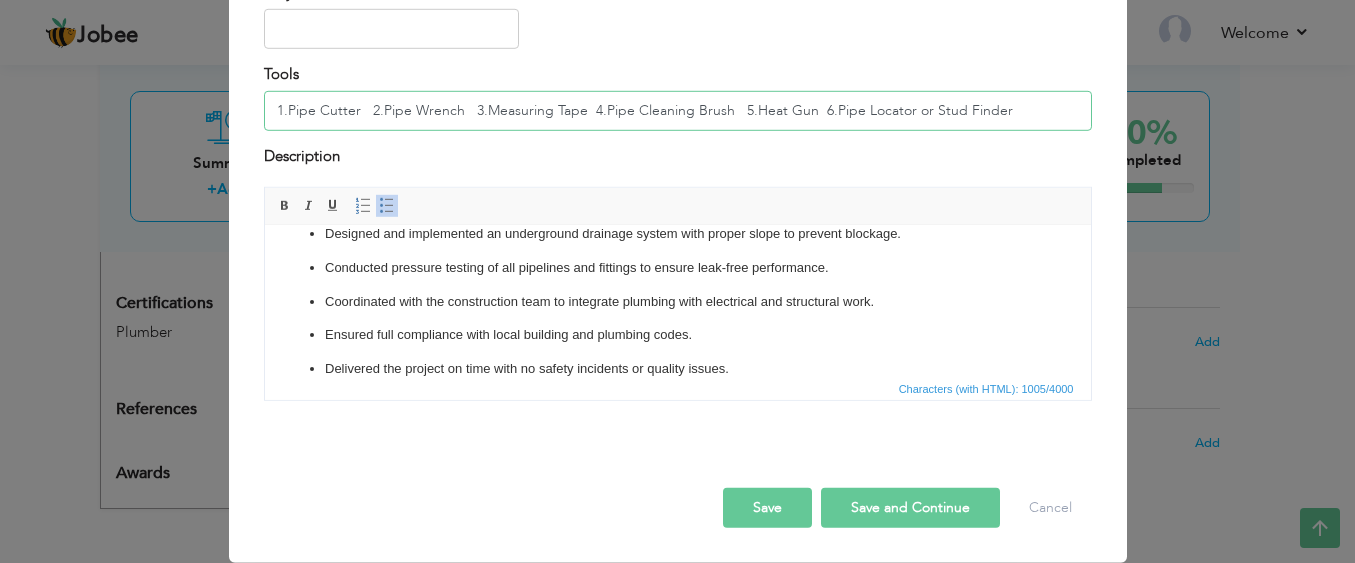 type on "1.Pipe Cutter   2.Pipe Wrench   3.Measuring Tape  4.Pipe Cleaning Brush   5.Heat Gun  6.Pipe Locator or Stud Finder" 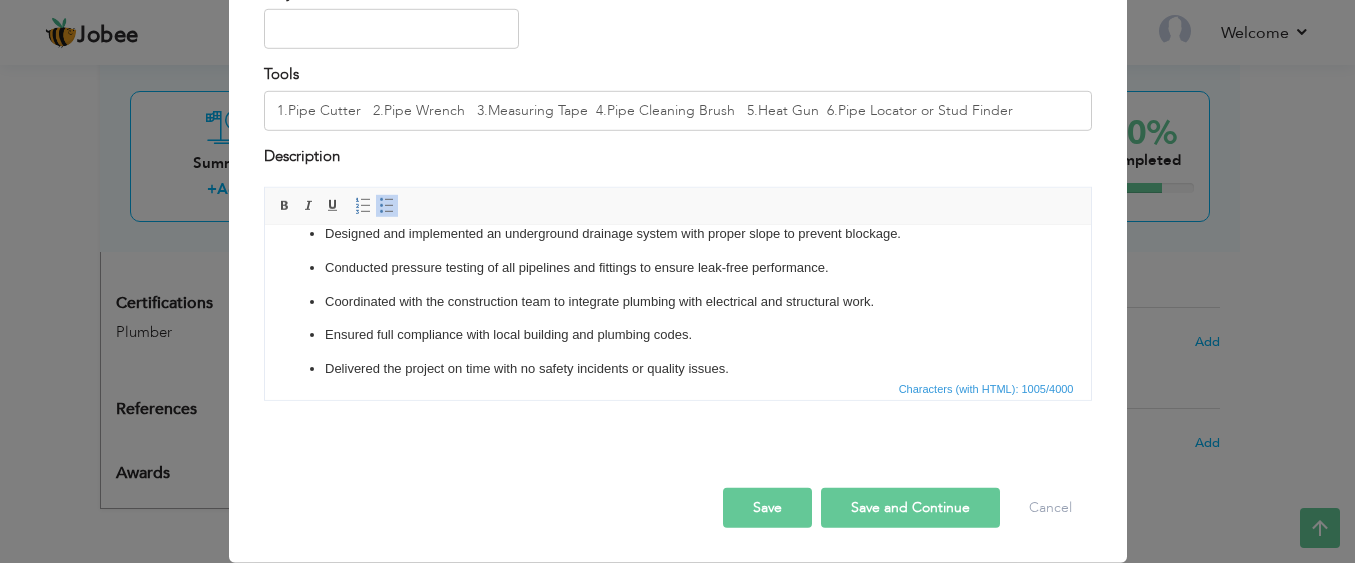 click on "Save" at bounding box center (767, 508) 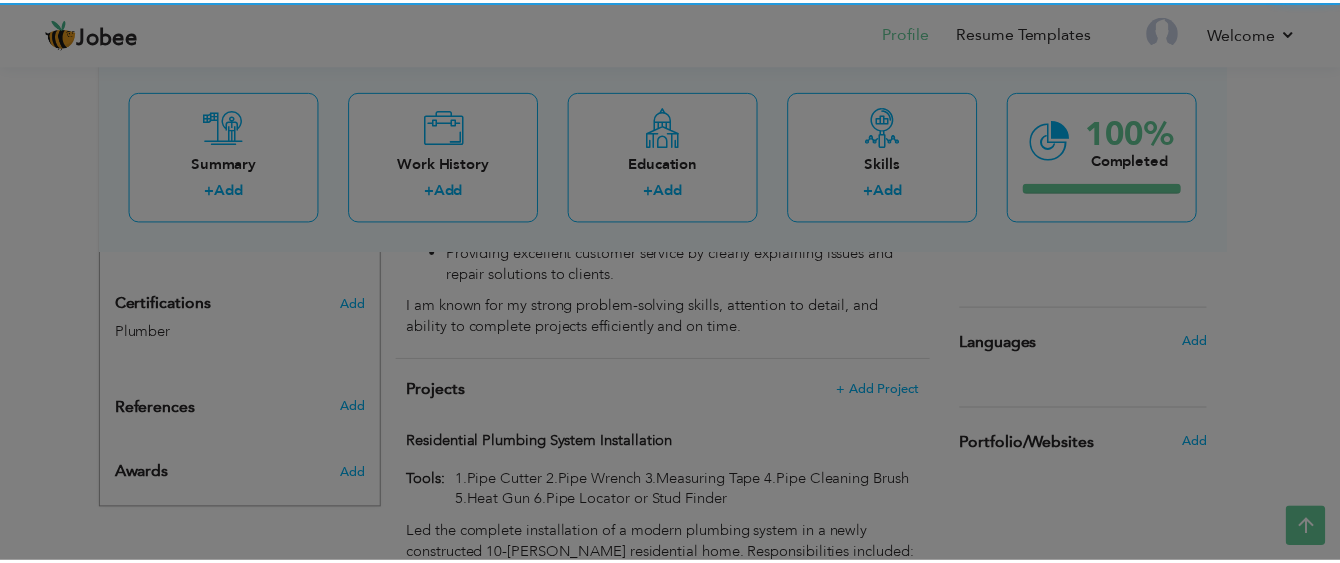 scroll, scrollTop: 0, scrollLeft: 0, axis: both 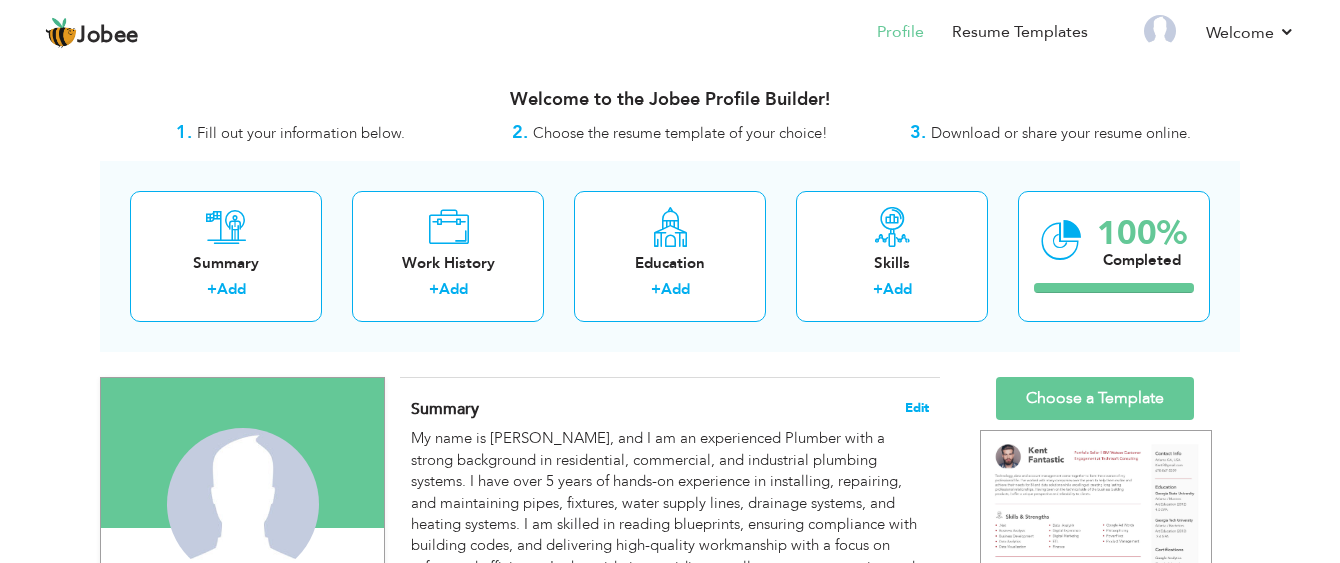 click on "Edit" at bounding box center (917, 408) 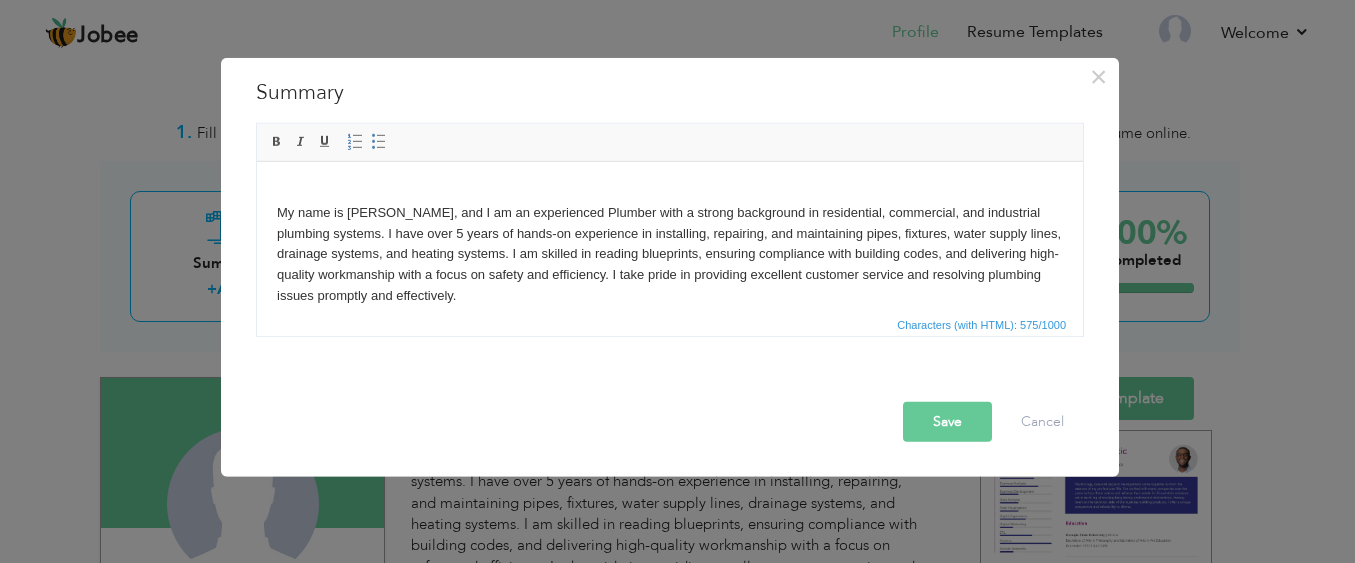 click on "​​​​​​​ My name is Muhammad Ijaz, and I am an experienced Plumber with a strong background in residential, commercial, and industrial plumbing systems. I have over 5 years of hands-on experience in installing, repairing, and maintaining pipes, fixtures, water supply lines, drainage systems, and heating systems. I am skilled in reading blueprints, ensuring compliance with building codes, and delivering high-quality workmanship with a focus on safety and efficiency. I take pride in providing excellent customer service and resolving plumbing issues promptly and effectively." at bounding box center (670, 243) 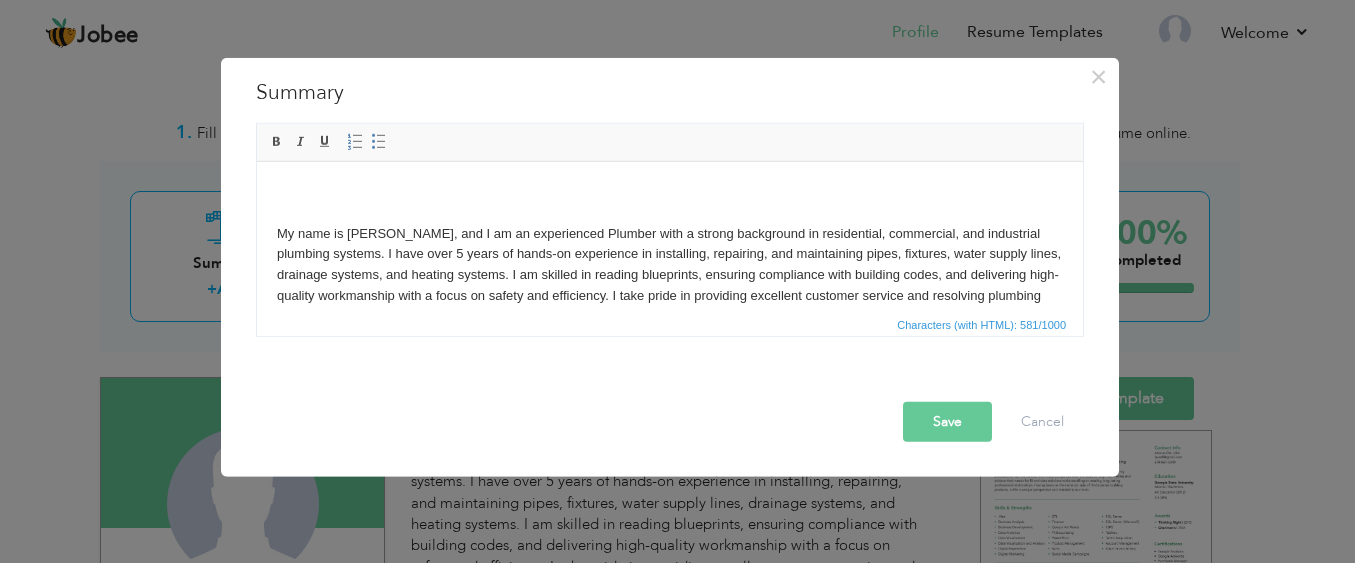 click on "​​​​​​​ My name is Muhammad Ijaz, and I am an experienced Plumber with a strong background in residential, commercial, and industrial plumbing systems. I have over 5 years of hands-on experience in installing, repairing, and maintaining pipes, fixtures, water supply lines, drainage systems, and heating systems. I am skilled in reading blueprints, ensuring compliance with building codes, and delivering high-quality workmanship with a focus on safety and efficiency. I take pride in providing excellent customer service and resolving plumbing issues promptly and effectively." at bounding box center (670, 254) 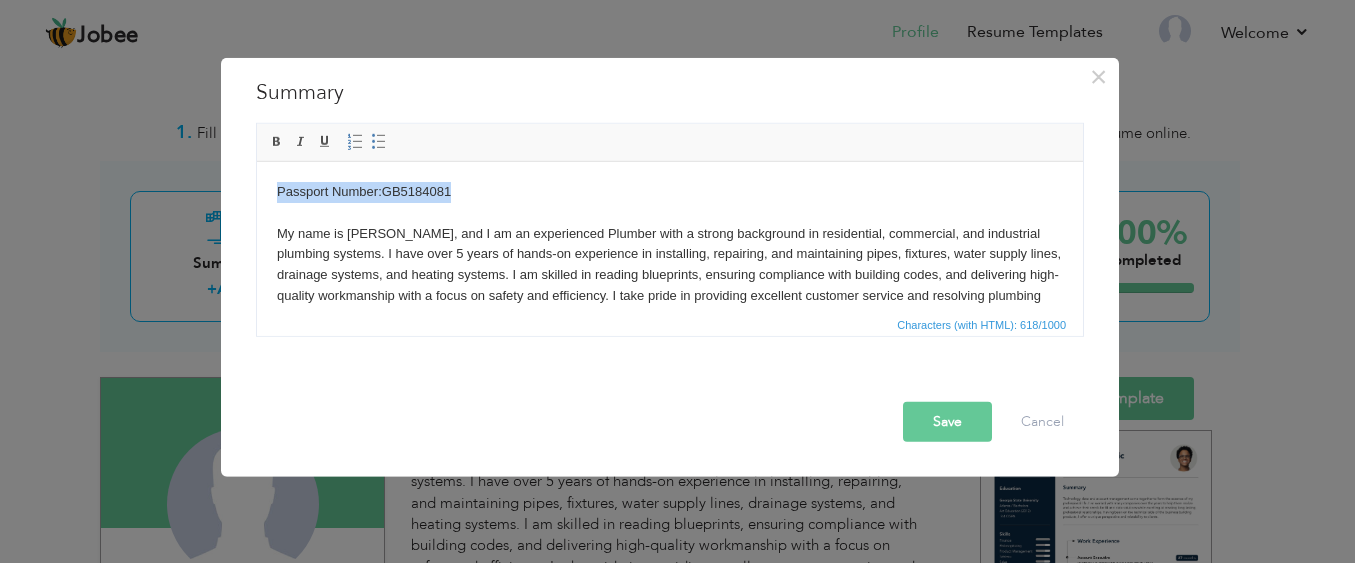 drag, startPoint x: 469, startPoint y: 184, endPoint x: 271, endPoint y: 182, distance: 198.0101 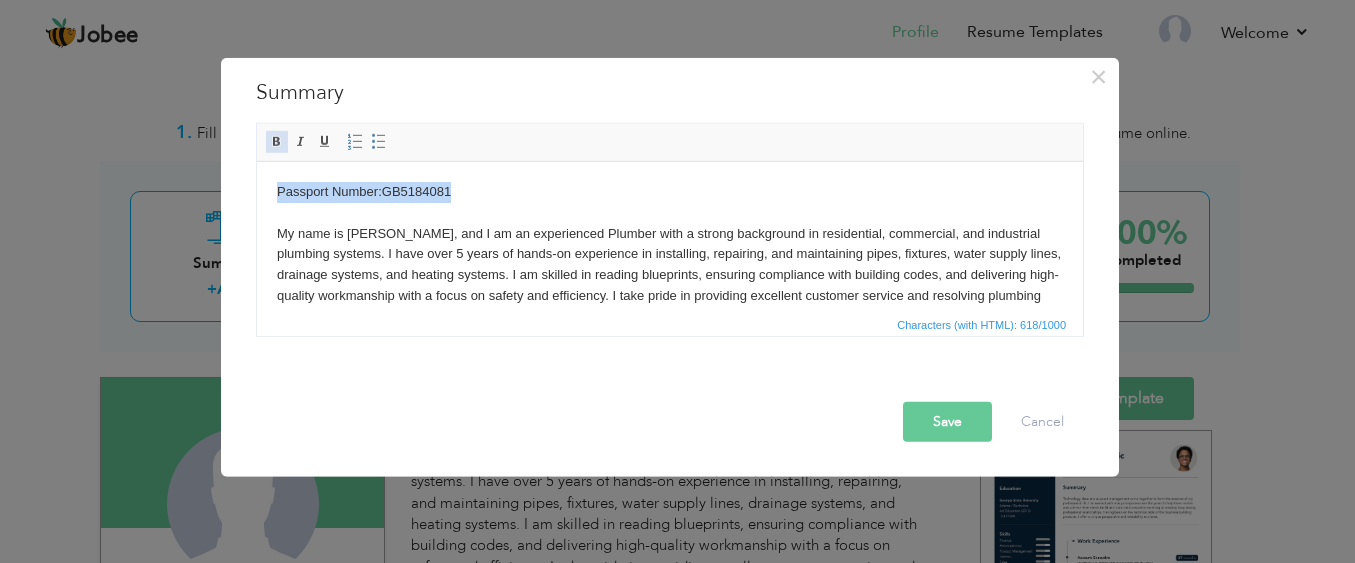 click at bounding box center (277, 141) 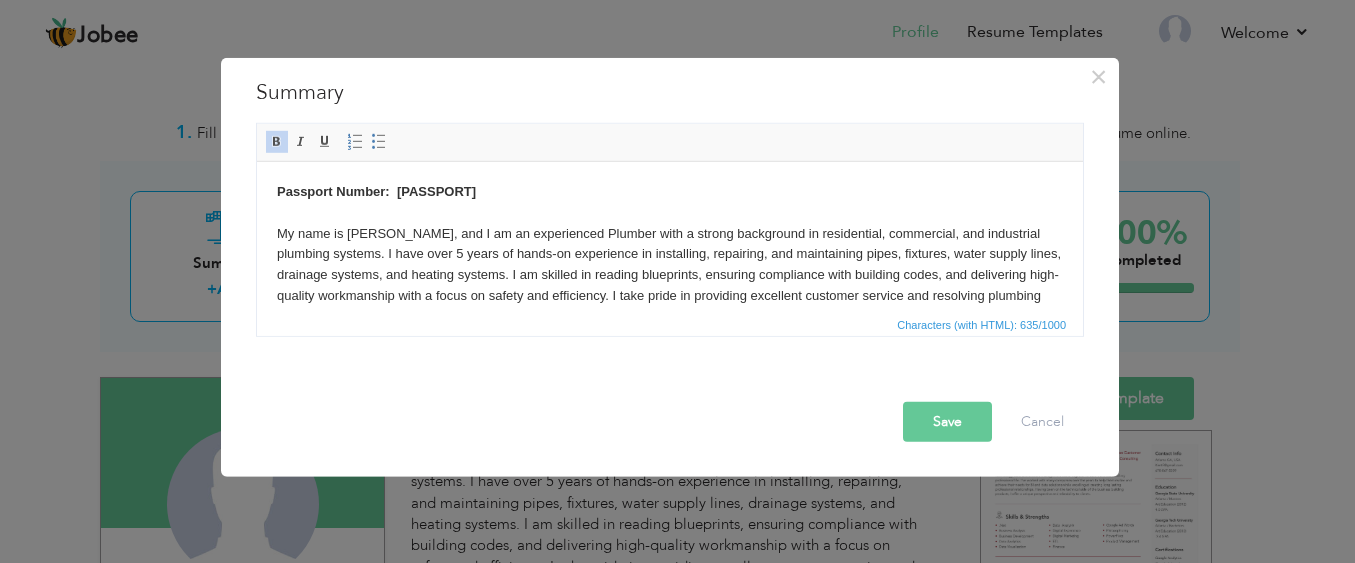 click on "Passport Number:  GB5184081 My name is Muhammad Ijaz, and I am an experienced Plumber with a strong background in residential, commercial, and industrial plumbing systems. I have over 5 years of hands-on experience in installing, repairing, and maintaining pipes, fixtures, water supply lines, drainage systems, and heating systems. I am skilled in reading blueprints, ensuring compliance with building codes, and delivering high-quality workmanship with a focus on safety and efficiency. I take pride in providing excellent customer service and resolving plumbing issues promptly and effectively." at bounding box center (670, 254) 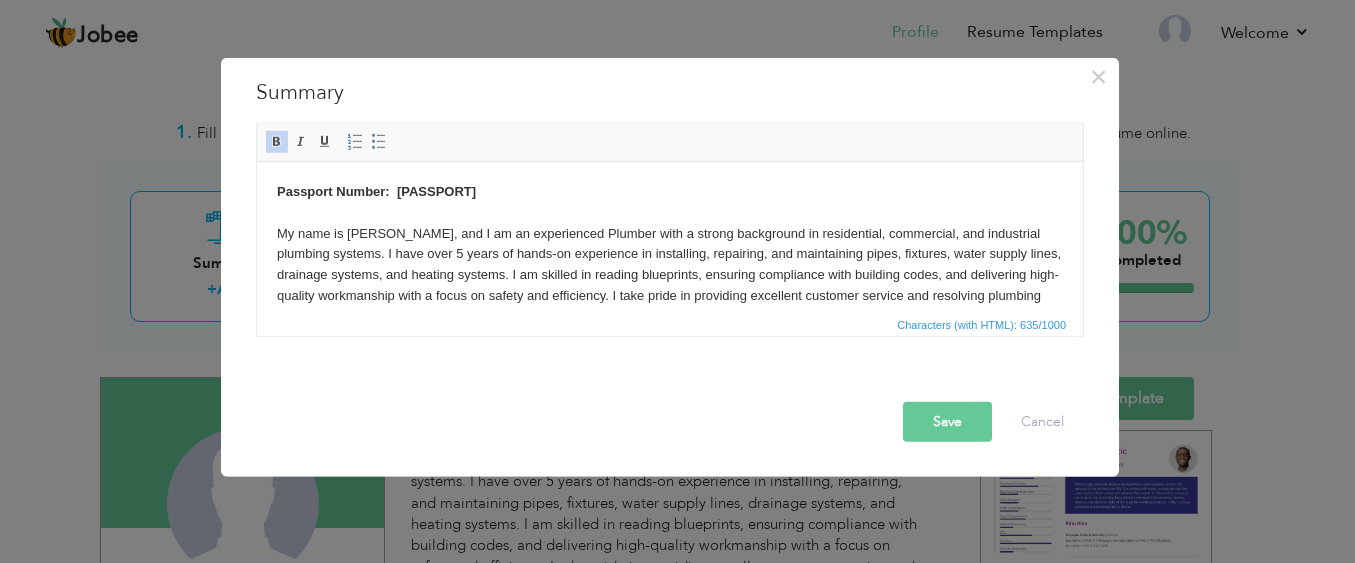 click on "Save" at bounding box center (947, 421) 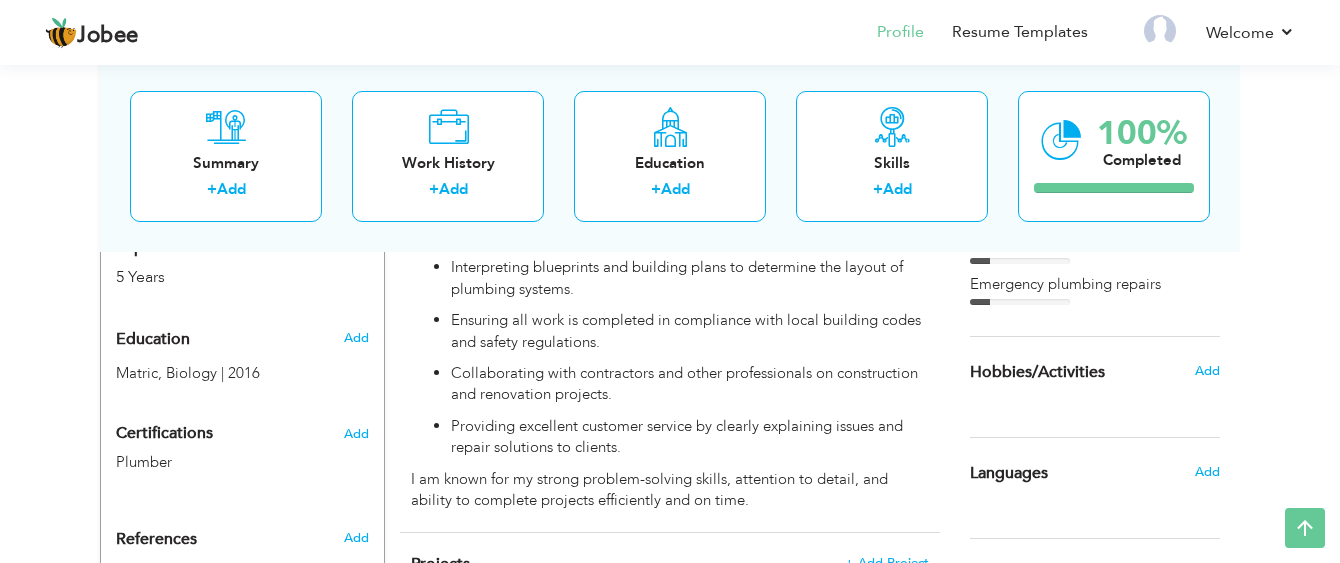 scroll, scrollTop: 774, scrollLeft: 0, axis: vertical 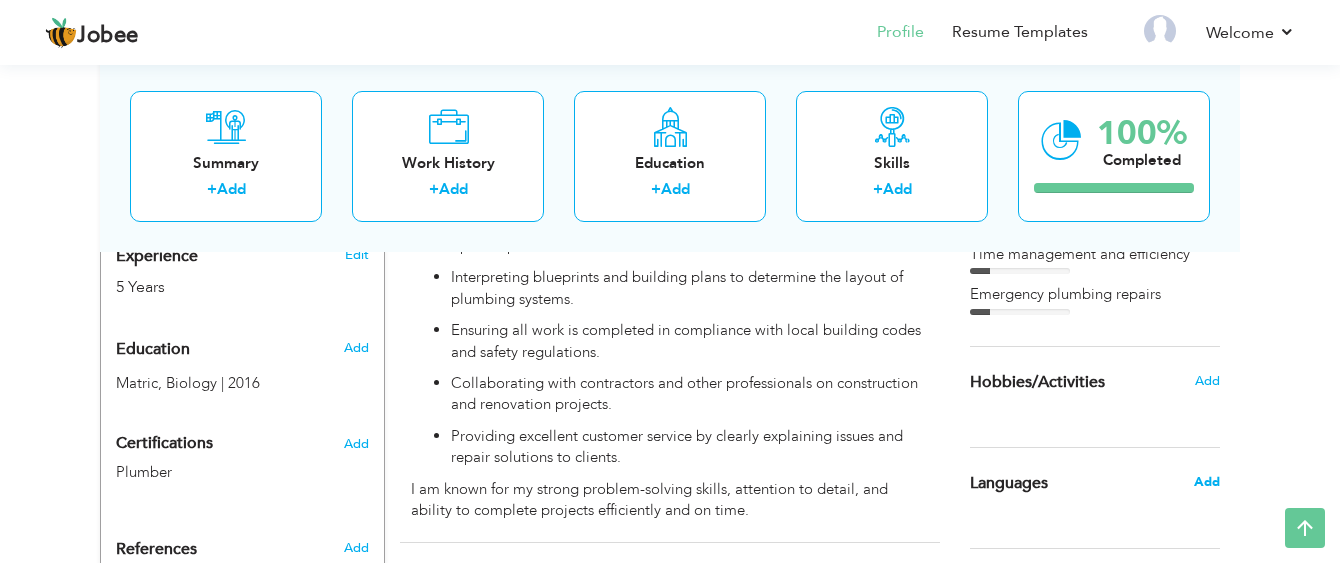 click on "Add" at bounding box center [1207, 482] 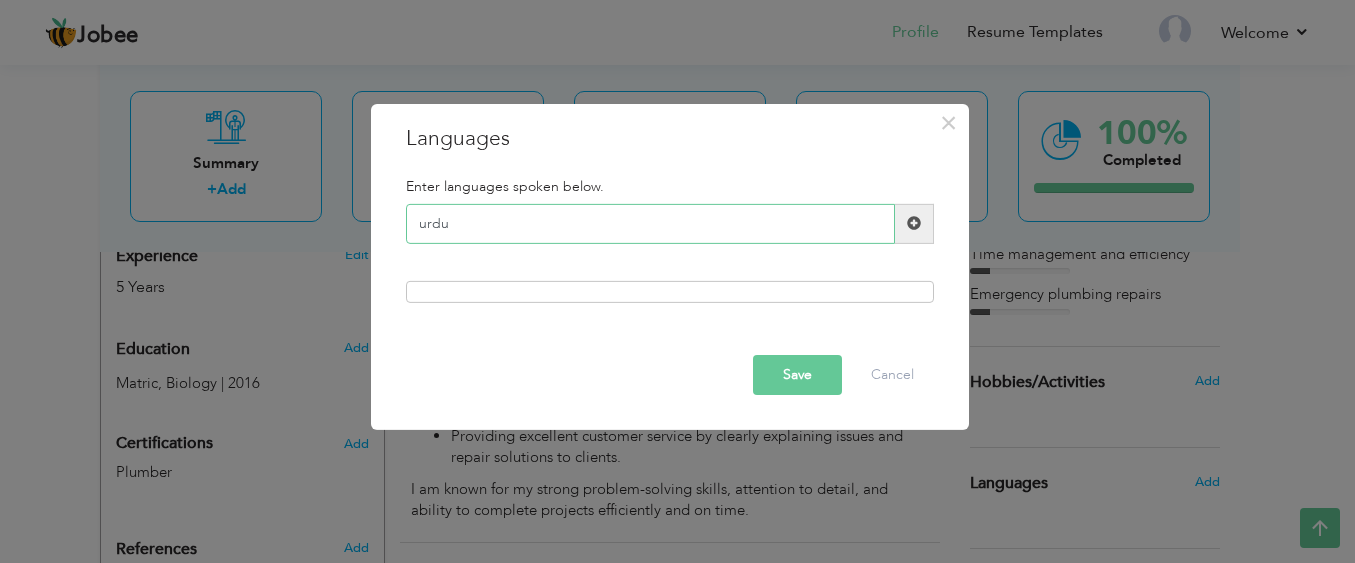 click on "urdu" at bounding box center (650, 224) 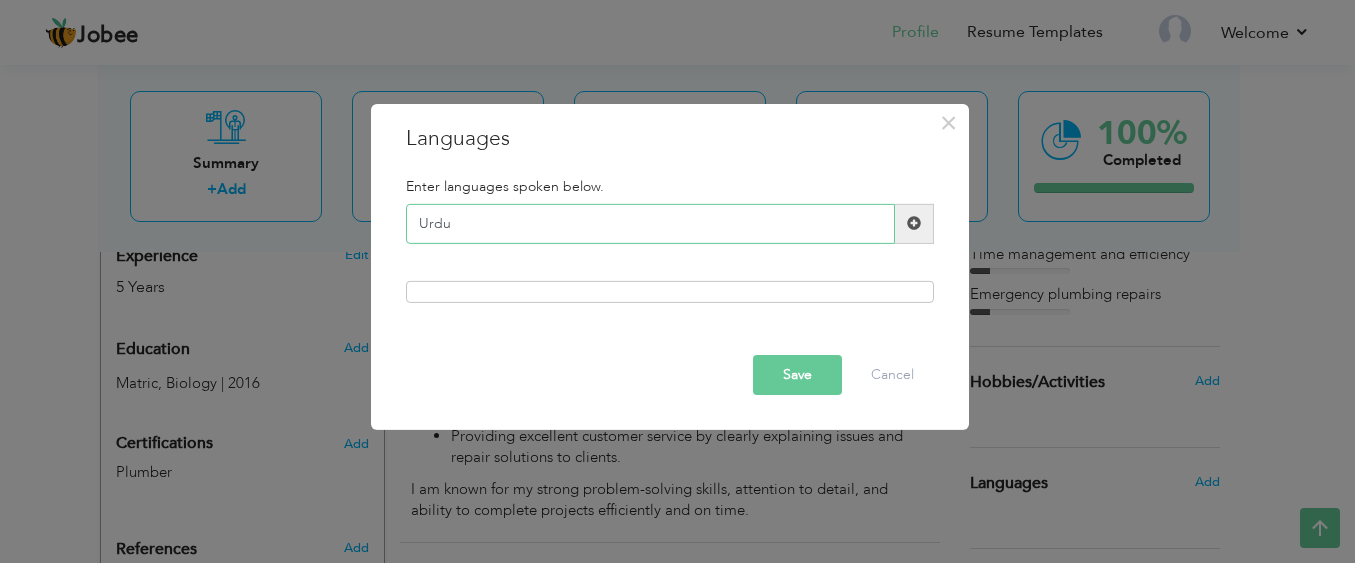 type on "Urdu" 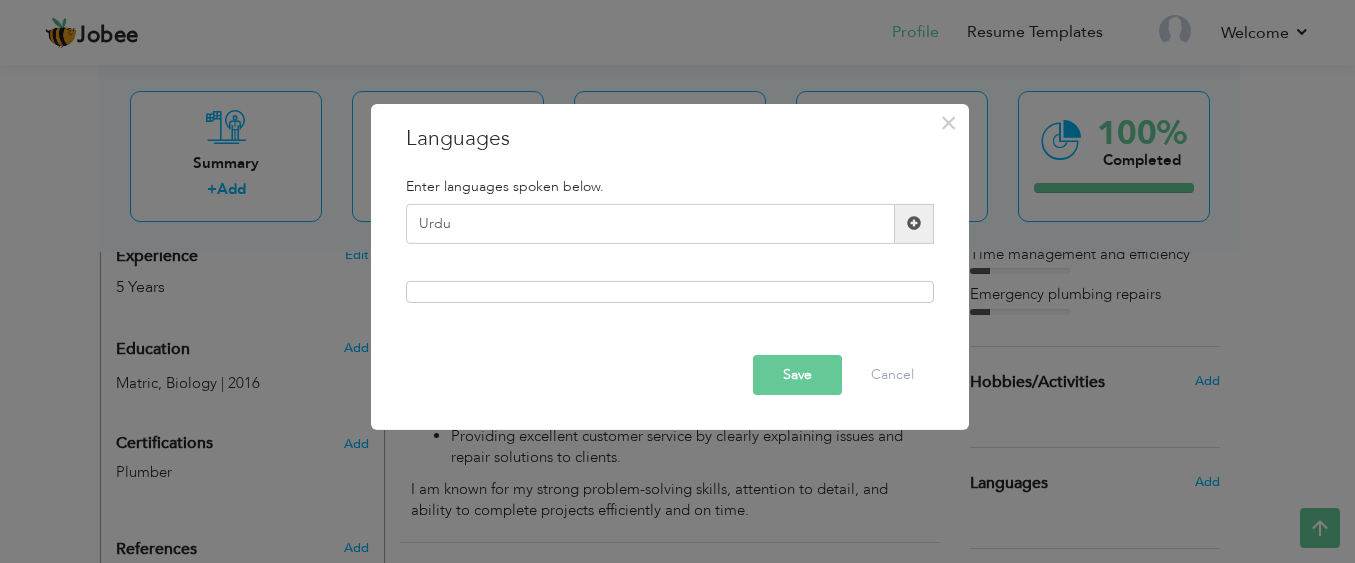 click at bounding box center (914, 223) 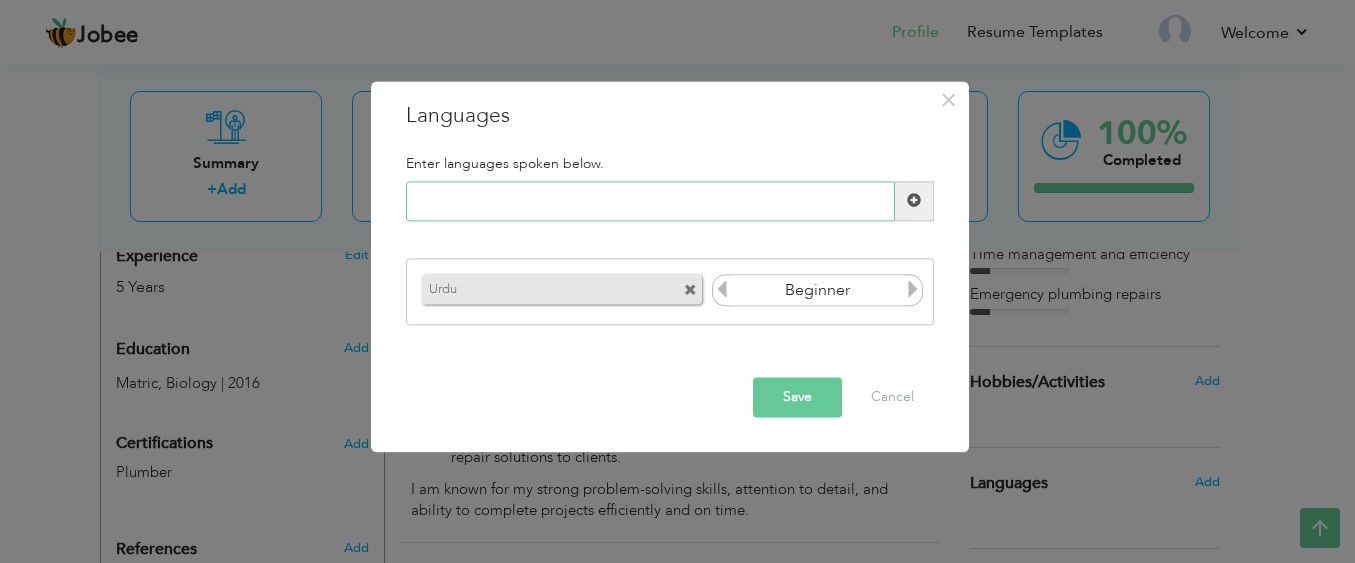 click at bounding box center (650, 201) 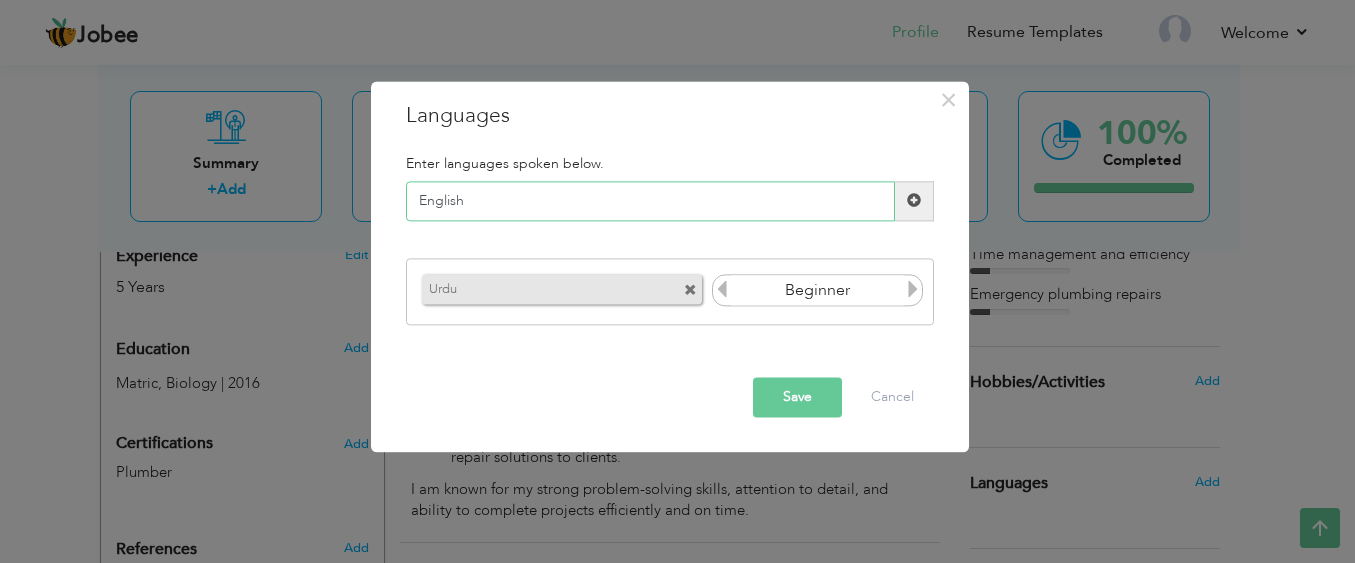 type on "English" 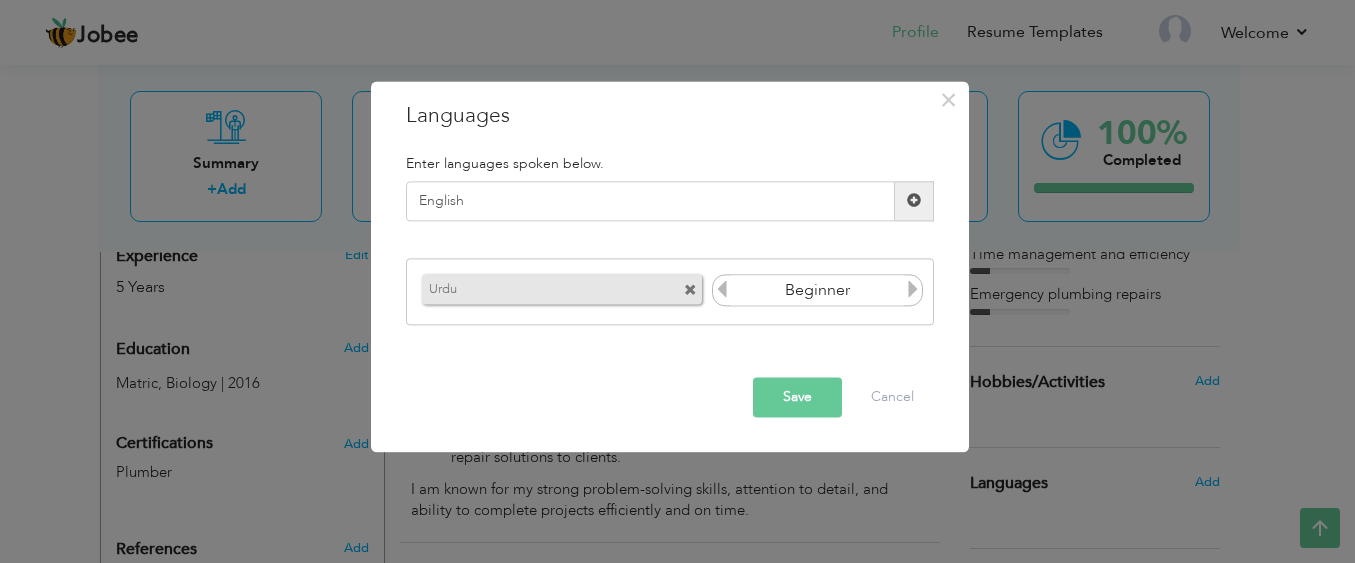 click at bounding box center [914, 201] 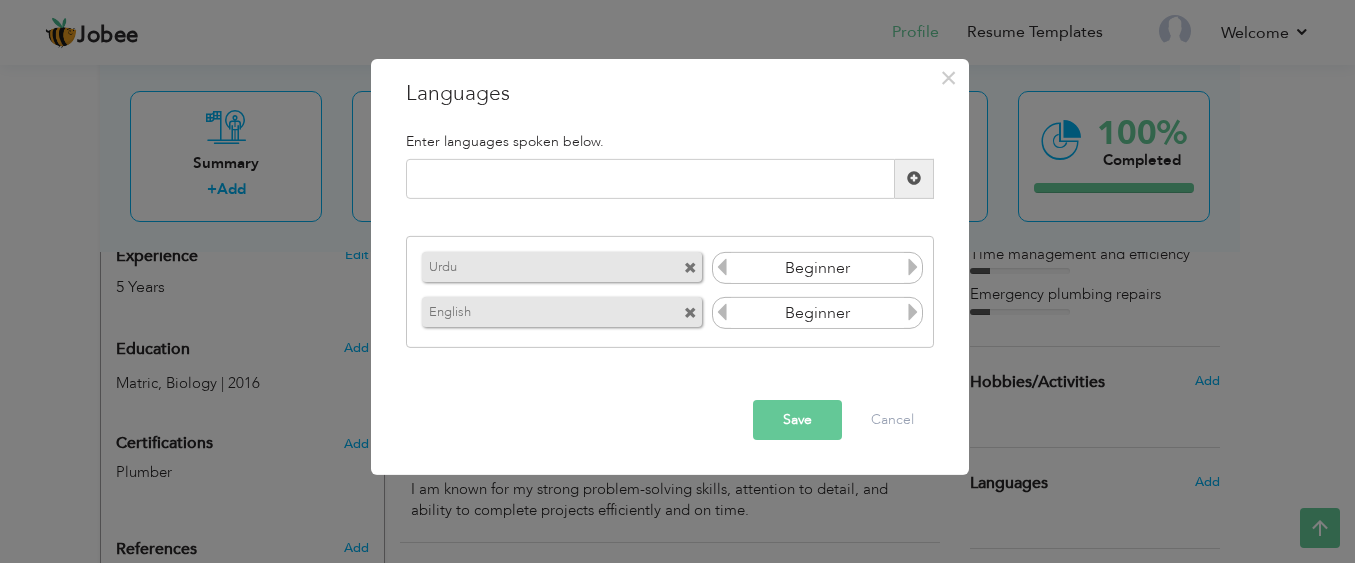 click at bounding box center (913, 267) 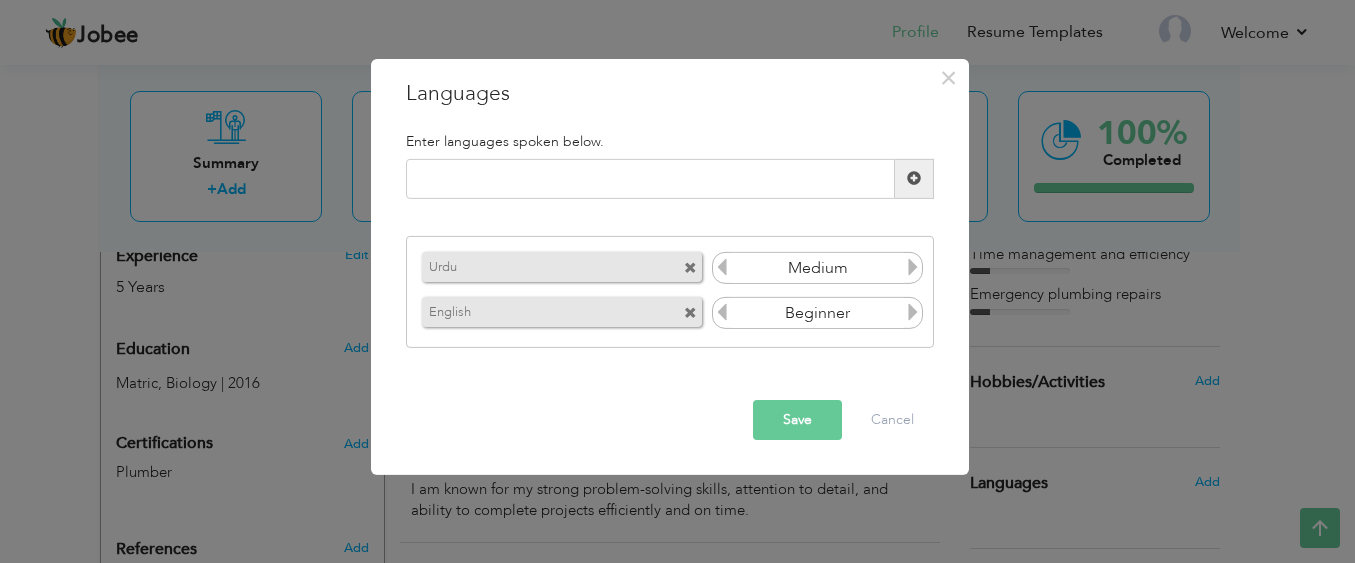 click at bounding box center (913, 267) 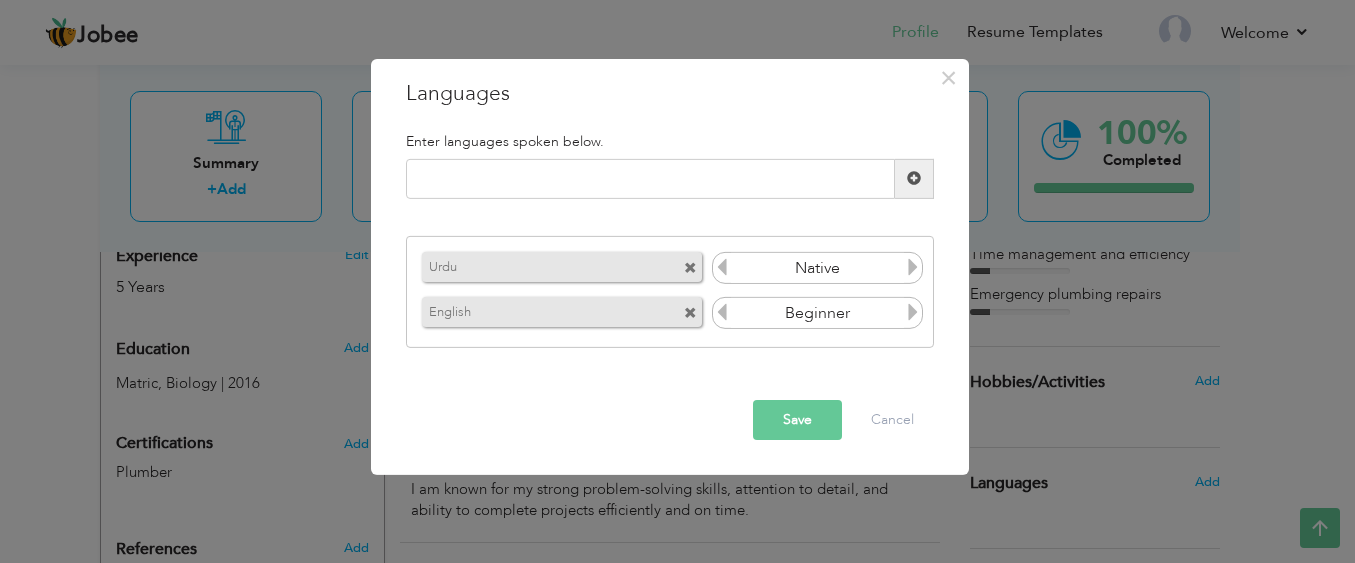 click at bounding box center (913, 267) 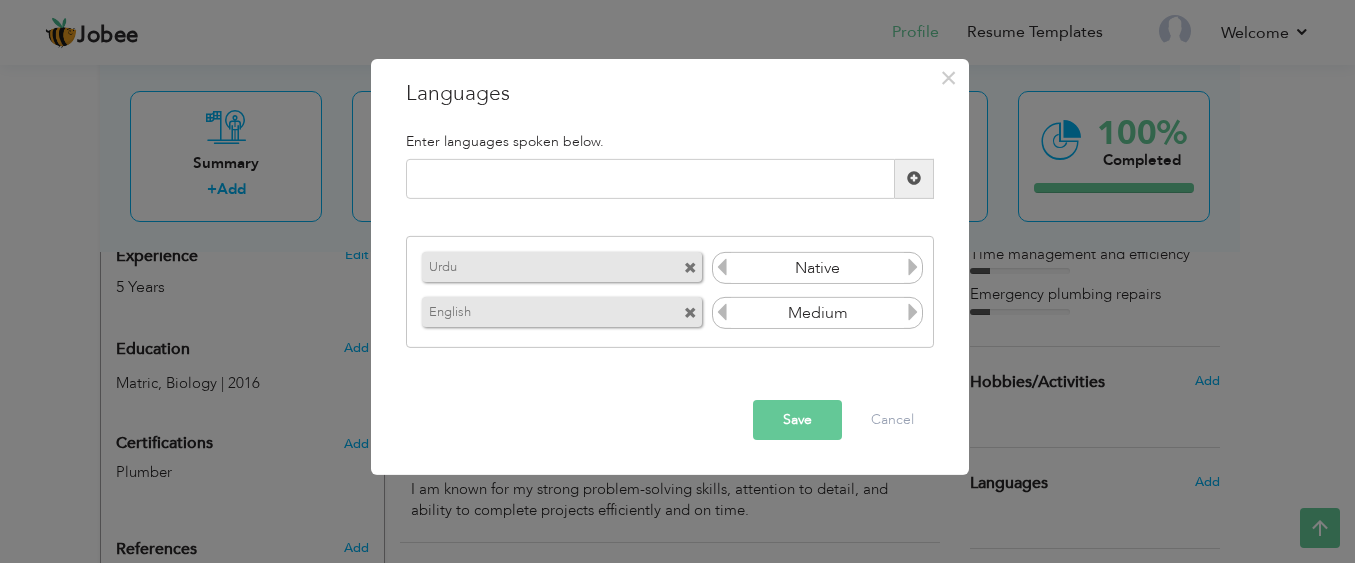 click on "Save" at bounding box center (797, 420) 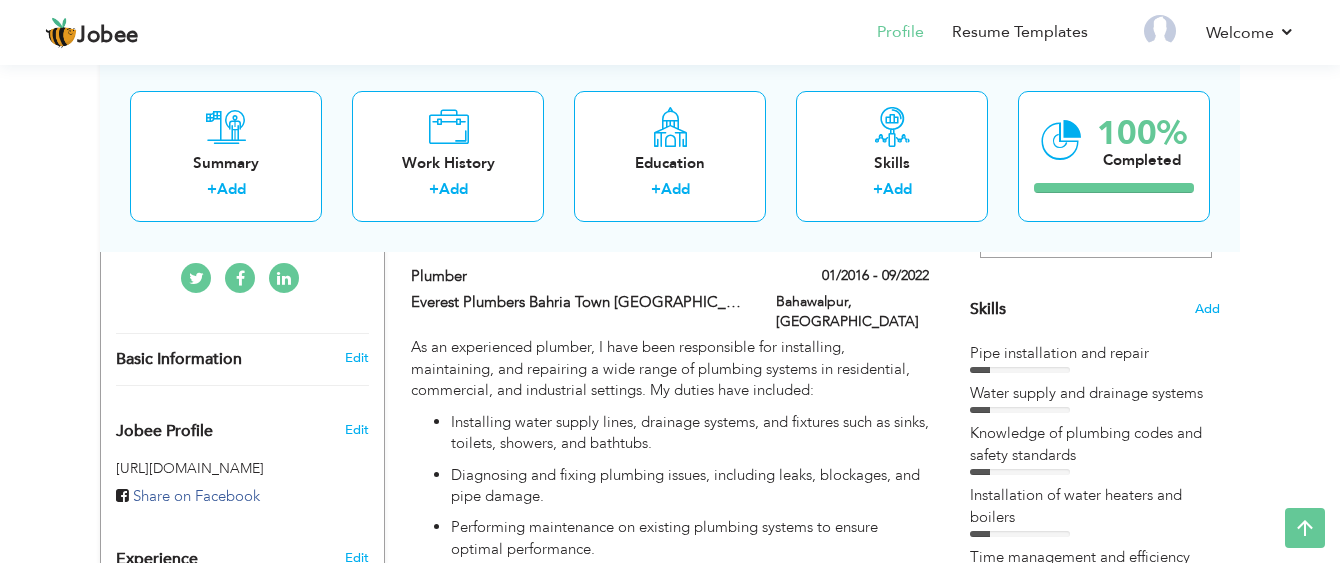 scroll, scrollTop: 438, scrollLeft: 0, axis: vertical 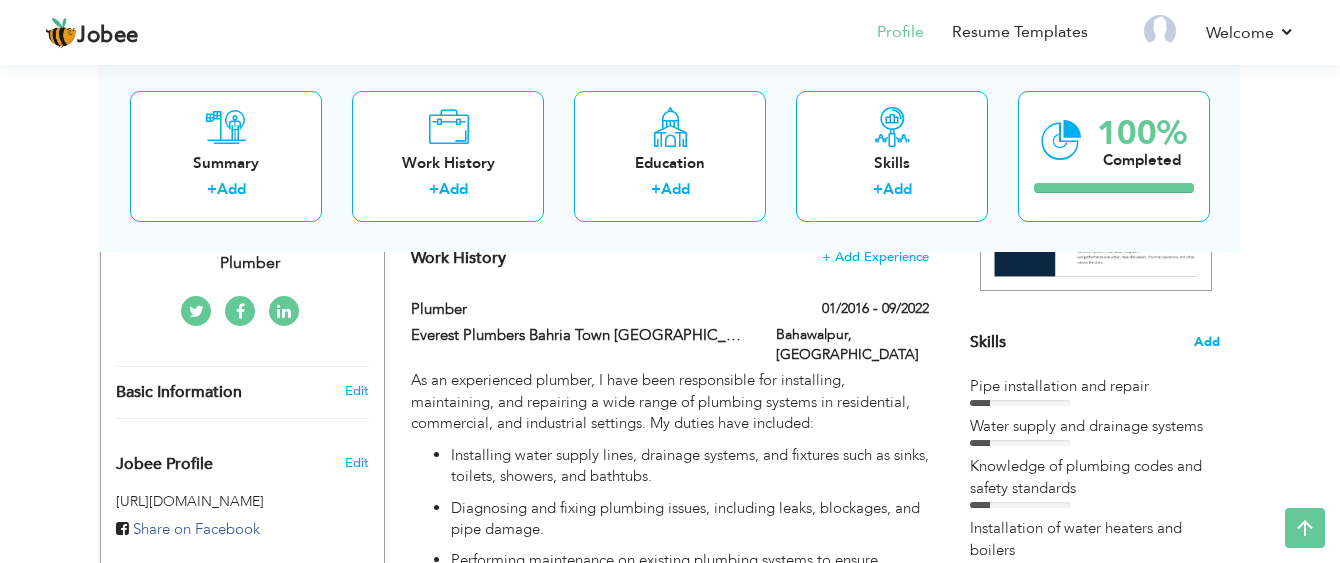 click on "Add" at bounding box center (1207, 342) 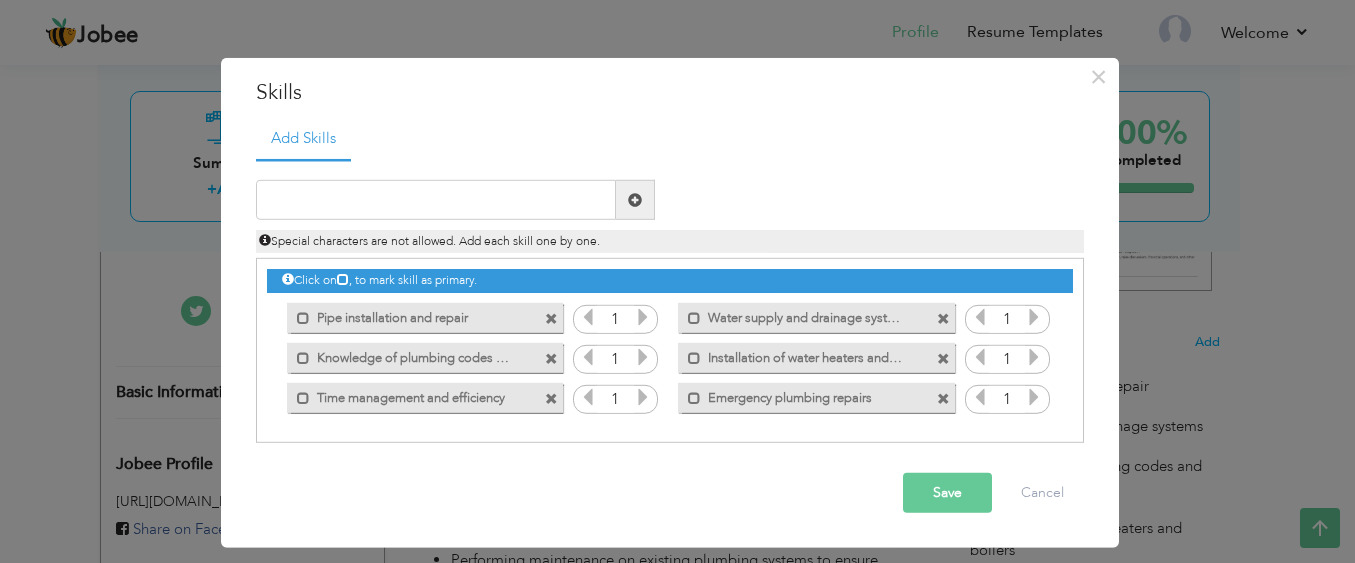click at bounding box center (643, 317) 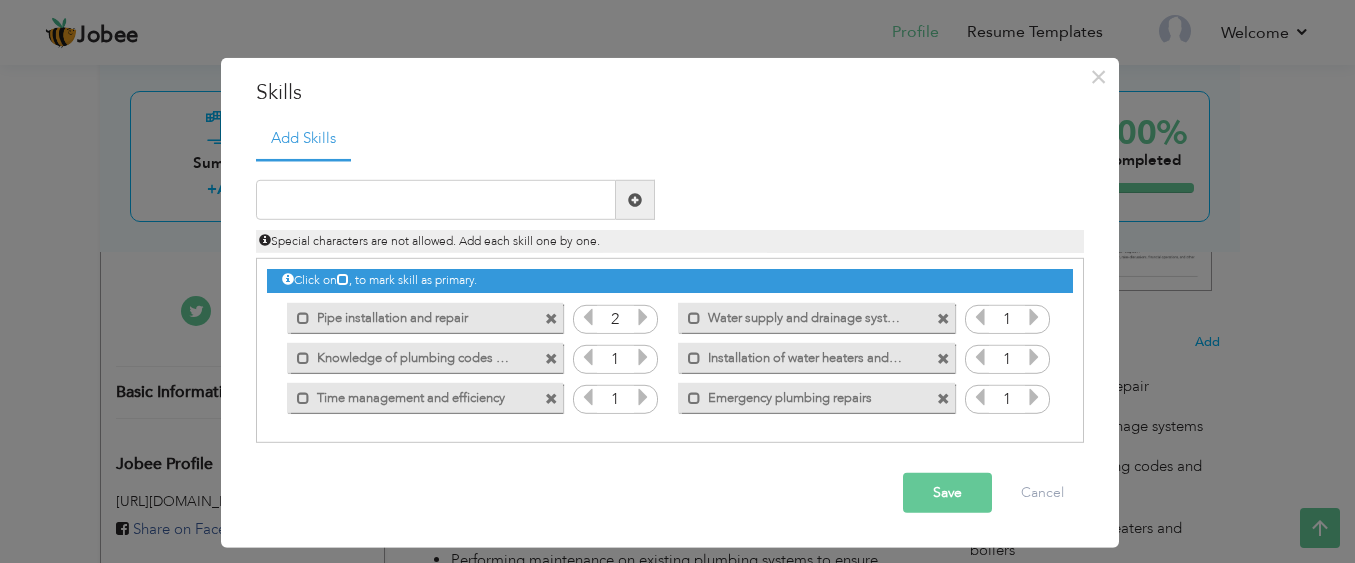 click at bounding box center (643, 317) 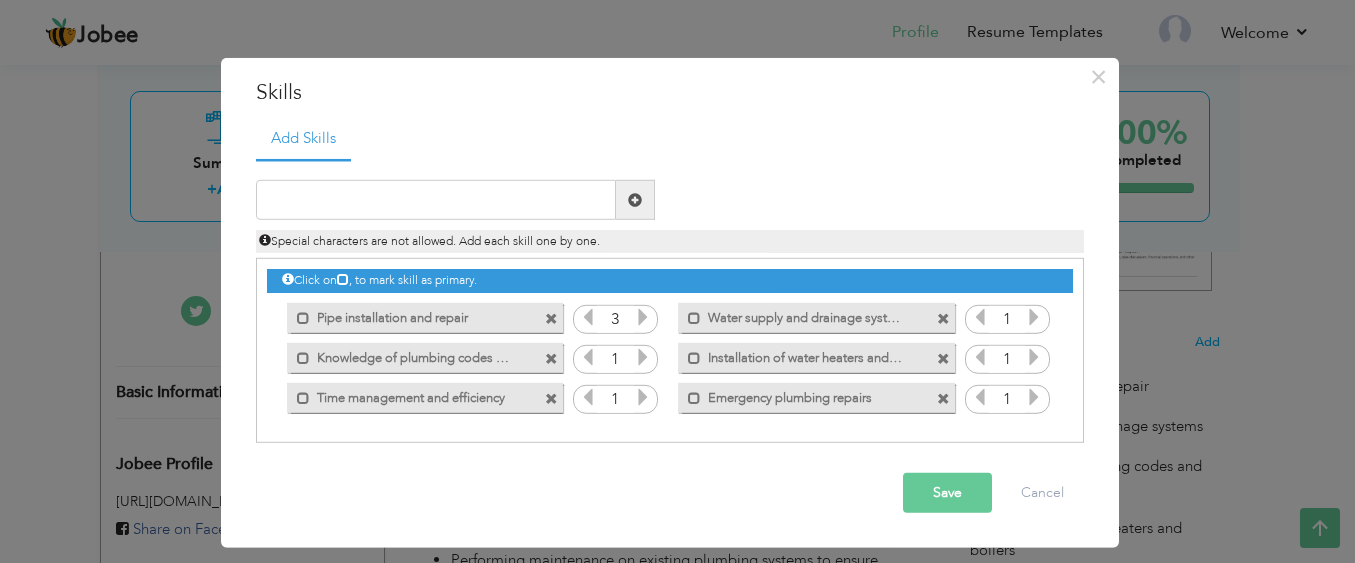 click at bounding box center [643, 317] 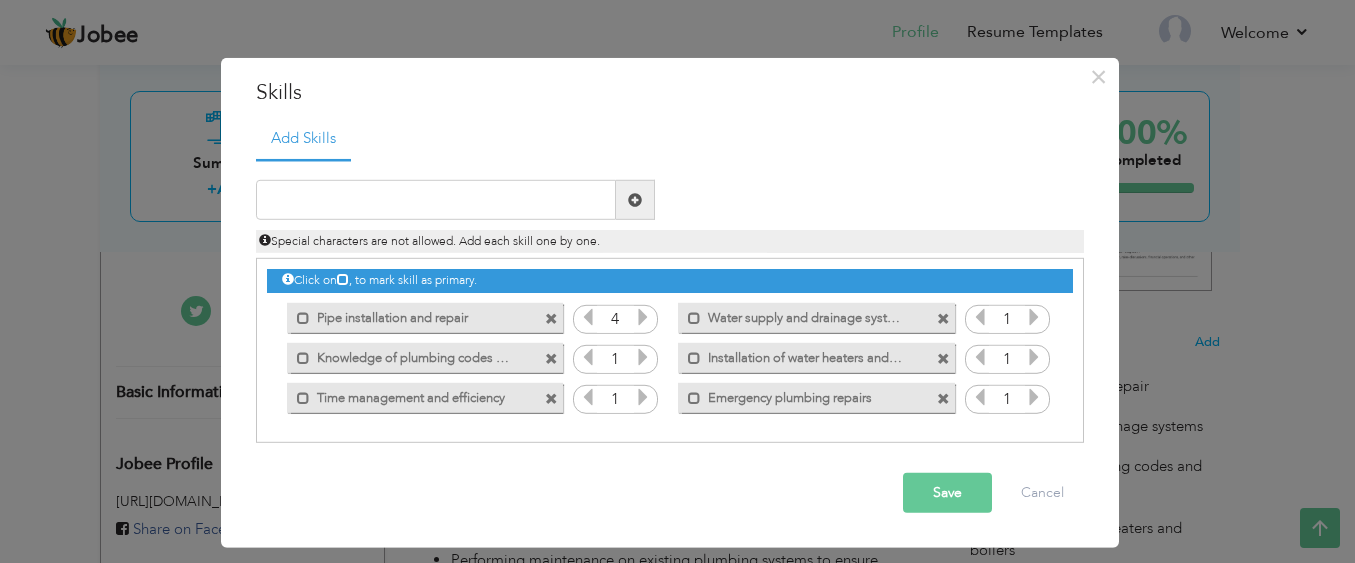 click at bounding box center (643, 317) 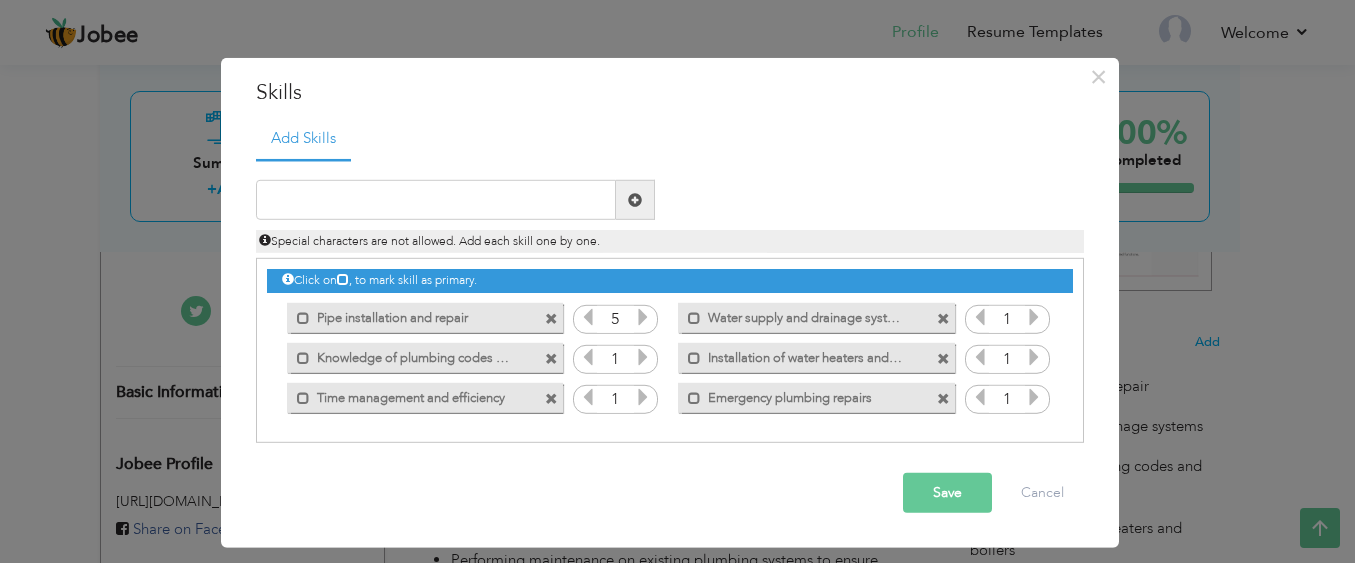 click at bounding box center [643, 357] 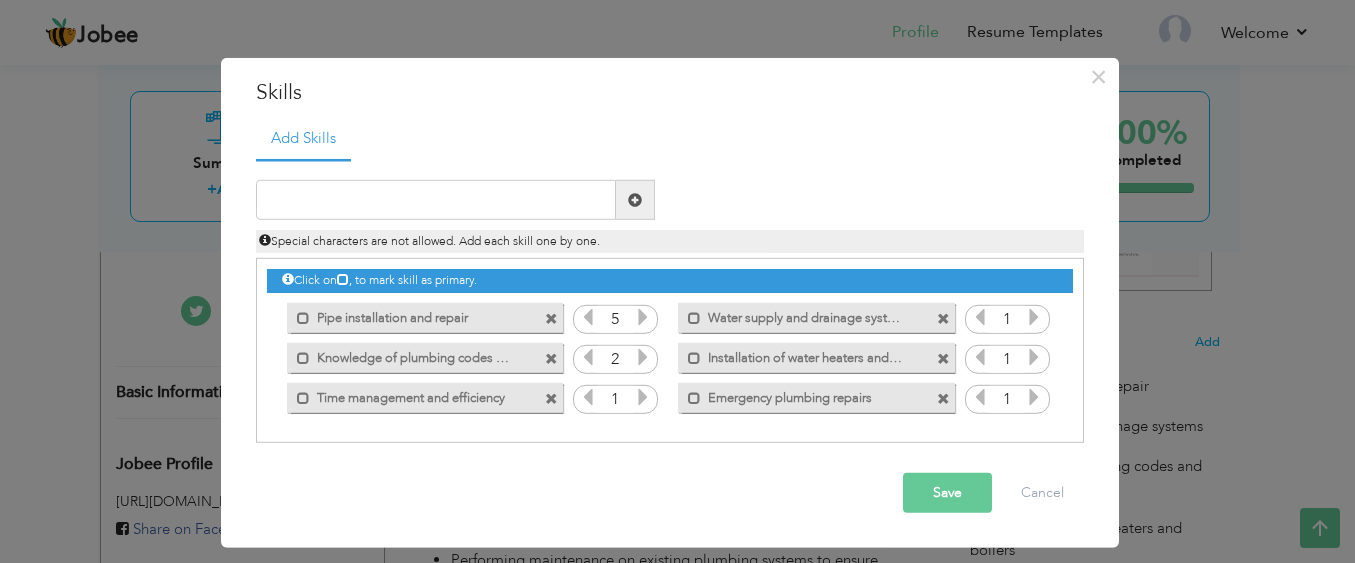 click at bounding box center (643, 357) 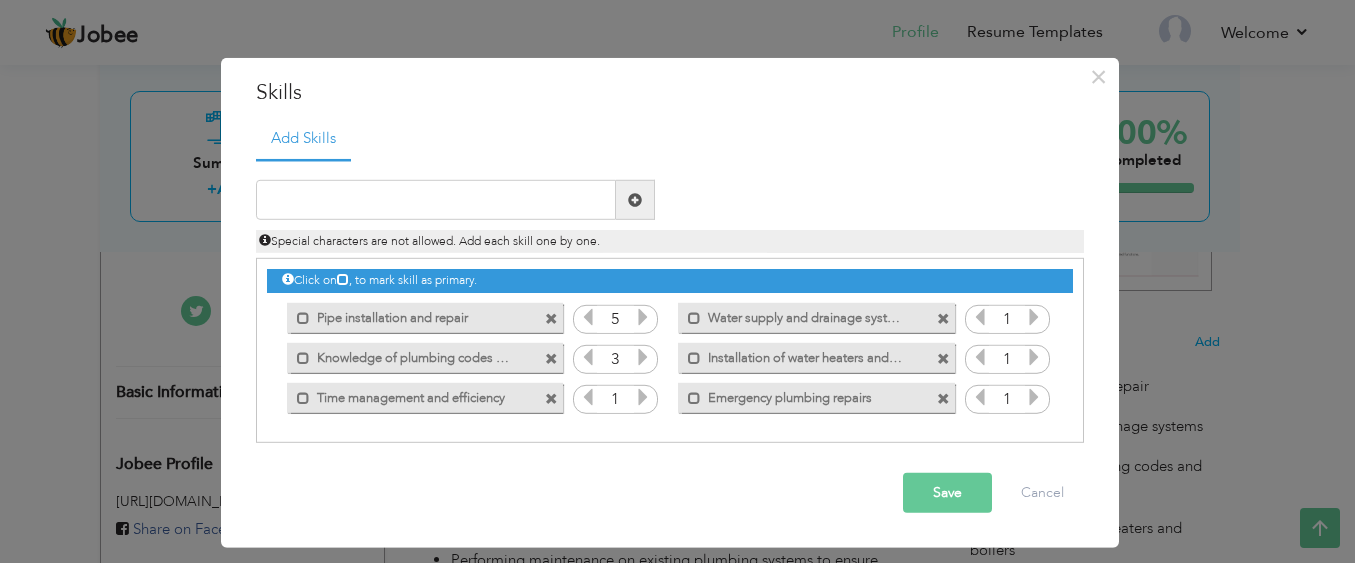 click at bounding box center (643, 357) 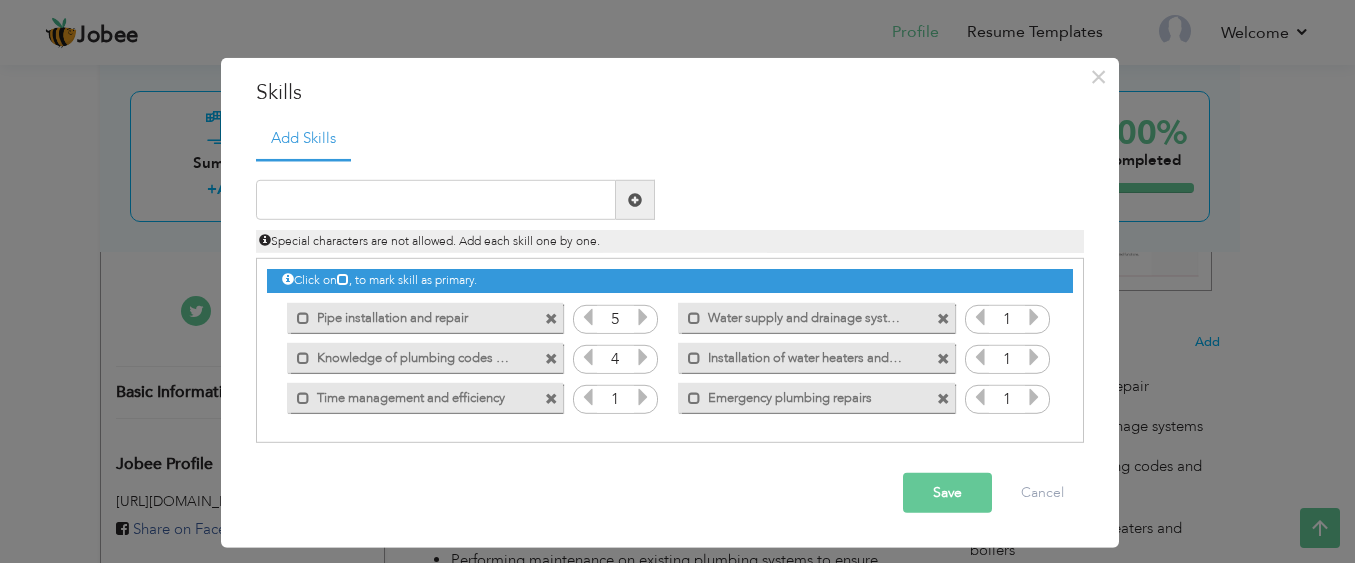 click at bounding box center (643, 397) 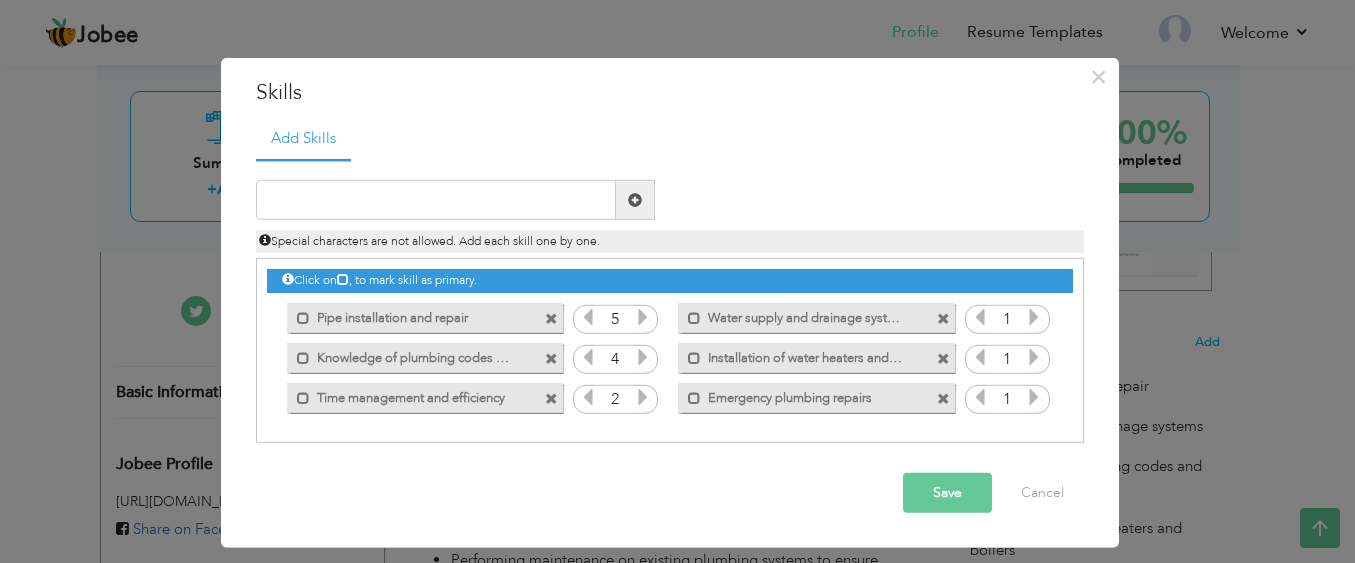 click at bounding box center [643, 397] 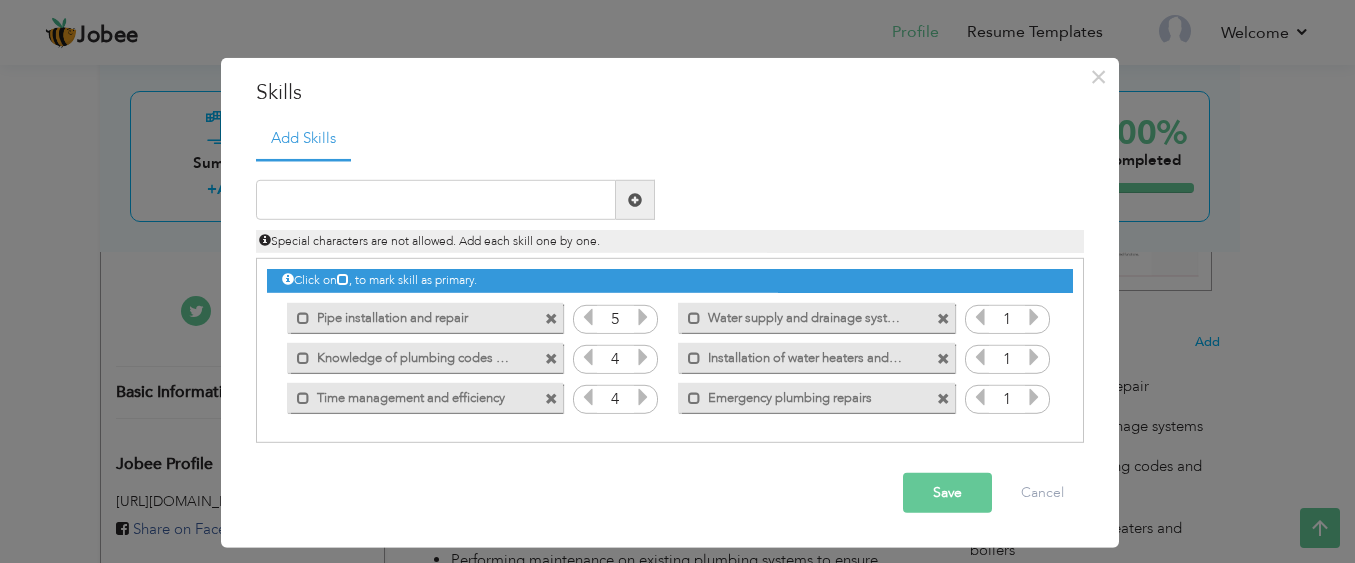 click at bounding box center (1034, 317) 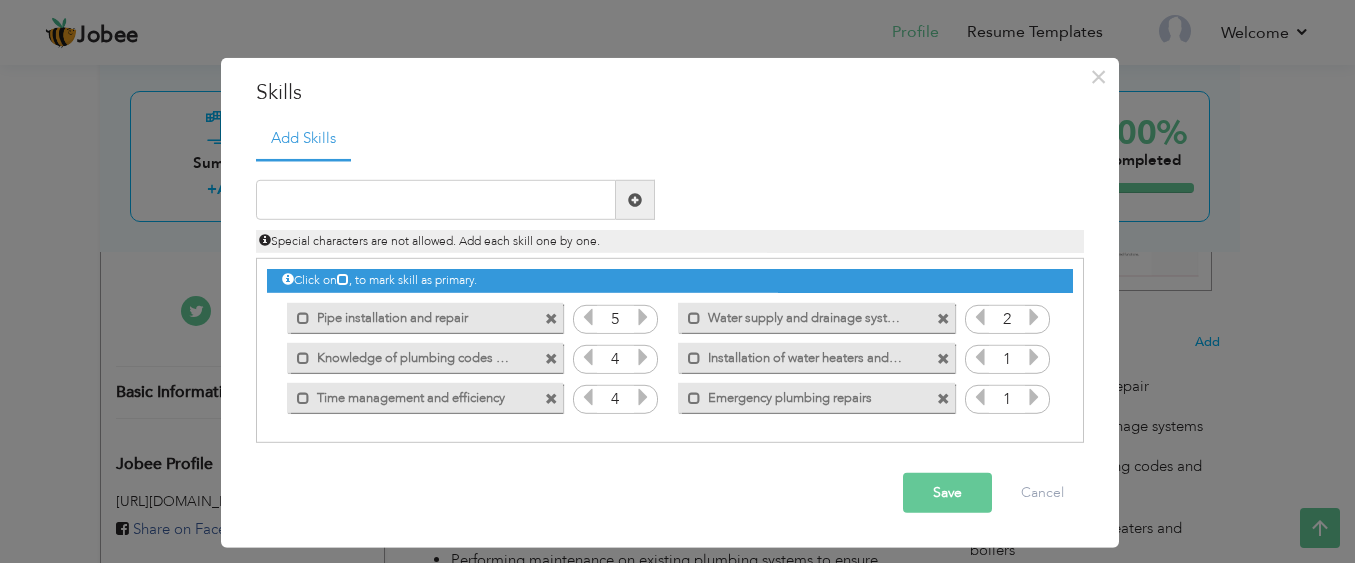 click at bounding box center (1034, 317) 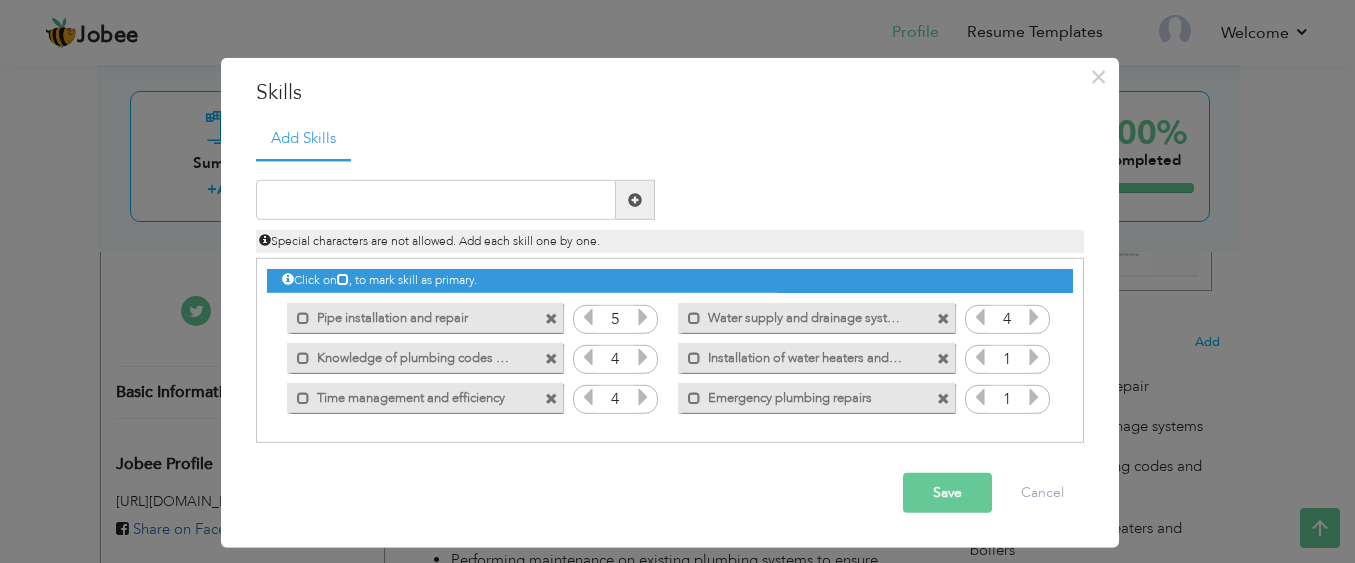 drag, startPoint x: 1039, startPoint y: 321, endPoint x: 1031, endPoint y: 358, distance: 37.85499 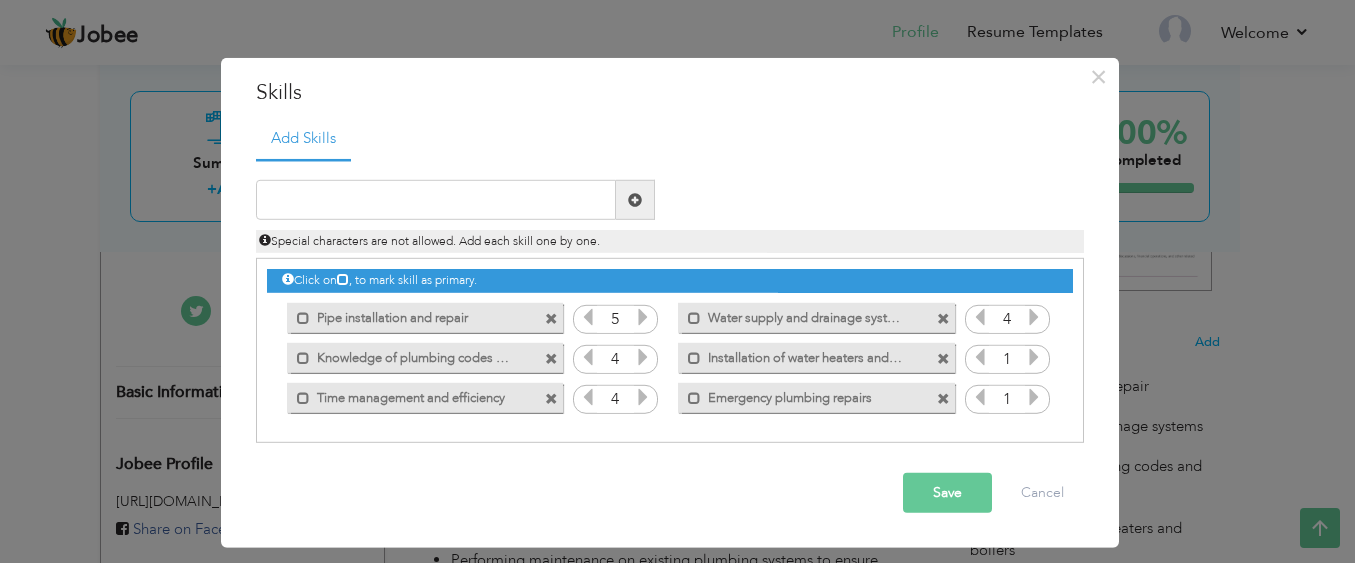 click at bounding box center [1034, 357] 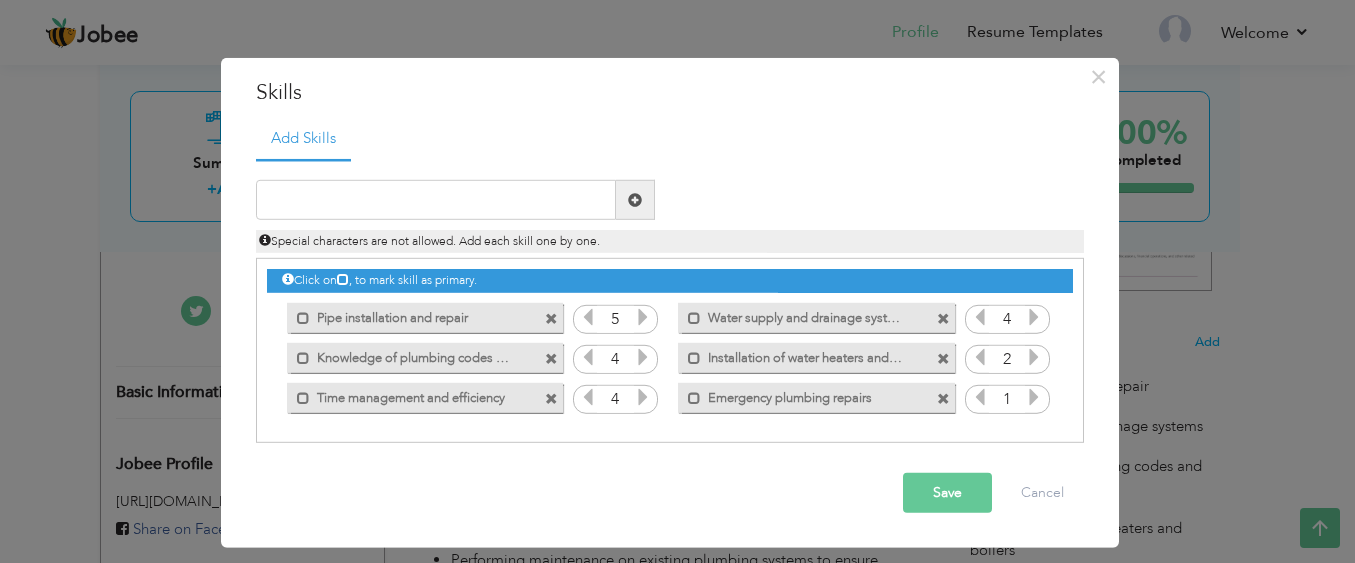 click at bounding box center (1034, 357) 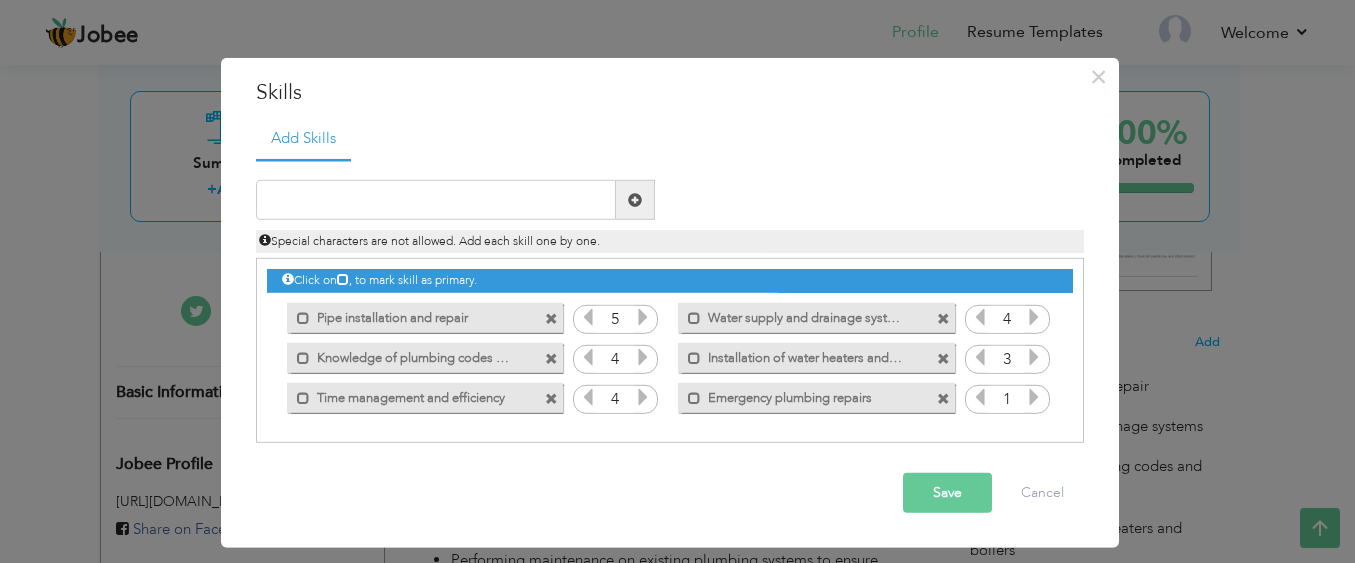 click at bounding box center (1034, 357) 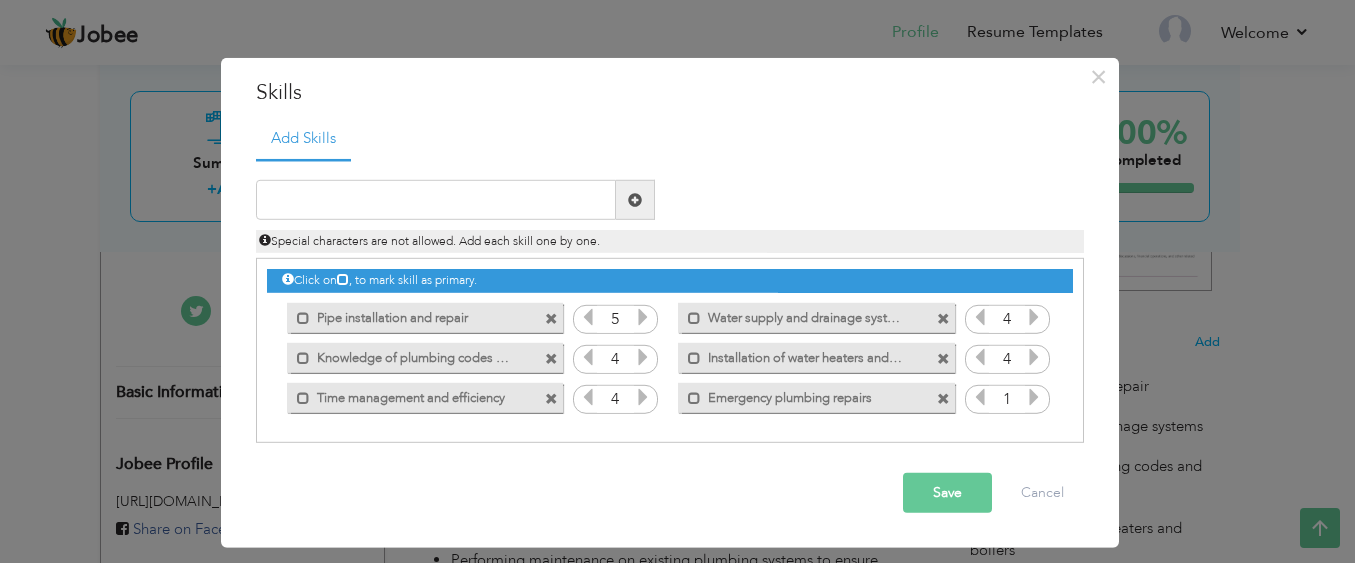 click at bounding box center (980, 357) 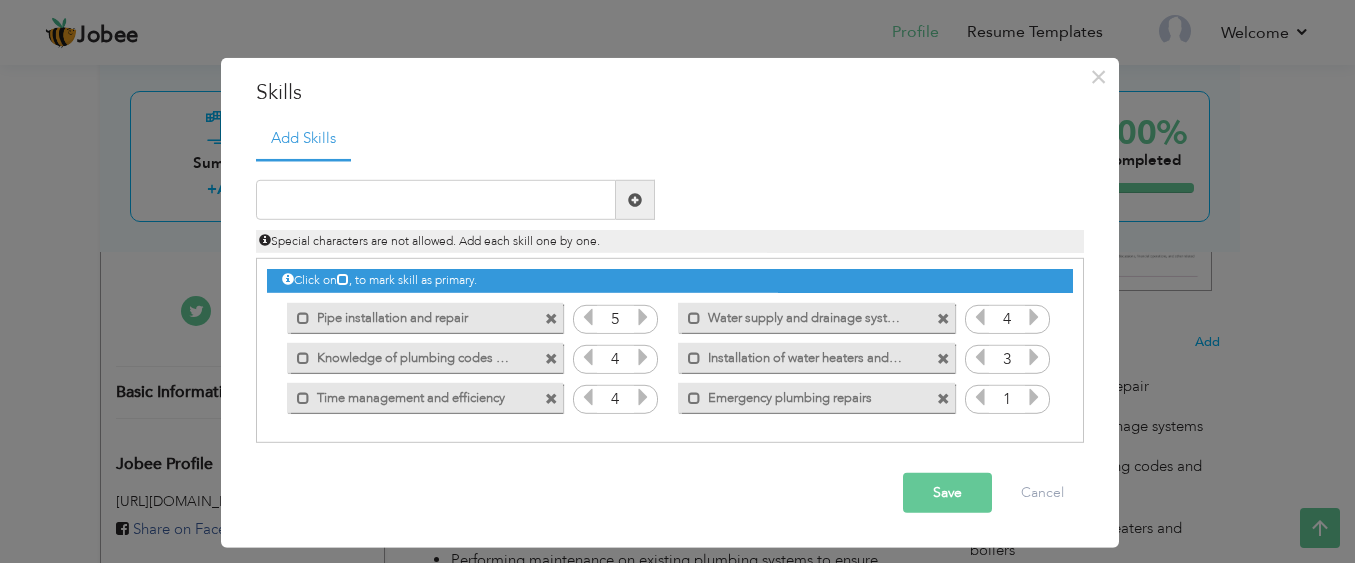 click at bounding box center [1034, 317] 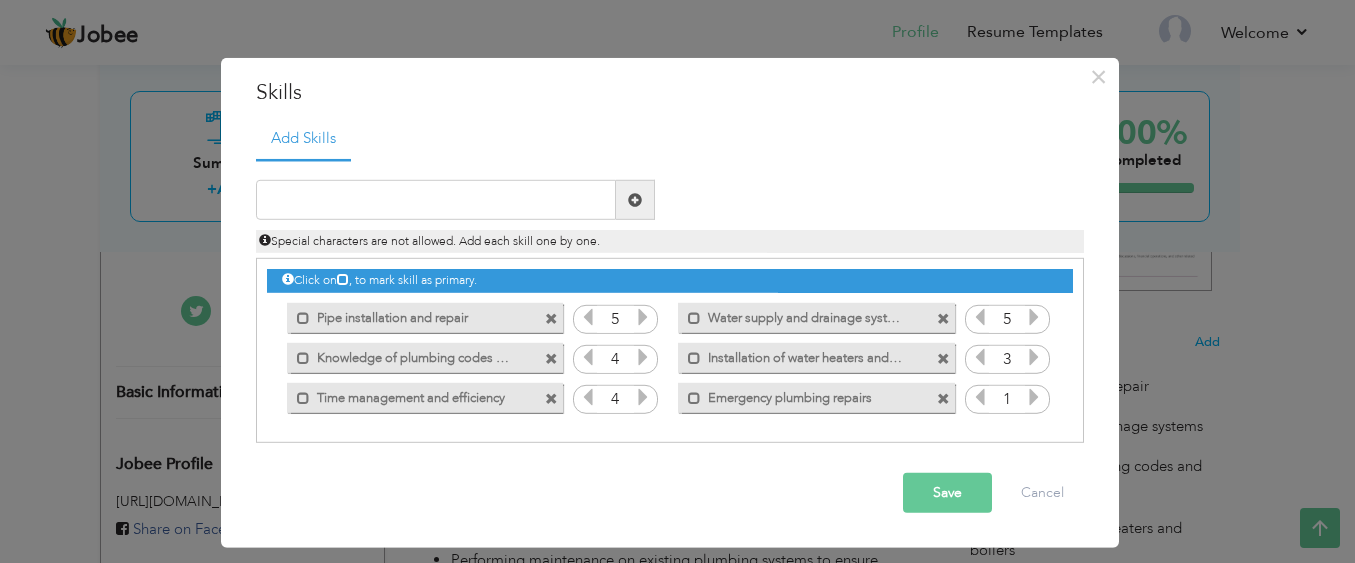 click at bounding box center [1034, 397] 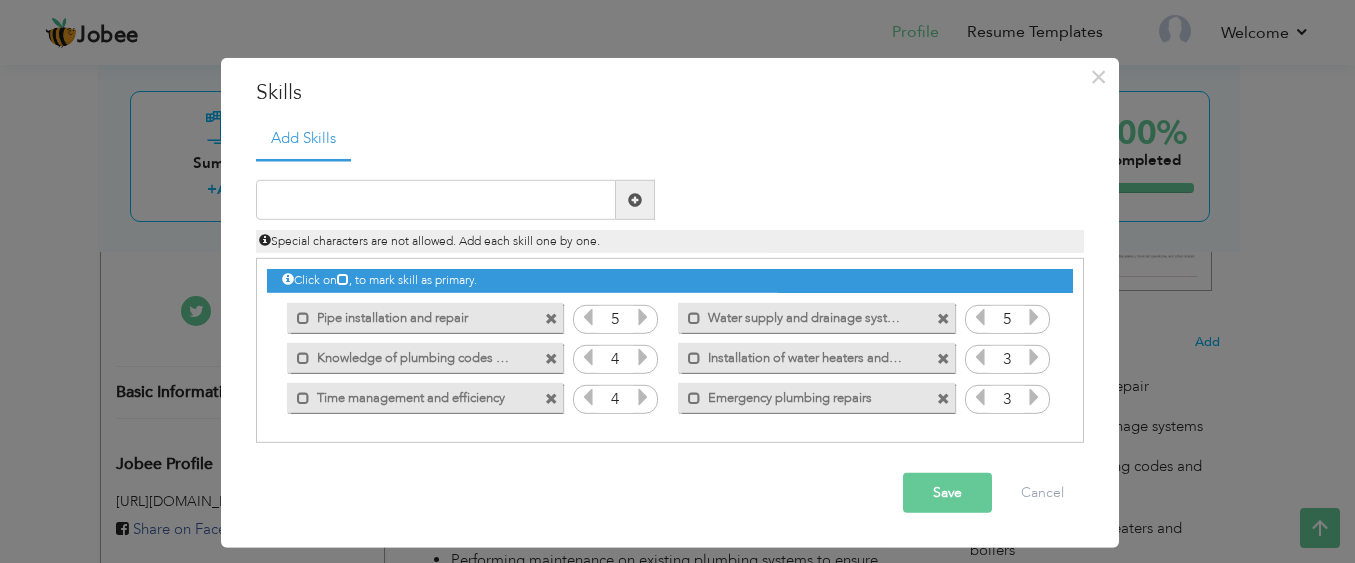click at bounding box center (1034, 397) 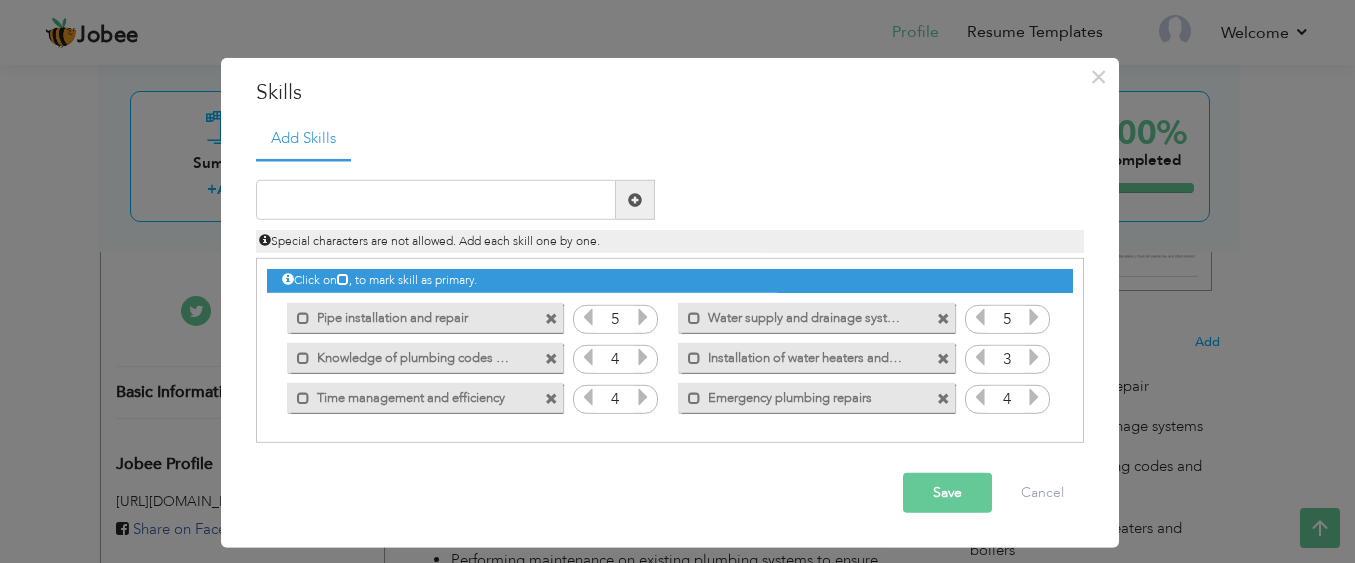 click at bounding box center (1034, 397) 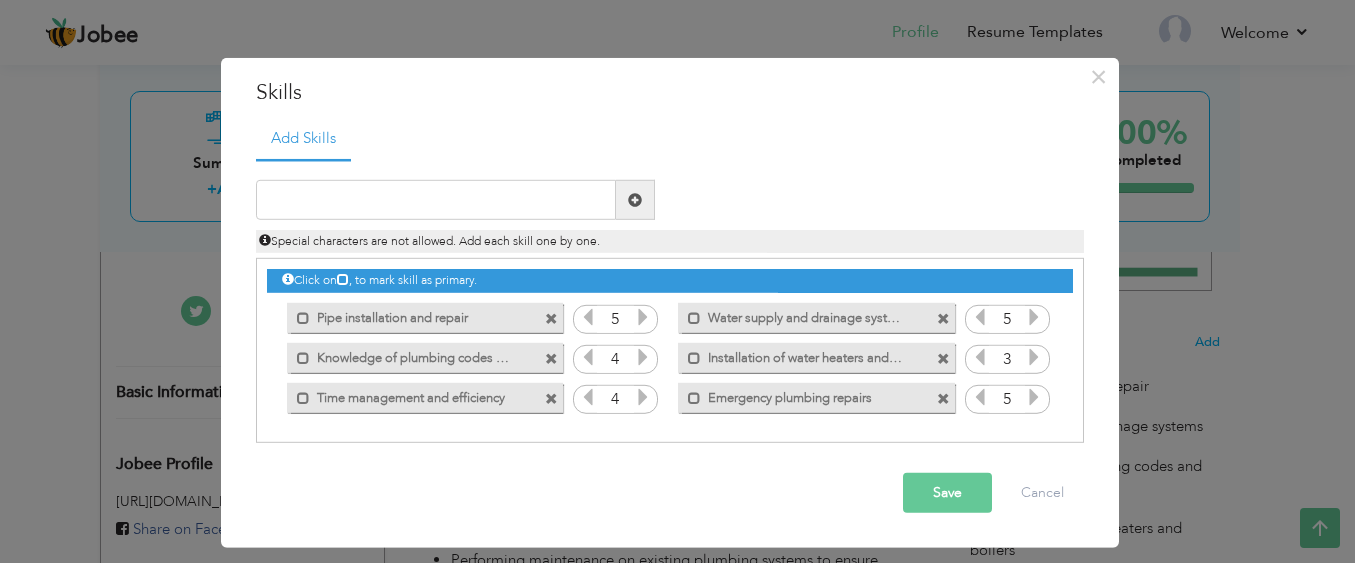 click at bounding box center (1034, 397) 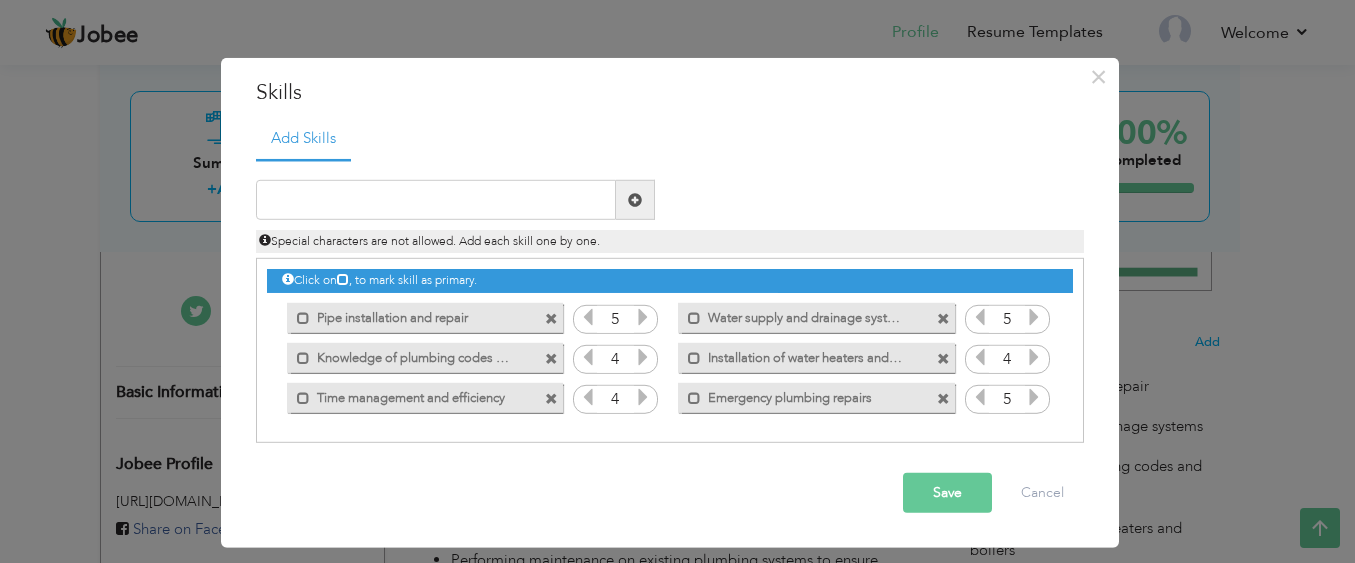 click on "Save" at bounding box center (947, 493) 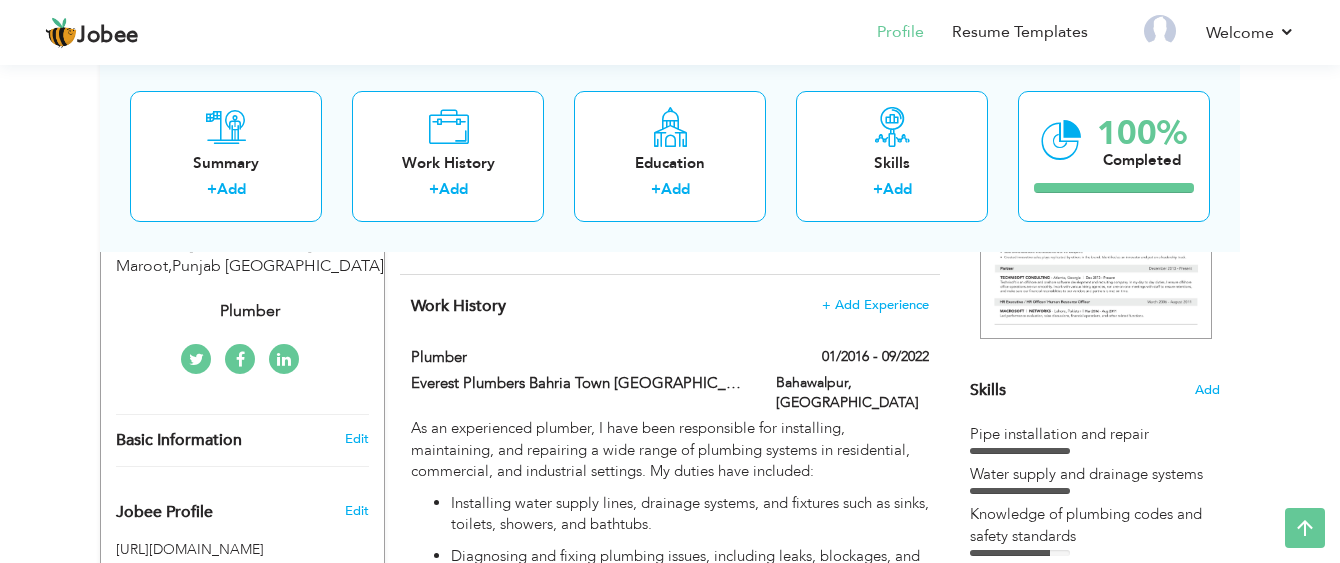 scroll, scrollTop: 389, scrollLeft: 0, axis: vertical 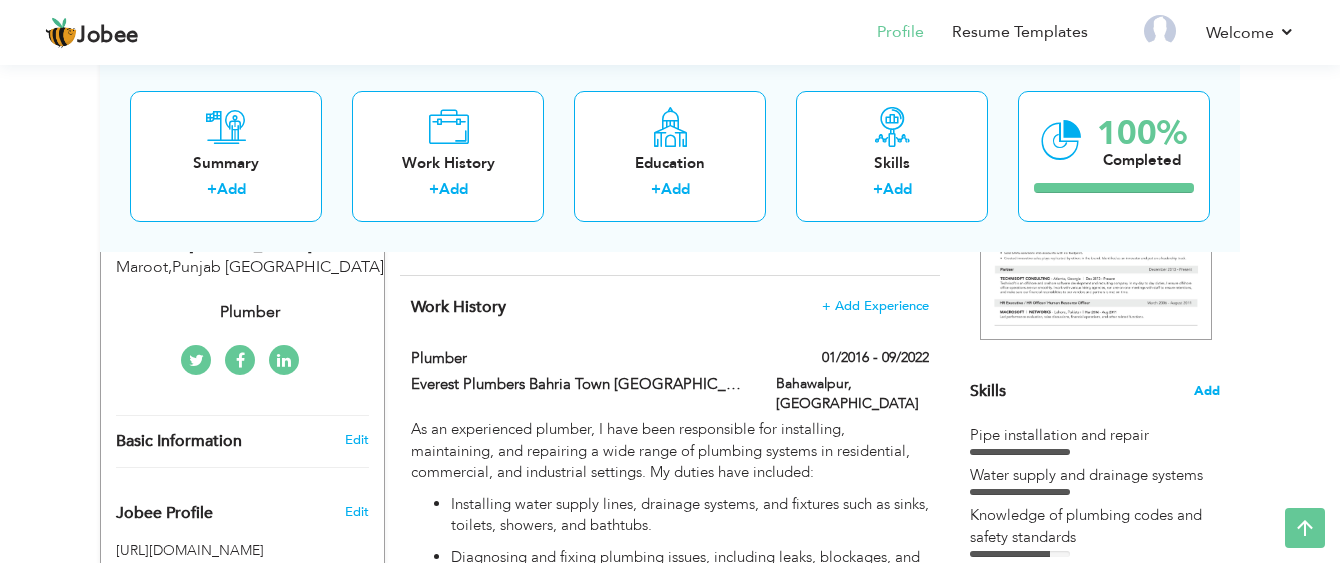 click on "Add" at bounding box center [1207, 391] 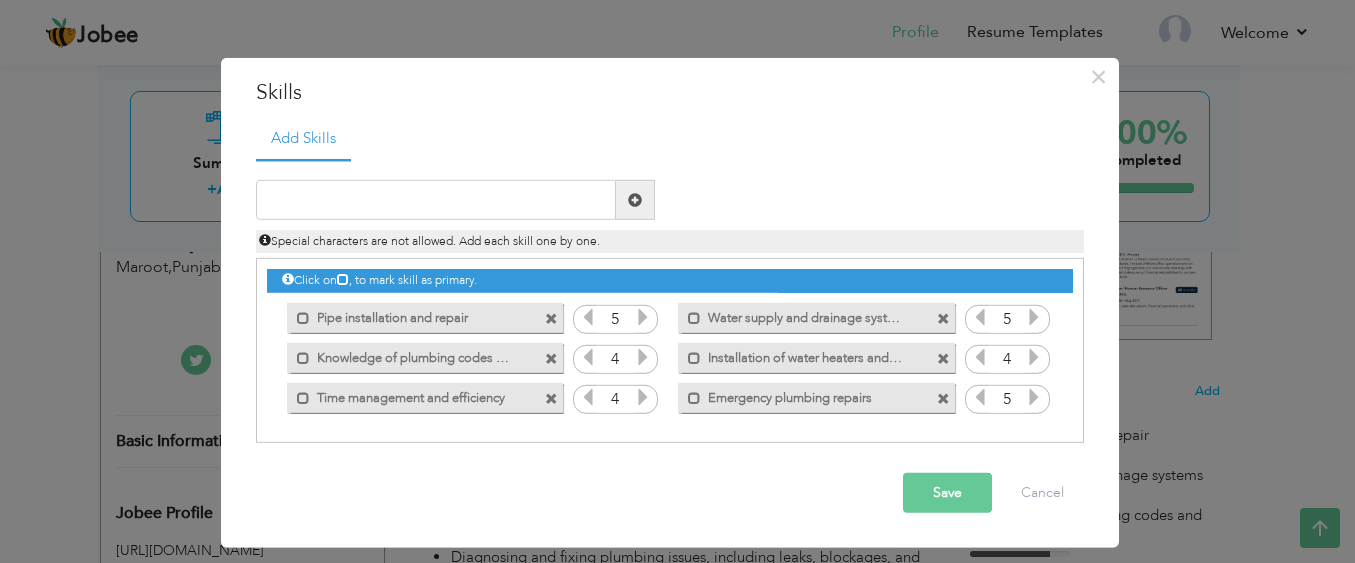 drag, startPoint x: 637, startPoint y: 354, endPoint x: 637, endPoint y: 407, distance: 53 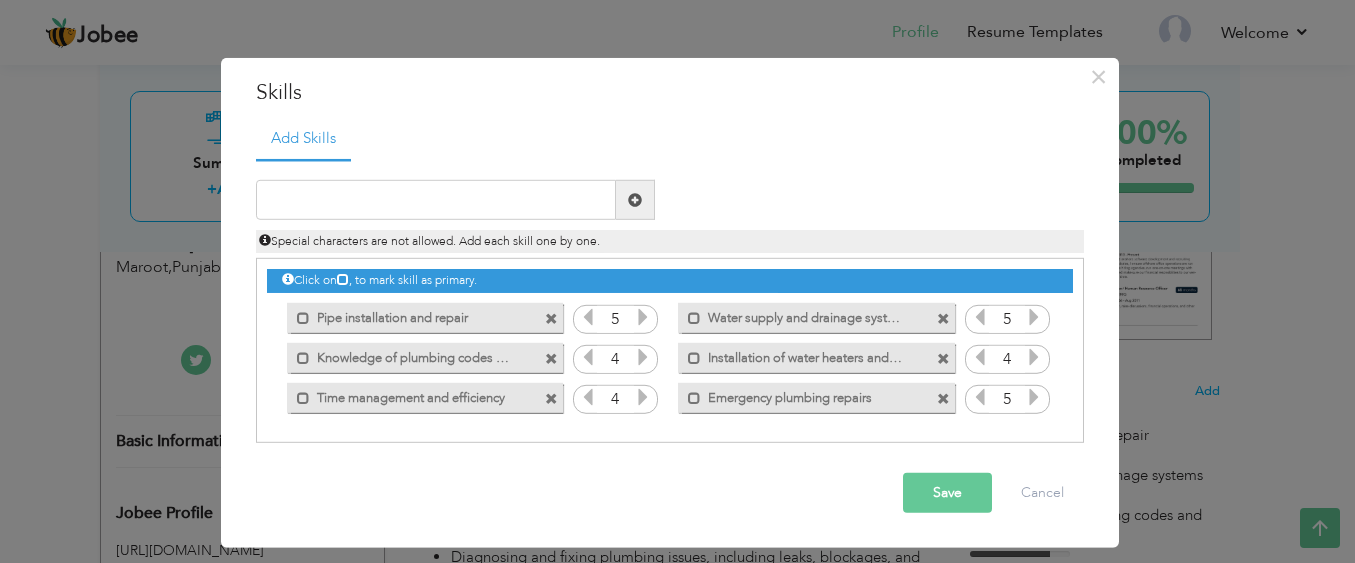 drag, startPoint x: 637, startPoint y: 407, endPoint x: 640, endPoint y: 360, distance: 47.095646 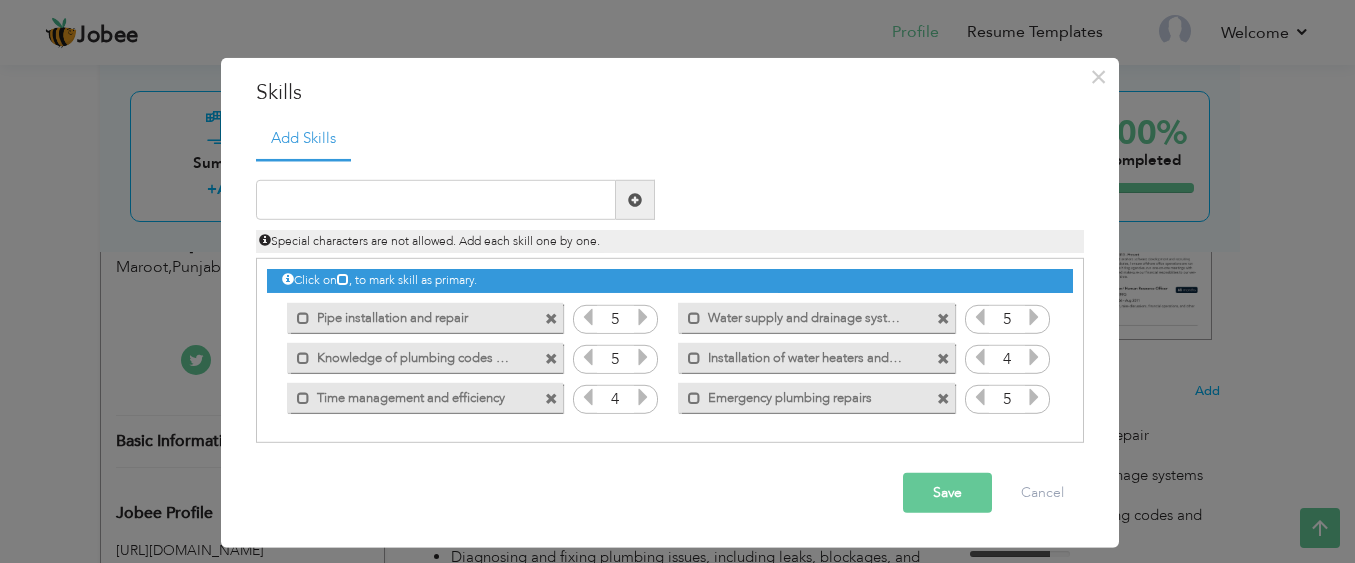 drag, startPoint x: 640, startPoint y: 360, endPoint x: 640, endPoint y: 397, distance: 37 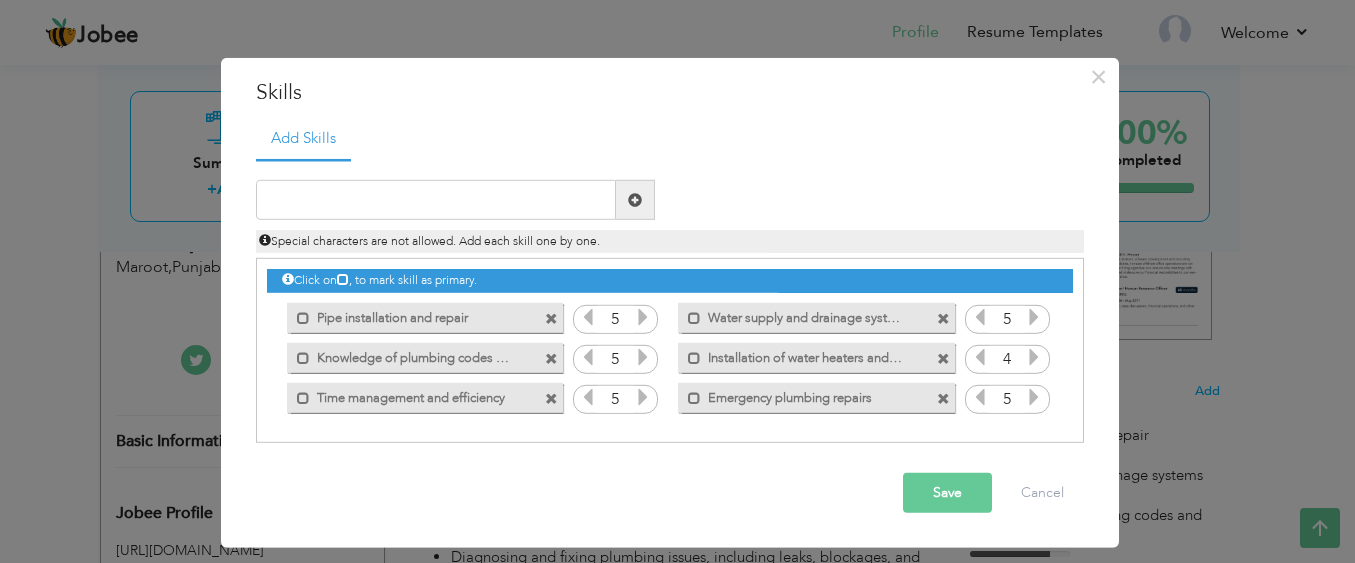 click at bounding box center [1034, 357] 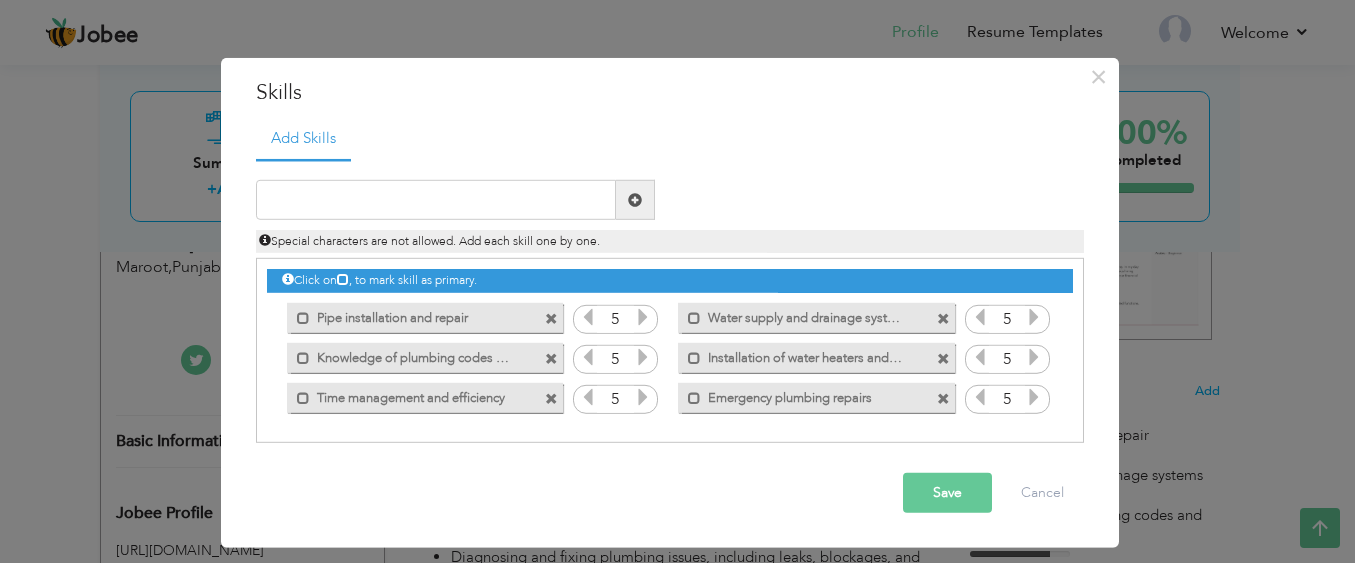 click on "Save" at bounding box center [947, 493] 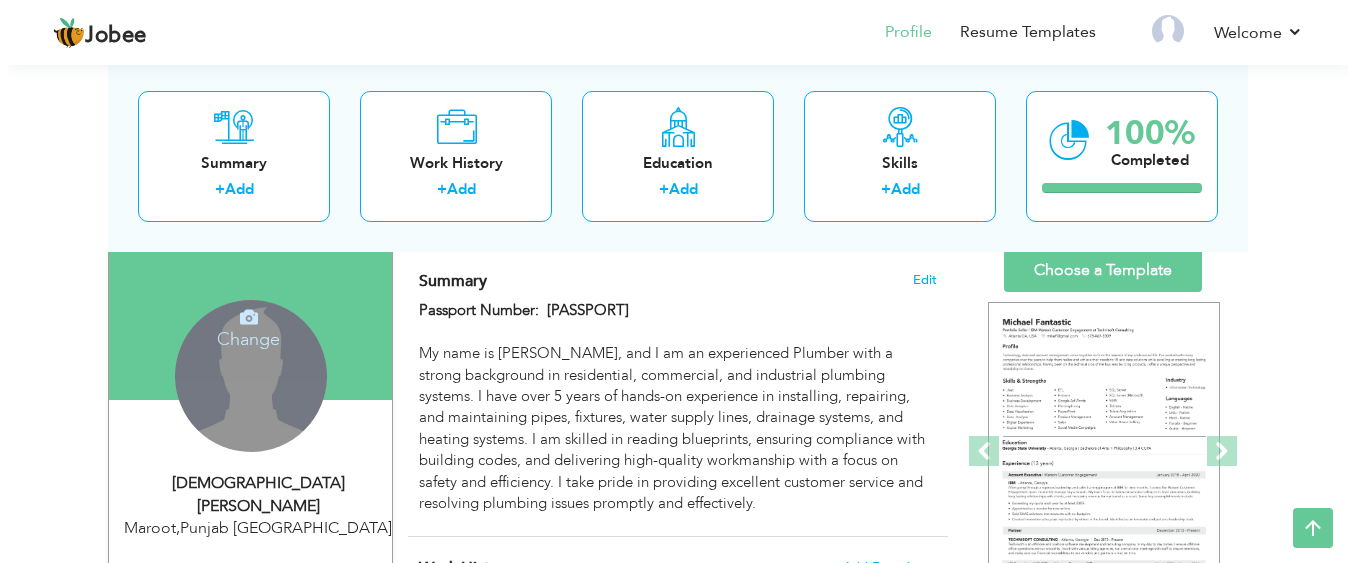 scroll, scrollTop: 164, scrollLeft: 0, axis: vertical 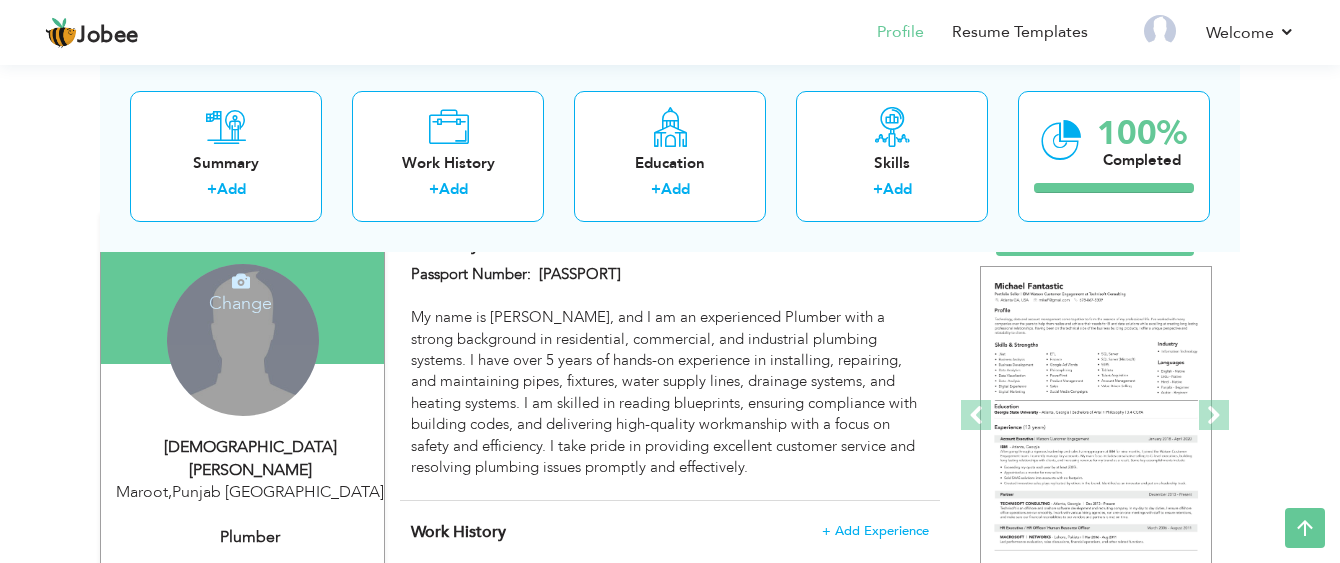 click on "Change
Remove" at bounding box center [243, 340] 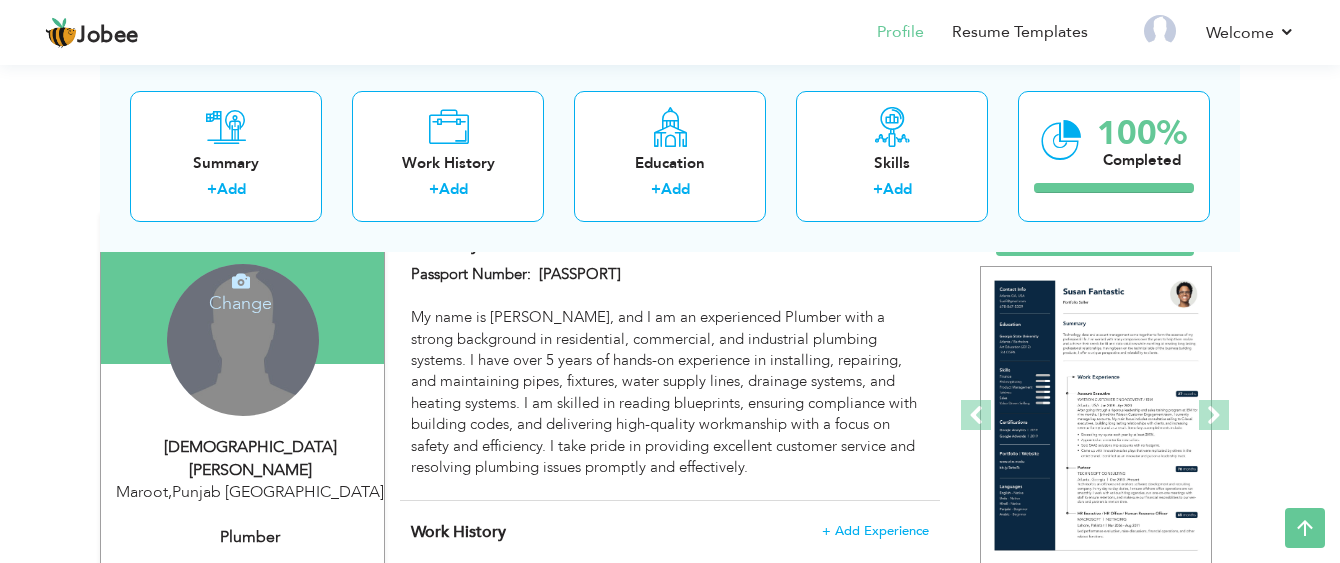 click on "Change" at bounding box center (241, 290) 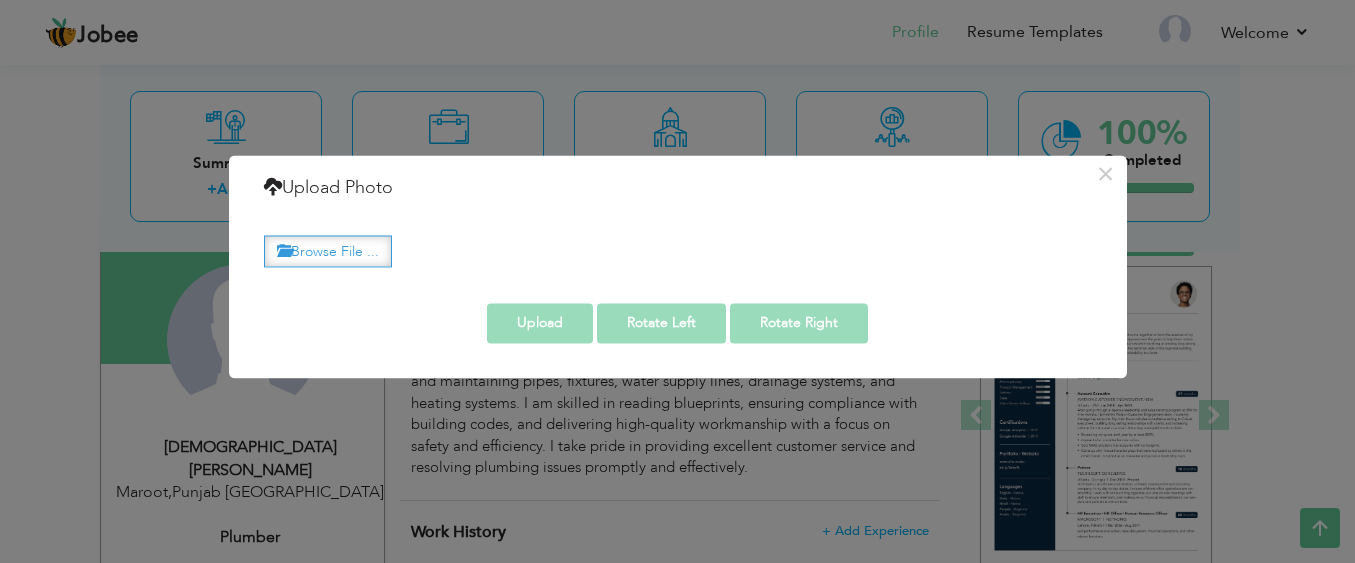 click on "Browse File ..." at bounding box center (328, 251) 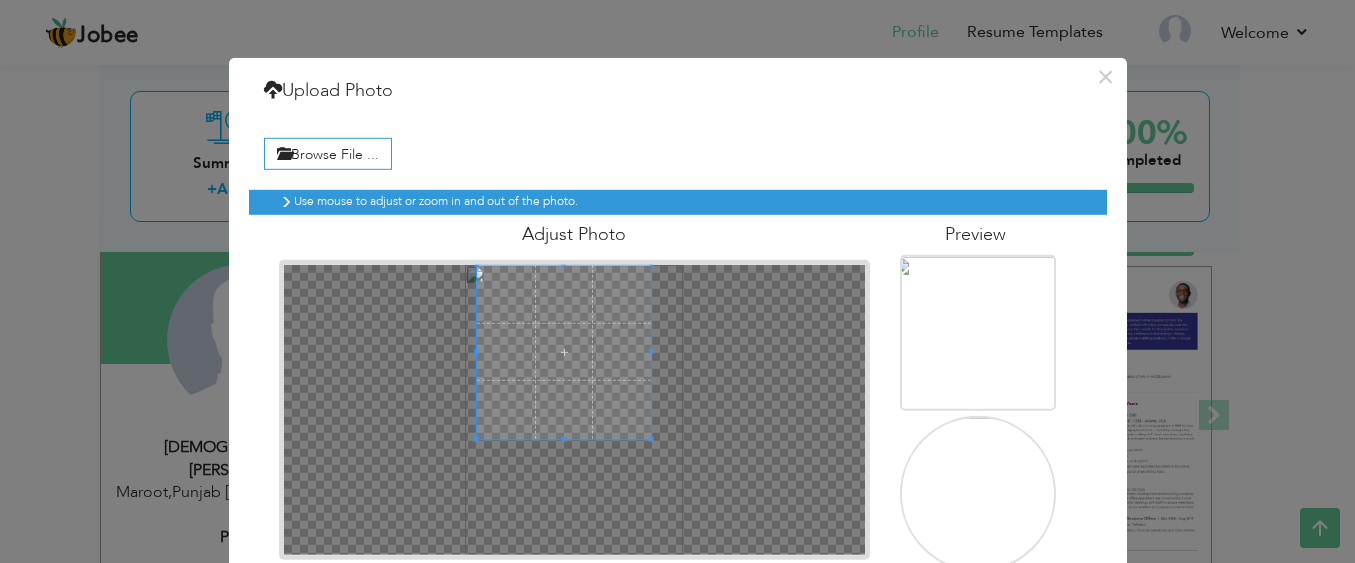 click at bounding box center [564, 351] 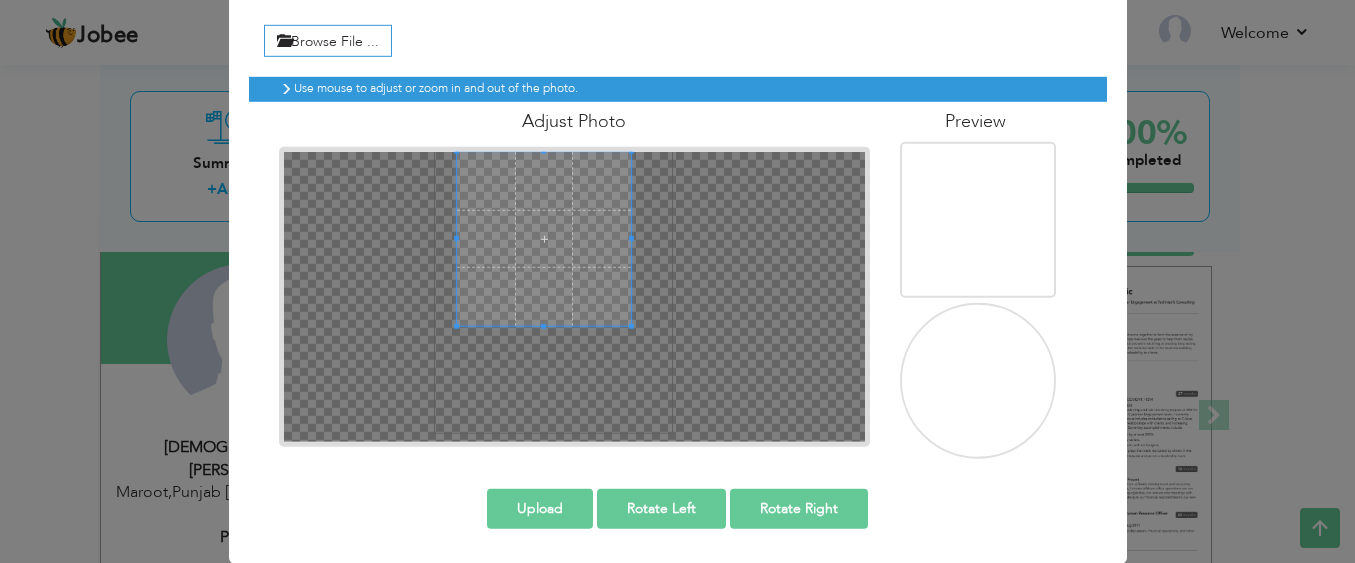 click at bounding box center (544, 238) 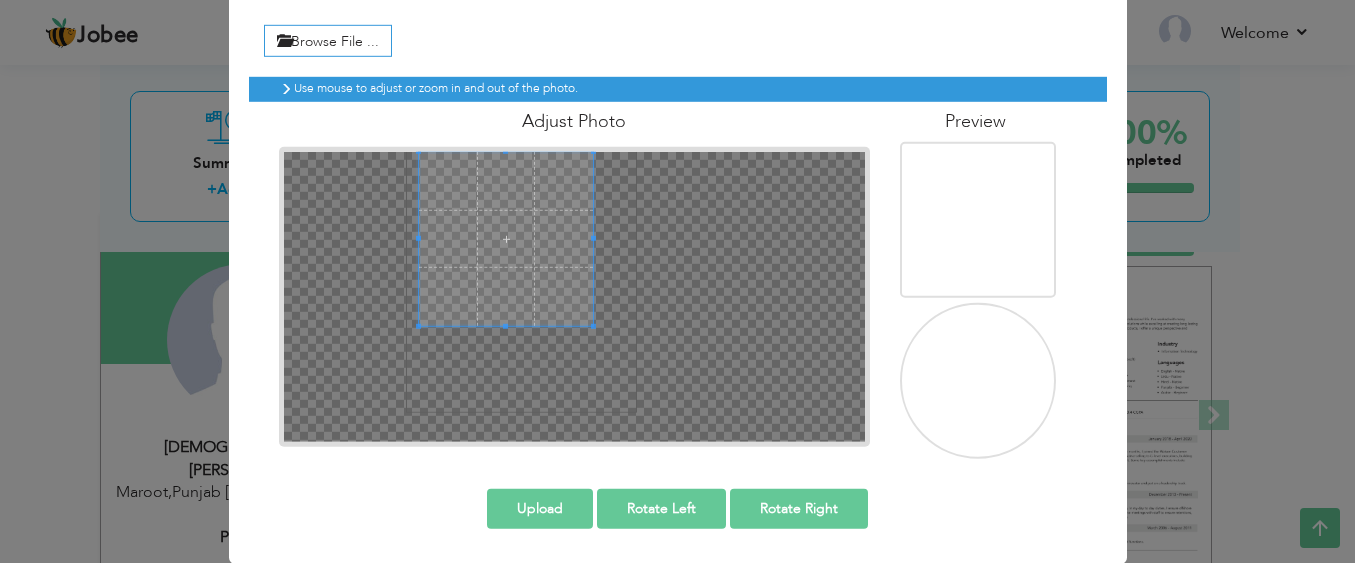 click at bounding box center [506, 238] 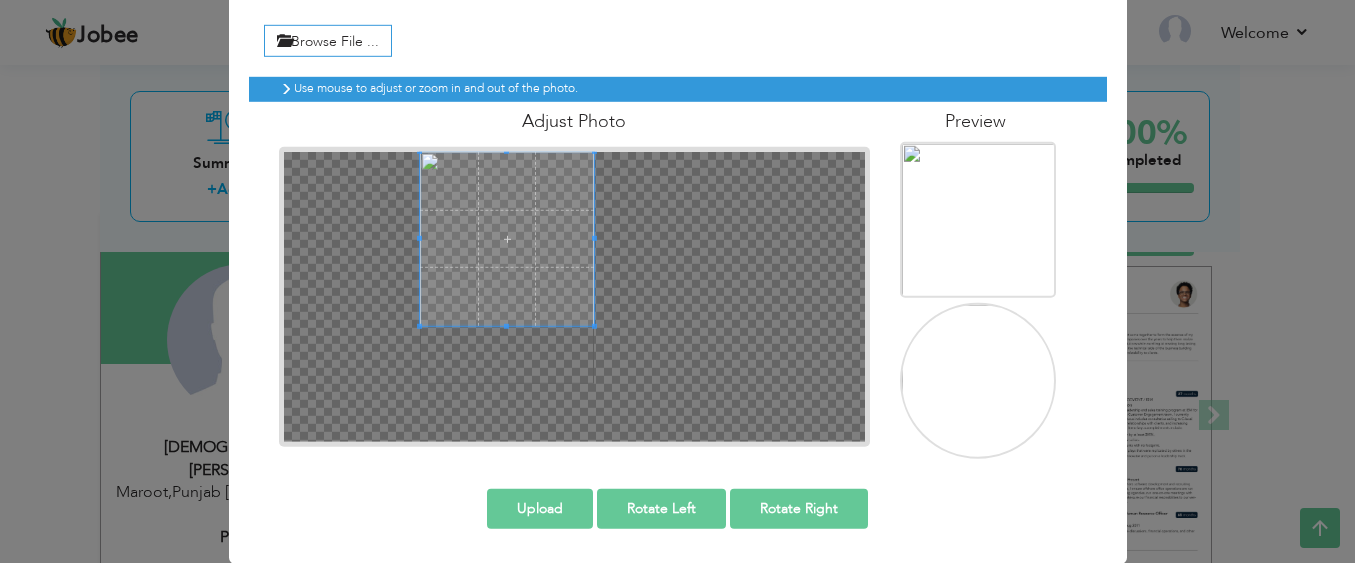 click at bounding box center [507, 238] 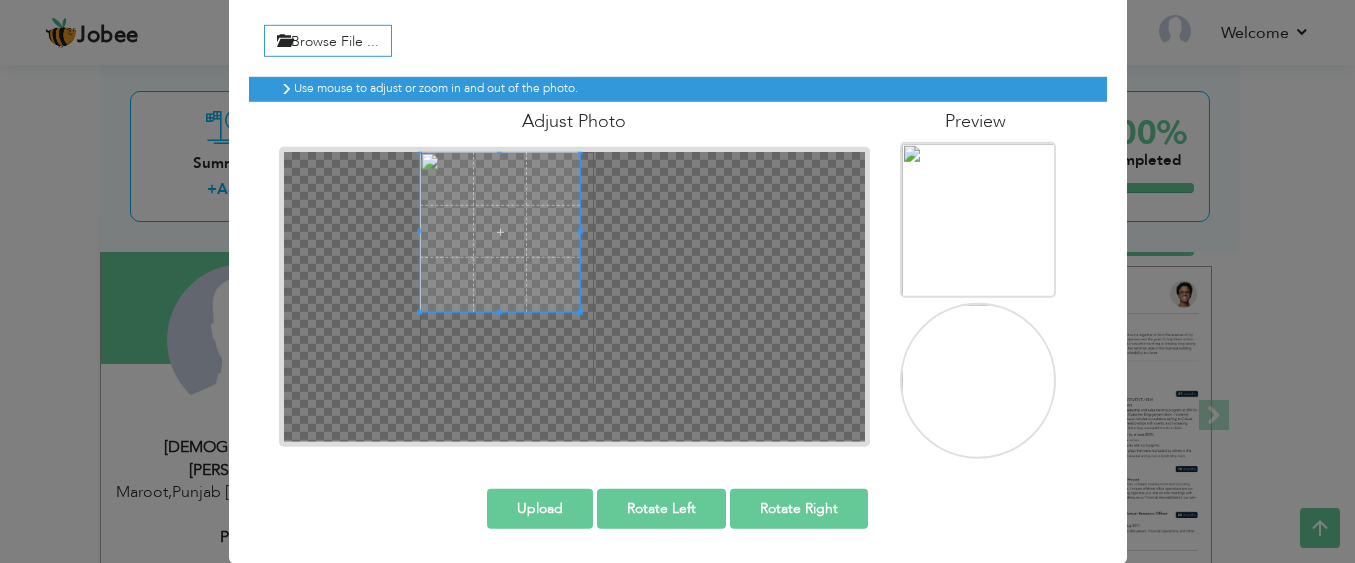 click at bounding box center (500, 231) 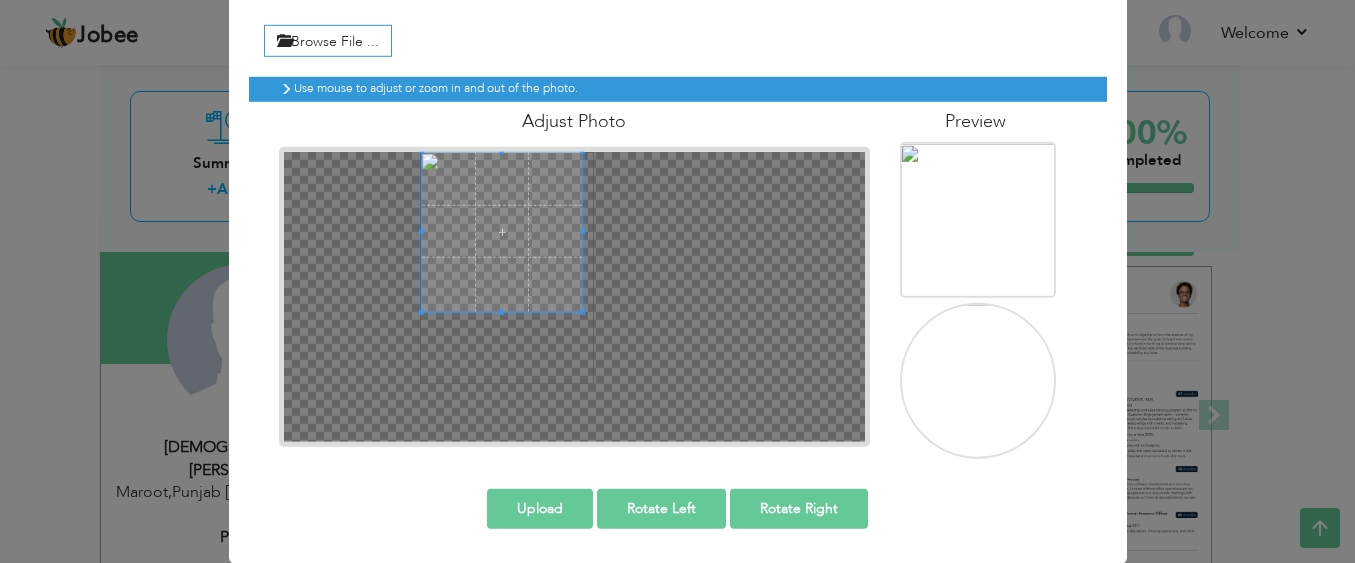click at bounding box center [502, 231] 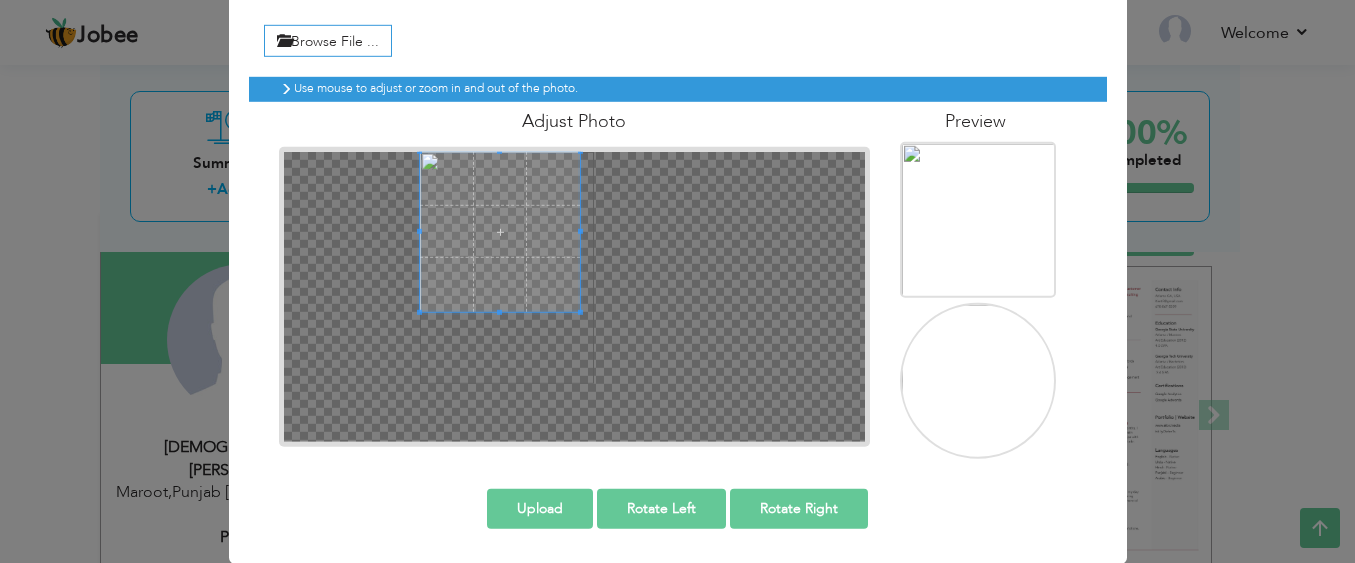 click at bounding box center (500, 231) 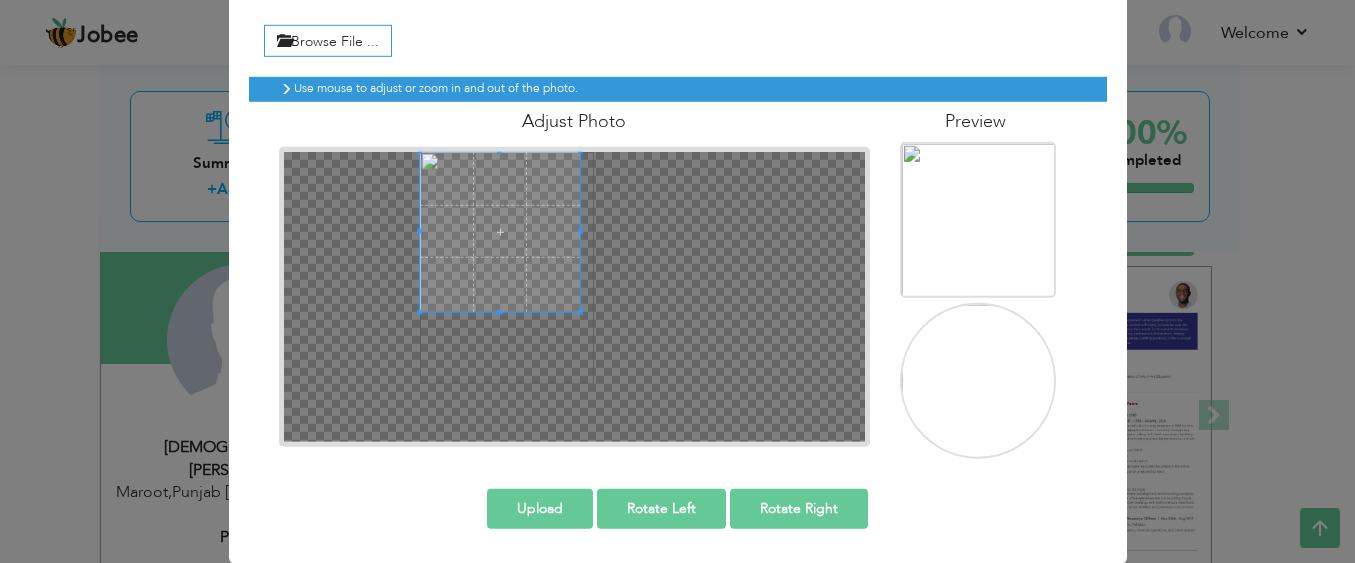 click at bounding box center [574, 296] 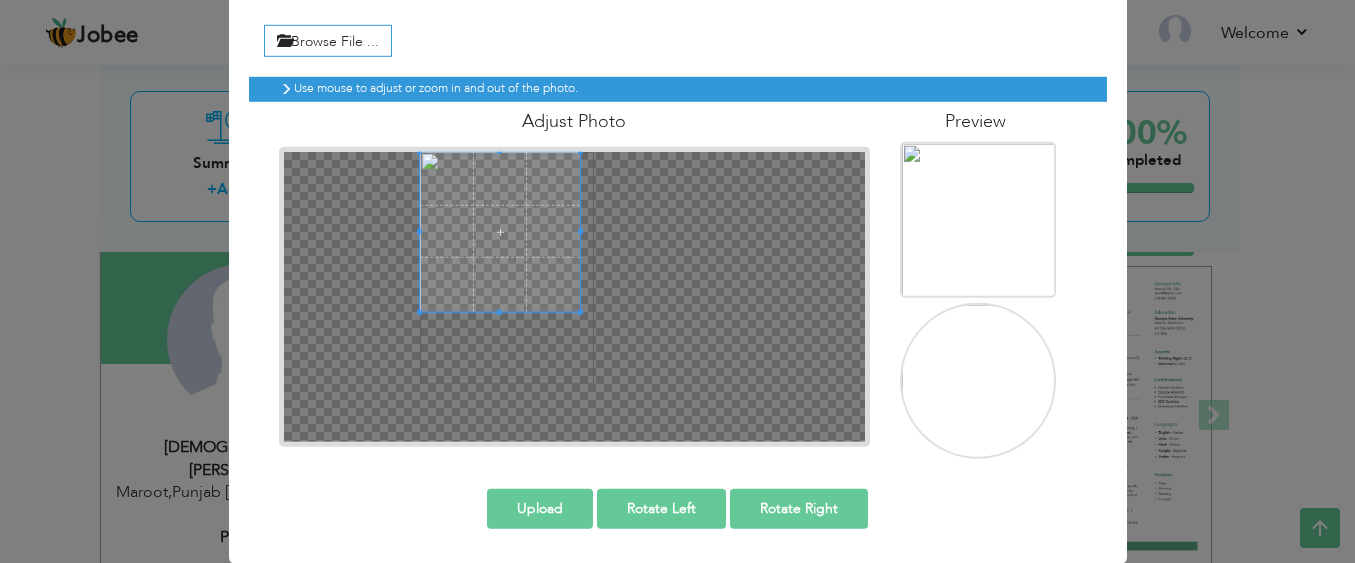 click at bounding box center [500, 231] 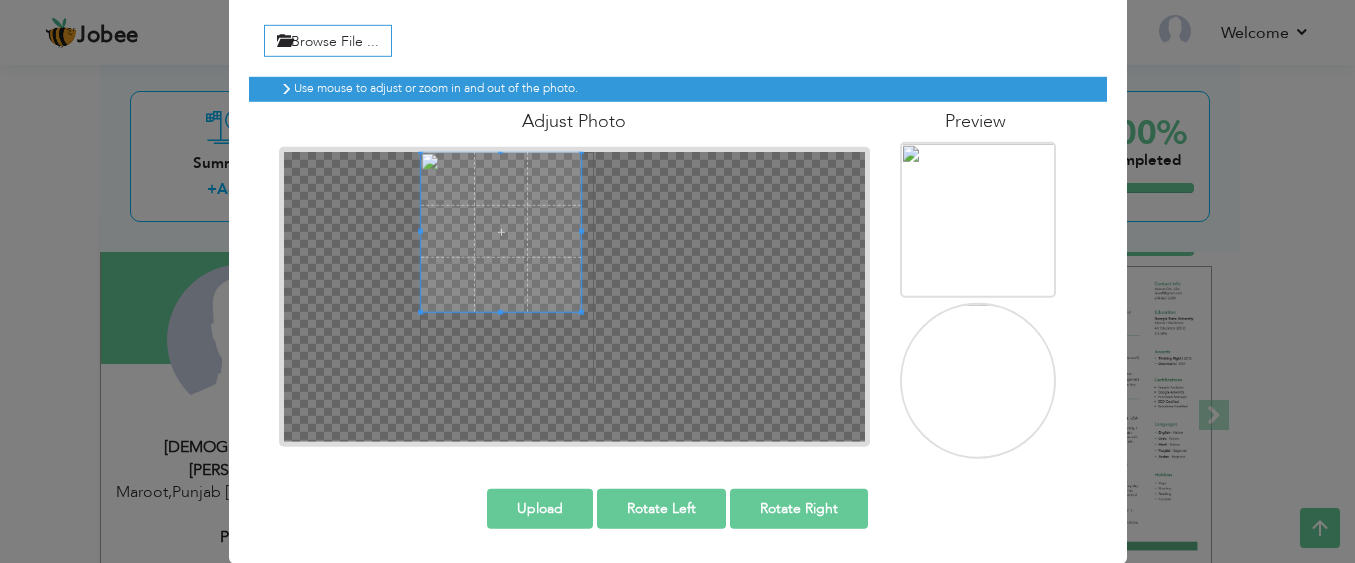 click at bounding box center [501, 231] 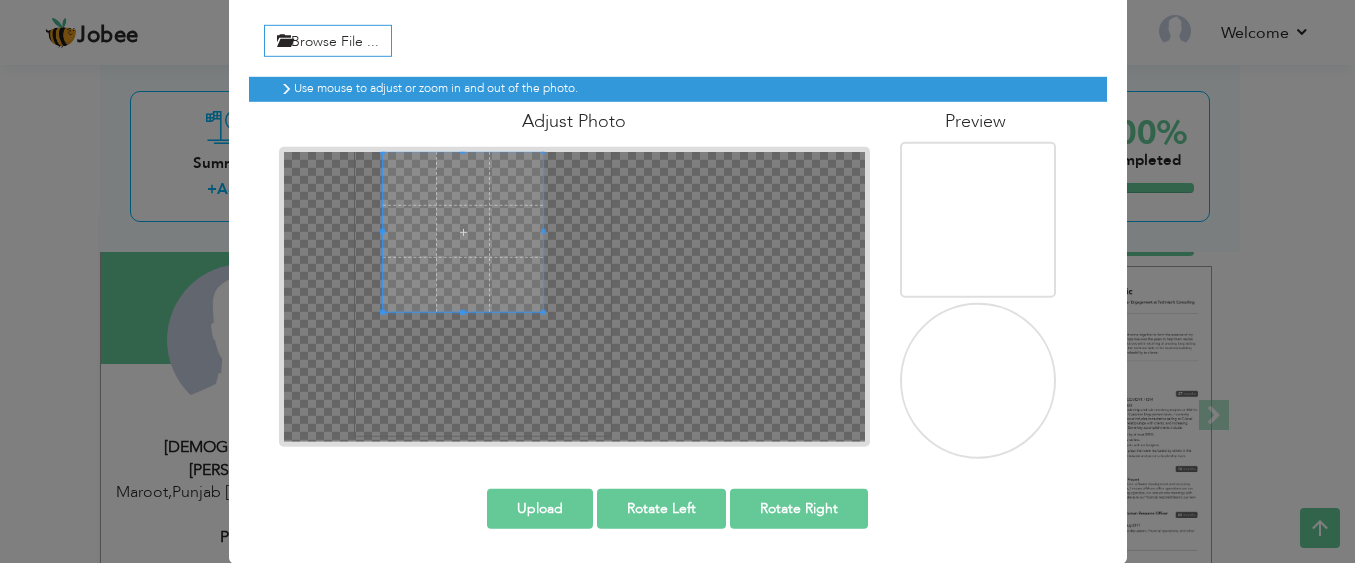 click at bounding box center [463, 231] 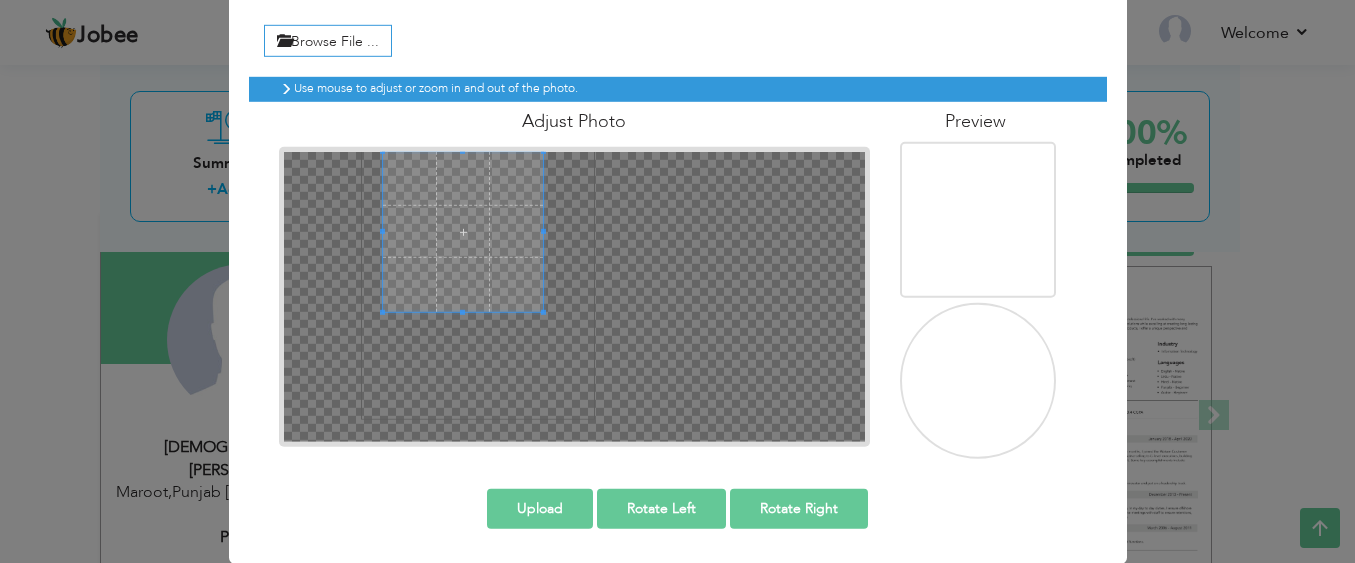 click at bounding box center [574, 296] 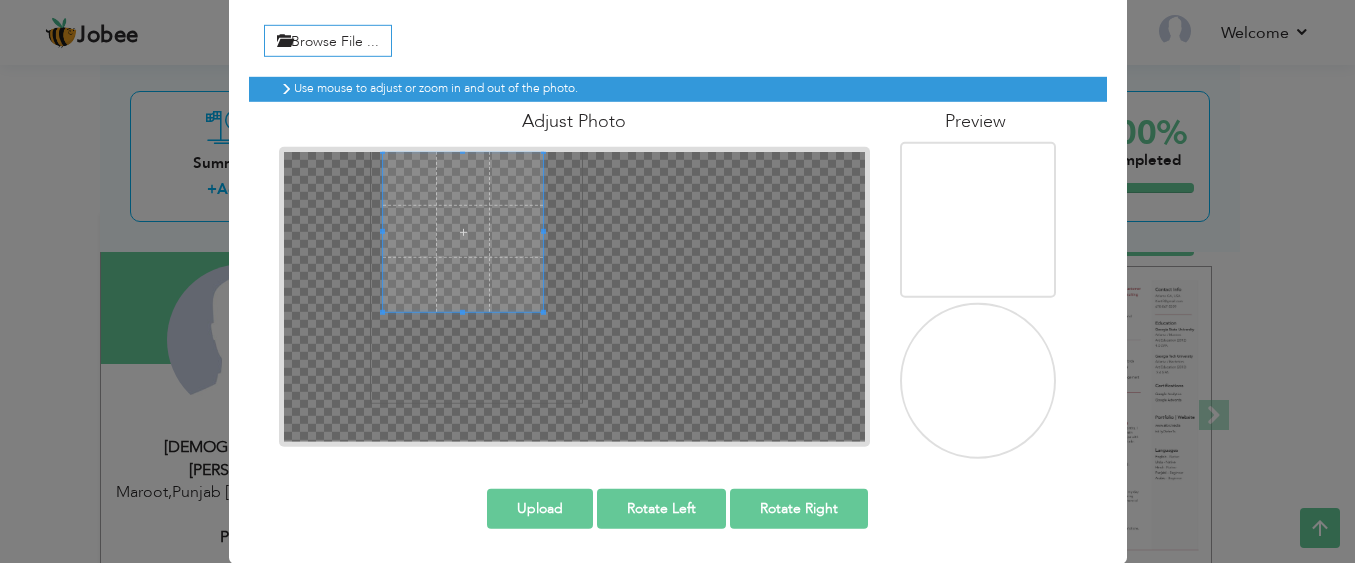 click at bounding box center (574, 296) 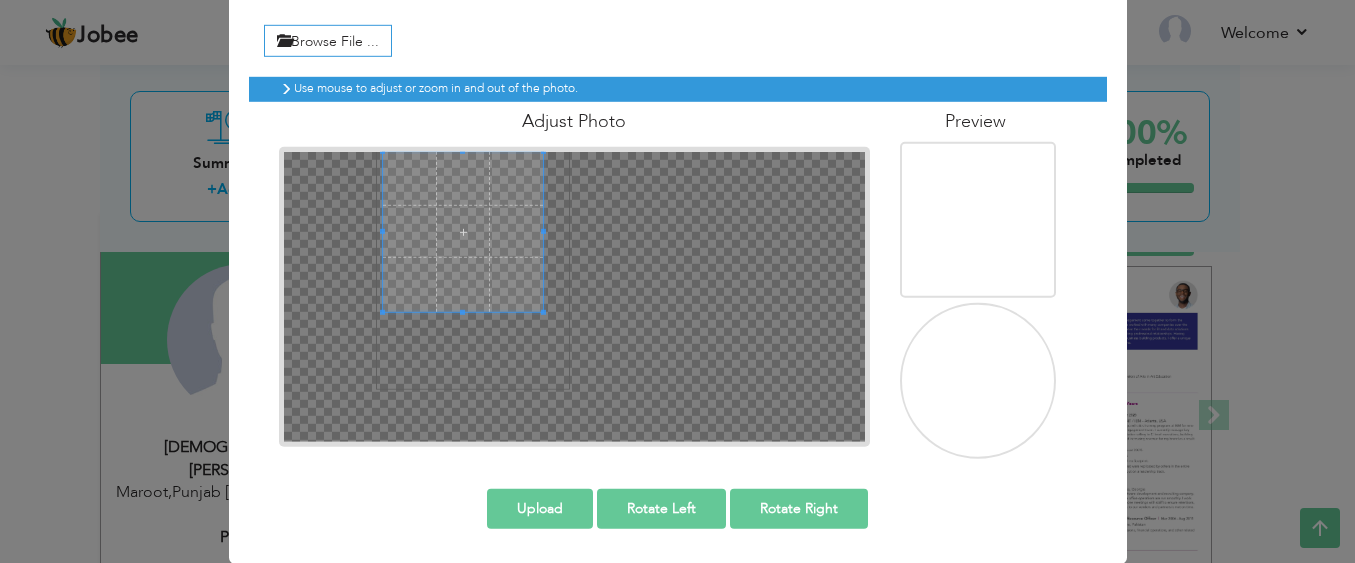 click on "Upload" at bounding box center (540, 508) 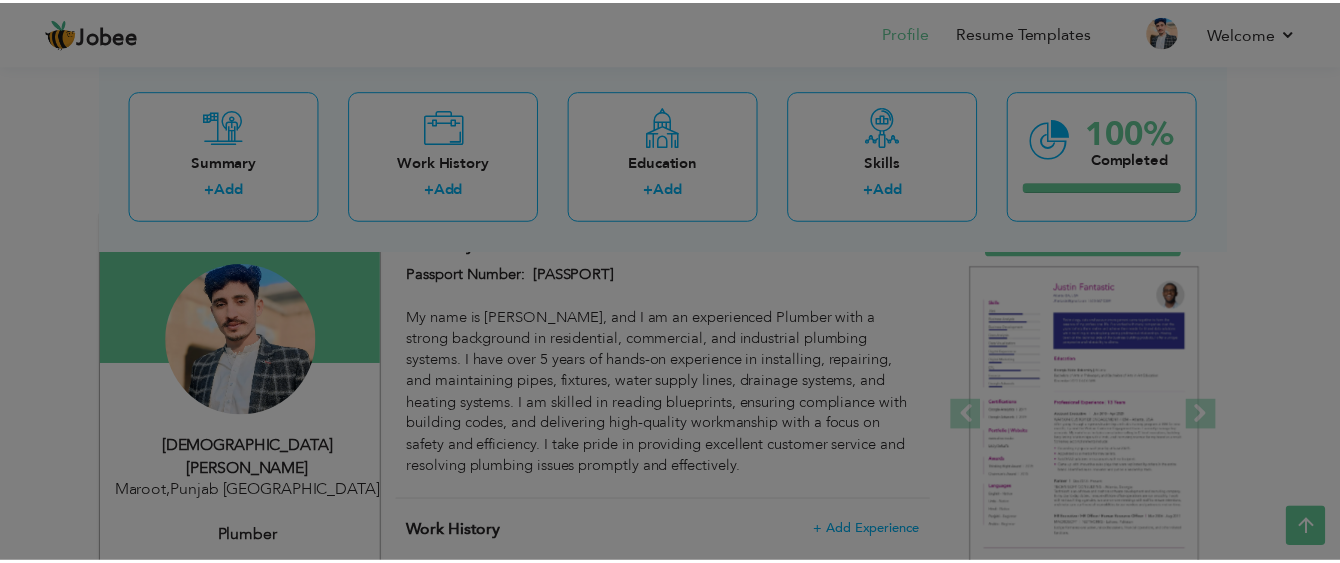 scroll, scrollTop: 0, scrollLeft: 0, axis: both 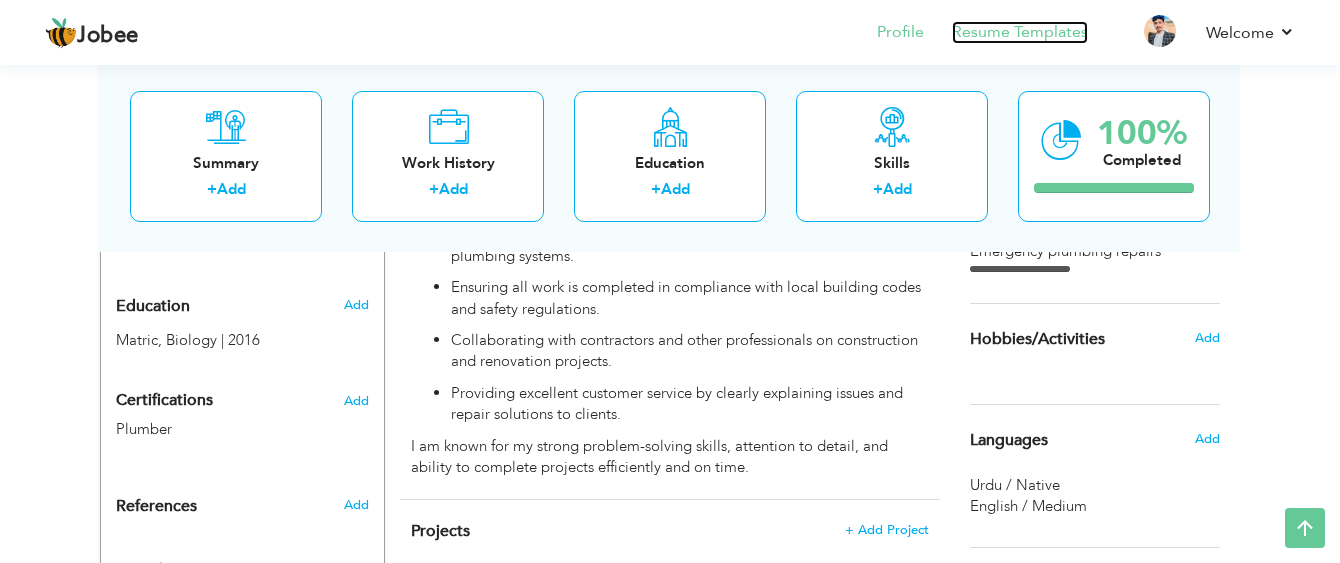 click on "Resume Templates" at bounding box center [1020, 32] 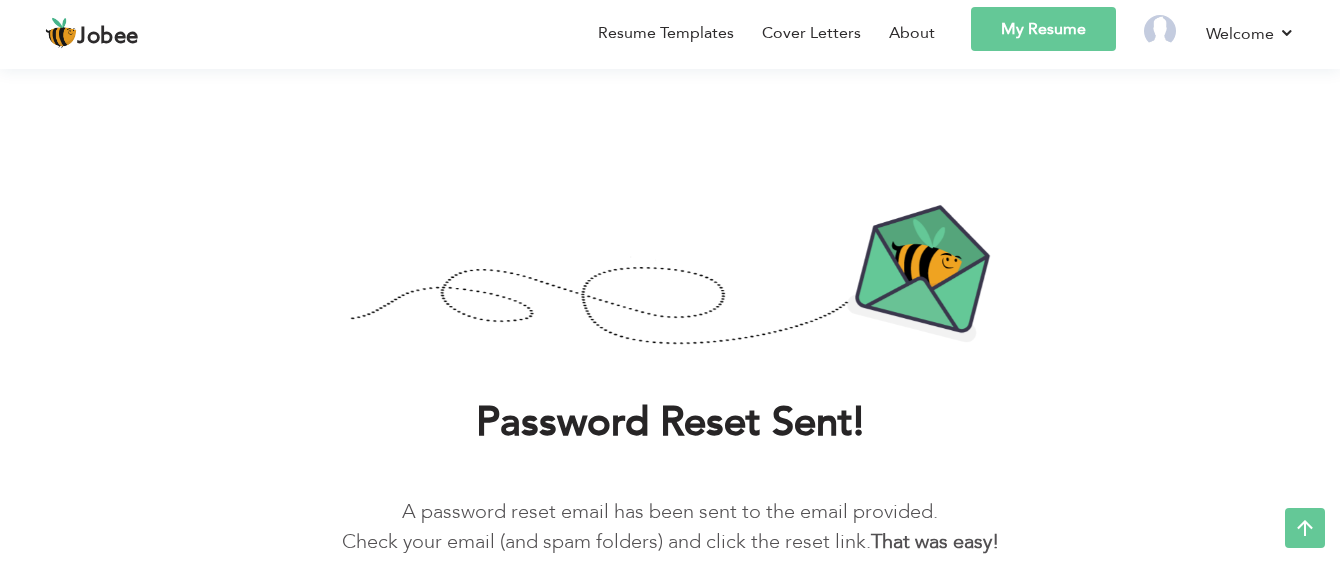 scroll, scrollTop: 111, scrollLeft: 0, axis: vertical 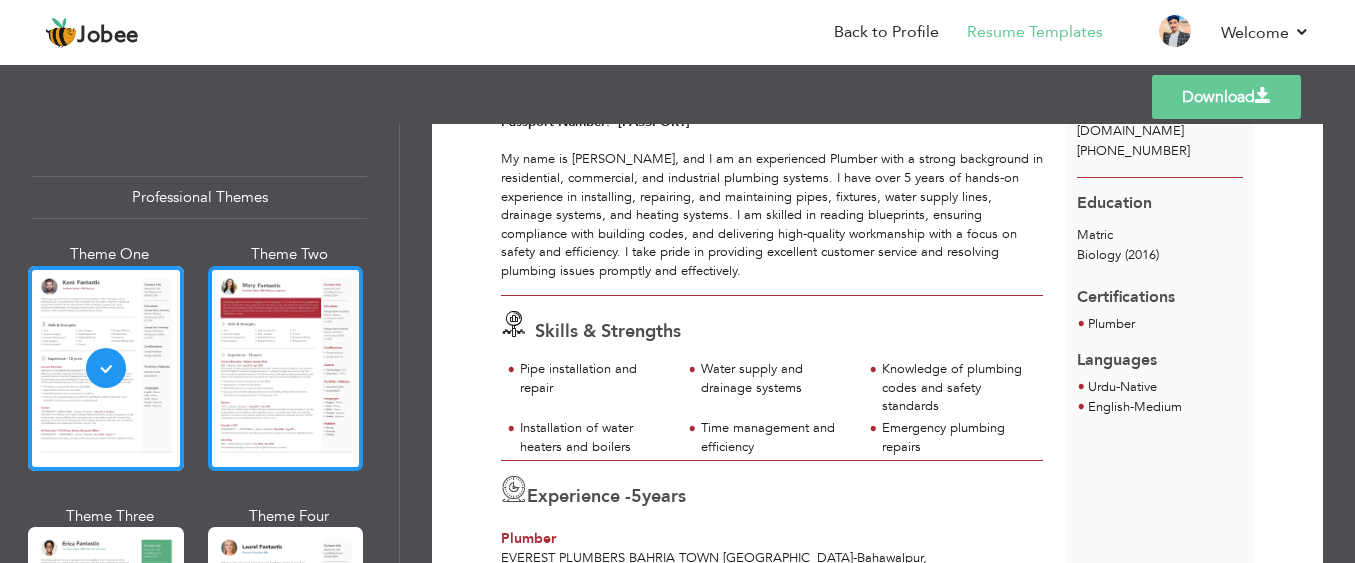 click at bounding box center [286, 368] 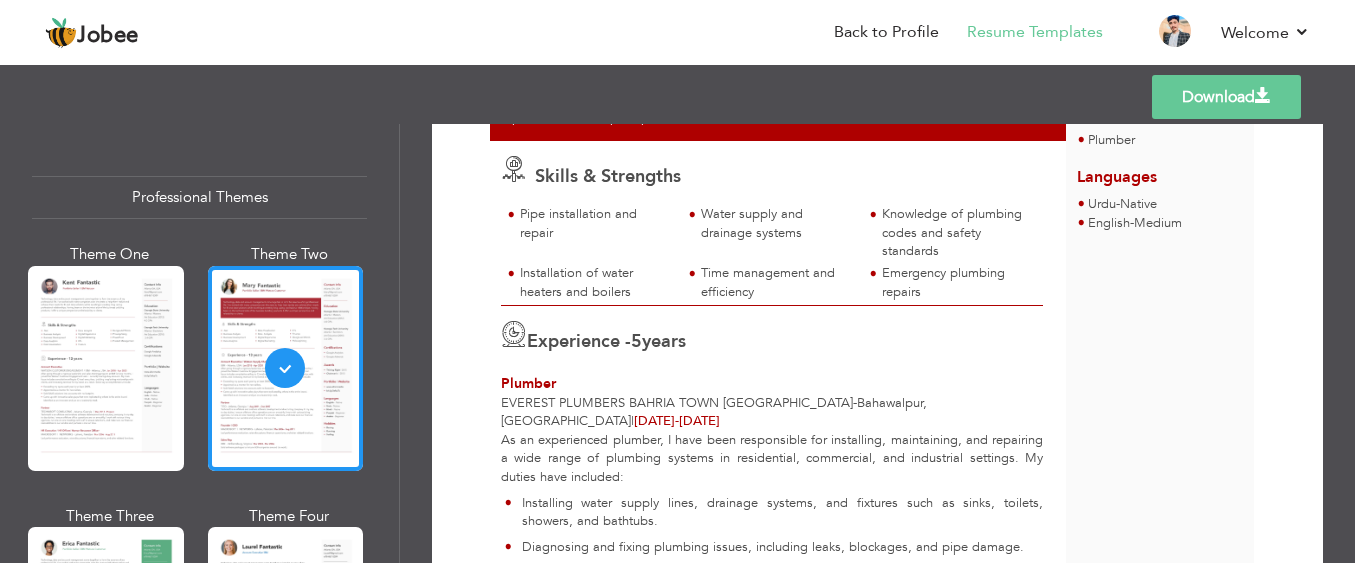 scroll, scrollTop: 362, scrollLeft: 0, axis: vertical 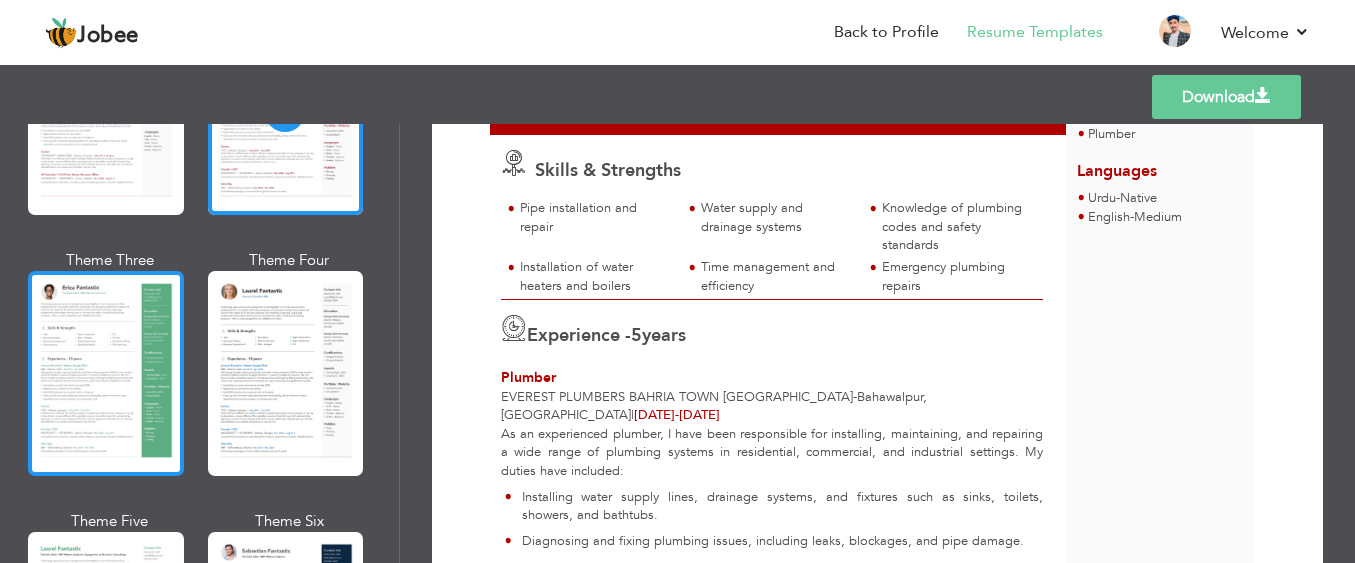 click at bounding box center [106, 373] 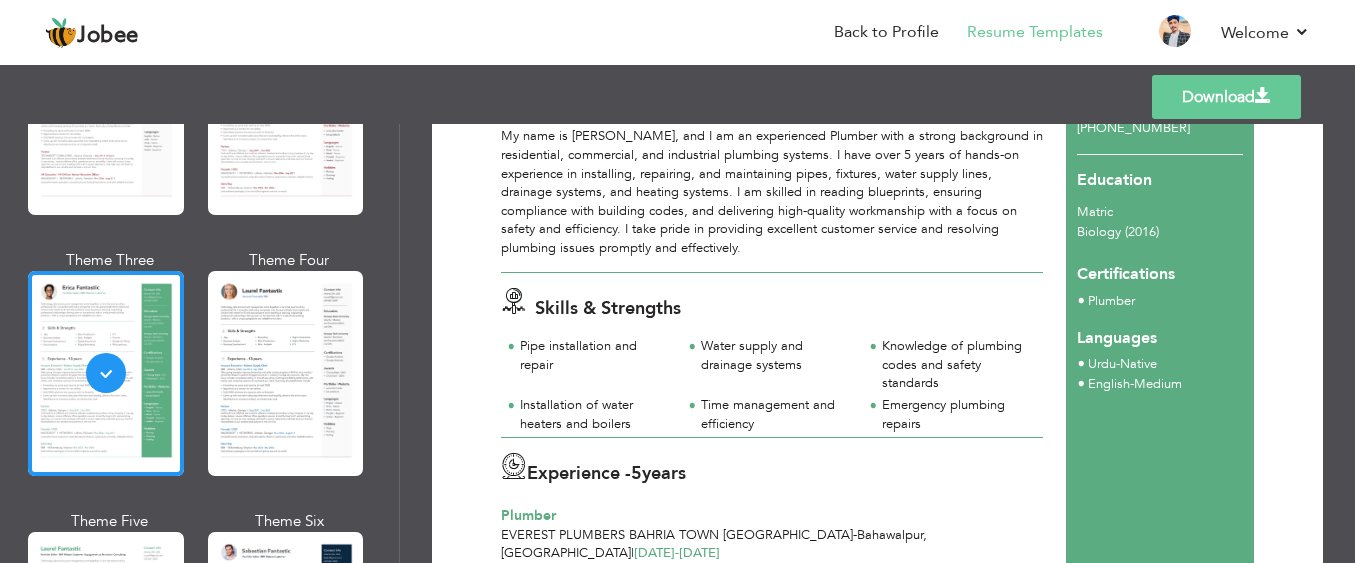 scroll, scrollTop: 229, scrollLeft: 0, axis: vertical 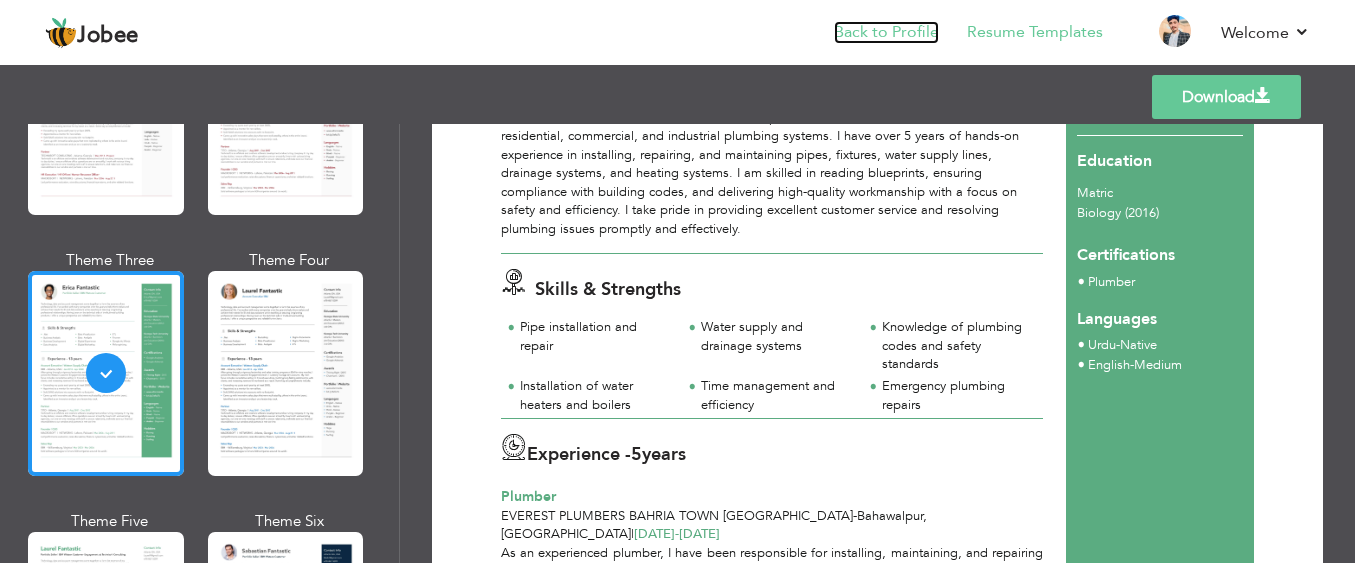 click on "Back to Profile" at bounding box center (886, 32) 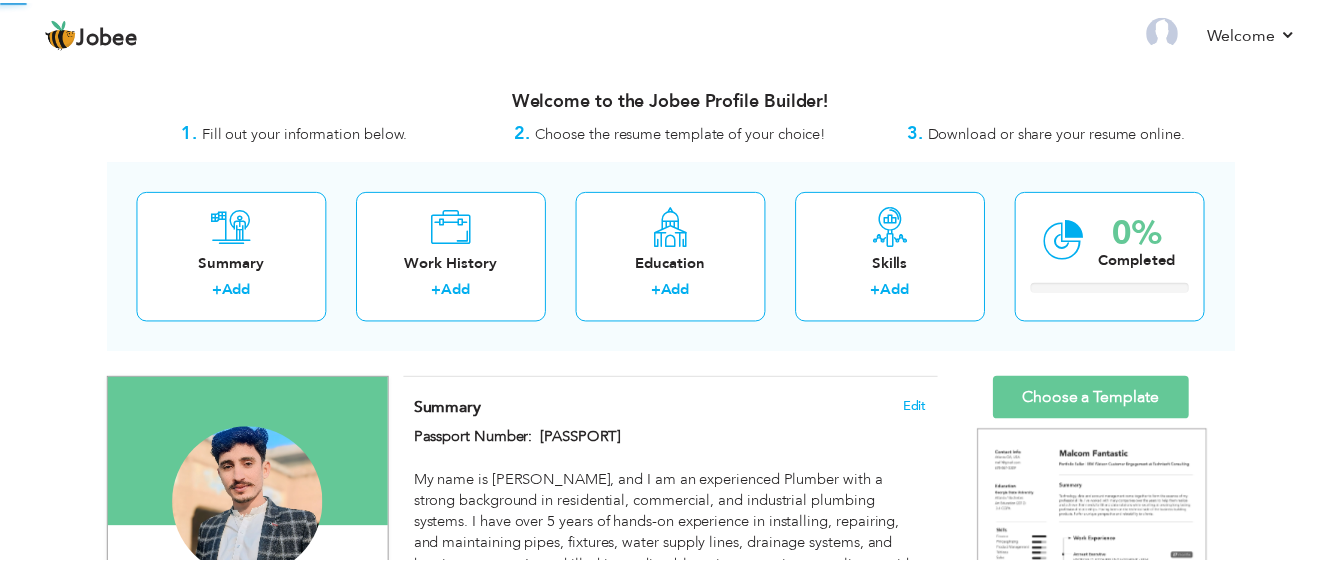 scroll, scrollTop: 0, scrollLeft: 0, axis: both 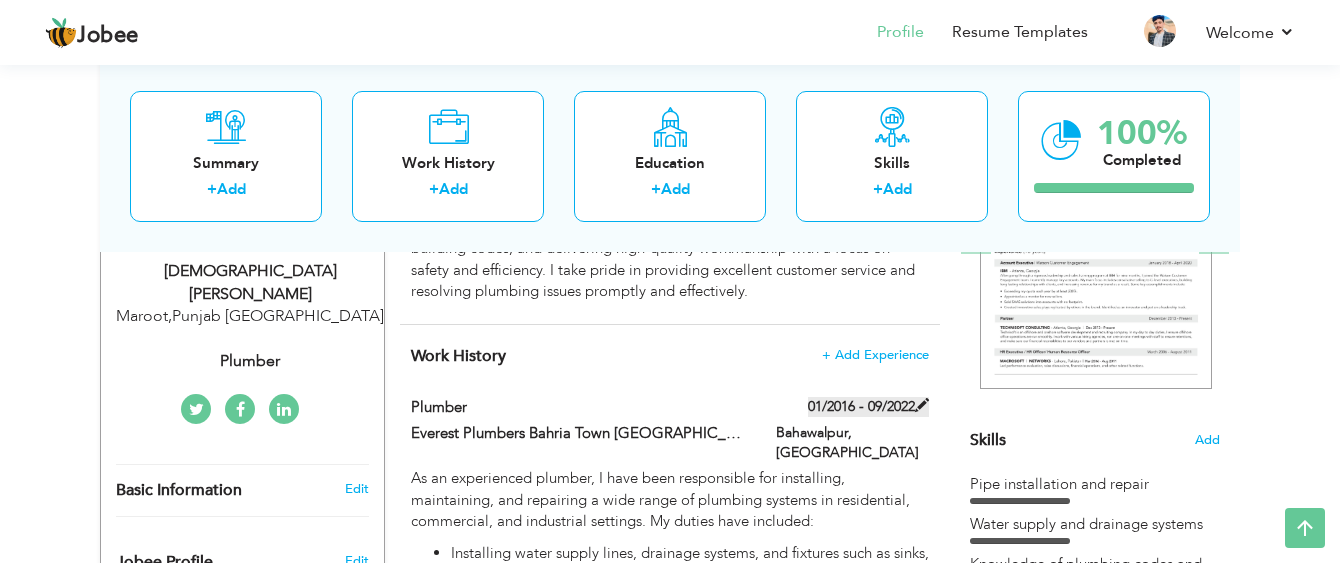 click on "01/2016 - 09/2022" at bounding box center (868, 407) 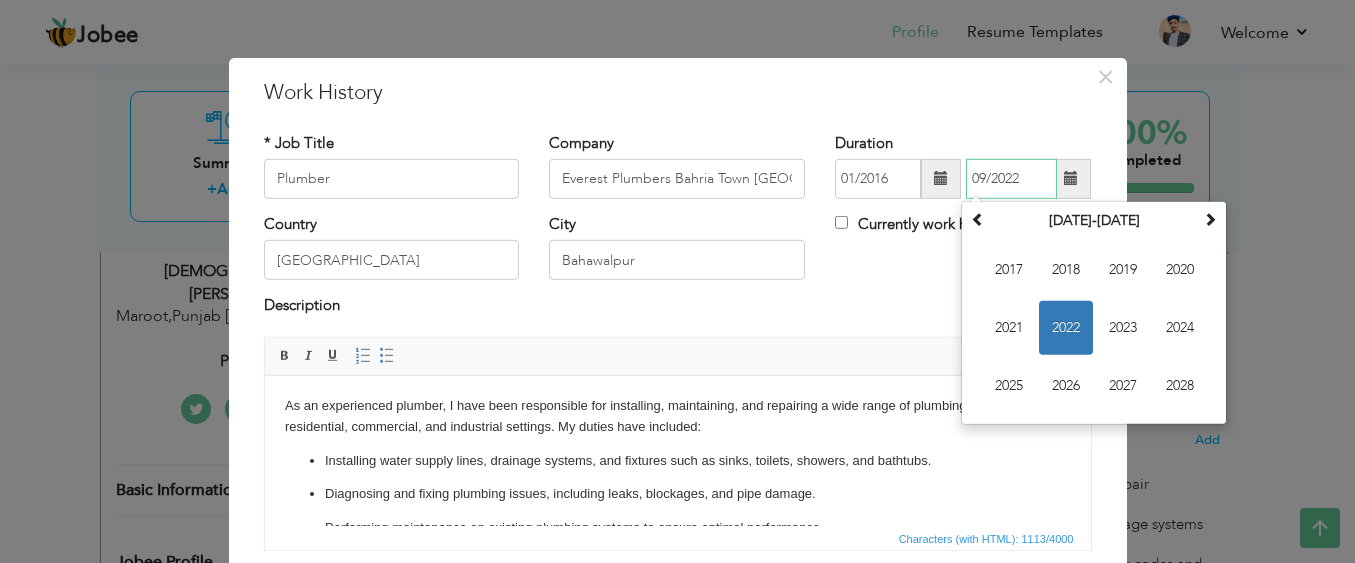 click on "09/2022" at bounding box center (1011, 179) 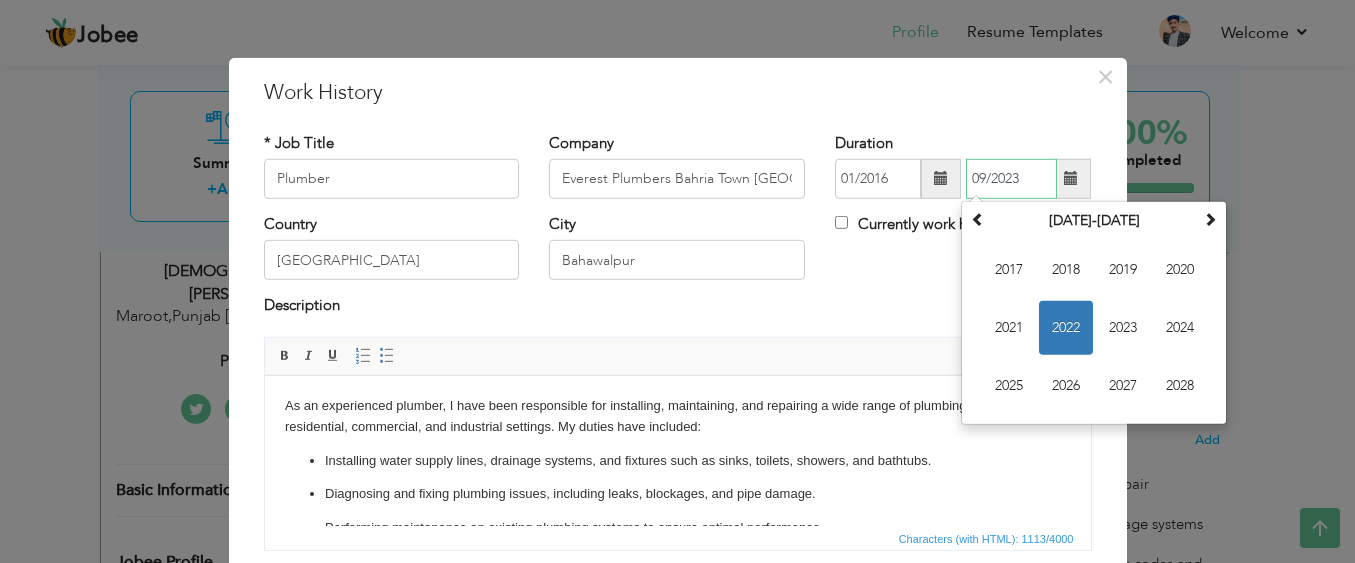 scroll, scrollTop: 202, scrollLeft: 0, axis: vertical 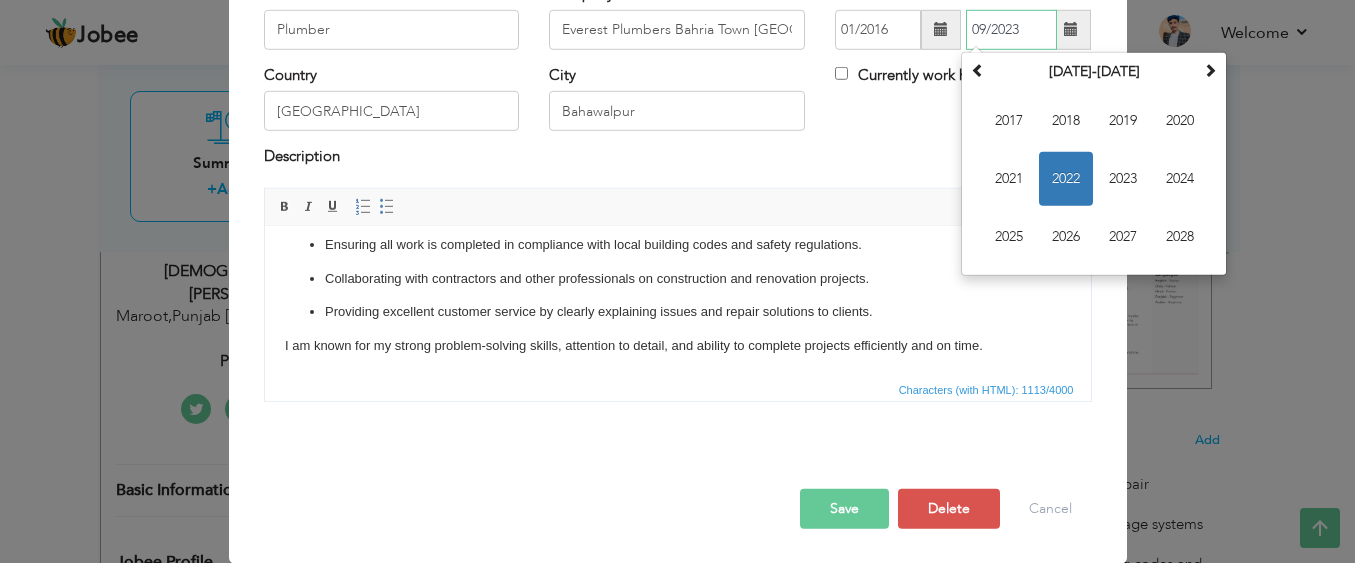 type on "09/2023" 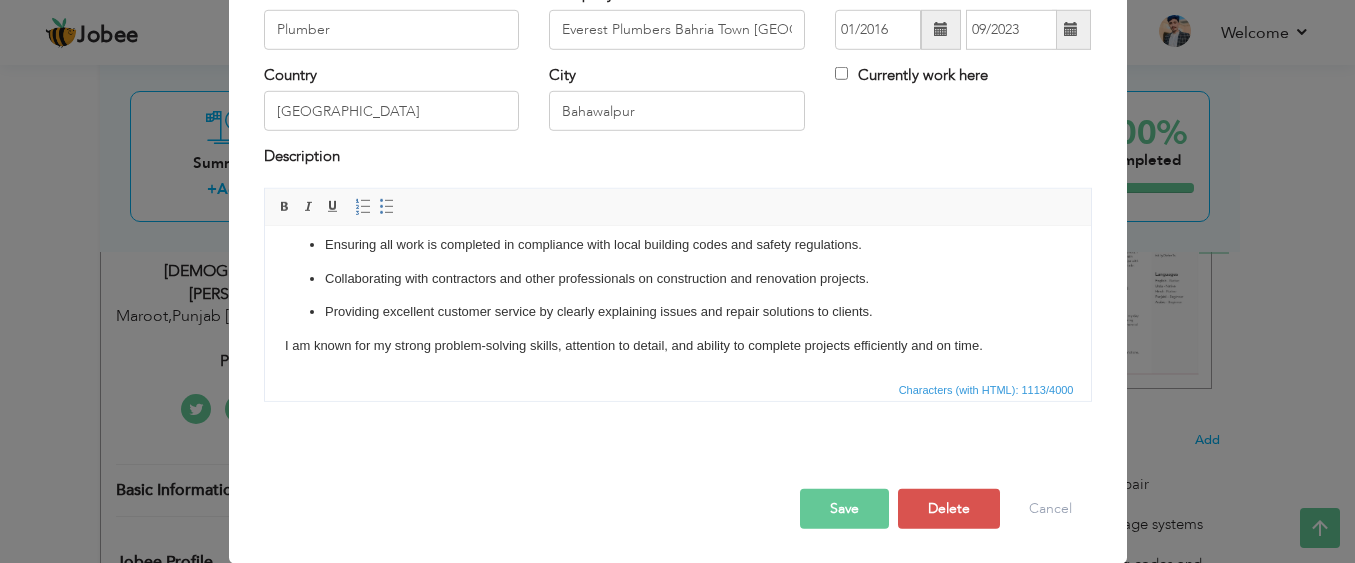 click on "Save" at bounding box center [844, 509] 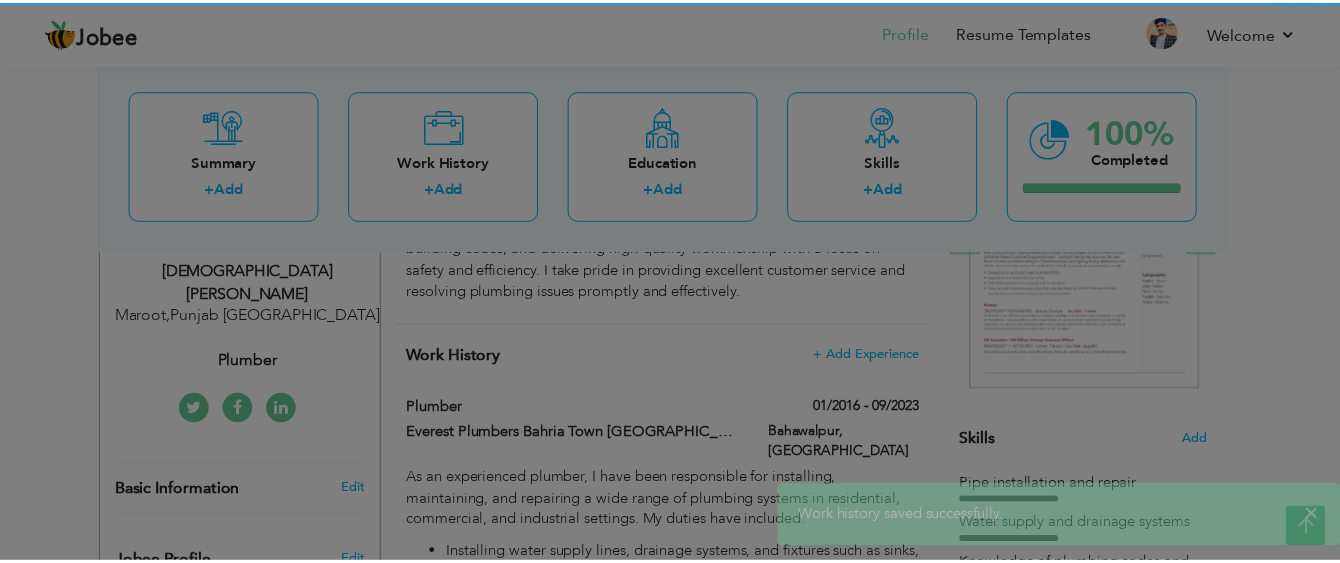 scroll, scrollTop: 0, scrollLeft: 0, axis: both 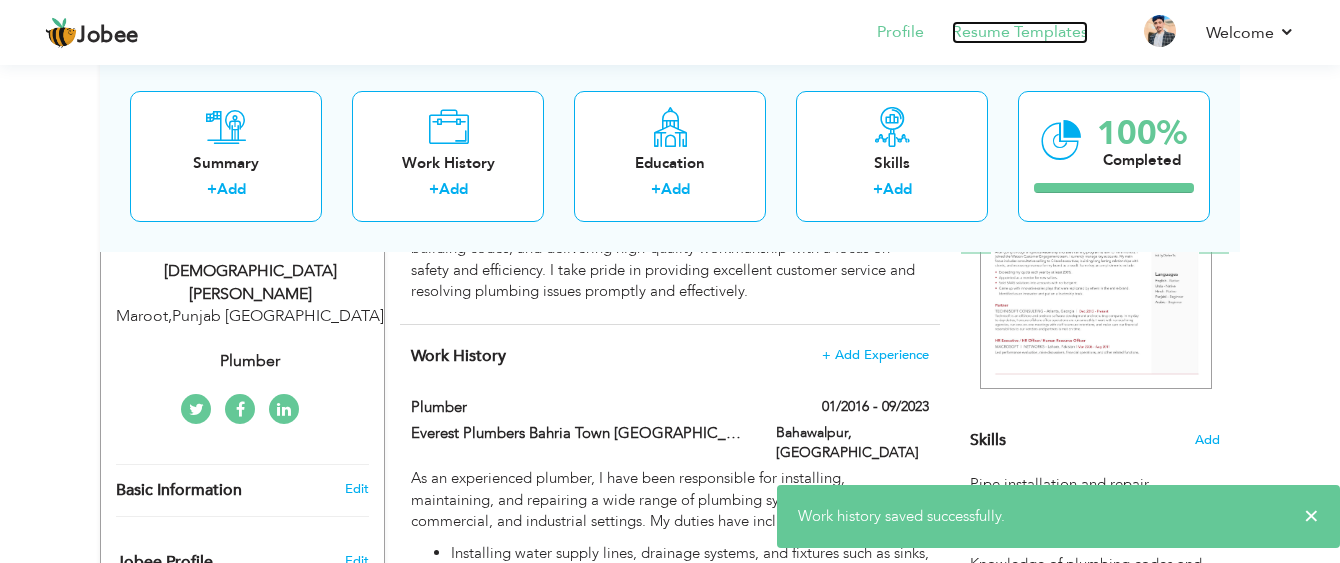 click on "Resume Templates" at bounding box center [1020, 32] 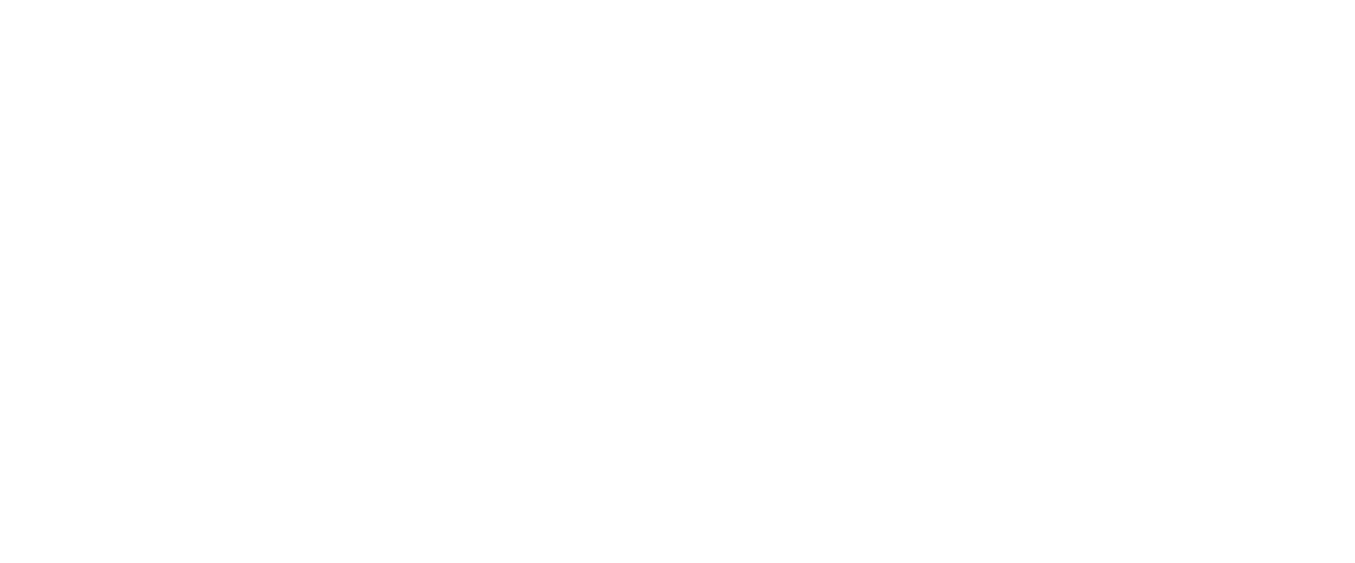 scroll, scrollTop: 0, scrollLeft: 0, axis: both 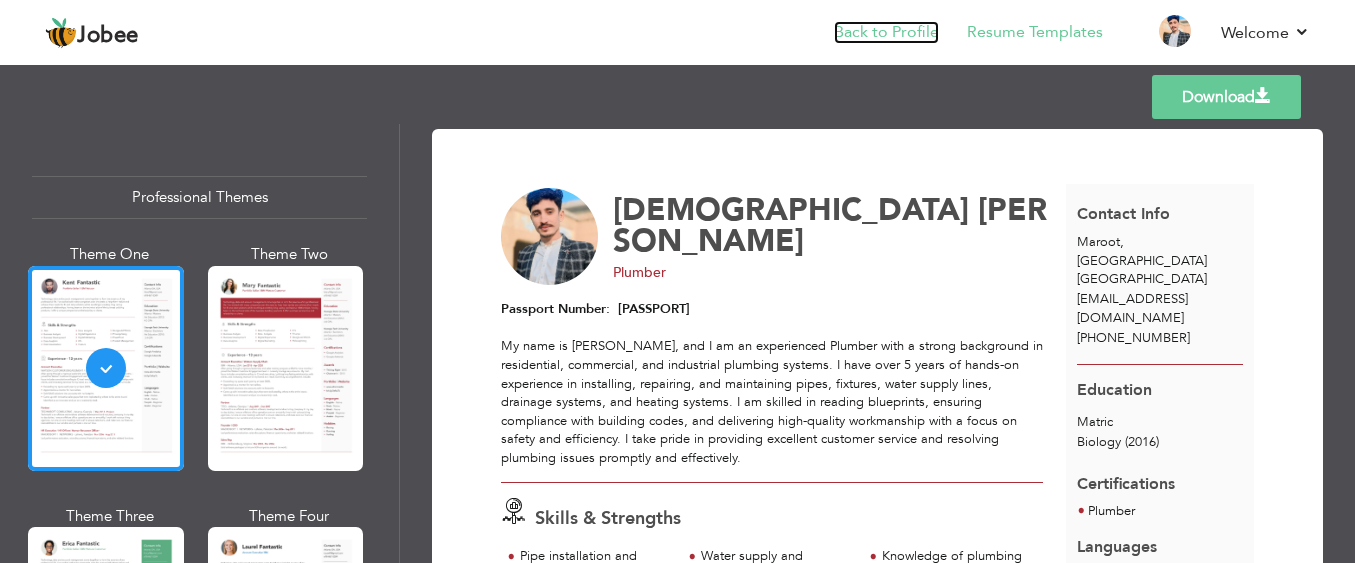 click on "Back to Profile" at bounding box center (886, 32) 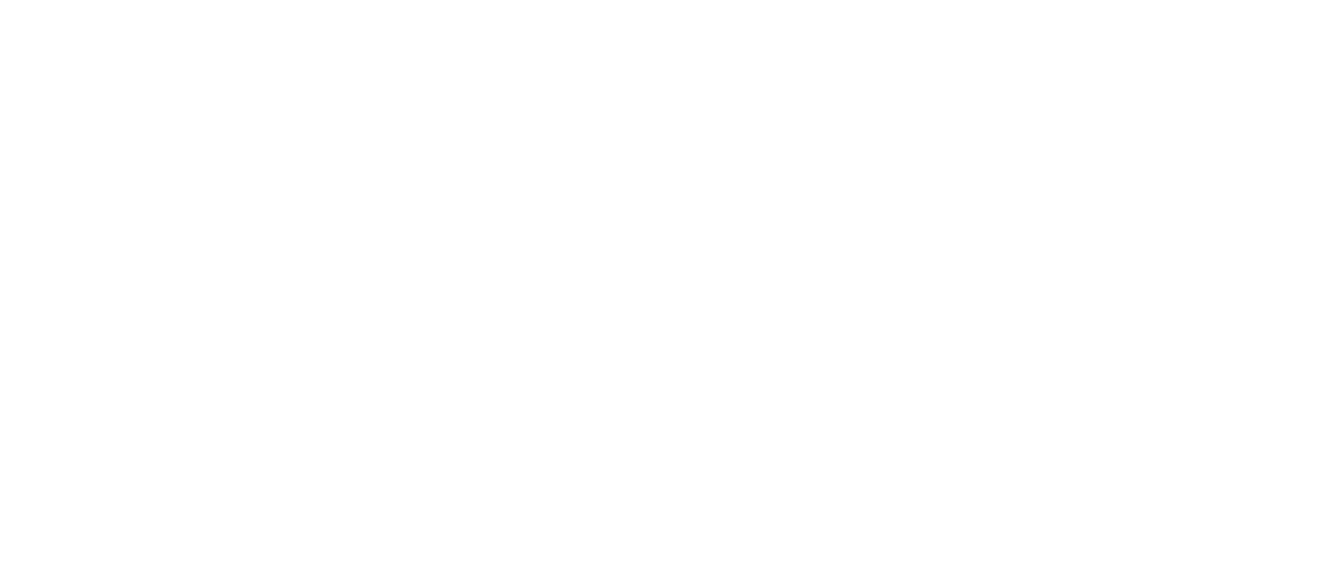 scroll, scrollTop: 0, scrollLeft: 0, axis: both 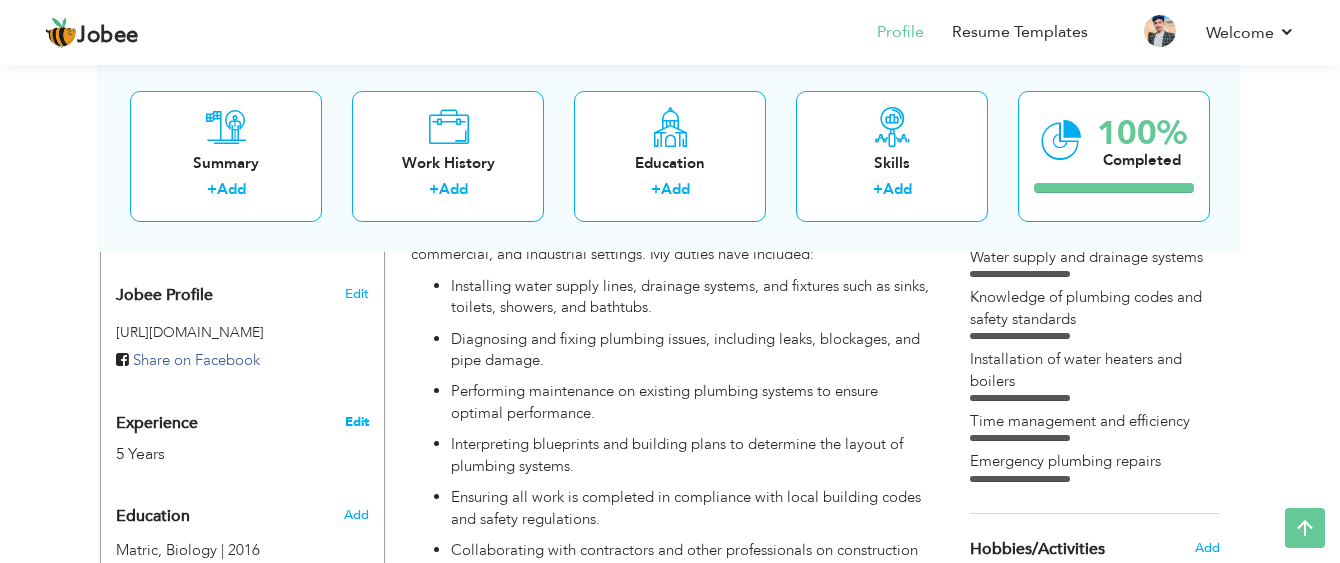 click on "Edit" at bounding box center [357, 422] 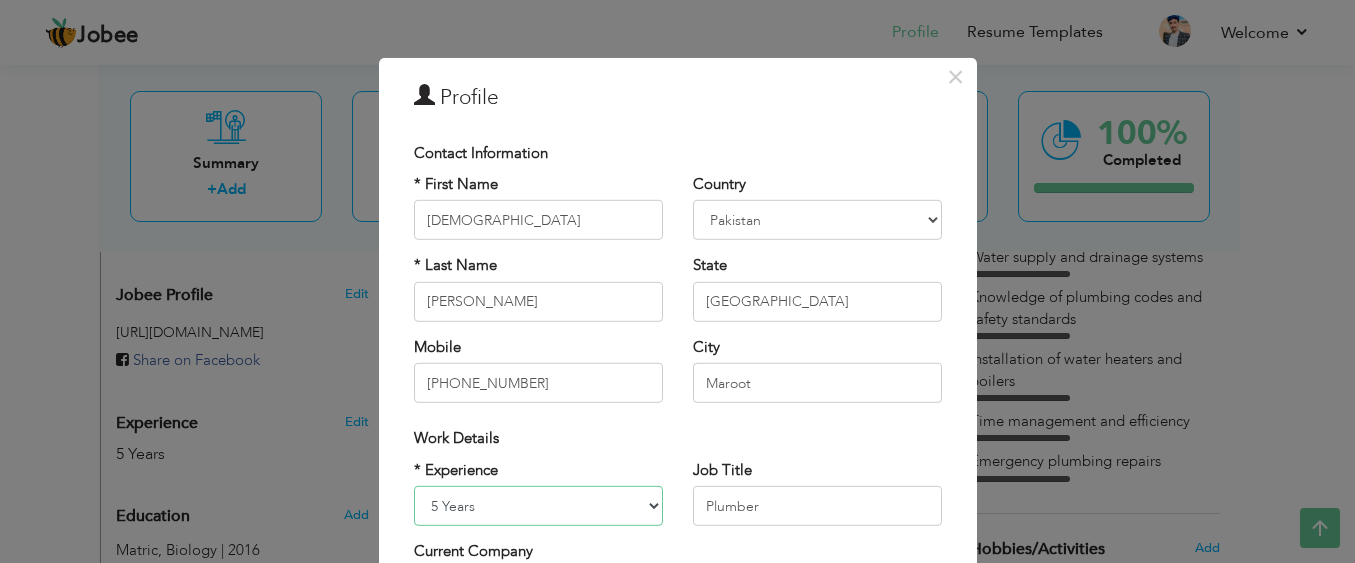 click on "Entry Level Less than 1 Year 1 Year 2 Years 3 Years 4 Years 5 Years 6 Years 7 Years 8 Years 9 Years 10 Years 11 Years 12 Years 13 Years 14 Years 15 Years 16 Years 17 Years 18 Years 19 Years 20 Years 21 Years 22 Years 23 Years 24 Years 25 Years 26 Years 27 Years 28 Years 29 Years 30 Years 31 Years 32 Years 33 Years 34 Years 35 Years More than 35 Years" at bounding box center [538, 506] 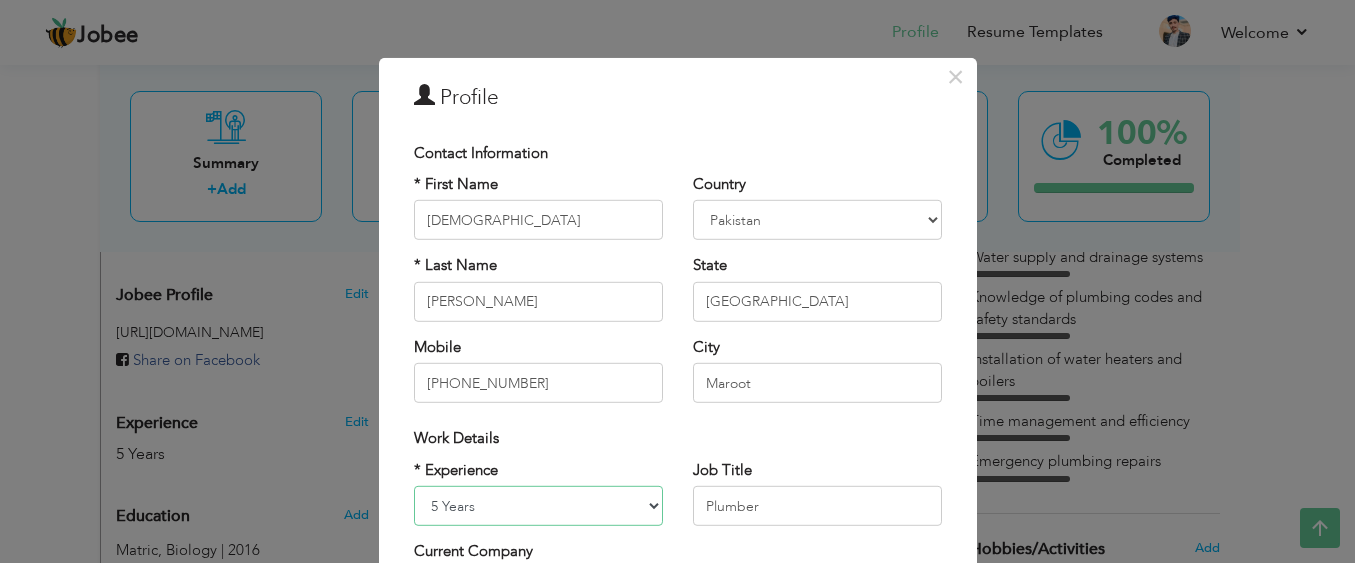 select on "number:8" 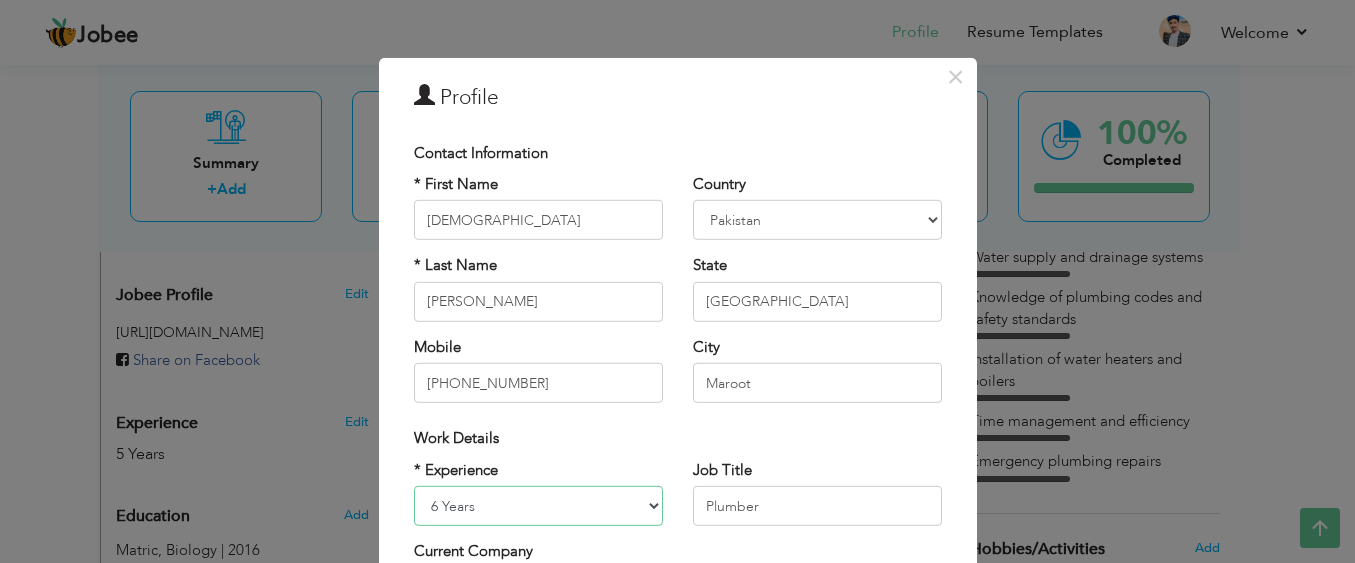 click on "Entry Level Less than 1 Year 1 Year 2 Years 3 Years 4 Years 5 Years 6 Years 7 Years 8 Years 9 Years 10 Years 11 Years 12 Years 13 Years 14 Years 15 Years 16 Years 17 Years 18 Years 19 Years 20 Years 21 Years 22 Years 23 Years 24 Years 25 Years 26 Years 27 Years 28 Years 29 Years 30 Years 31 Years 32 Years 33 Years 34 Years 35 Years More than 35 Years" at bounding box center [538, 506] 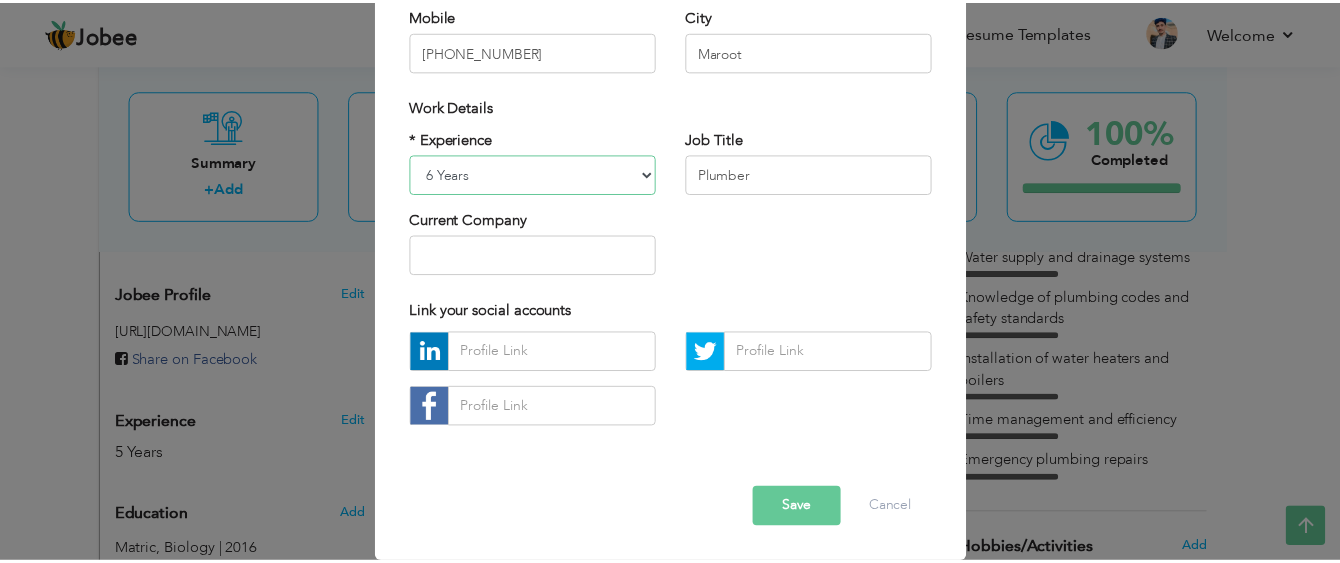 scroll, scrollTop: 331, scrollLeft: 0, axis: vertical 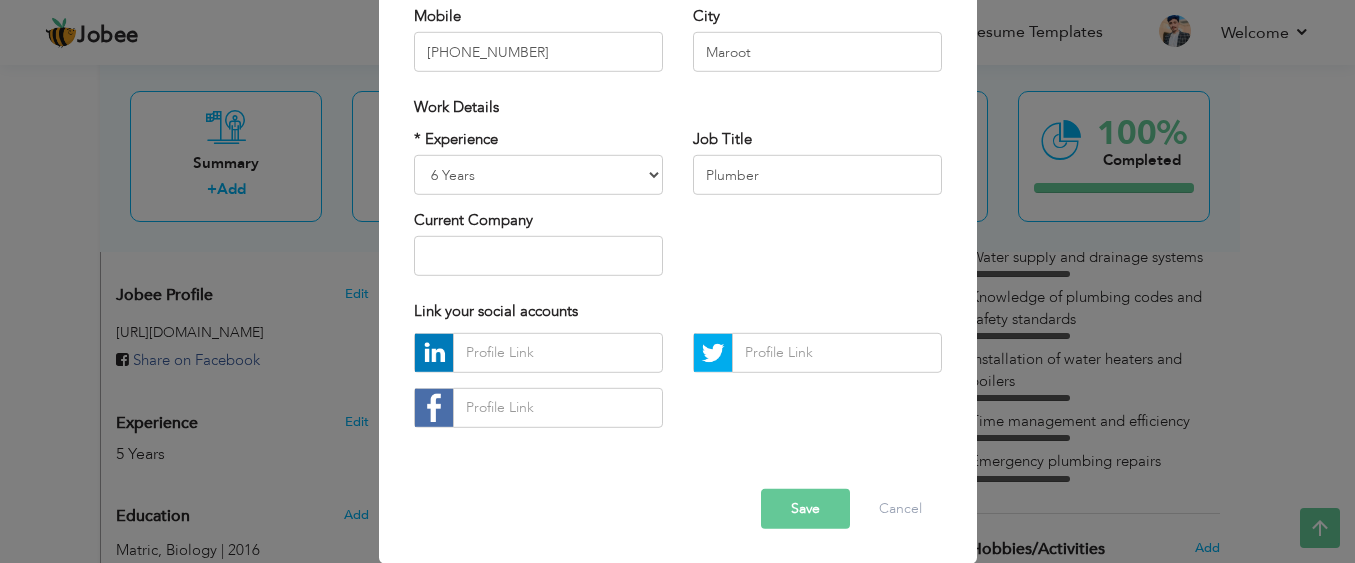 click on "Save" at bounding box center [805, 509] 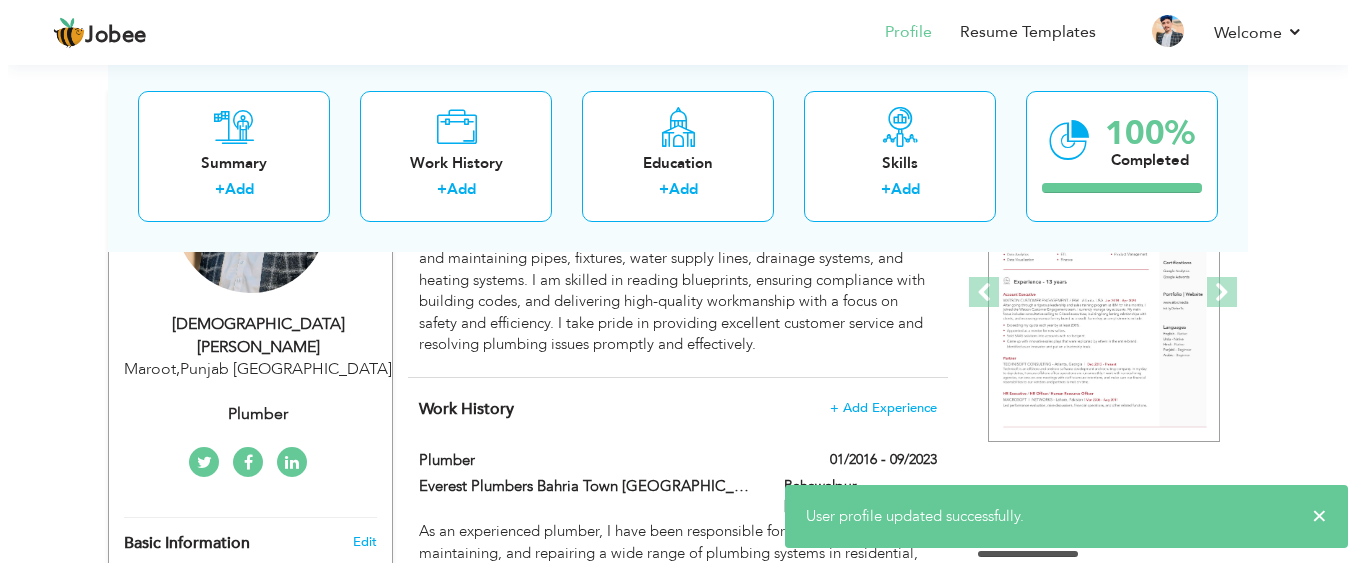 scroll, scrollTop: 288, scrollLeft: 0, axis: vertical 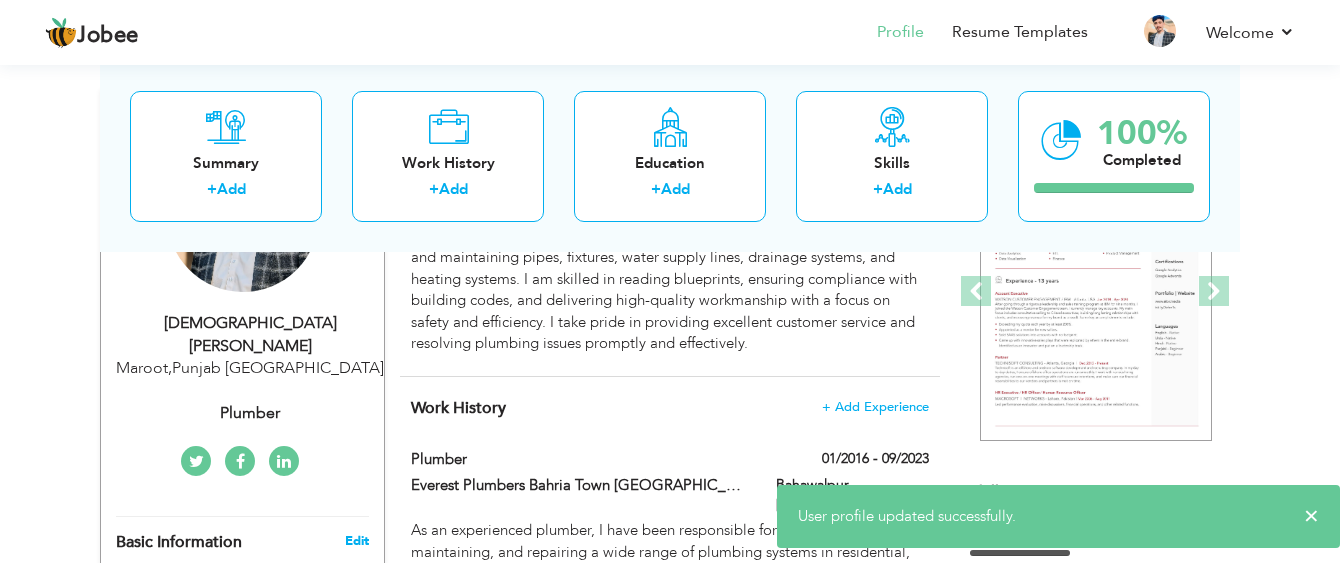 click on "Edit" at bounding box center (357, 541) 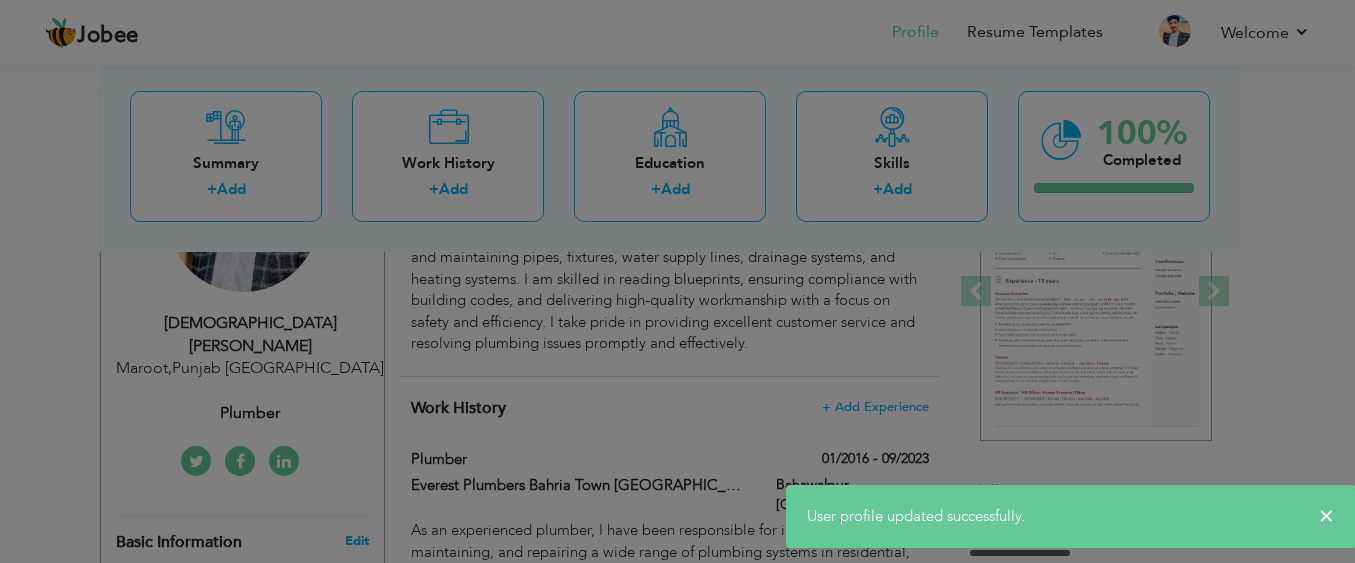 scroll, scrollTop: 0, scrollLeft: 0, axis: both 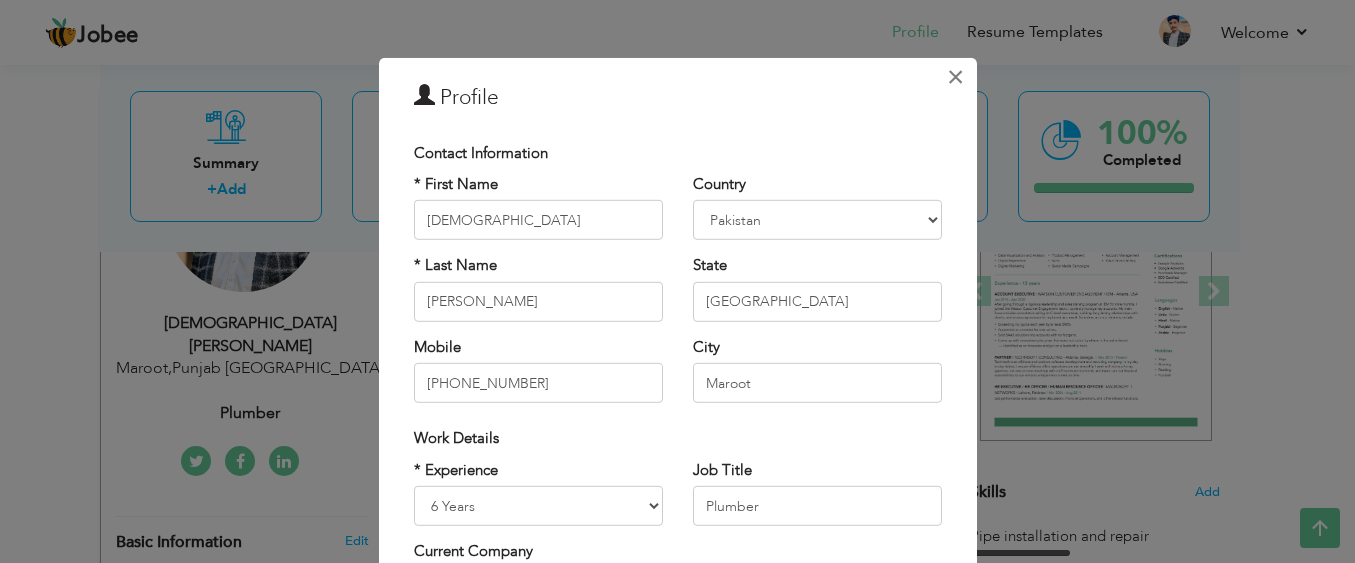 click on "×" at bounding box center [955, 76] 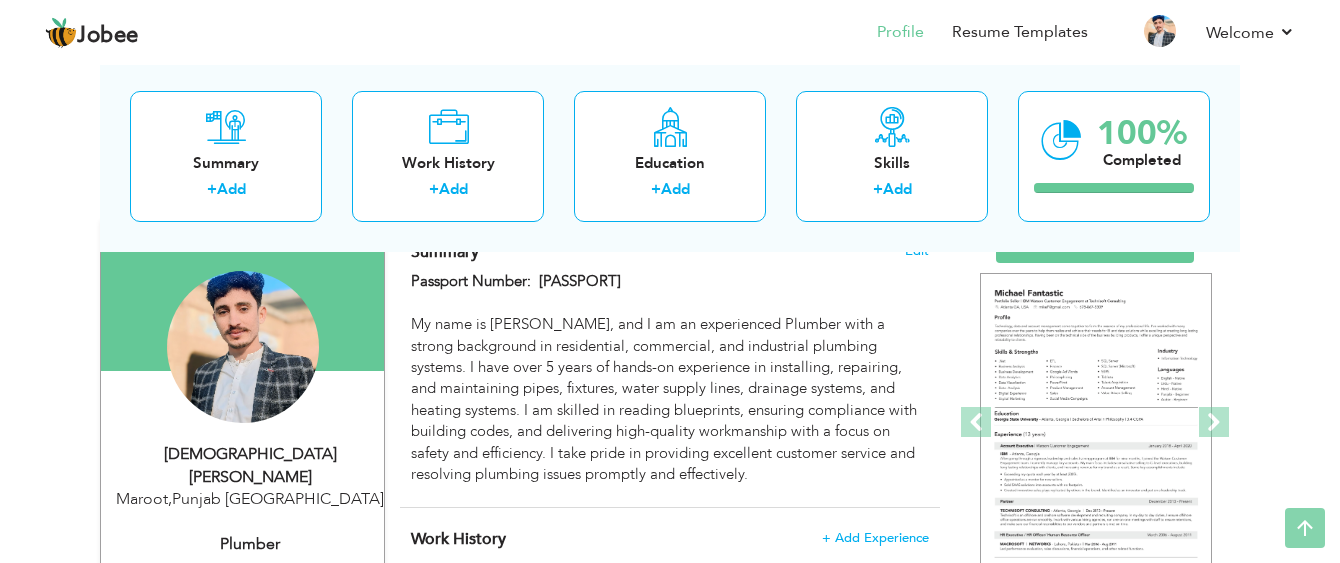 scroll, scrollTop: 0, scrollLeft: 0, axis: both 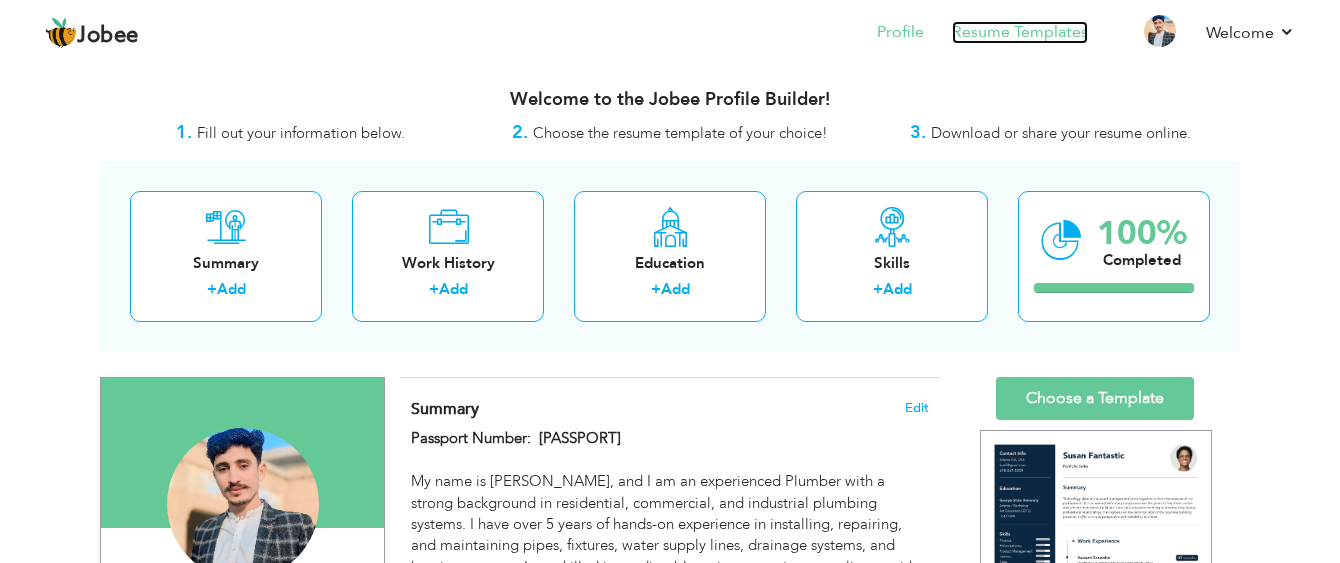 click on "Resume Templates" at bounding box center [1020, 32] 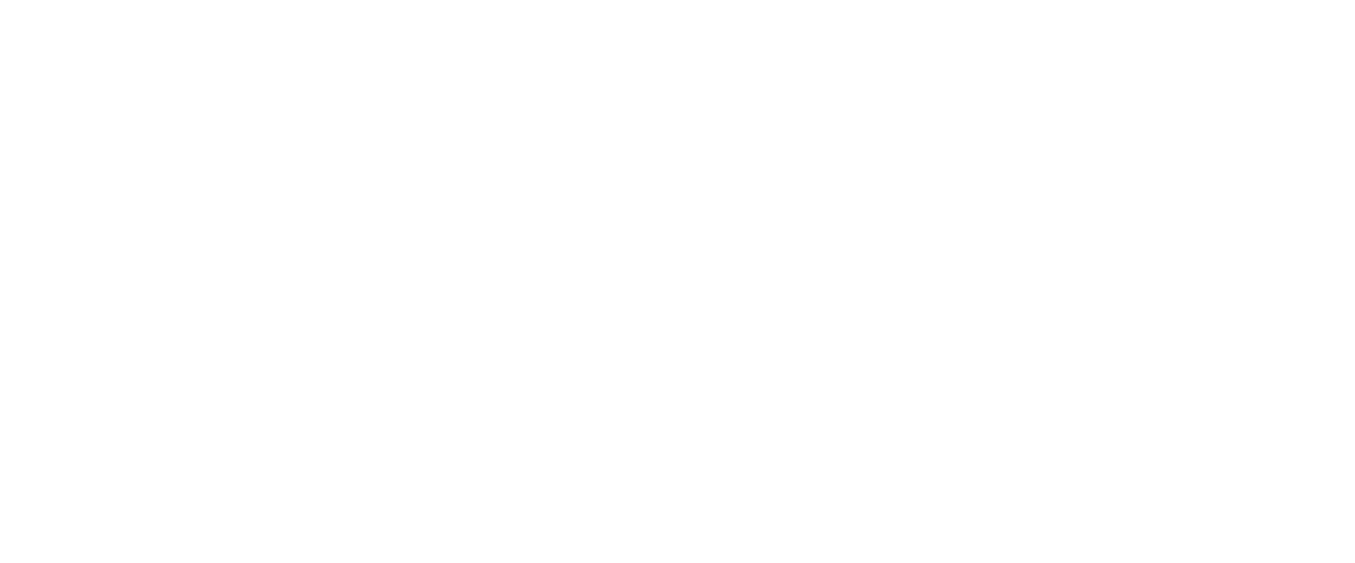scroll, scrollTop: 0, scrollLeft: 0, axis: both 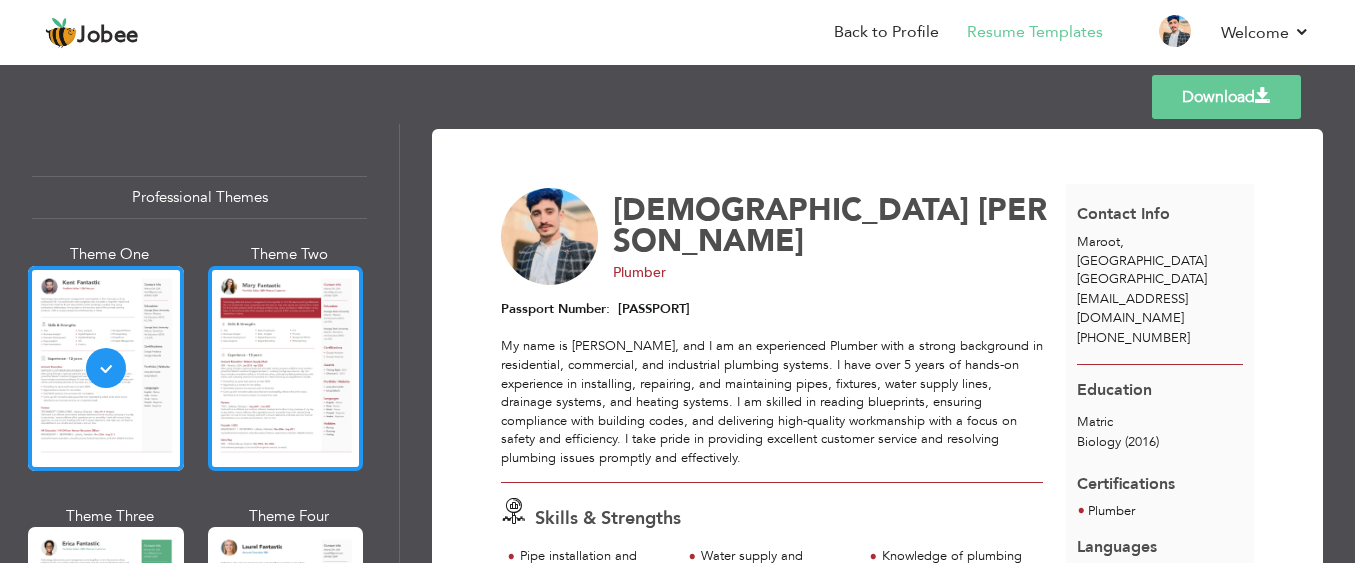 click at bounding box center [286, 368] 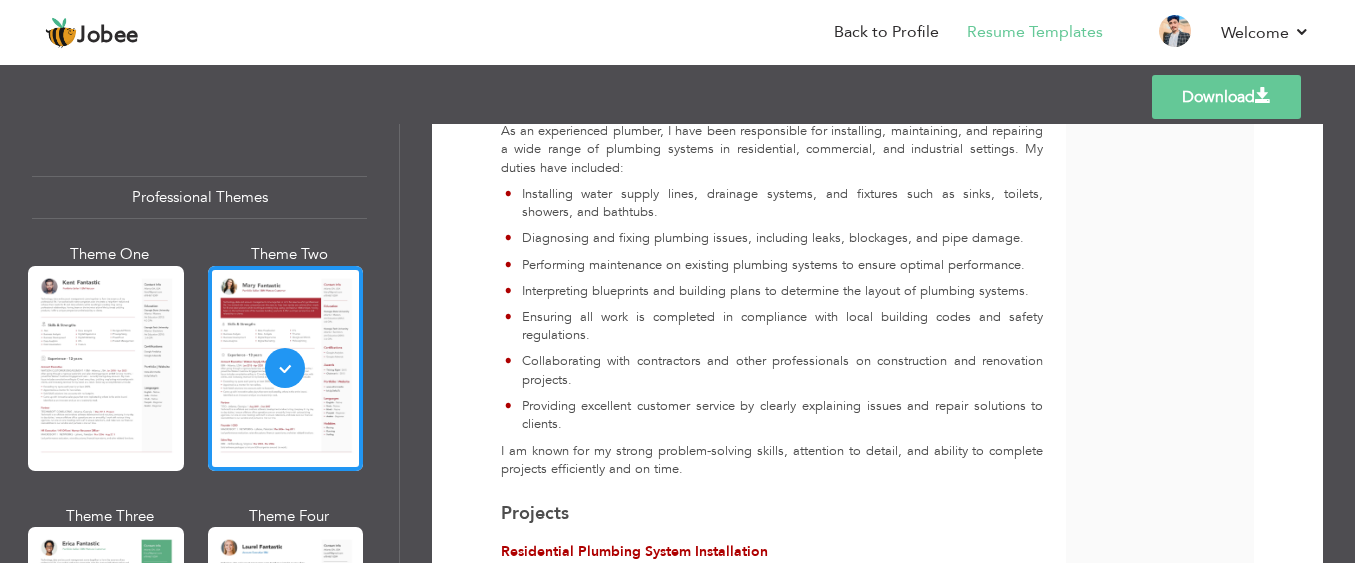 scroll, scrollTop: 673, scrollLeft: 0, axis: vertical 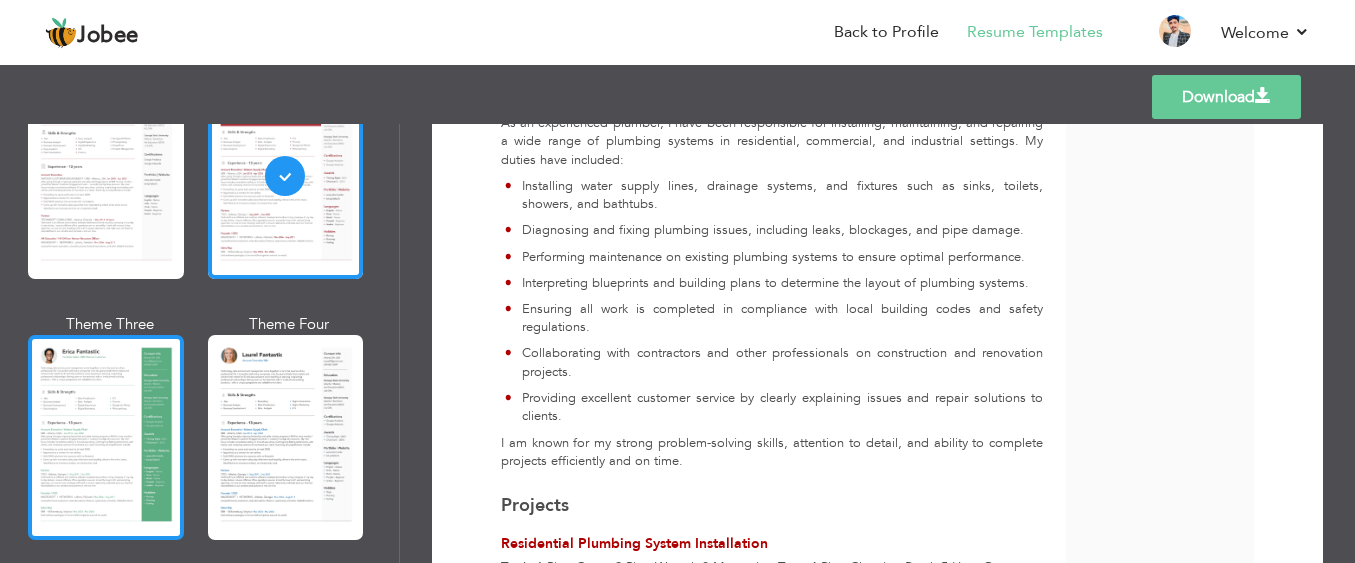 click at bounding box center [106, 437] 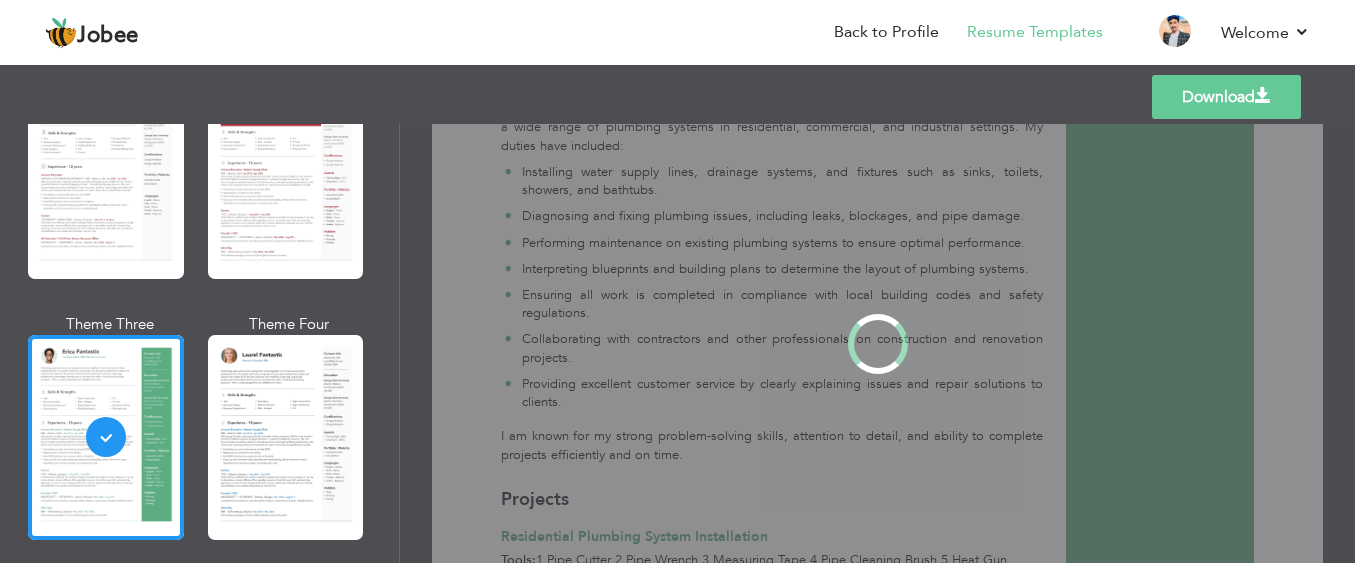 scroll, scrollTop: 0, scrollLeft: 0, axis: both 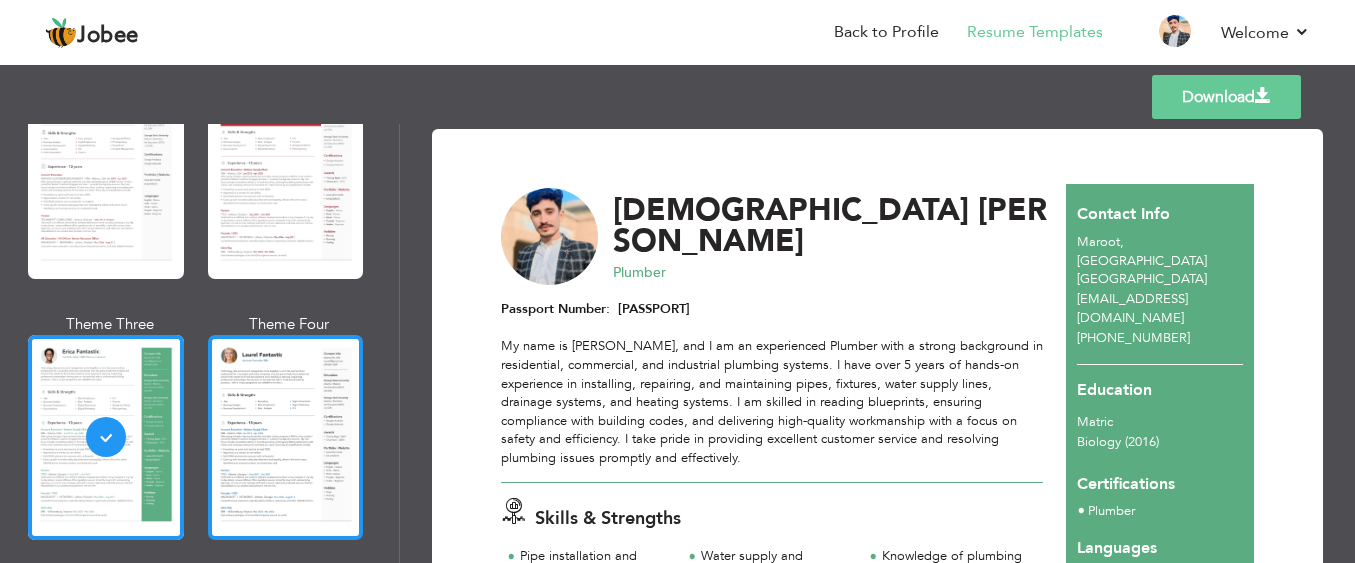 click at bounding box center [286, 437] 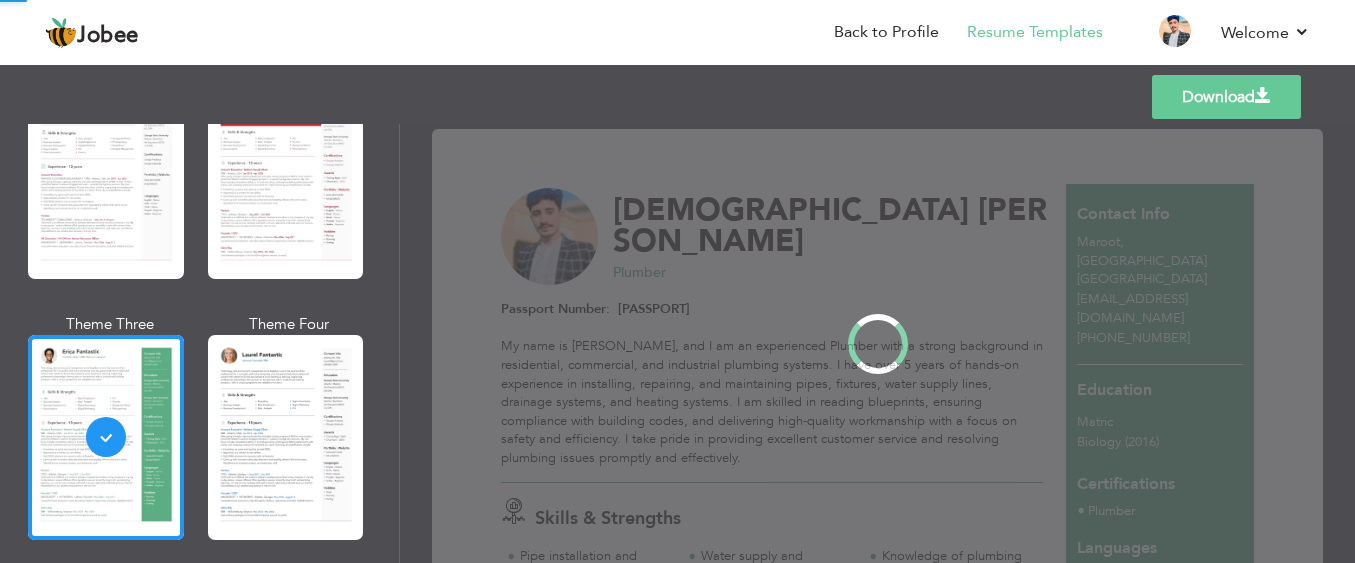 click on "Professional Themes
Theme One
Theme Two
Theme Three
Theme Four" at bounding box center [677, 343] 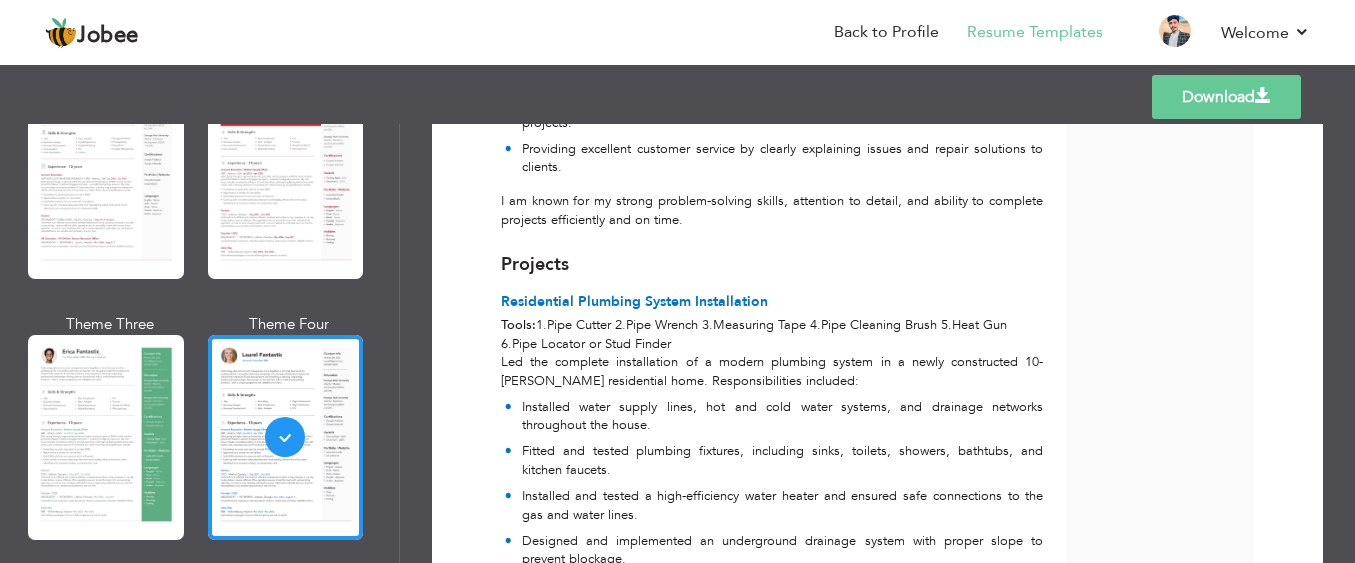 scroll, scrollTop: 904, scrollLeft: 0, axis: vertical 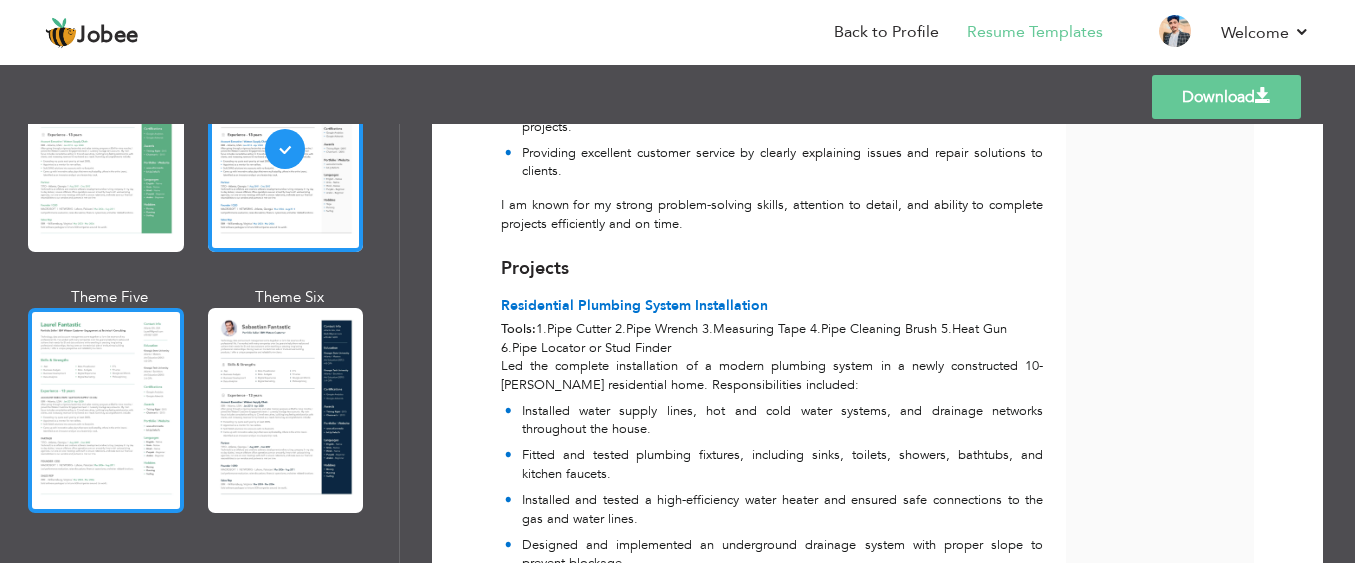 click at bounding box center (106, 410) 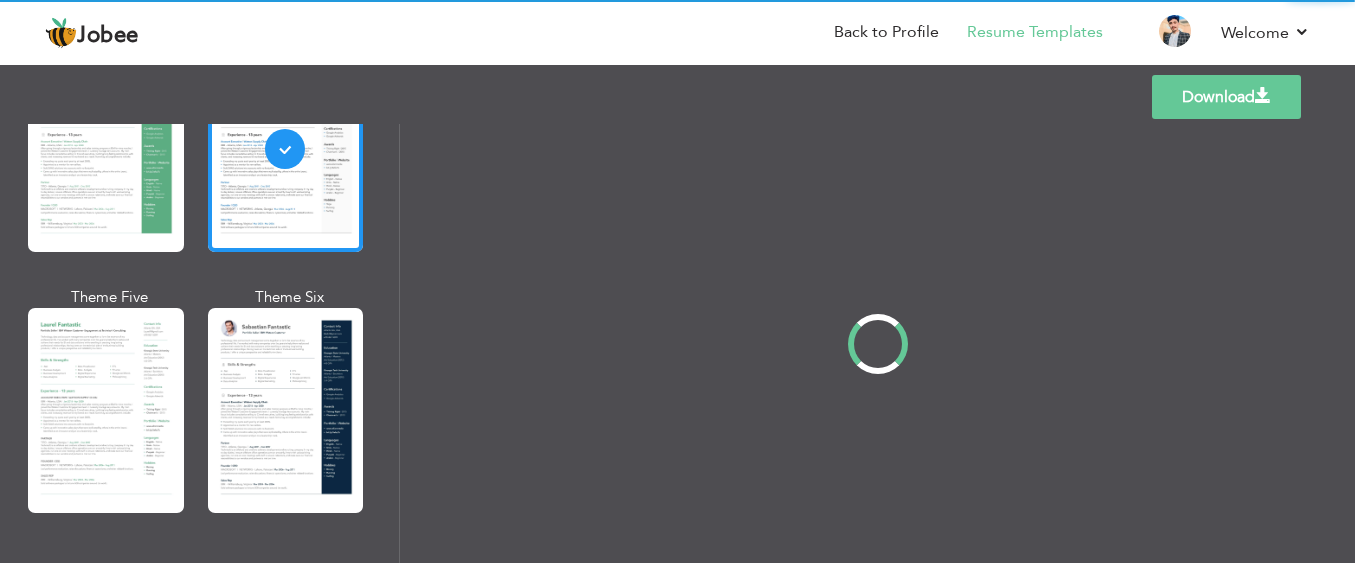 scroll, scrollTop: 0, scrollLeft: 0, axis: both 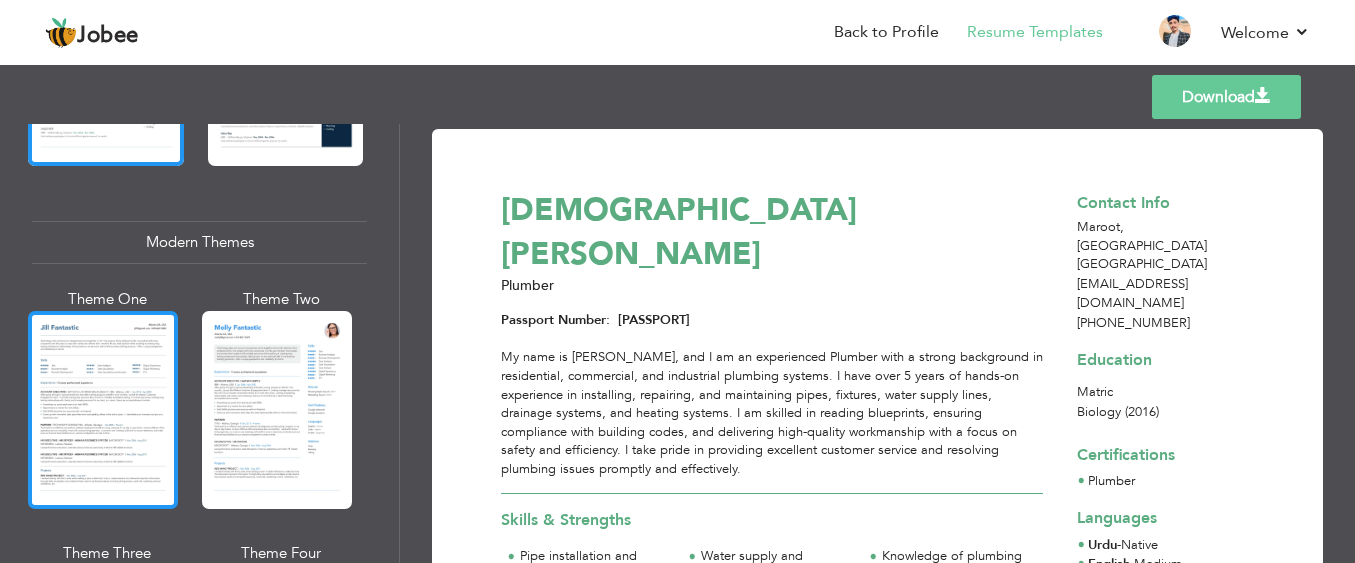 click at bounding box center (103, 410) 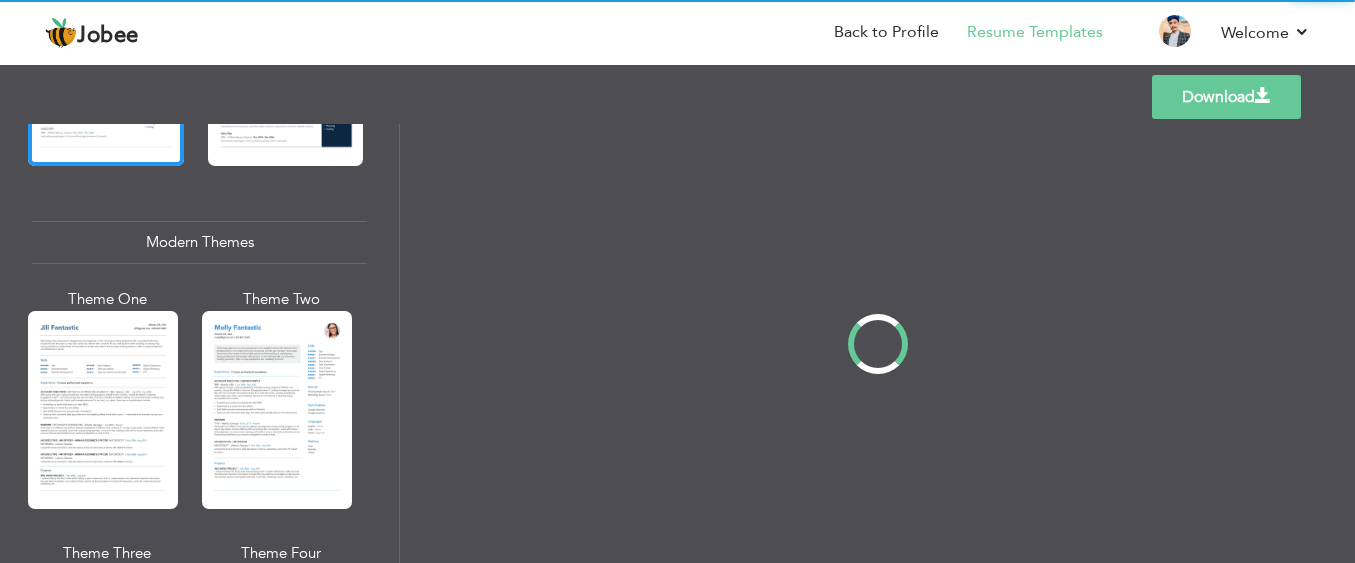 click on "Professional Themes
Theme One
Theme Two
Theme Three
Theme Four" at bounding box center (677, 343) 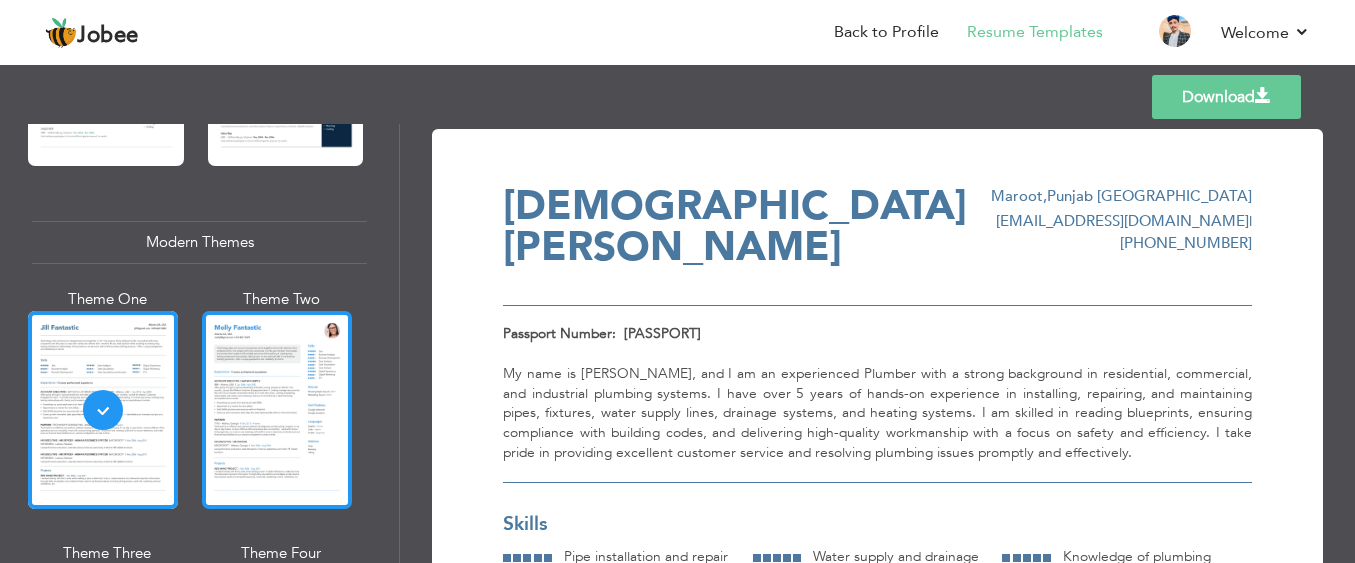 click at bounding box center (277, 410) 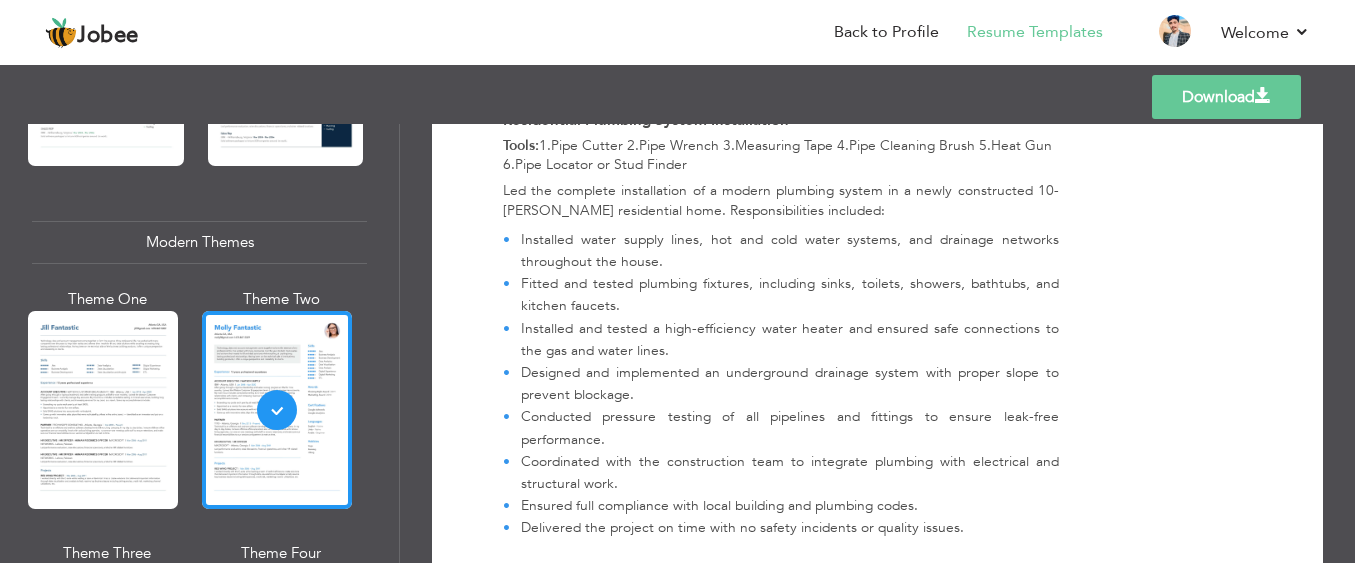 scroll, scrollTop: 1269, scrollLeft: 0, axis: vertical 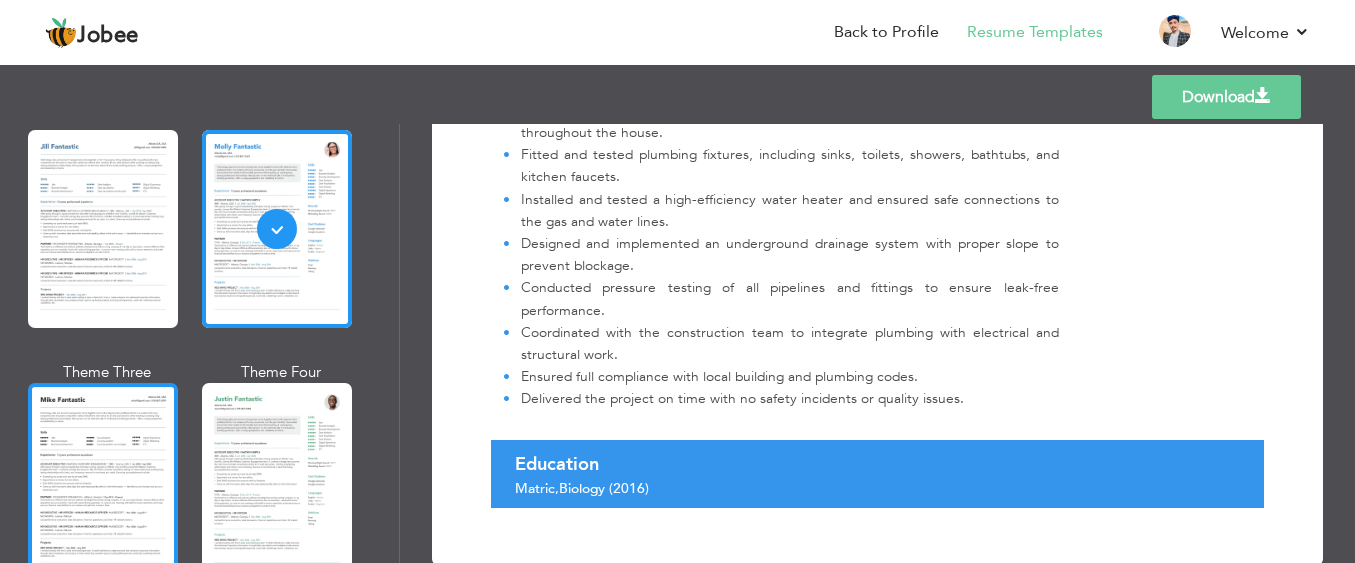 click at bounding box center (103, 482) 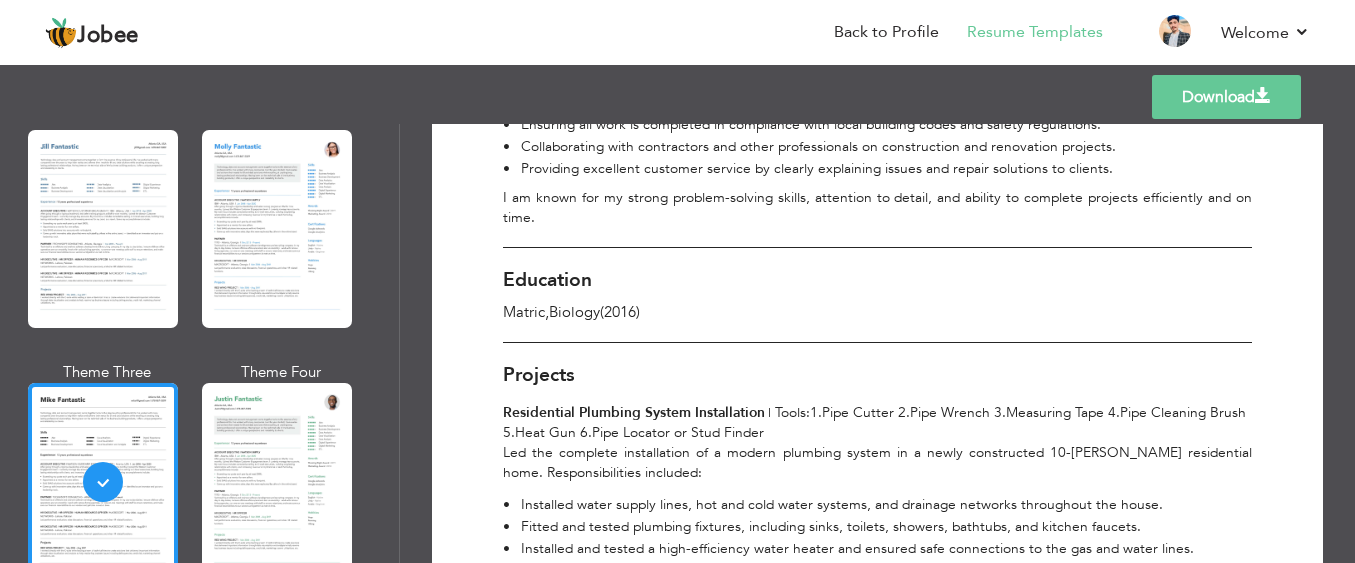scroll, scrollTop: 883, scrollLeft: 0, axis: vertical 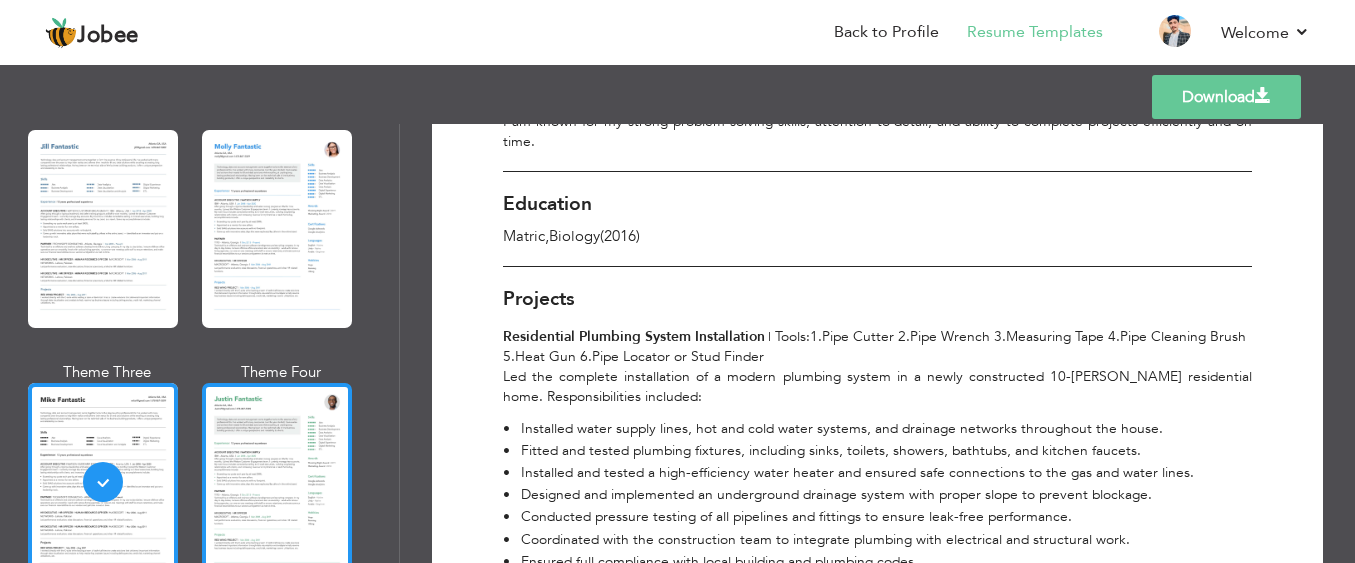 click at bounding box center [277, 482] 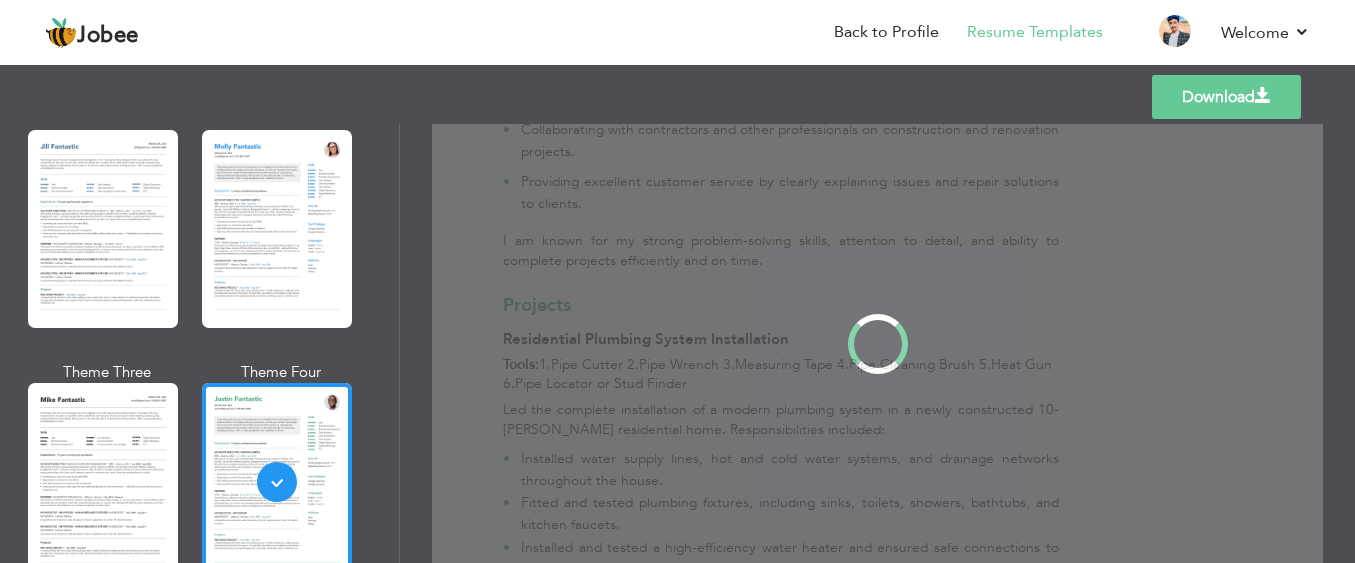 scroll, scrollTop: 0, scrollLeft: 0, axis: both 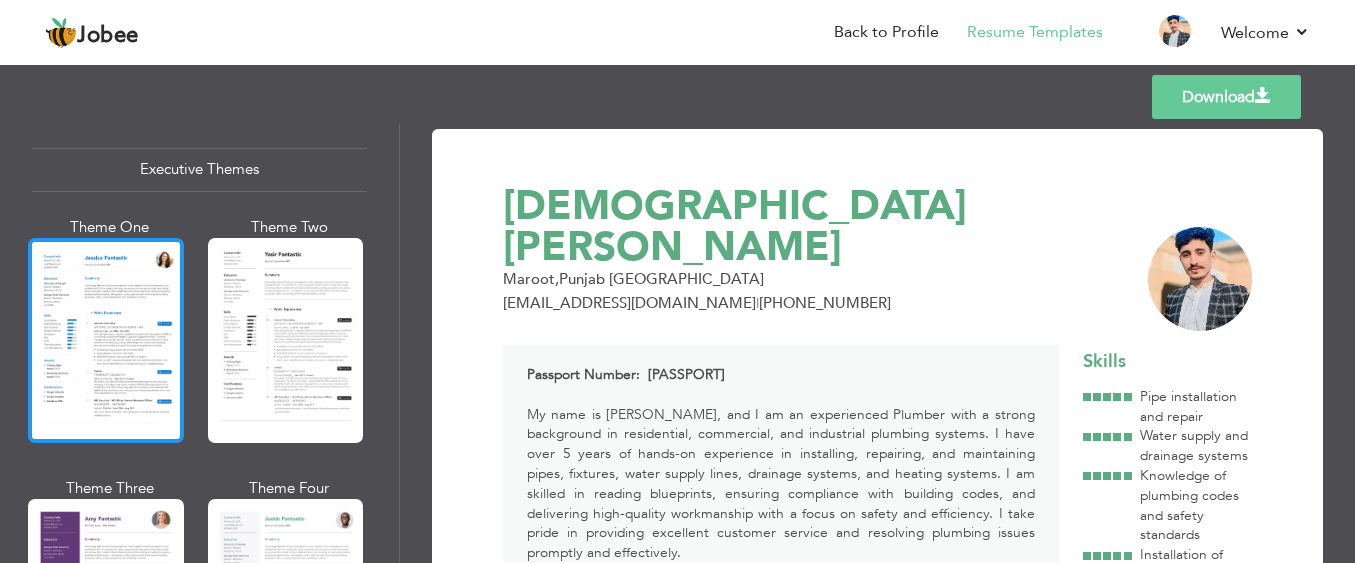 click at bounding box center [106, 340] 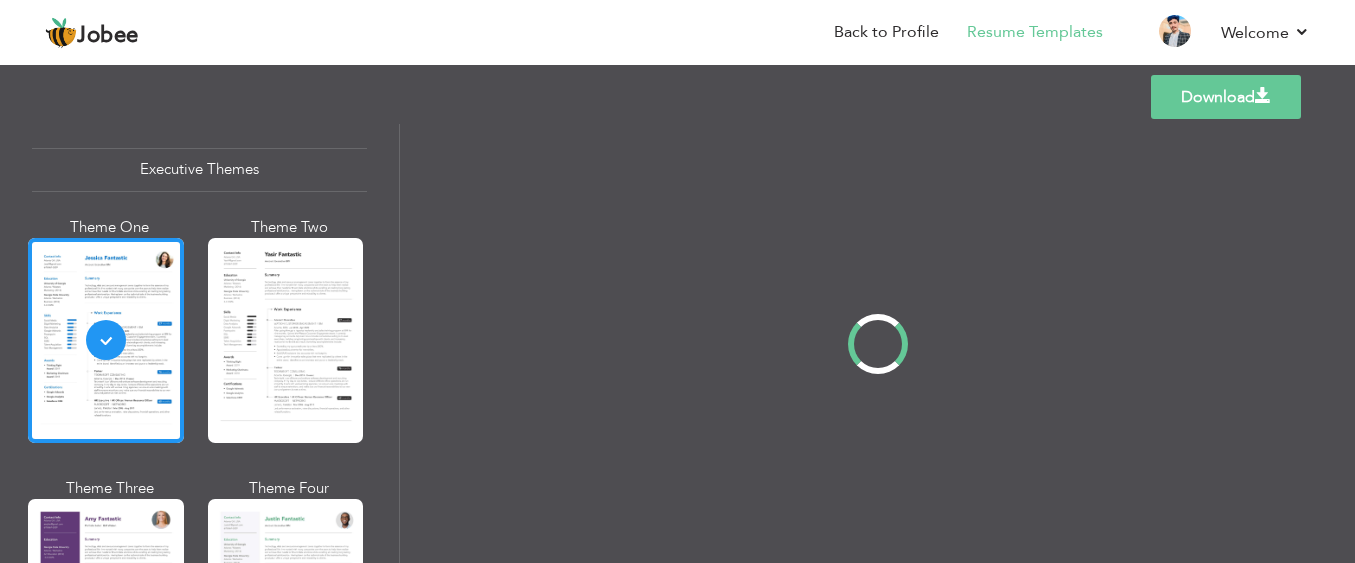 scroll, scrollTop: 1493, scrollLeft: 0, axis: vertical 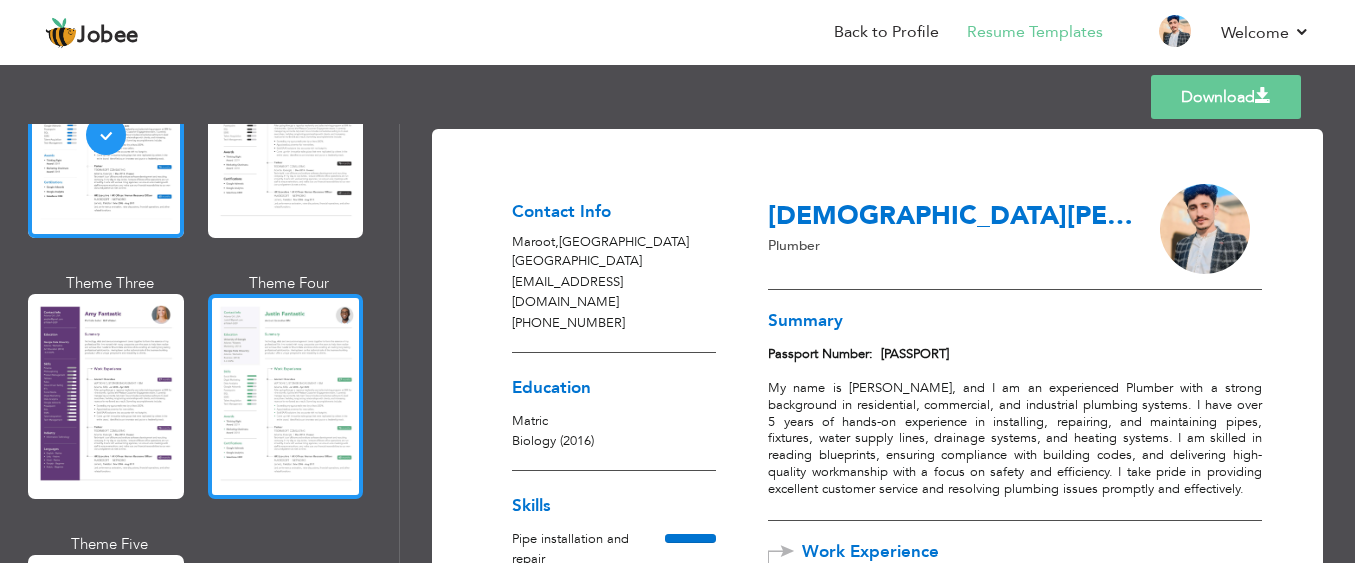 click at bounding box center (286, 396) 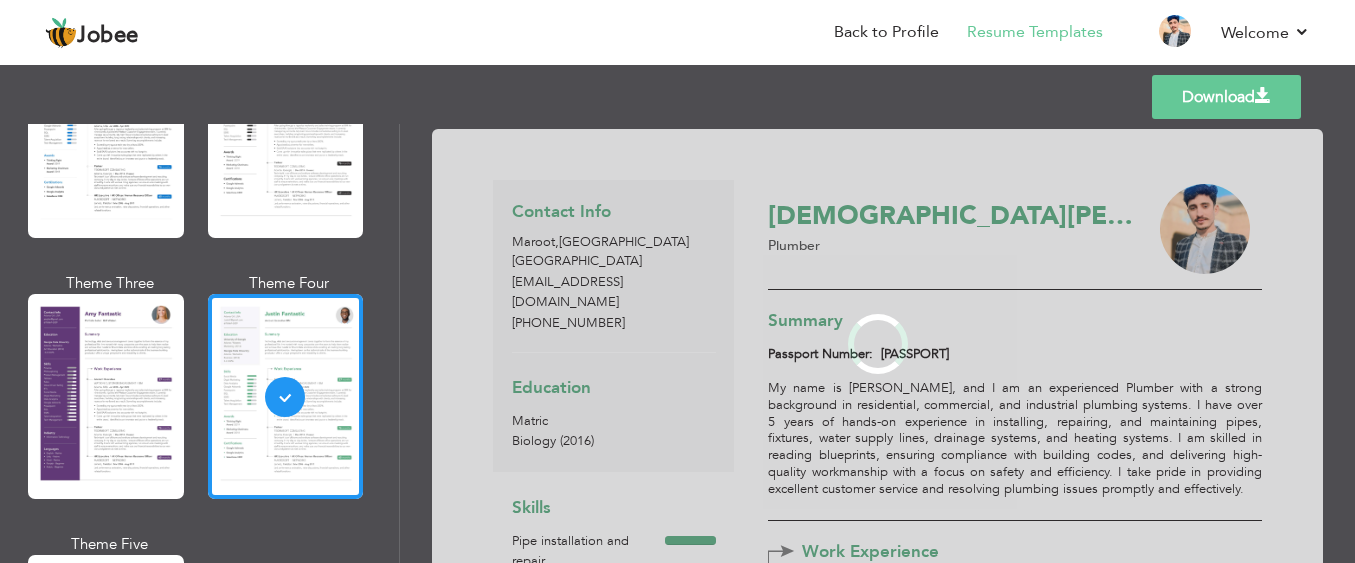 scroll, scrollTop: 1702, scrollLeft: 0, axis: vertical 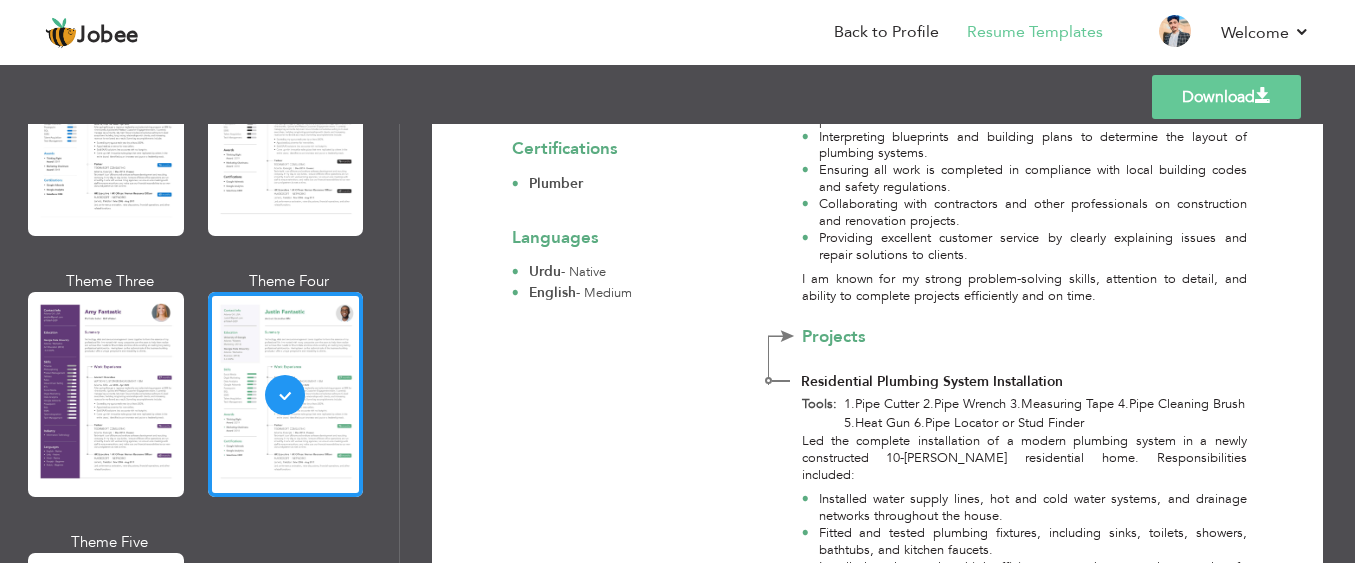 click on "Contact Info
Maroot ,  [GEOGRAPHIC_DATA]  [GEOGRAPHIC_DATA]
[EMAIL_ADDRESS][DOMAIN_NAME]
[PHONE_NUMBER]
Education
Matric
Biology
(2016)
Skills" at bounding box center (613, 111) 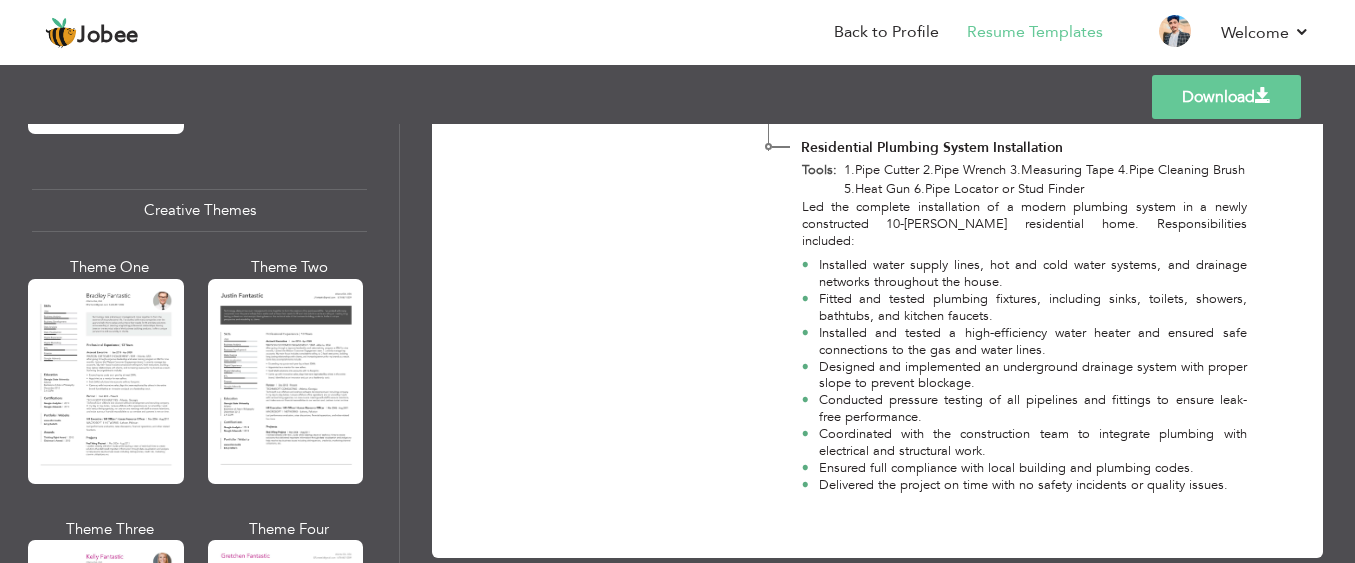 scroll, scrollTop: 2328, scrollLeft: 0, axis: vertical 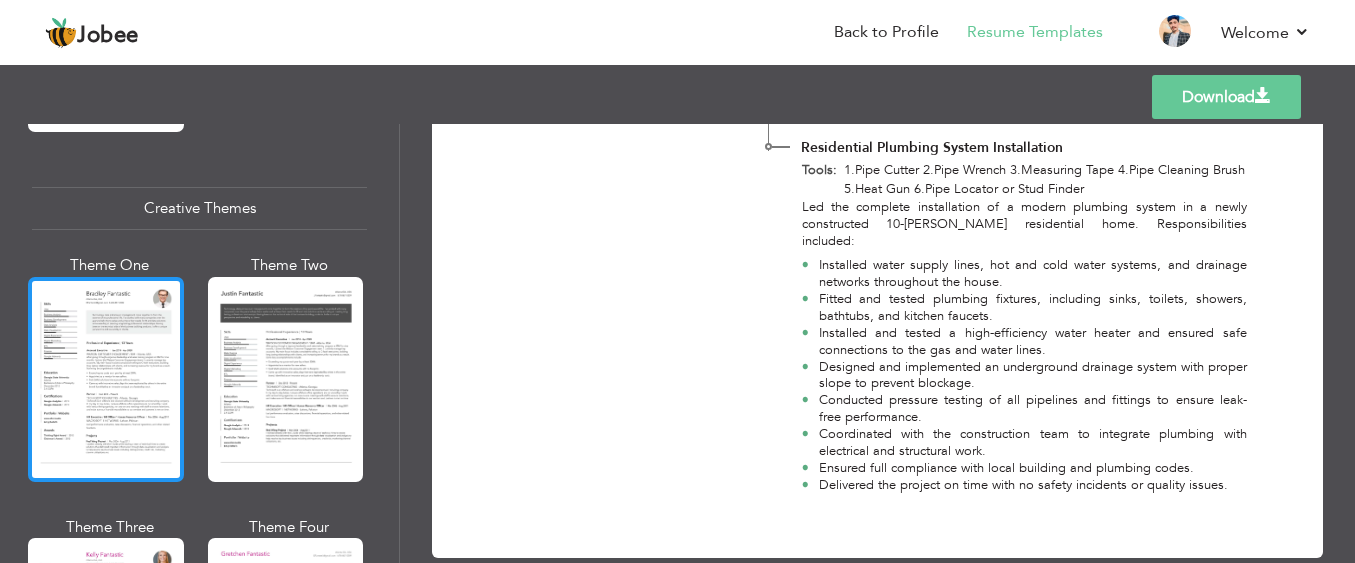 click at bounding box center [106, 379] 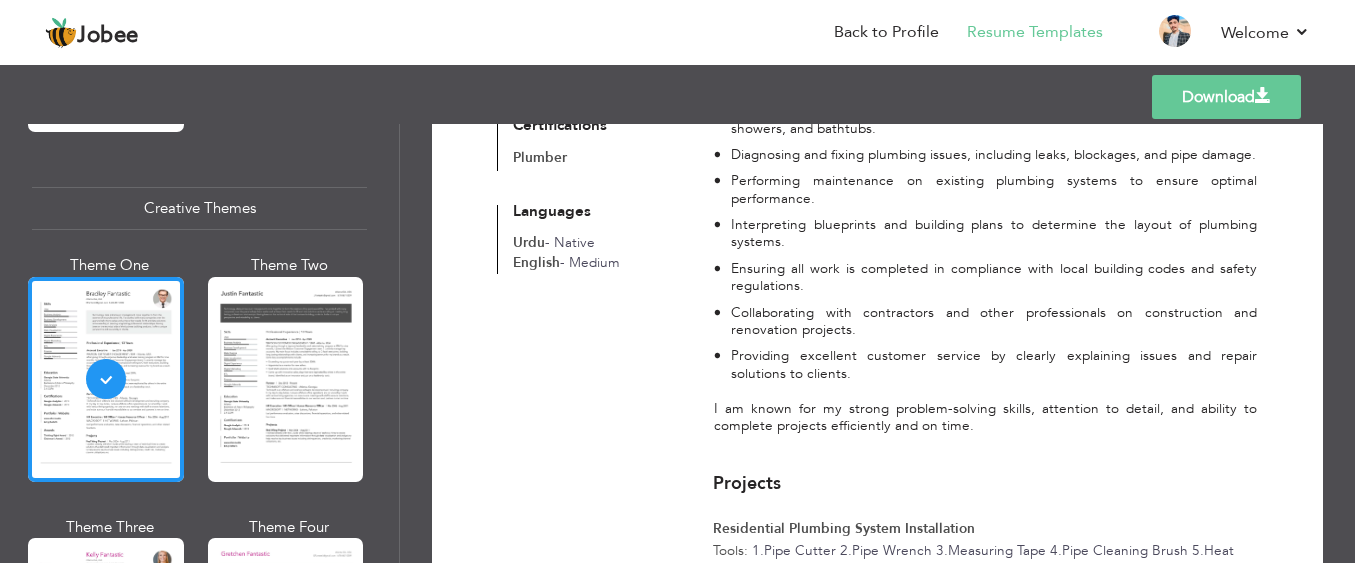 scroll, scrollTop: 612, scrollLeft: 0, axis: vertical 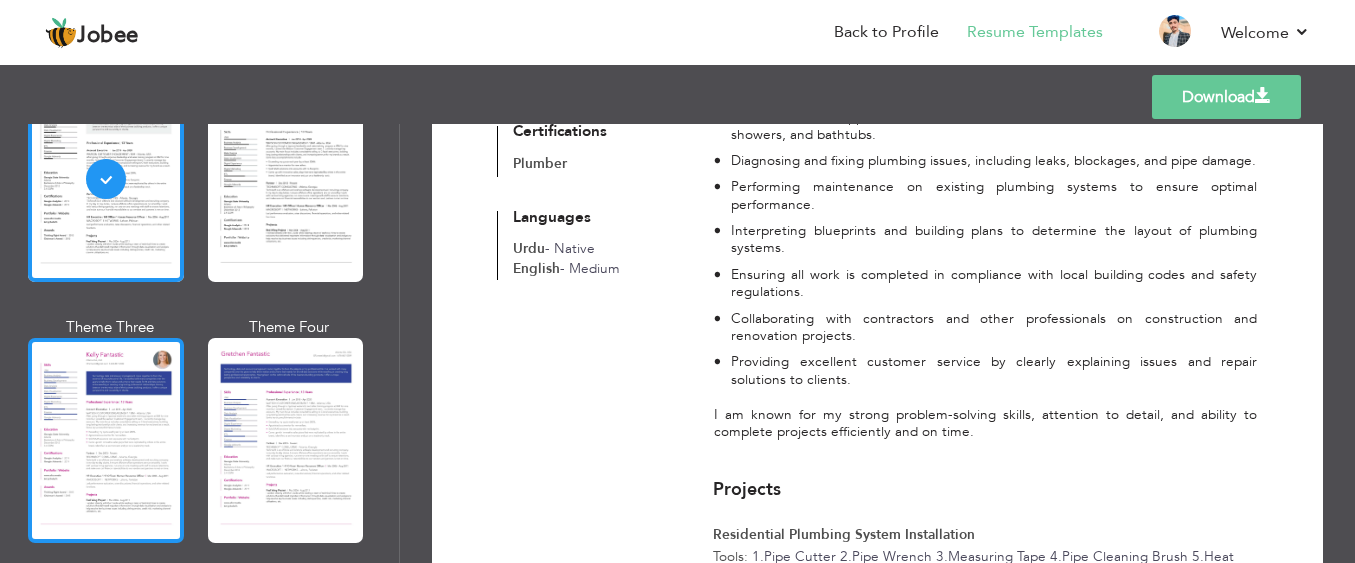 click at bounding box center (106, 440) 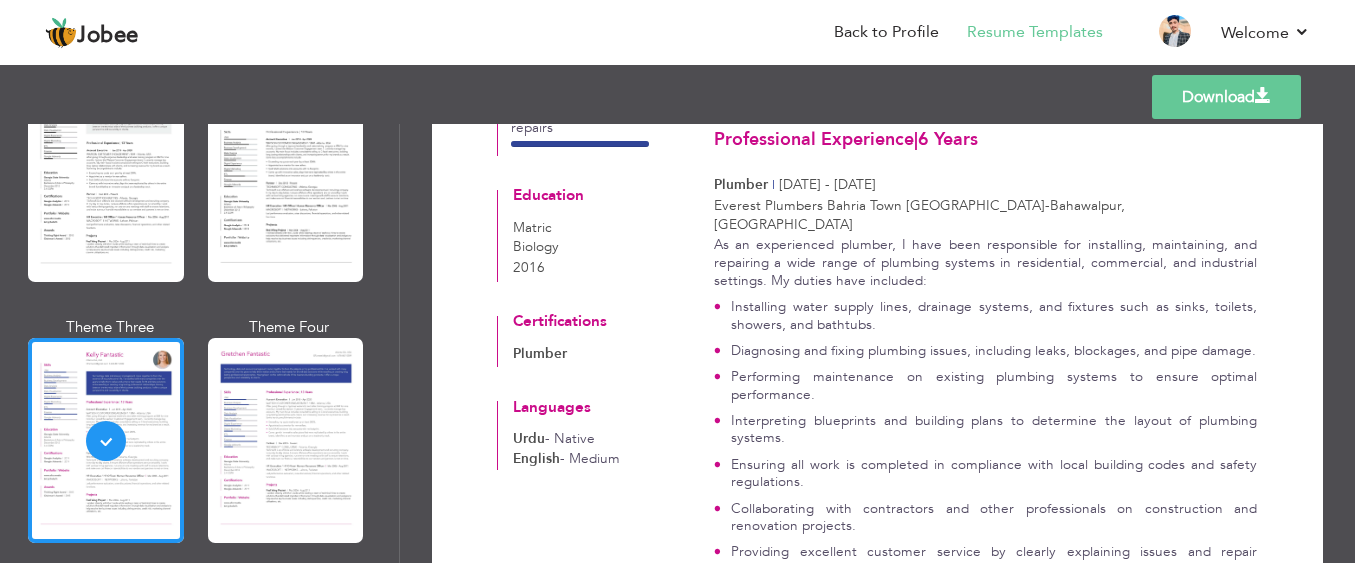 scroll, scrollTop: 432, scrollLeft: 0, axis: vertical 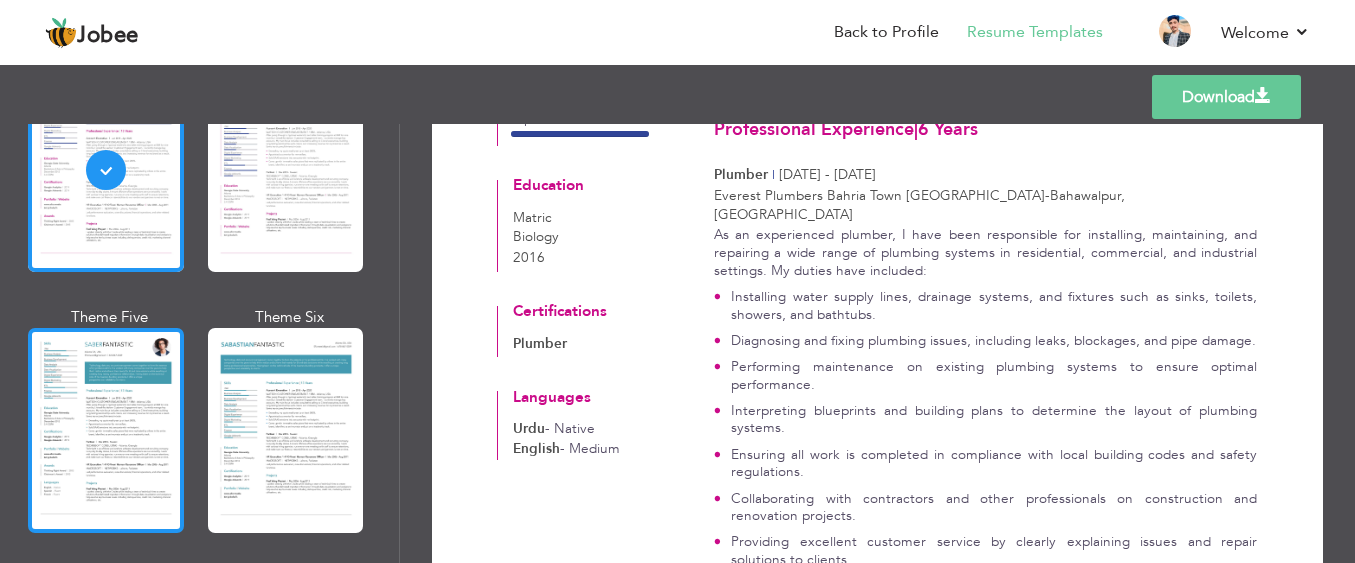 click at bounding box center (106, 430) 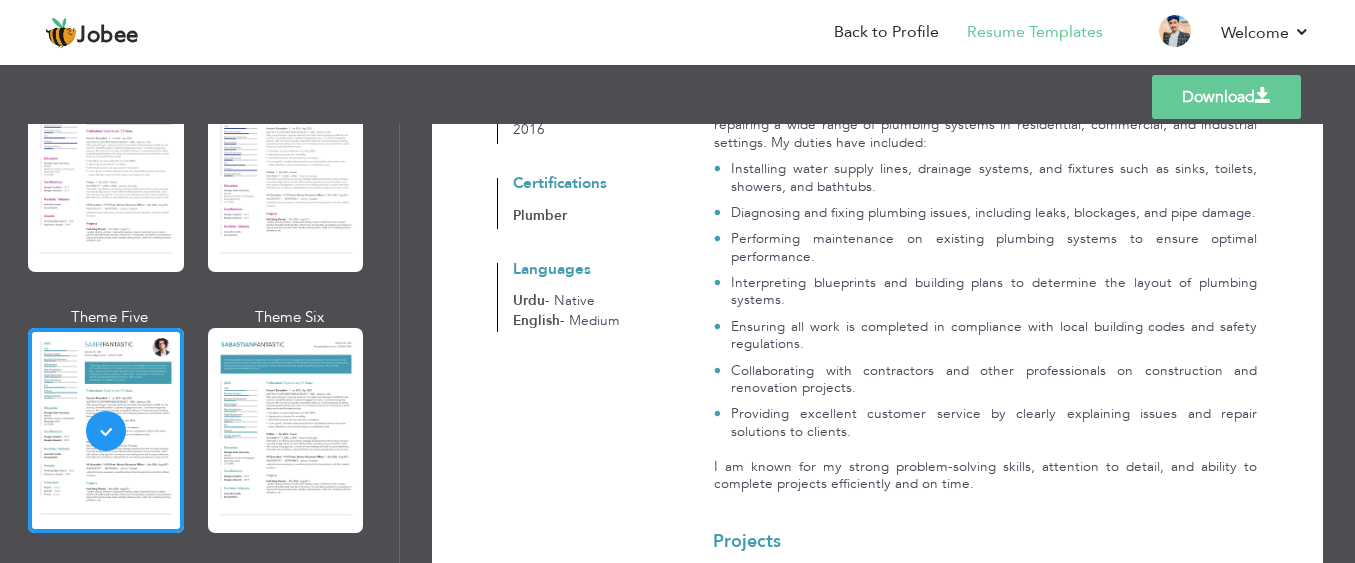 scroll, scrollTop: 568, scrollLeft: 0, axis: vertical 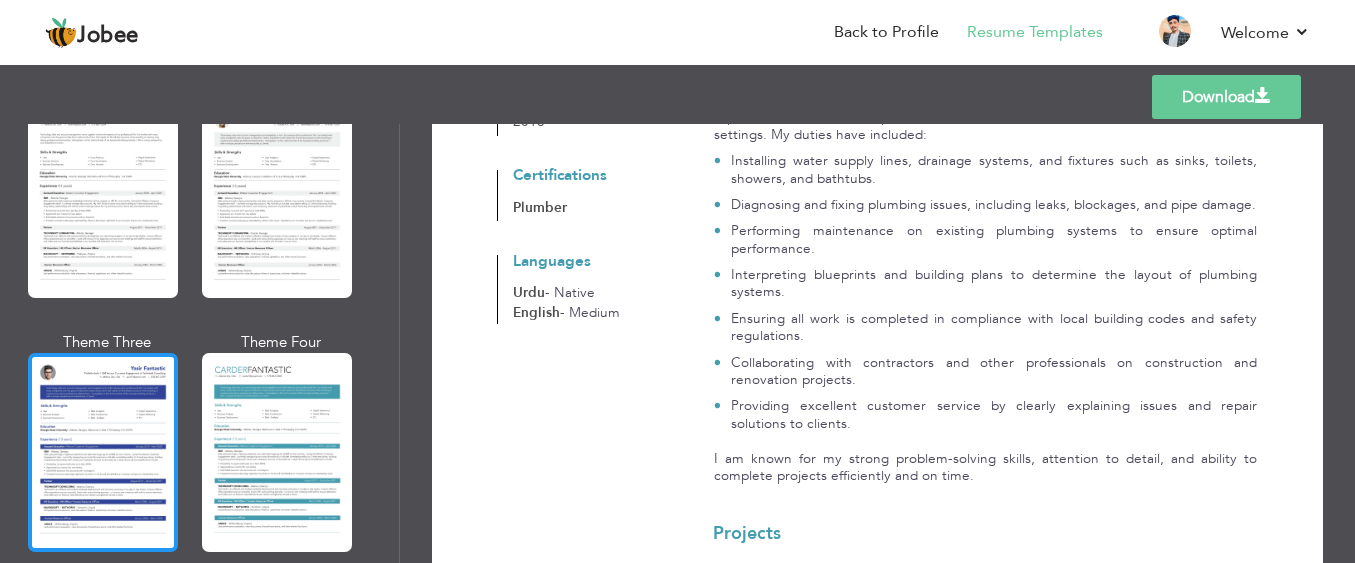 click at bounding box center (103, 452) 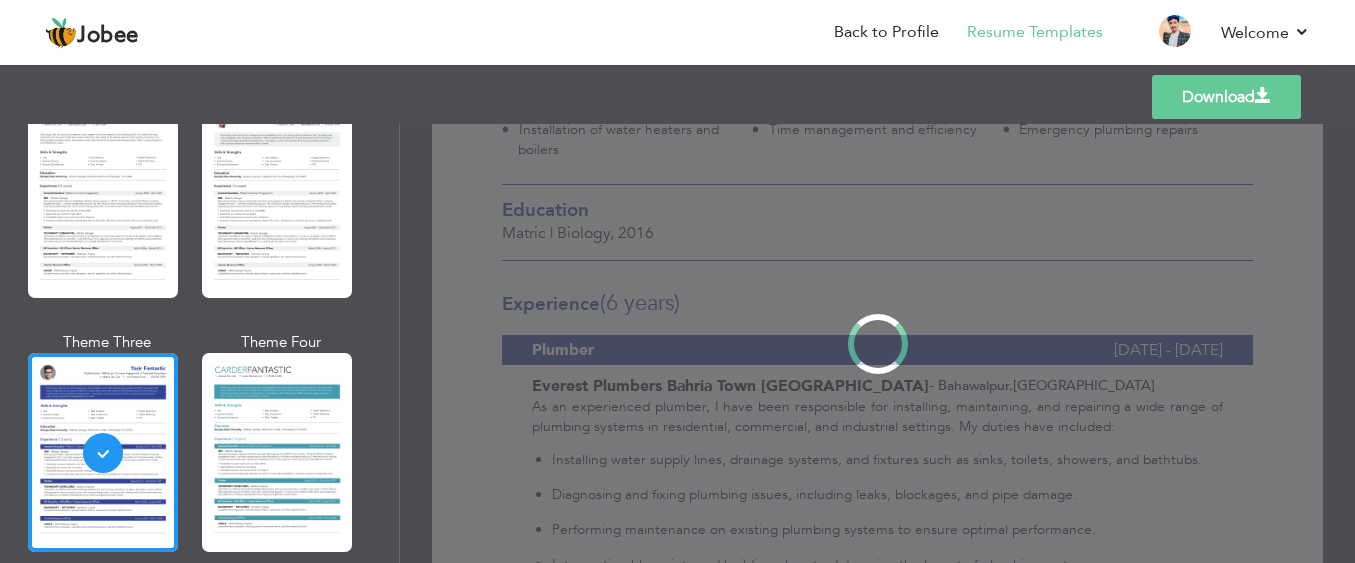 scroll, scrollTop: 0, scrollLeft: 0, axis: both 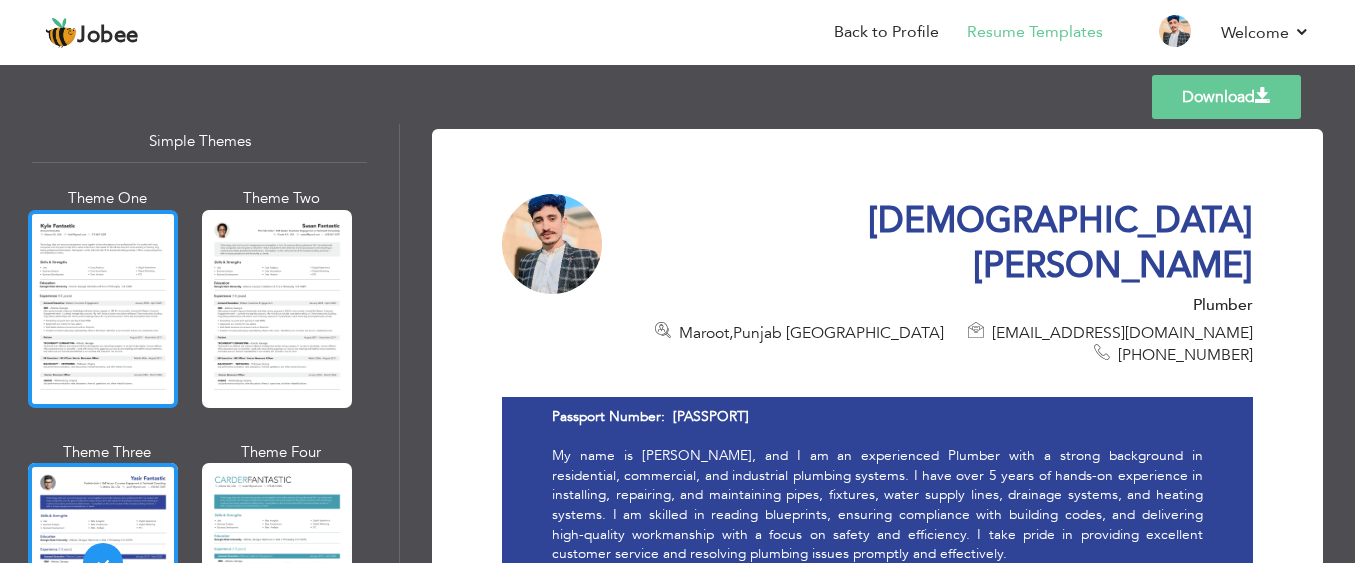 click at bounding box center [103, 309] 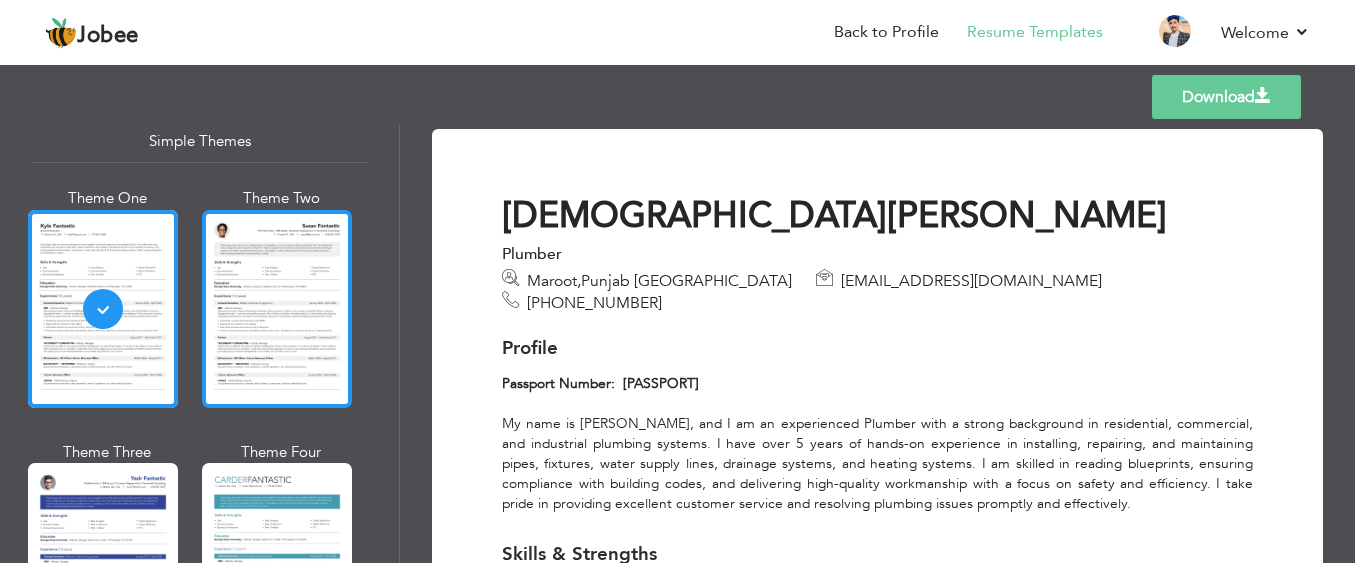 click at bounding box center (277, 309) 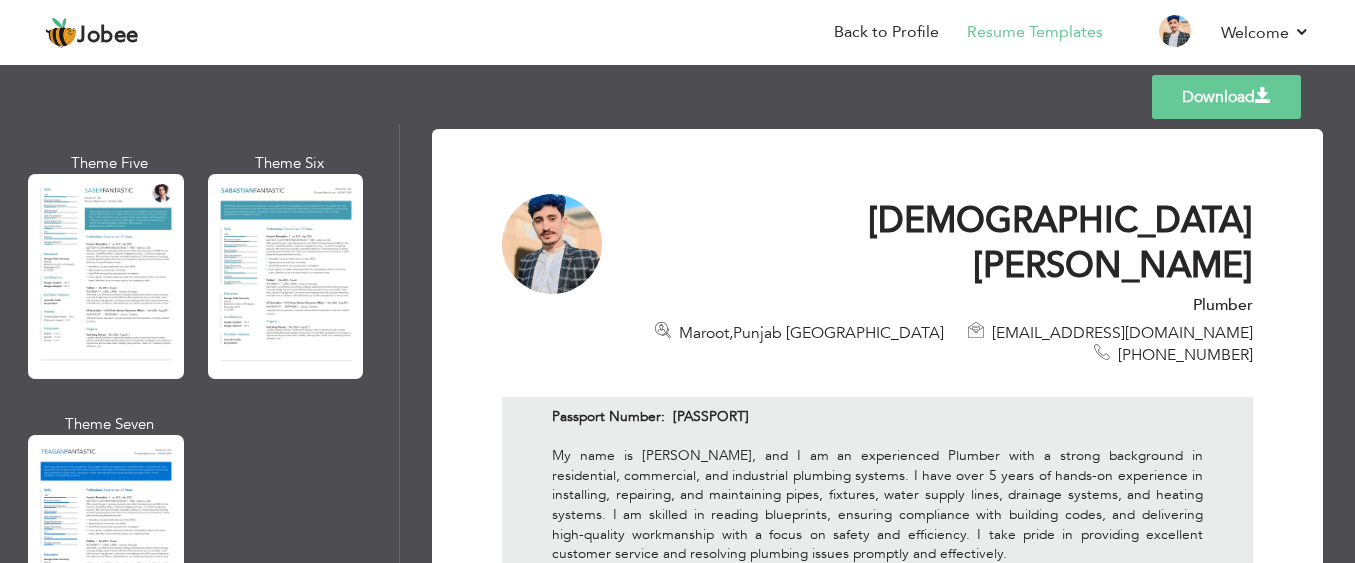 scroll, scrollTop: 2816, scrollLeft: 0, axis: vertical 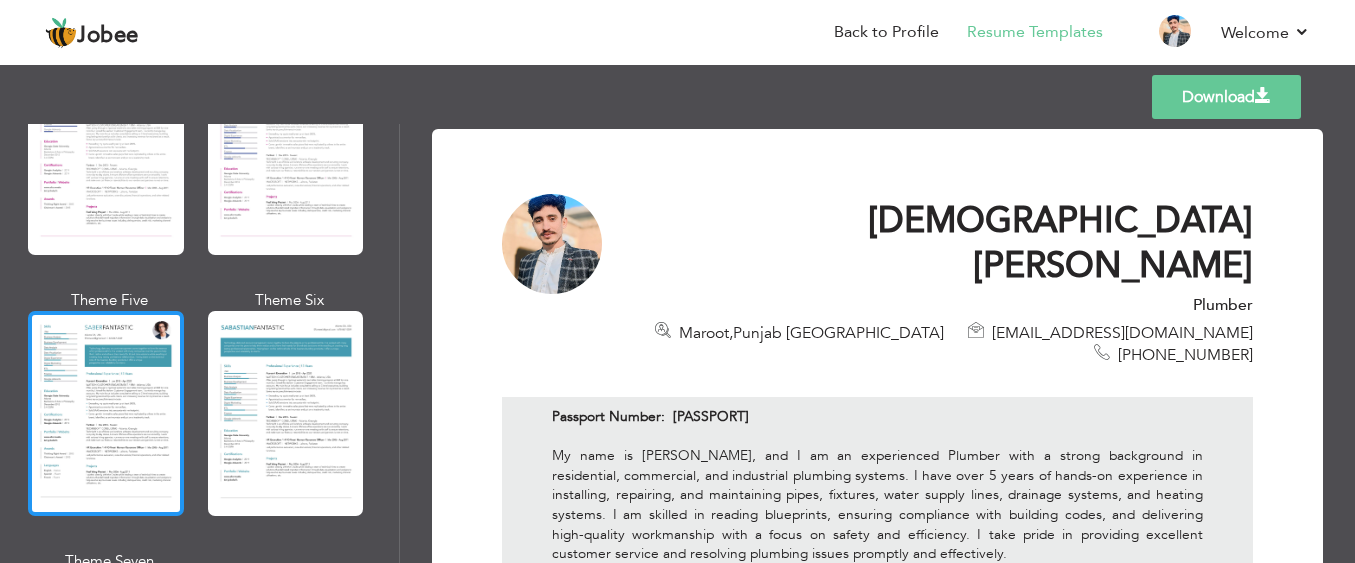 click at bounding box center (106, 413) 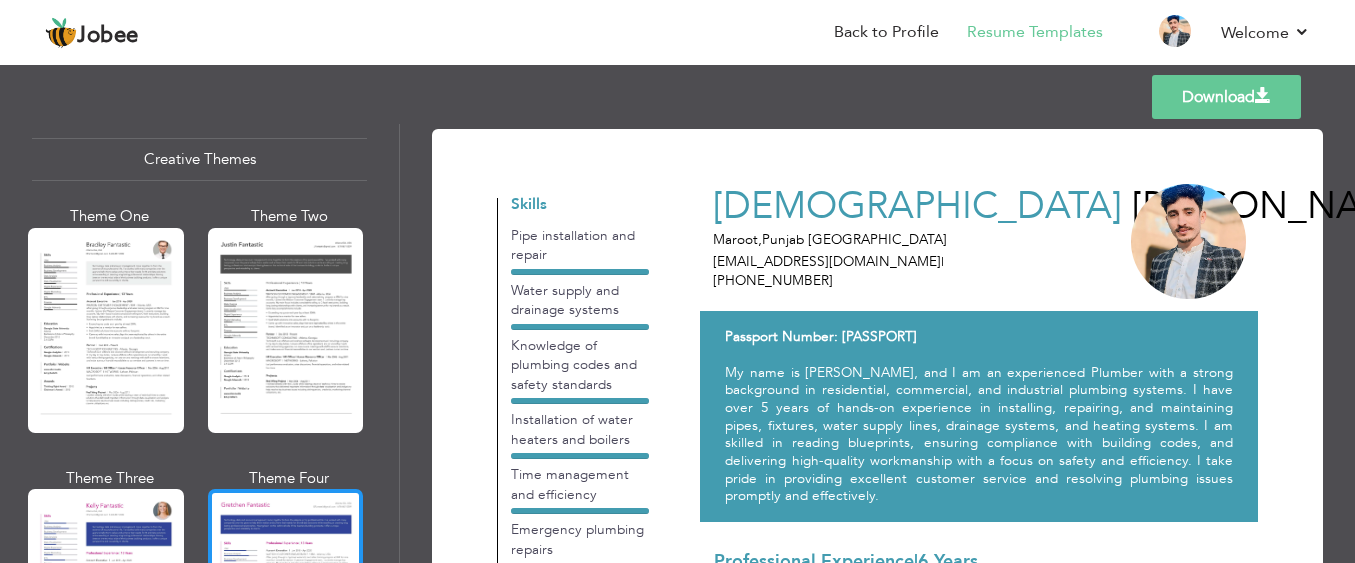 scroll, scrollTop: 2375, scrollLeft: 0, axis: vertical 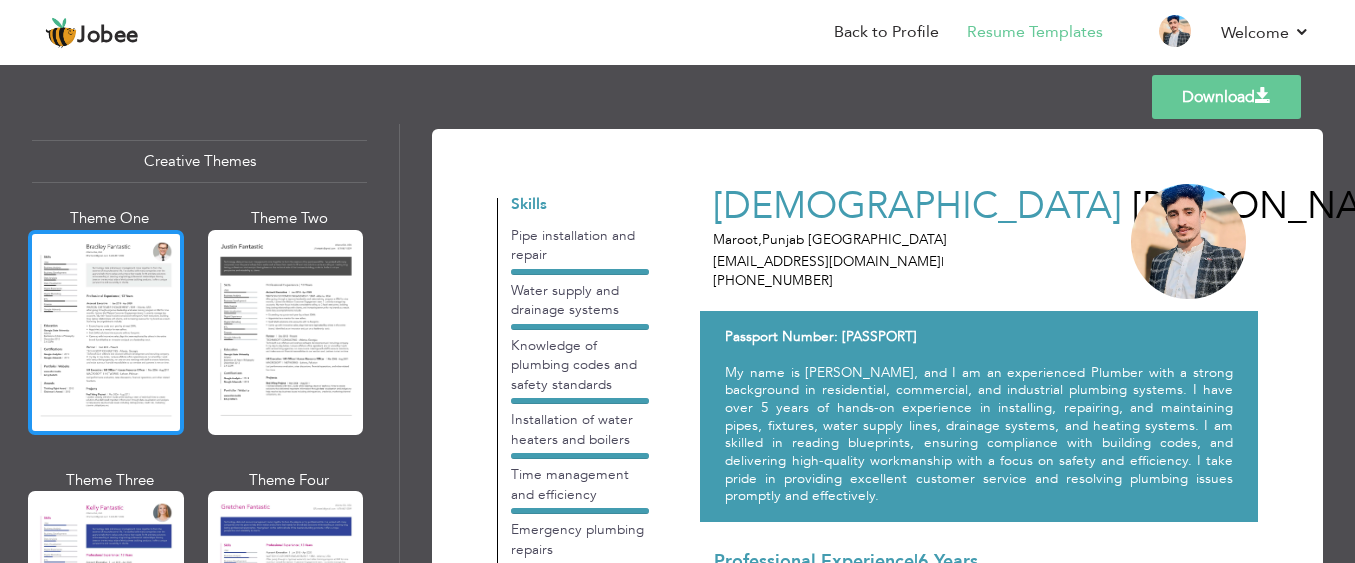 click at bounding box center (106, 332) 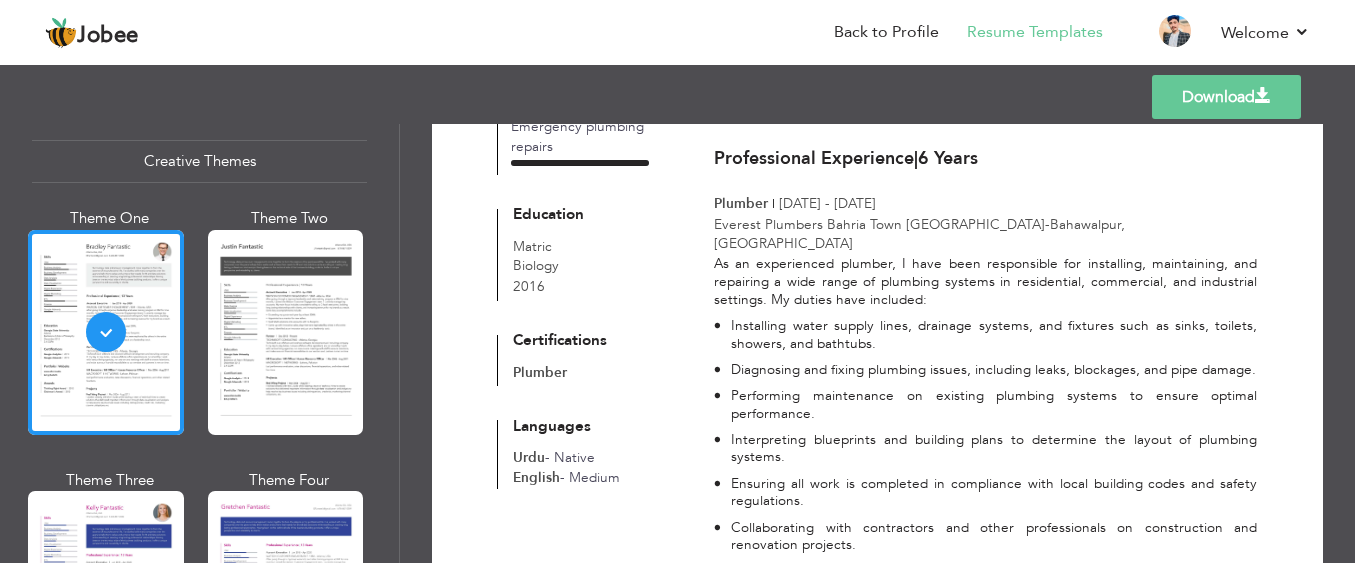 scroll, scrollTop: 402, scrollLeft: 0, axis: vertical 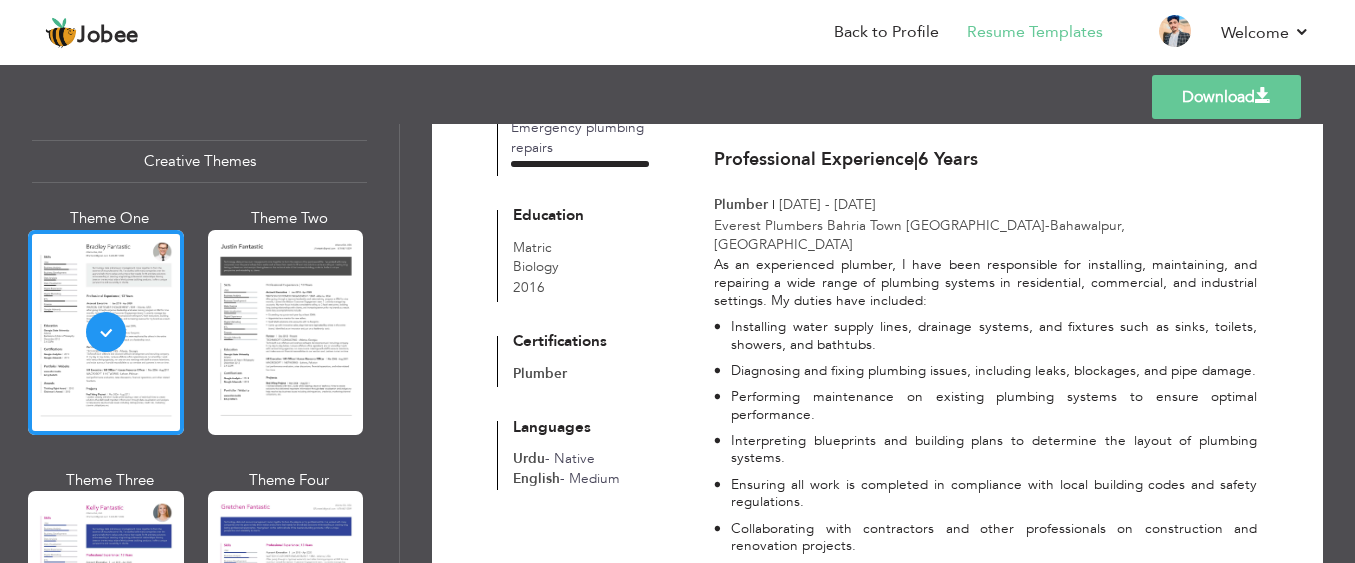 click on "Plumber
|
Jan 2016 - Sep 2023" at bounding box center [986, 204] 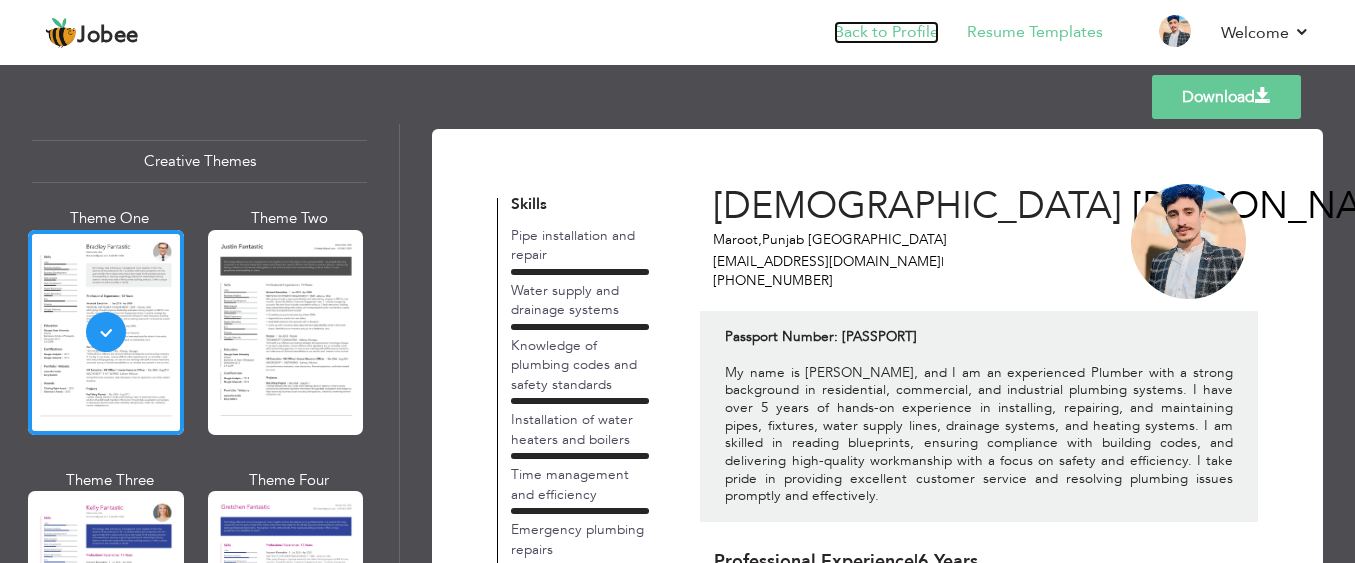 click on "Back to Profile" at bounding box center [886, 32] 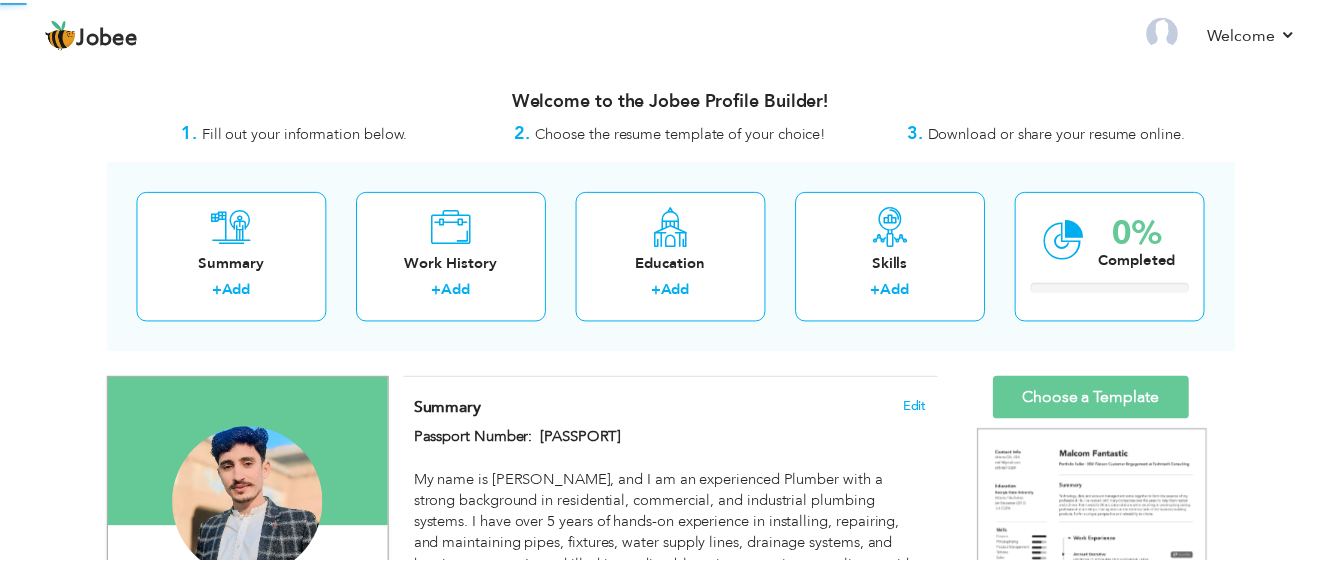 scroll, scrollTop: 0, scrollLeft: 0, axis: both 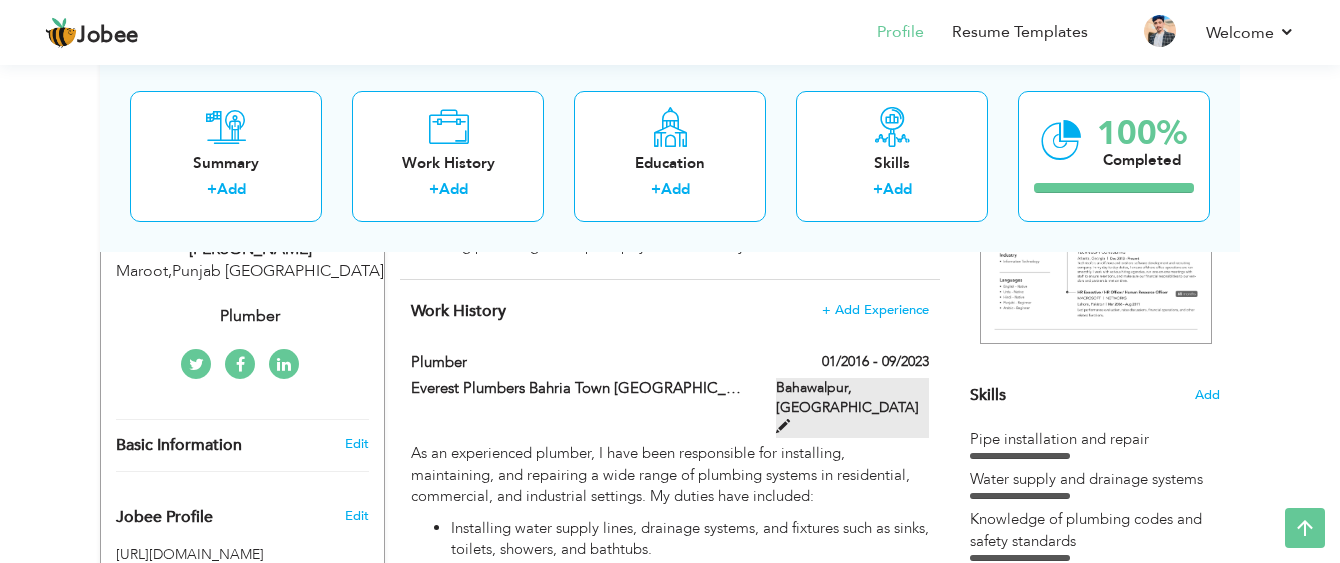 click on "Bahawalpur, Pakistan" at bounding box center [852, 408] 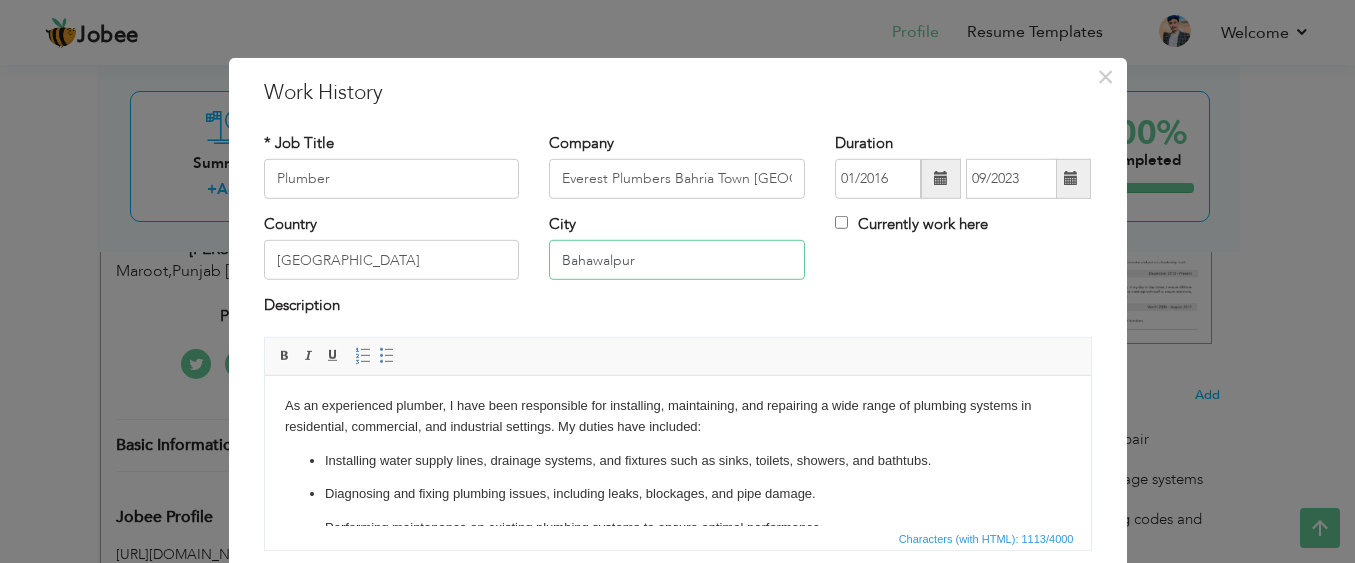 click on "Bahawalpur" at bounding box center (677, 260) 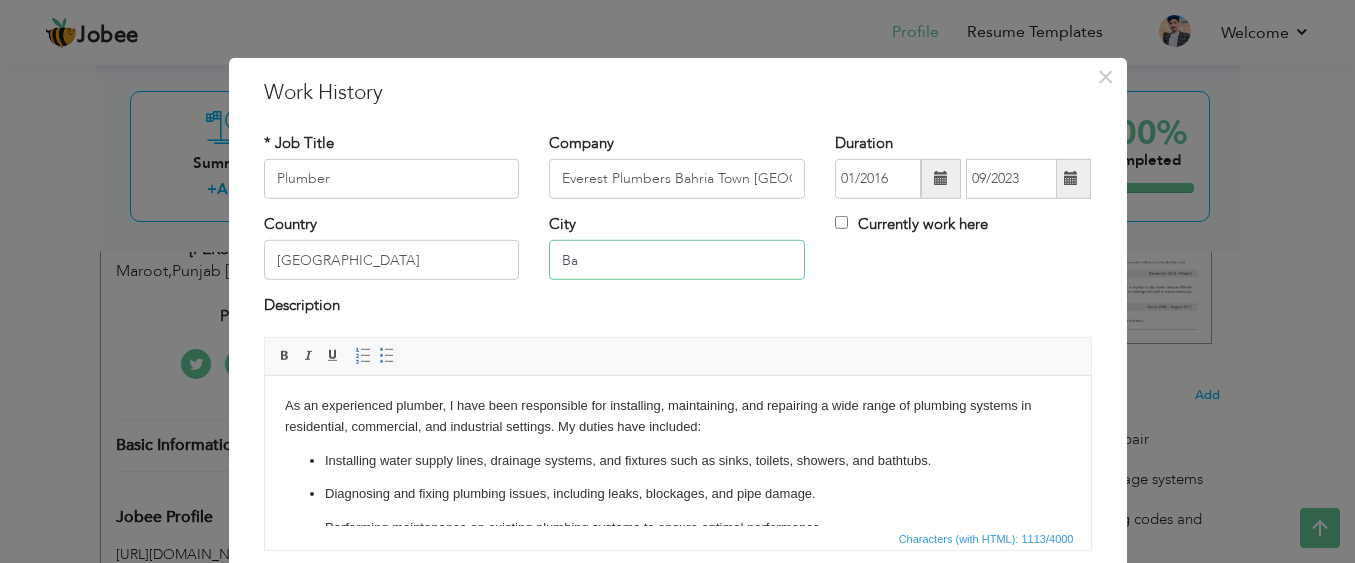 type on "B" 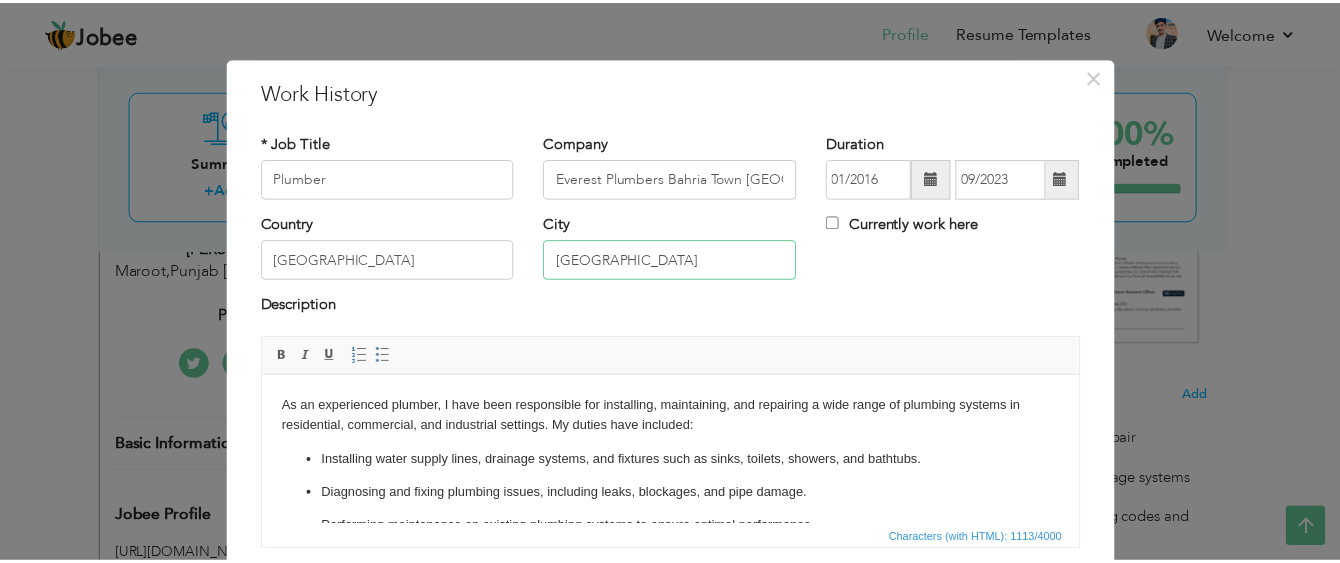scroll, scrollTop: 150, scrollLeft: 0, axis: vertical 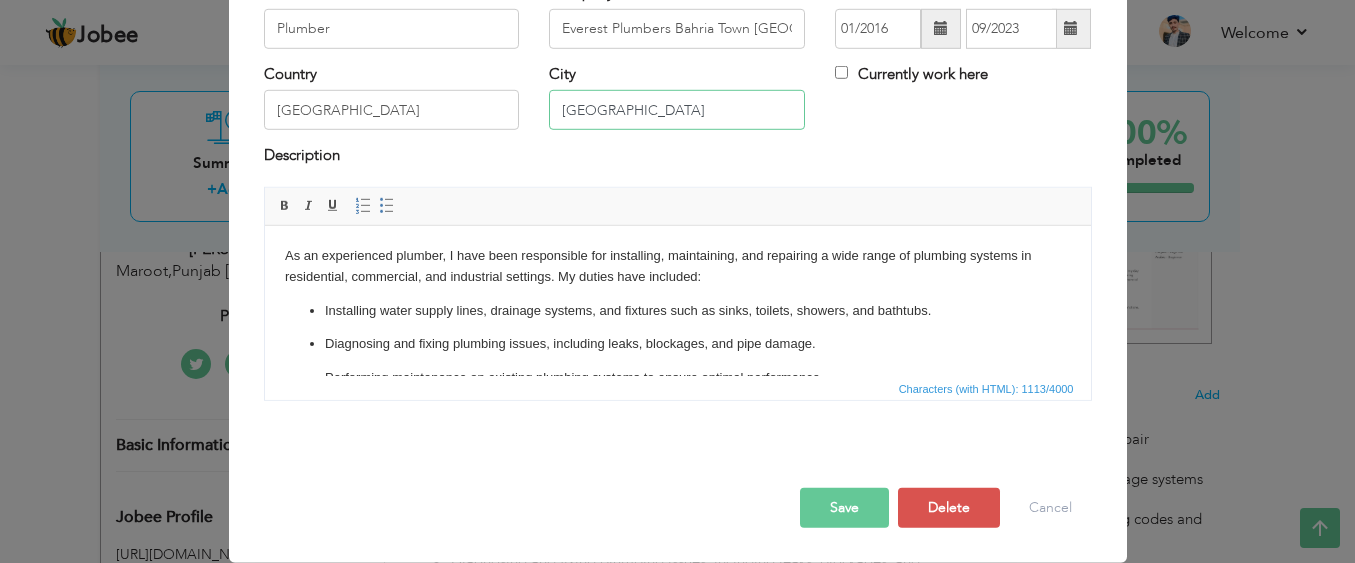 type on "[GEOGRAPHIC_DATA]" 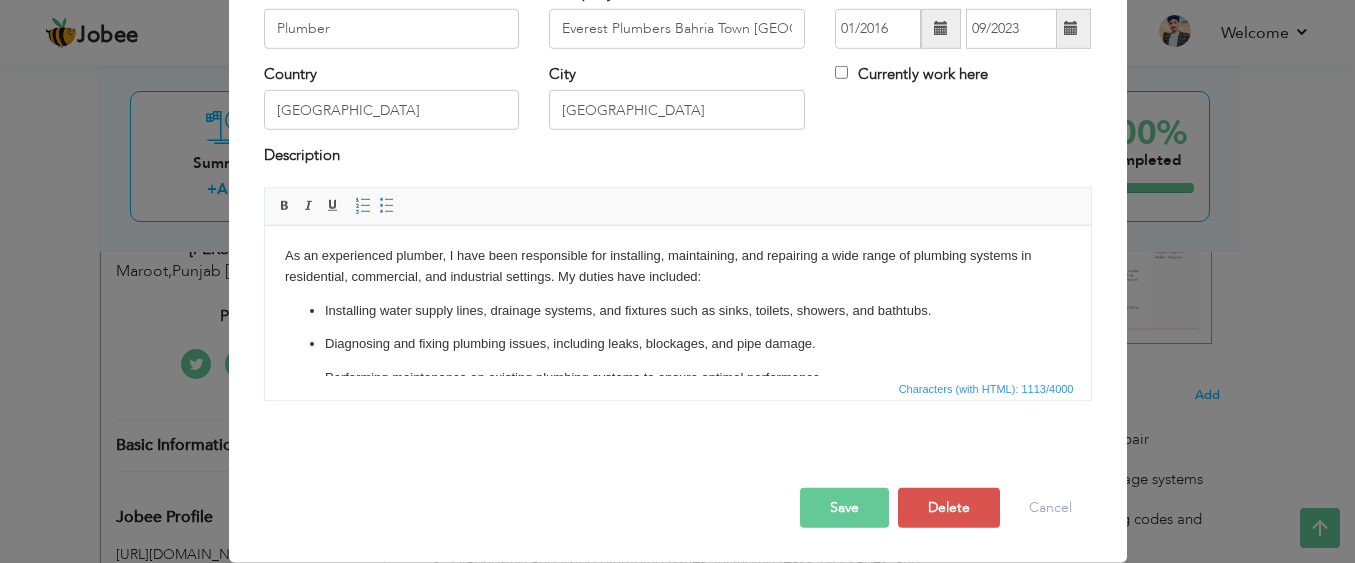click on "Save" at bounding box center [844, 508] 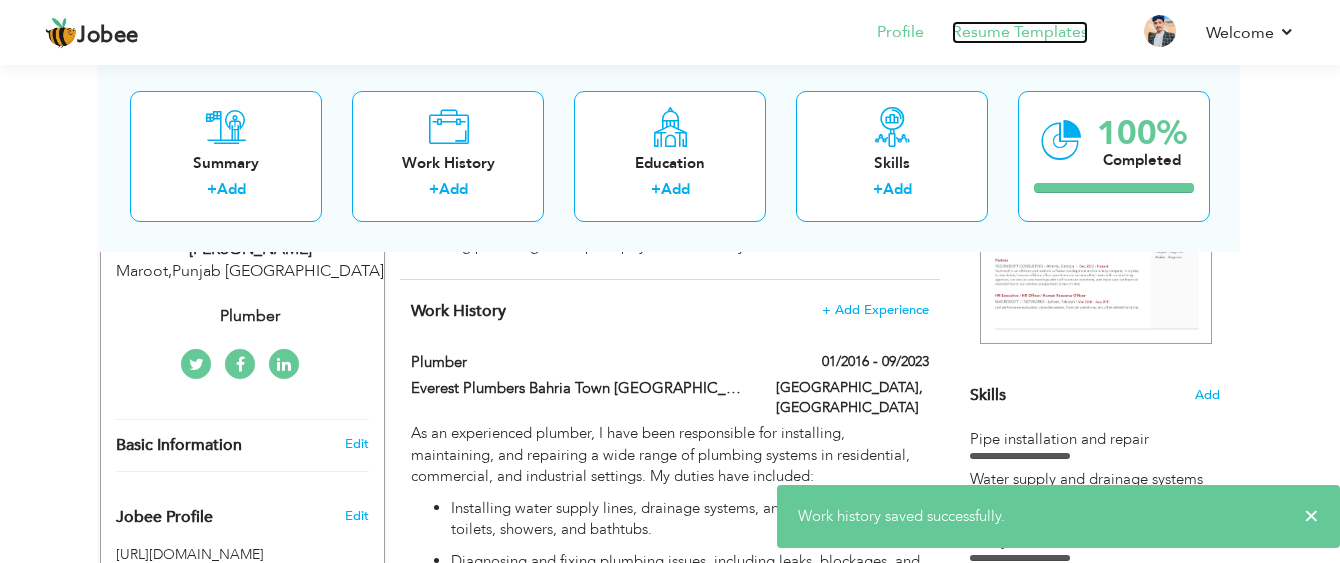 click on "Resume Templates" at bounding box center (1020, 32) 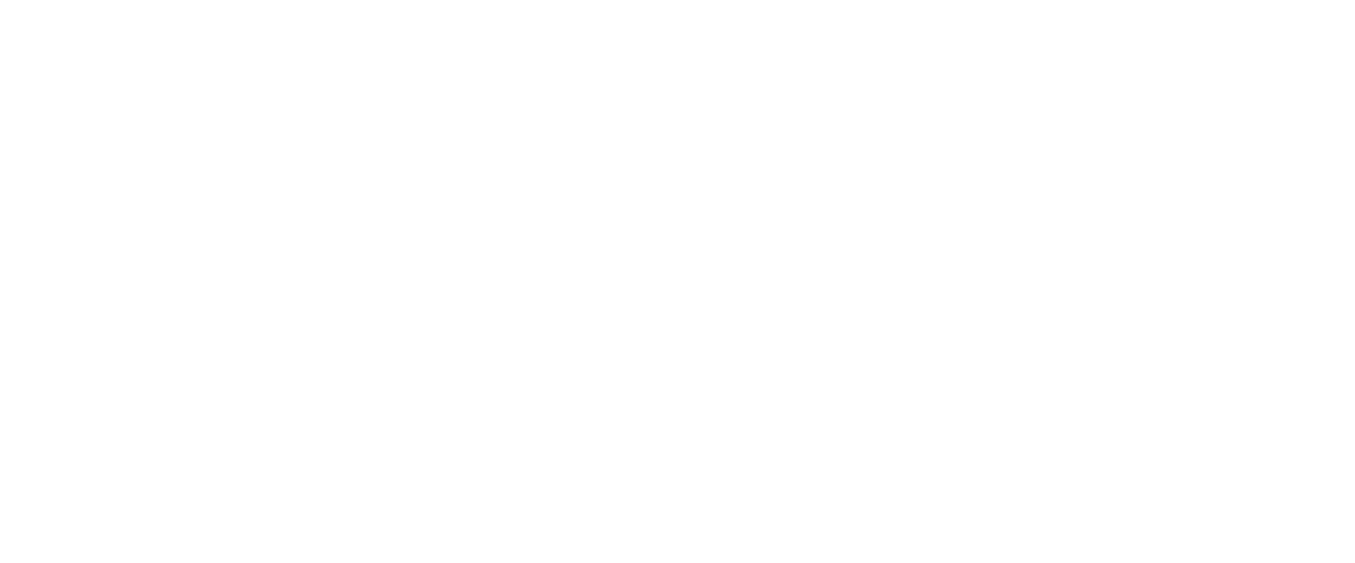 scroll, scrollTop: 0, scrollLeft: 0, axis: both 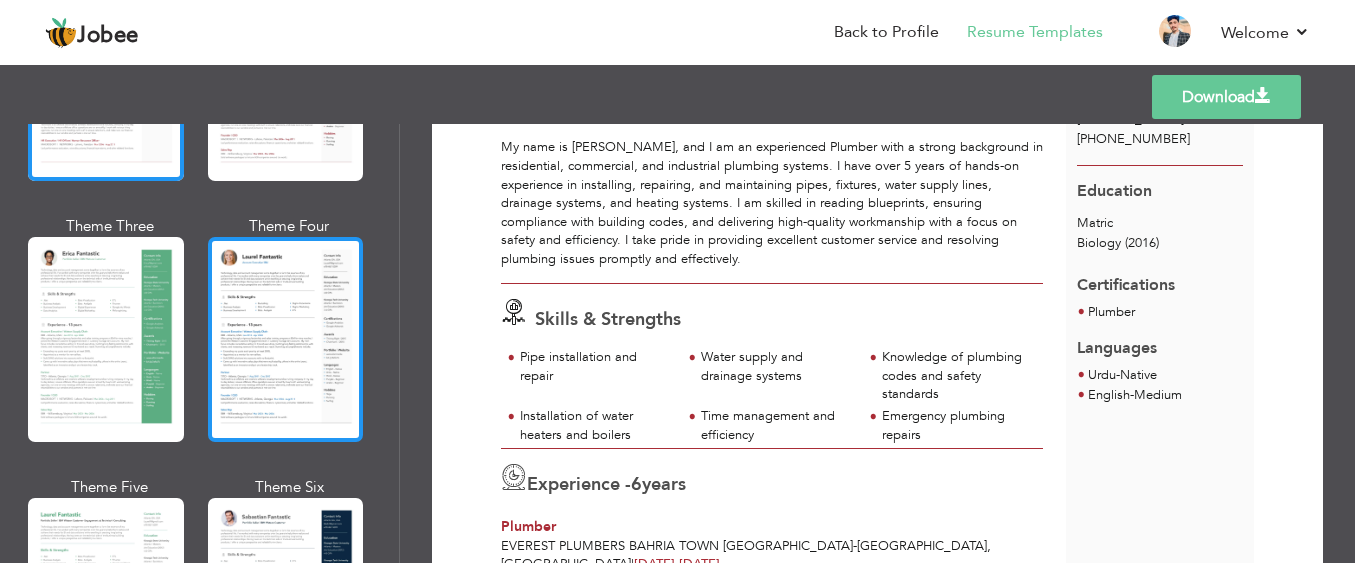 click at bounding box center (286, 339) 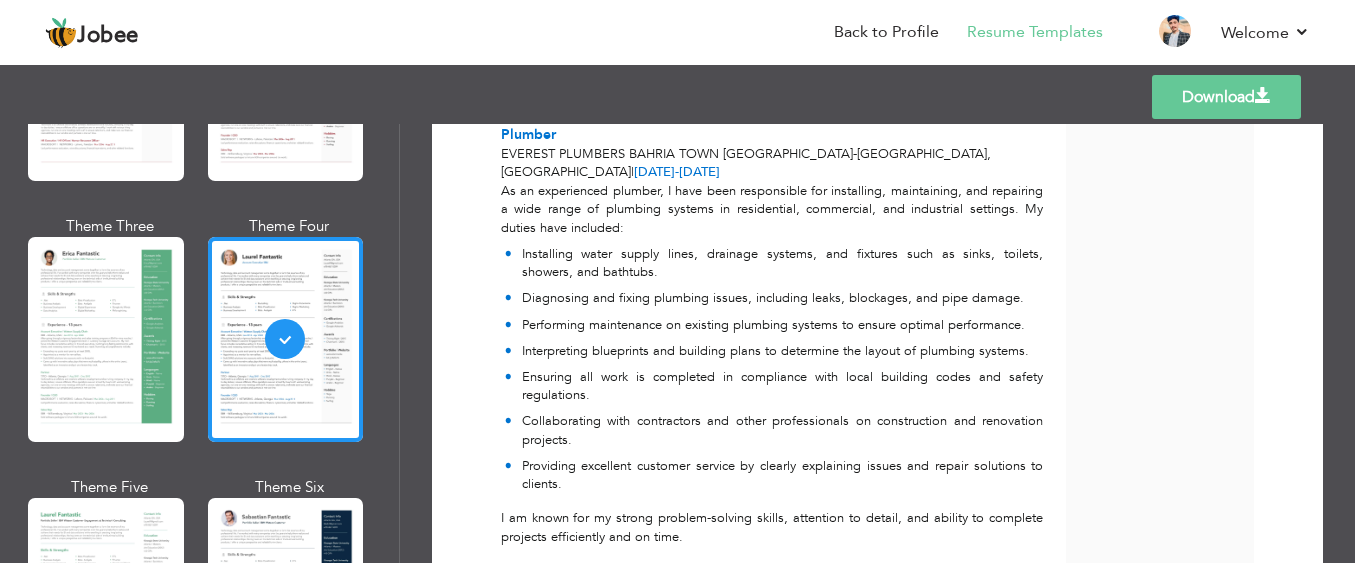 scroll, scrollTop: 592, scrollLeft: 0, axis: vertical 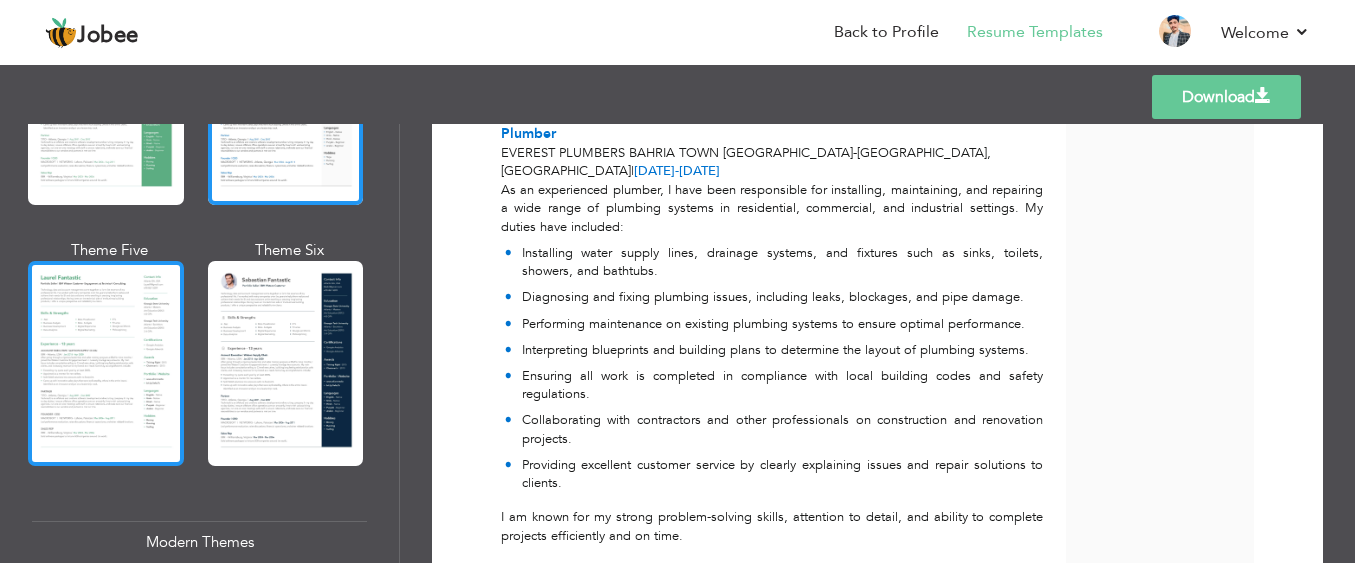 click at bounding box center (106, 363) 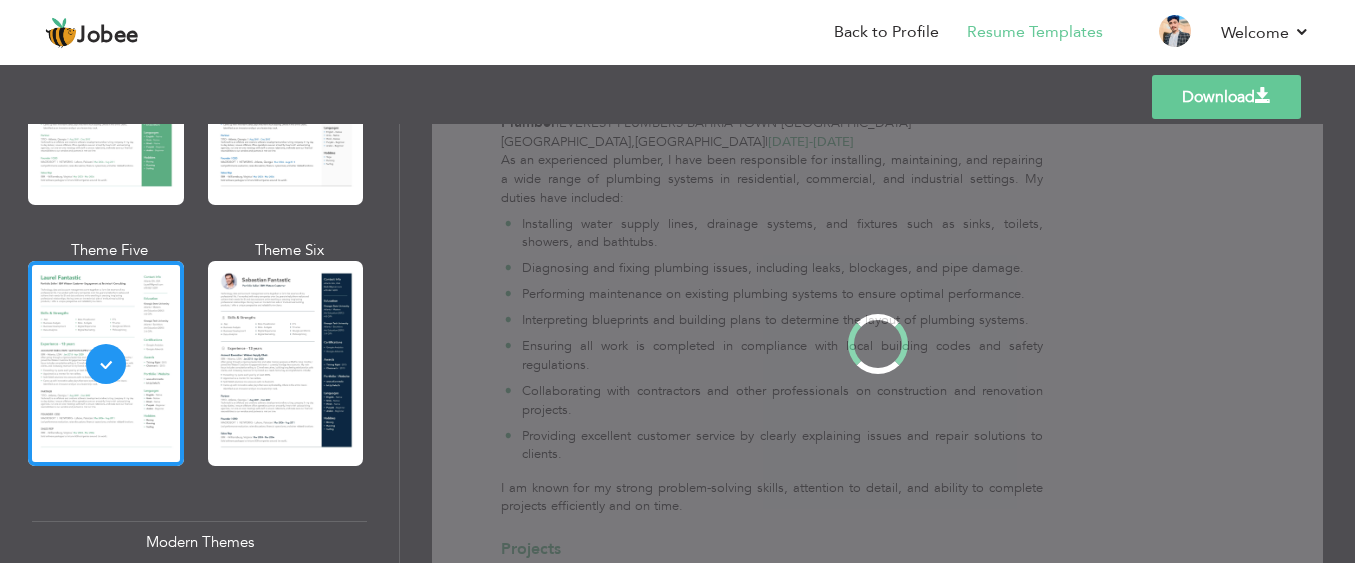 scroll, scrollTop: 0, scrollLeft: 0, axis: both 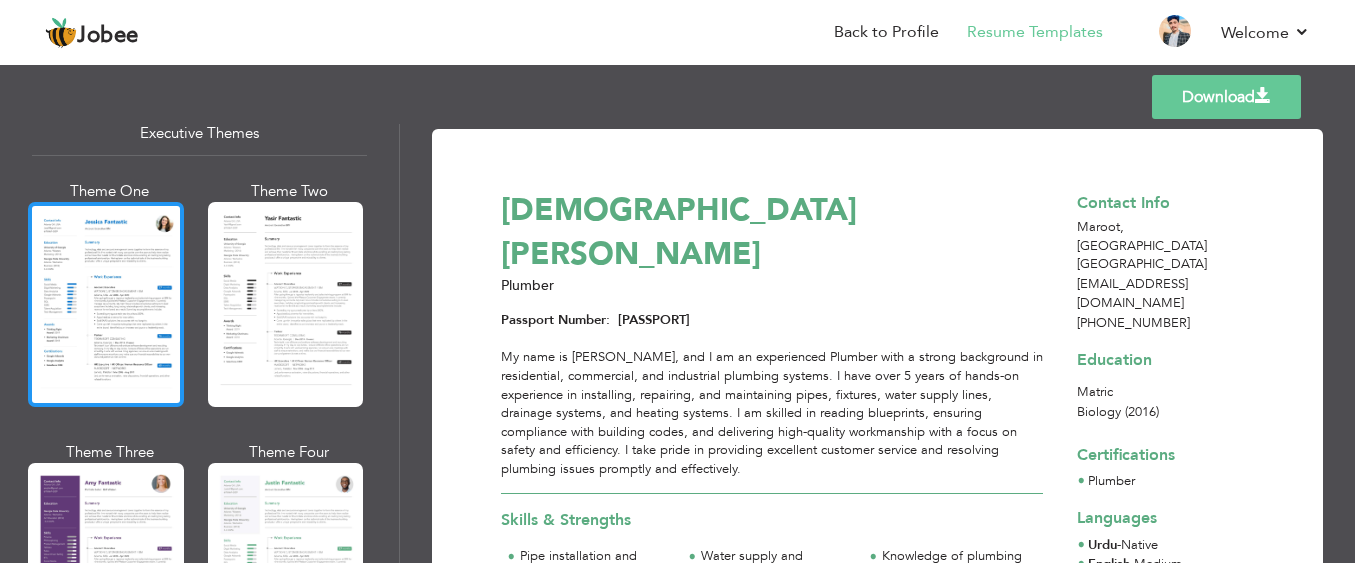 click at bounding box center [106, 304] 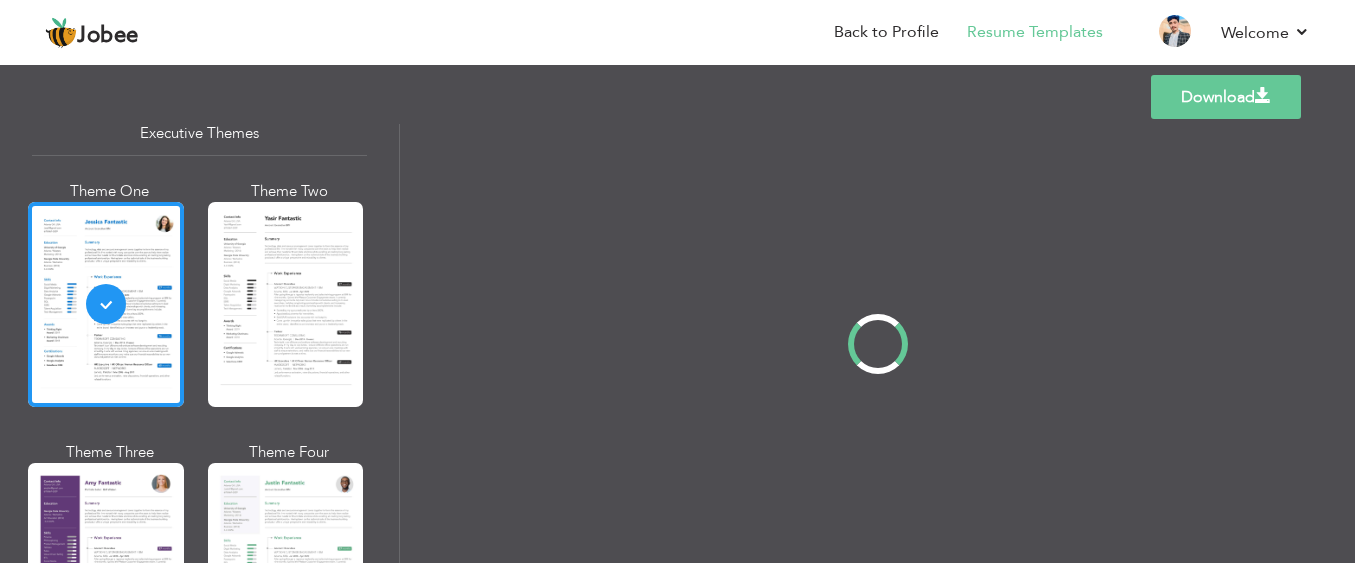 scroll, scrollTop: 1529, scrollLeft: 0, axis: vertical 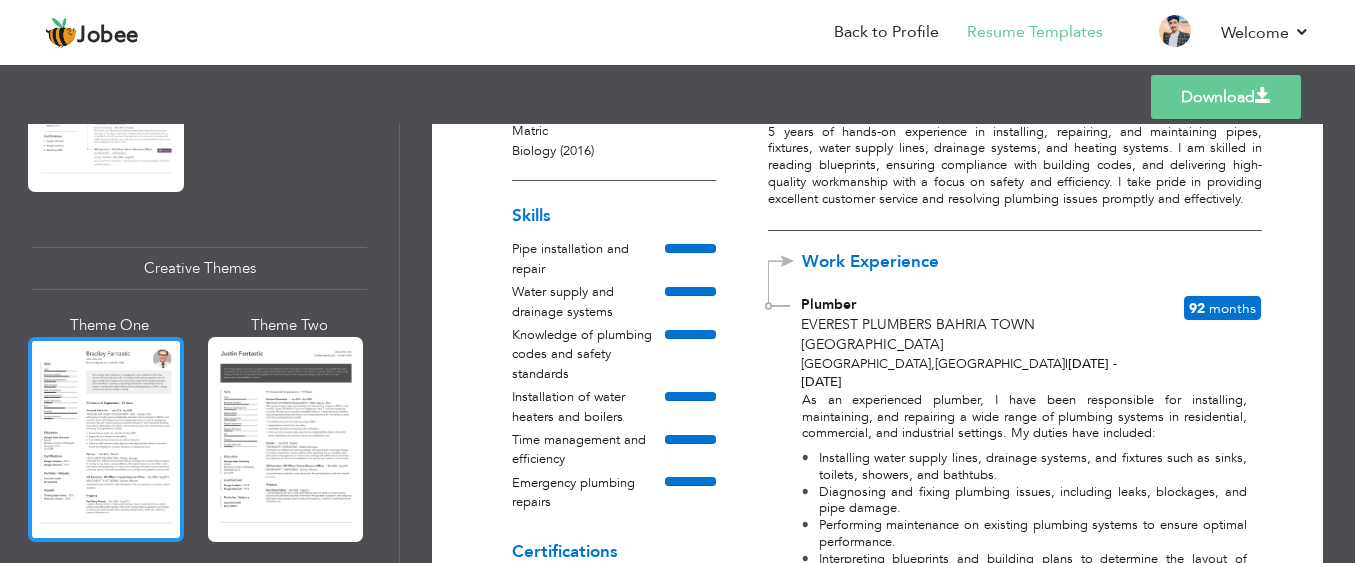 click at bounding box center (106, 439) 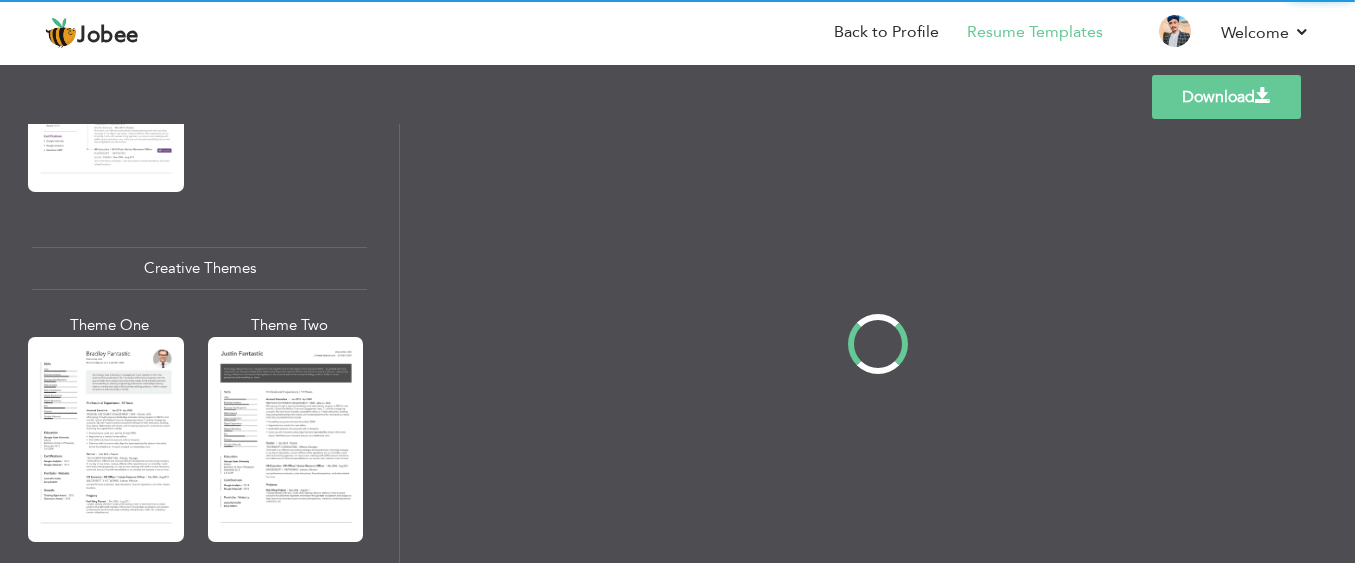 scroll, scrollTop: 2270, scrollLeft: 0, axis: vertical 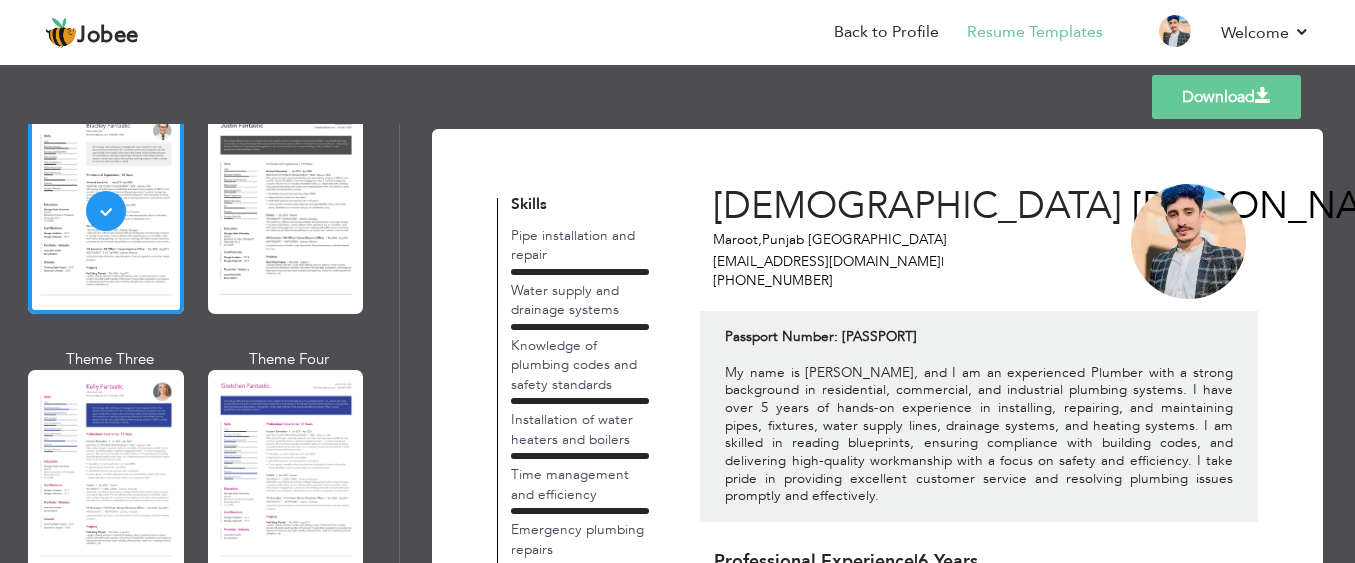 click on "Theme One
Theme Two
Theme Three
Theme Four" at bounding box center (199, 609) 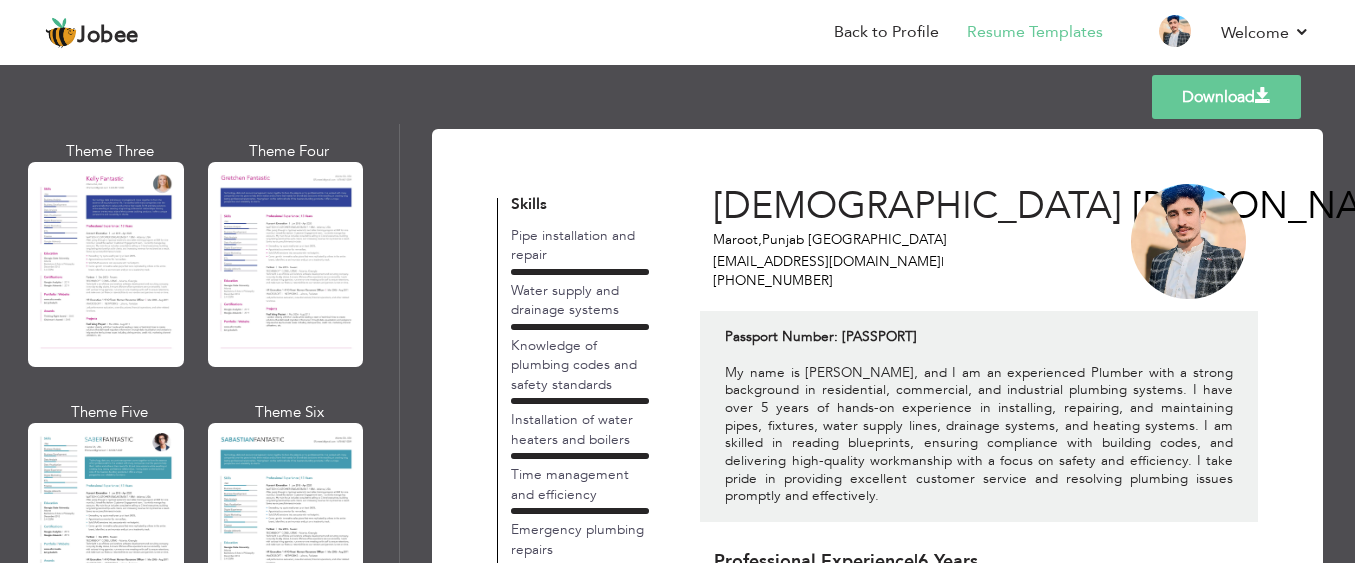 scroll, scrollTop: 2709, scrollLeft: 0, axis: vertical 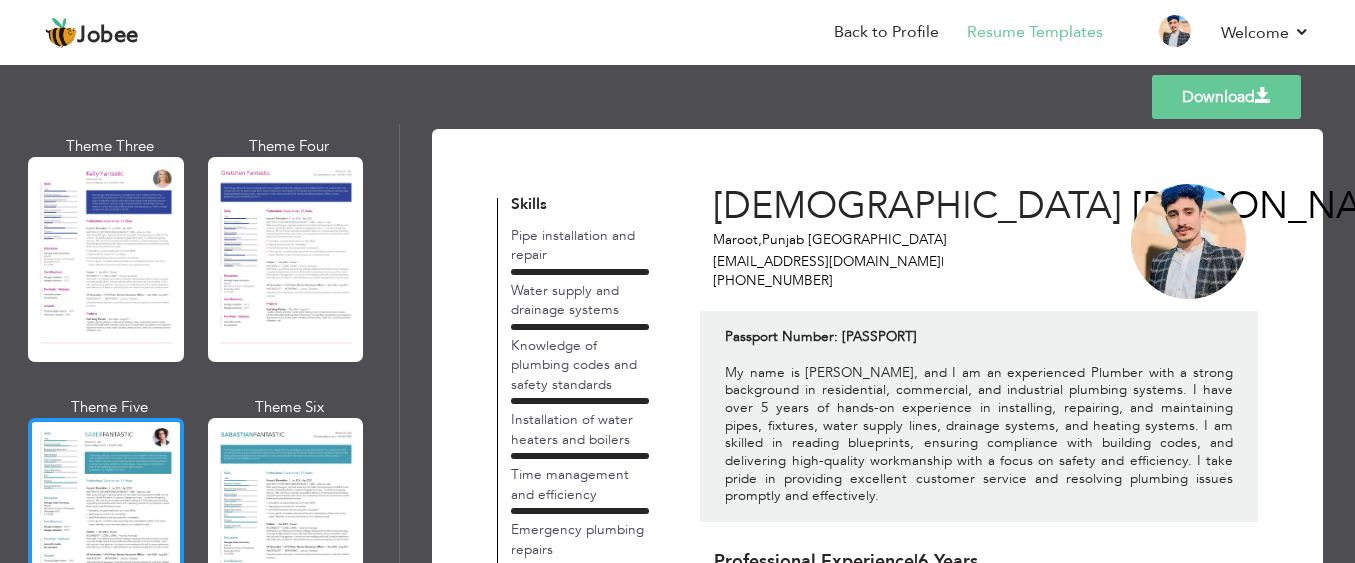 click at bounding box center [106, 520] 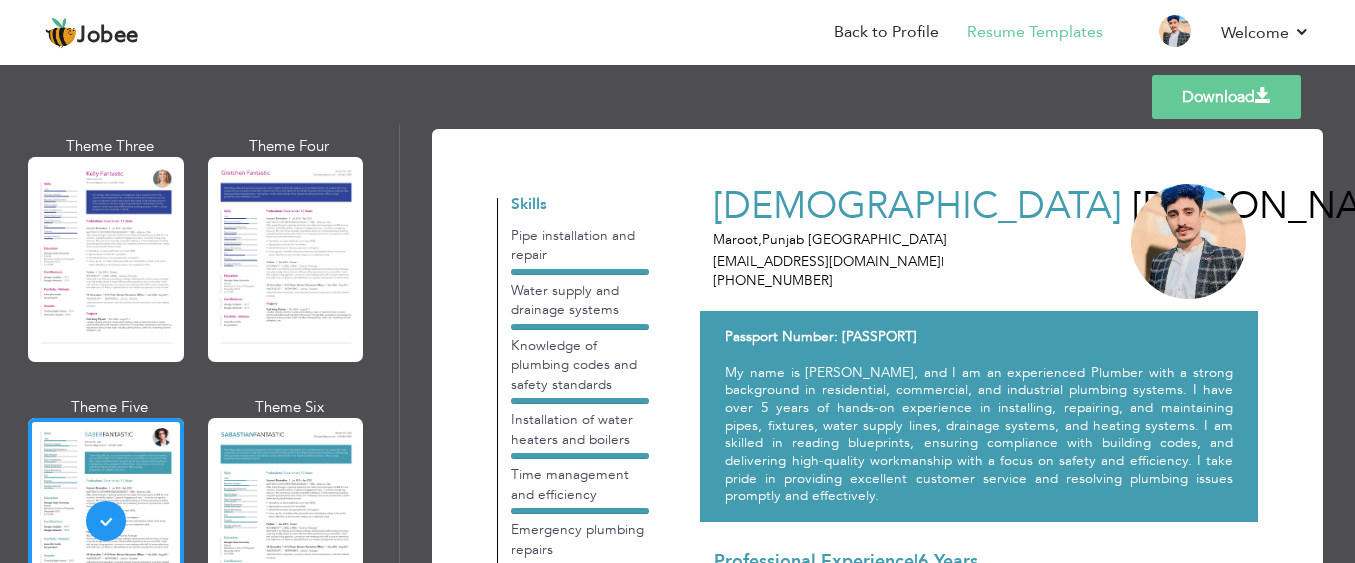 drag, startPoint x: 191, startPoint y: 346, endPoint x: 199, endPoint y: 396, distance: 50.635956 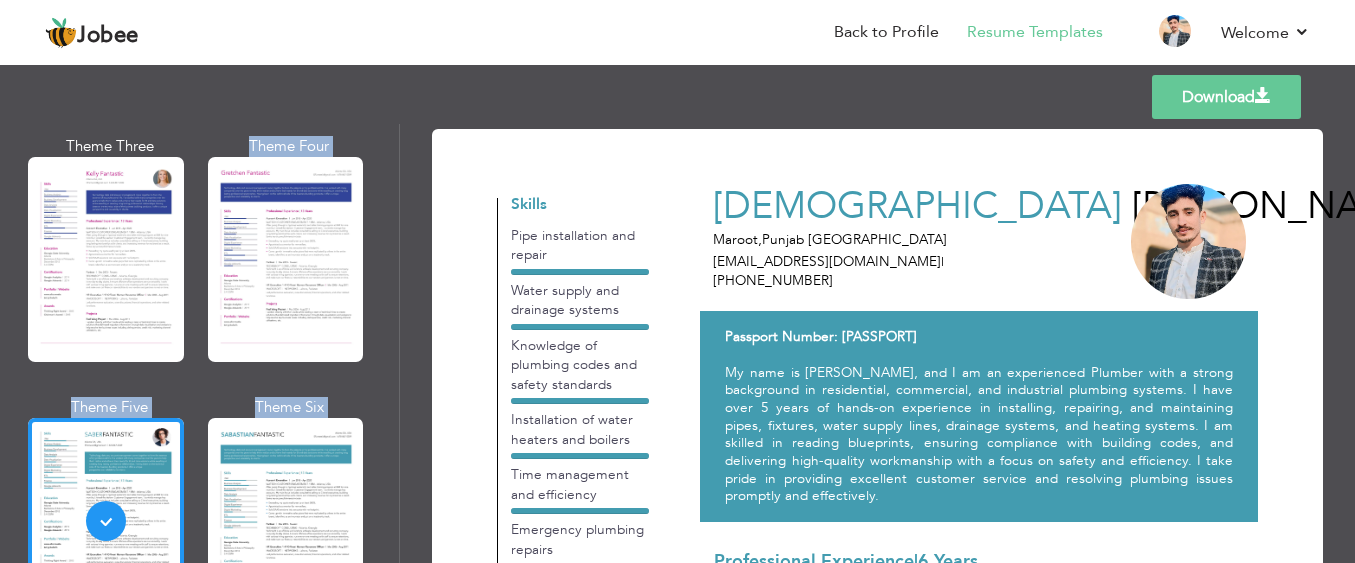 scroll, scrollTop: 1, scrollLeft: 0, axis: vertical 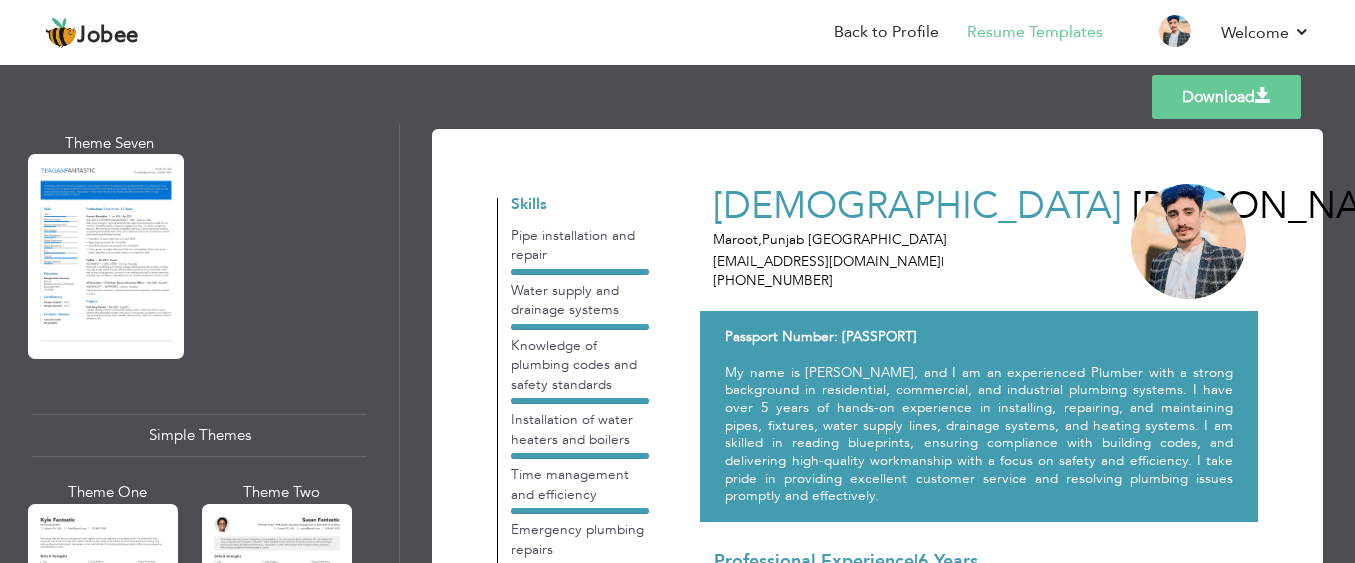 drag, startPoint x: 684, startPoint y: 309, endPoint x: 682, endPoint y: 291, distance: 18.110771 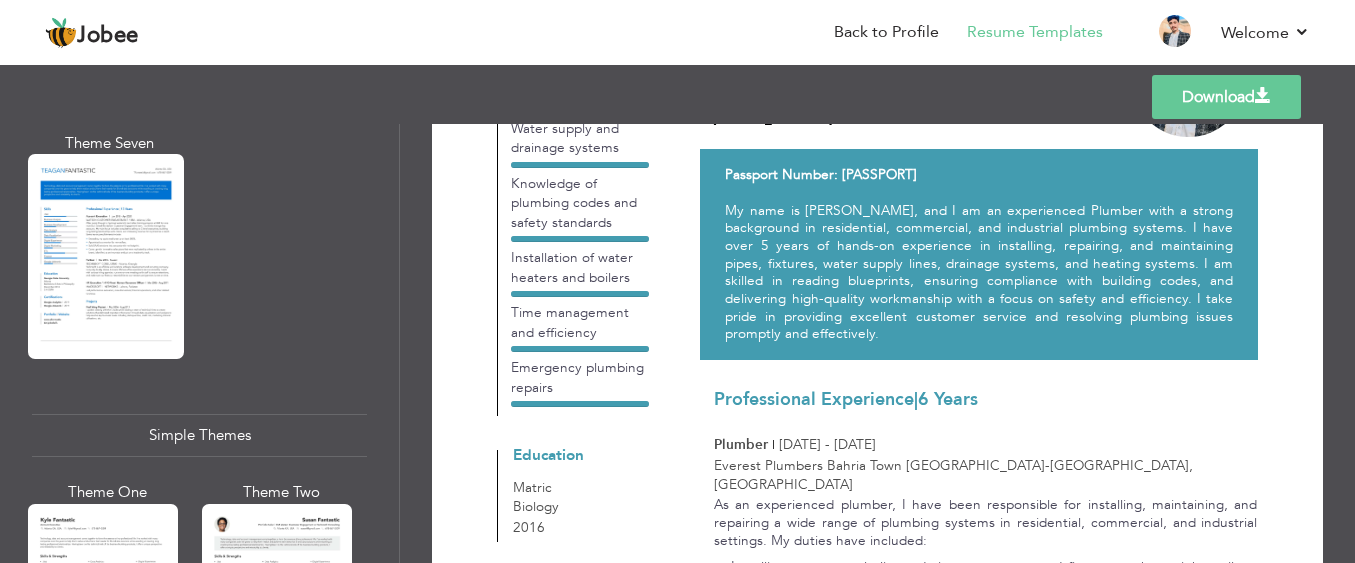 scroll, scrollTop: 0, scrollLeft: 0, axis: both 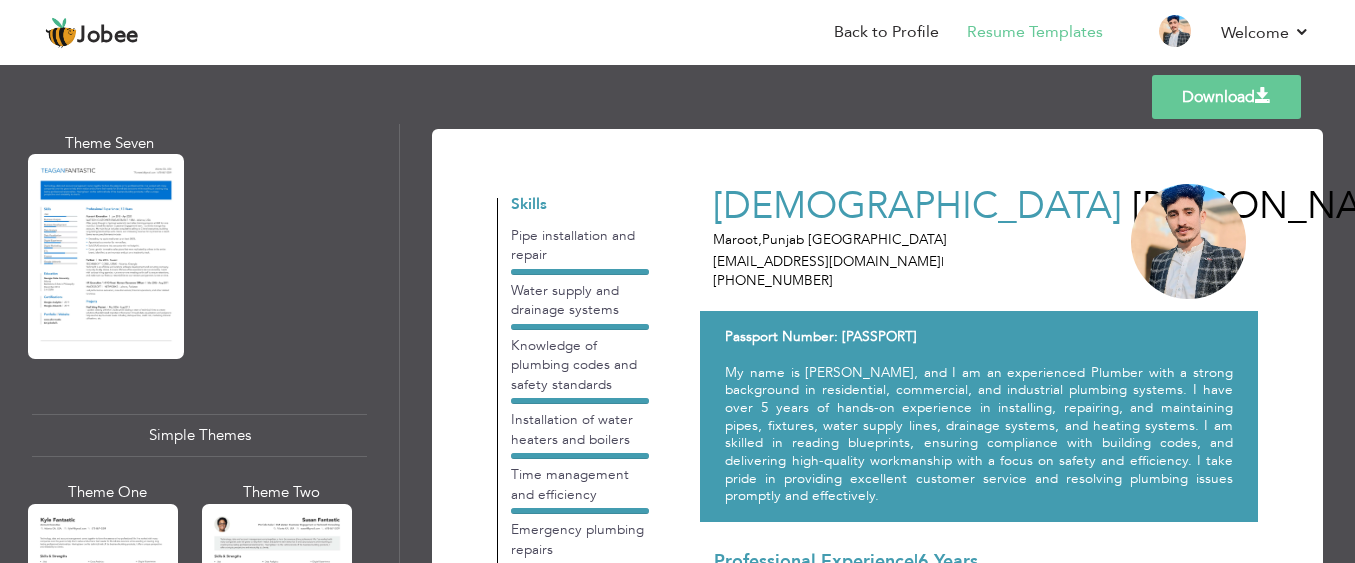 click on "Download" at bounding box center [1226, 97] 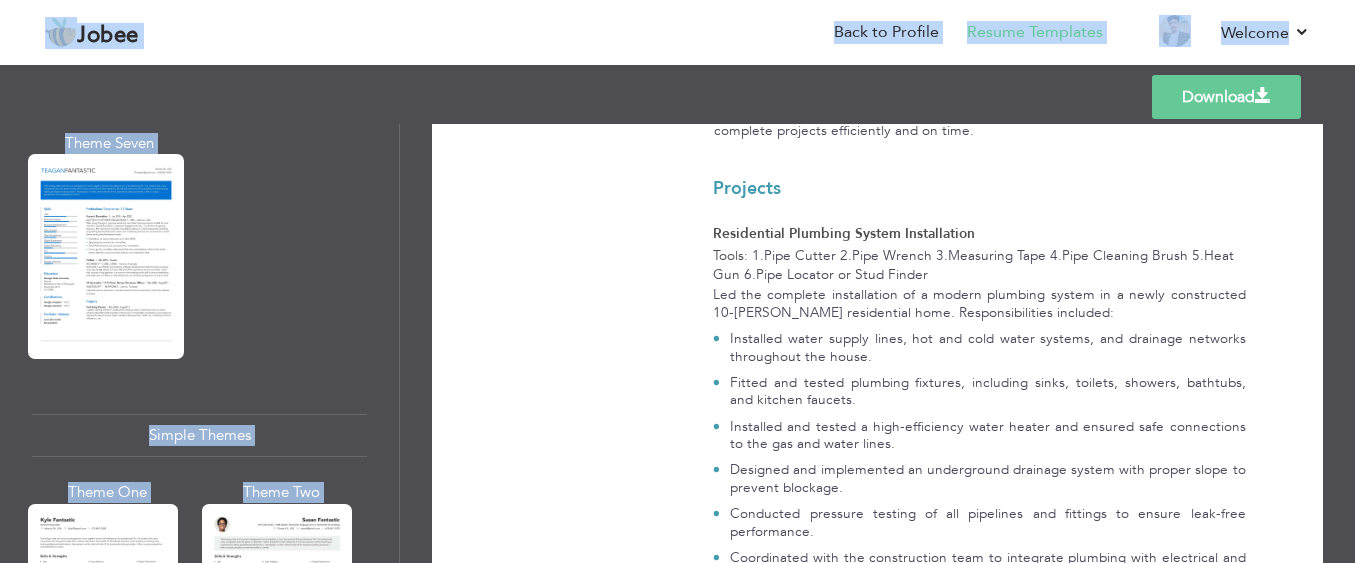 scroll, scrollTop: 1082, scrollLeft: 0, axis: vertical 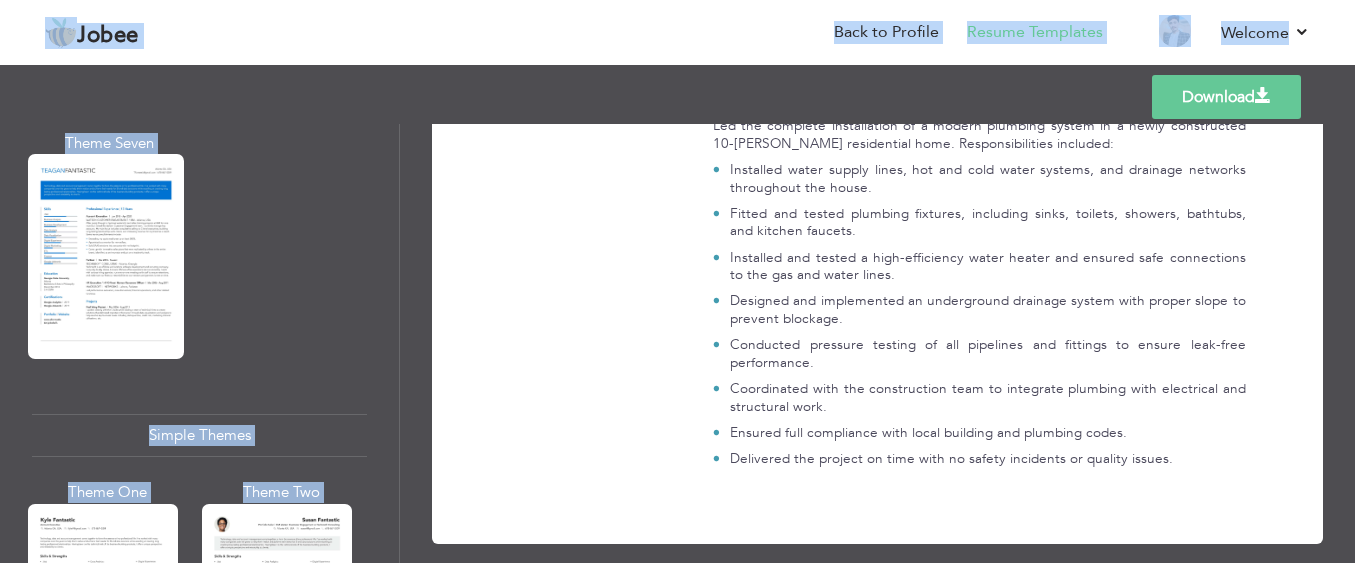 drag, startPoint x: 669, startPoint y: 441, endPoint x: 567, endPoint y: 609, distance: 196.54007 